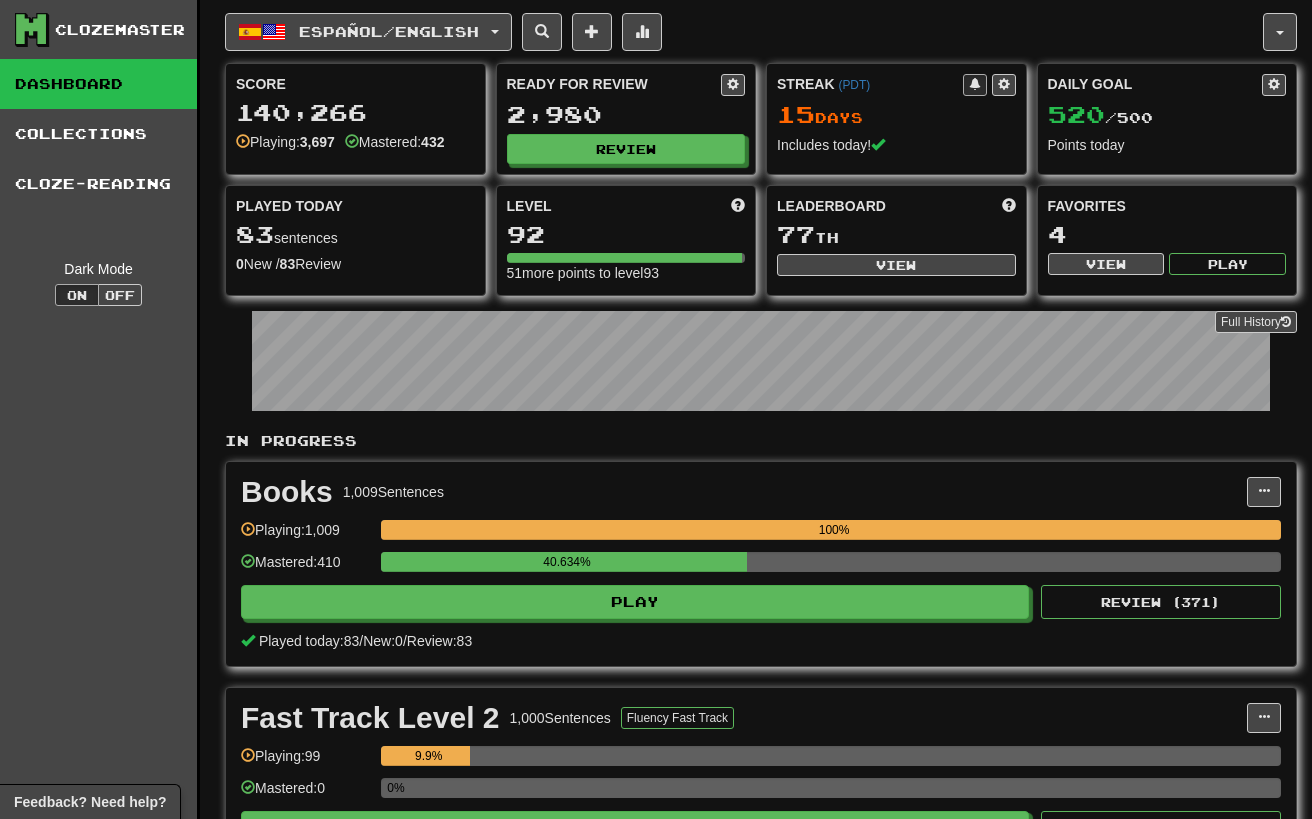 scroll, scrollTop: 0, scrollLeft: 0, axis: both 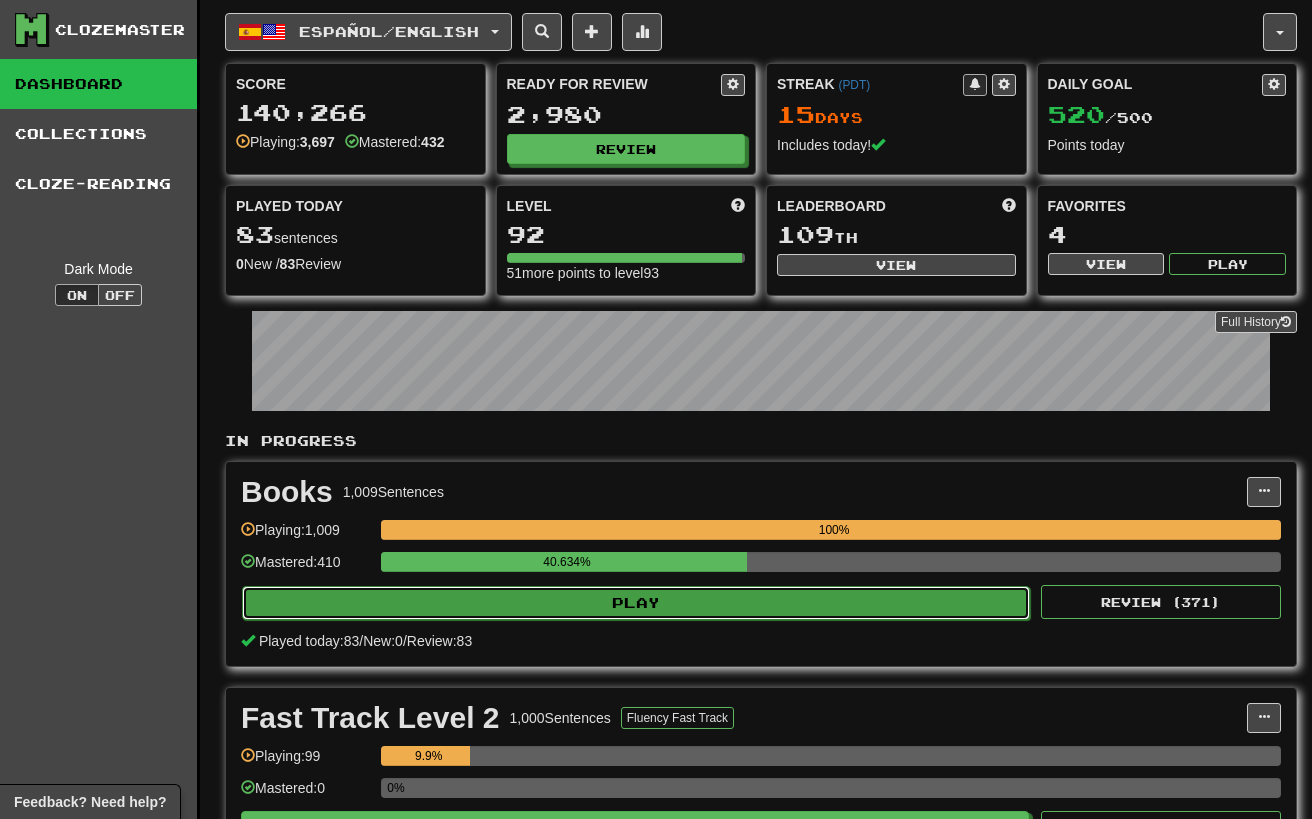click on "Play" at bounding box center (636, 603) 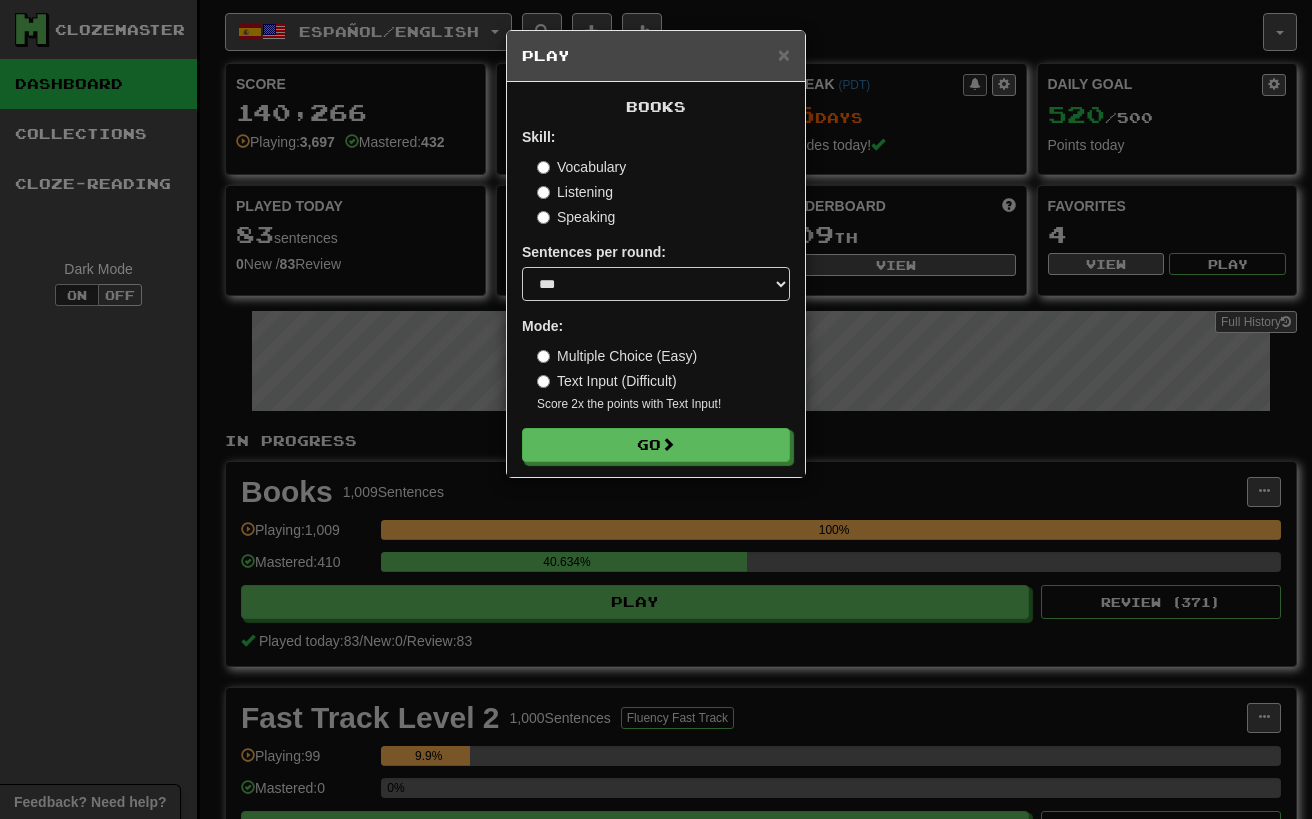 click on "Skill: Vocabulary Listening Speaking Sentences per round: * ** ** ** ** ** *** ******** Mode: Multiple Choice (Easy) Text Input (Difficult) Score 2x the points with Text Input ! Go" at bounding box center [656, 294] 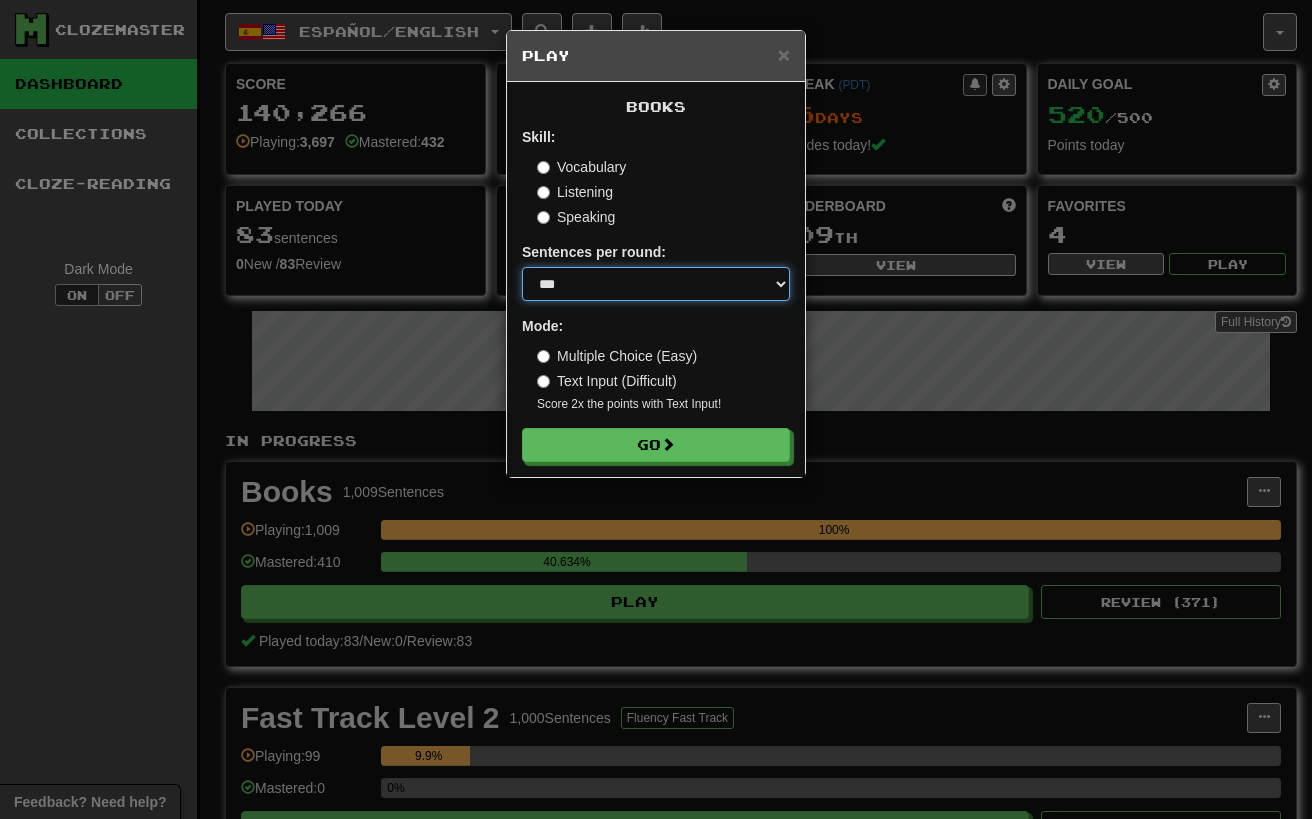 click on "* ** ** ** ** ** *** ********" at bounding box center [656, 284] 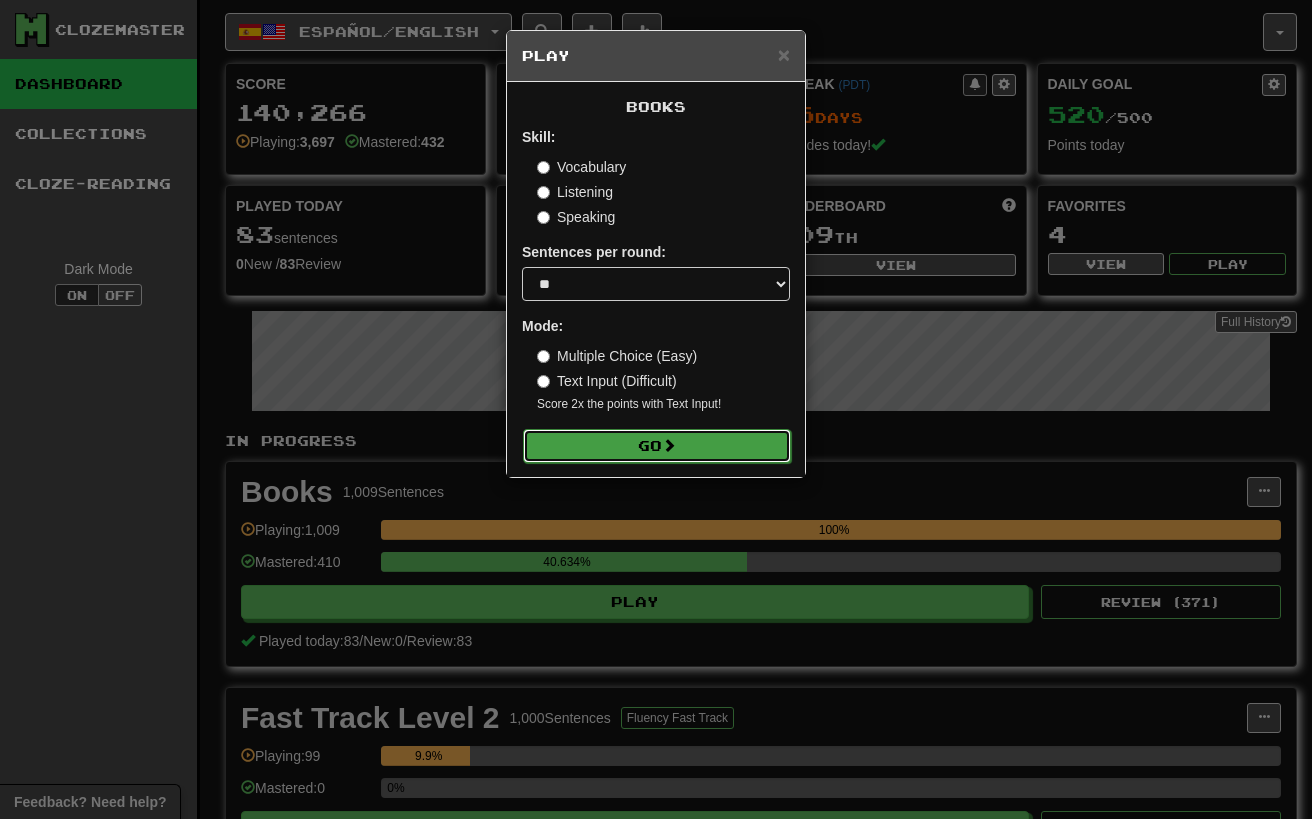 click on "Go" at bounding box center [657, 446] 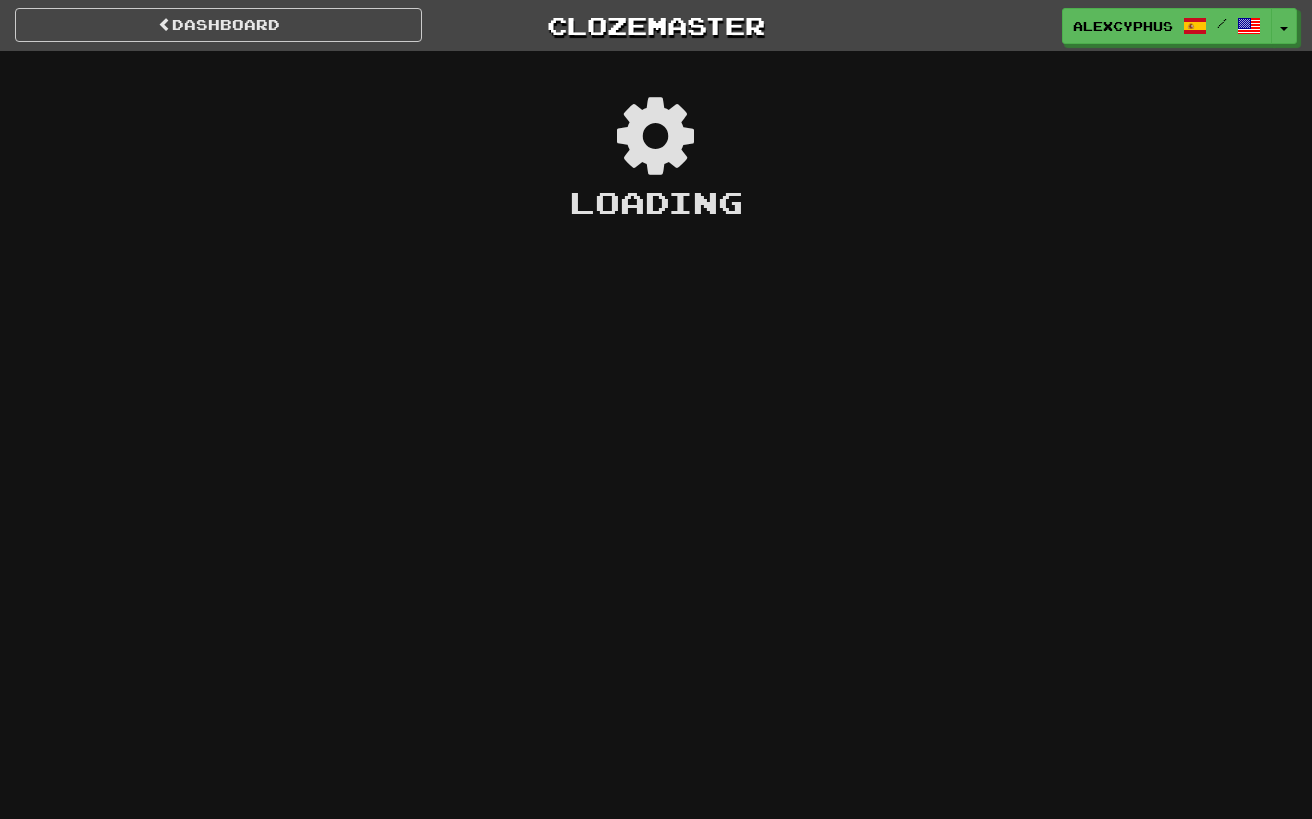 scroll, scrollTop: 0, scrollLeft: 0, axis: both 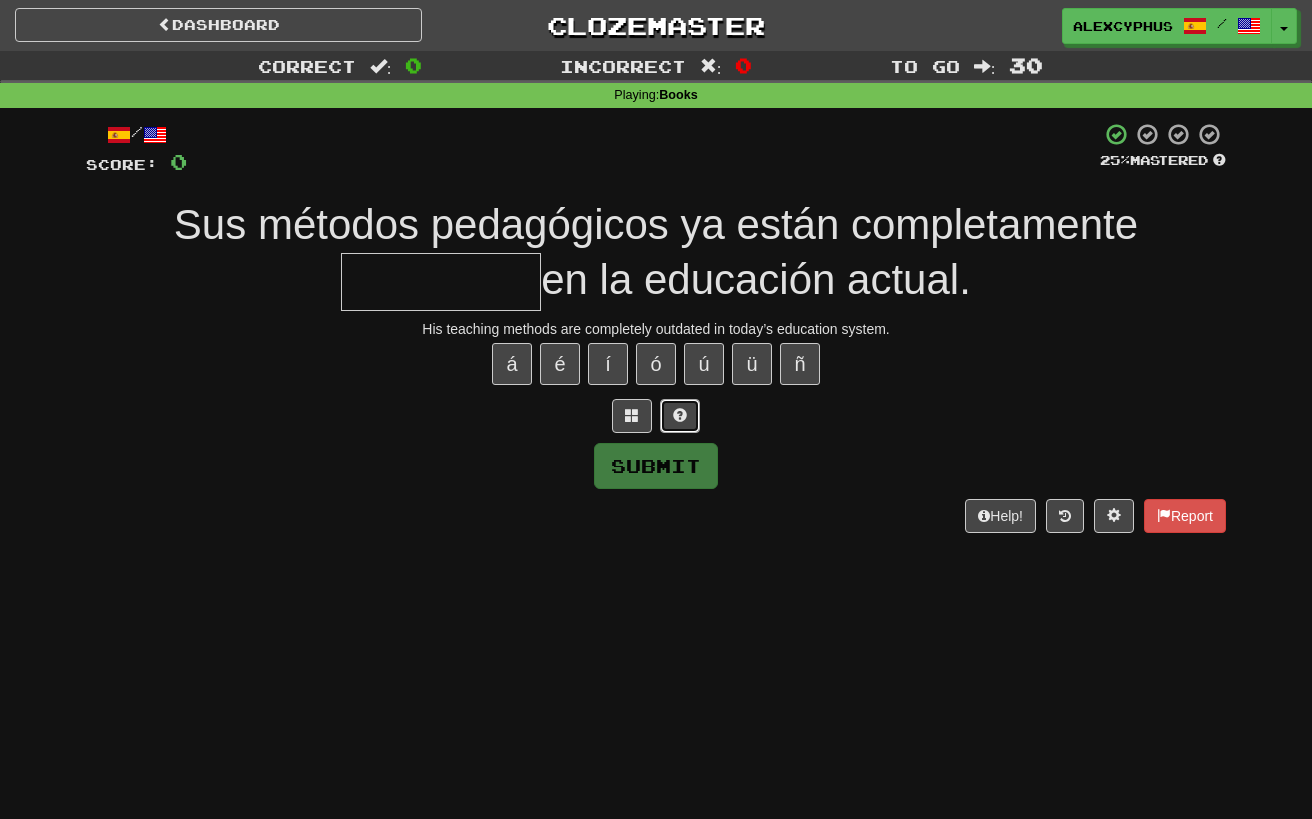 click at bounding box center [680, 415] 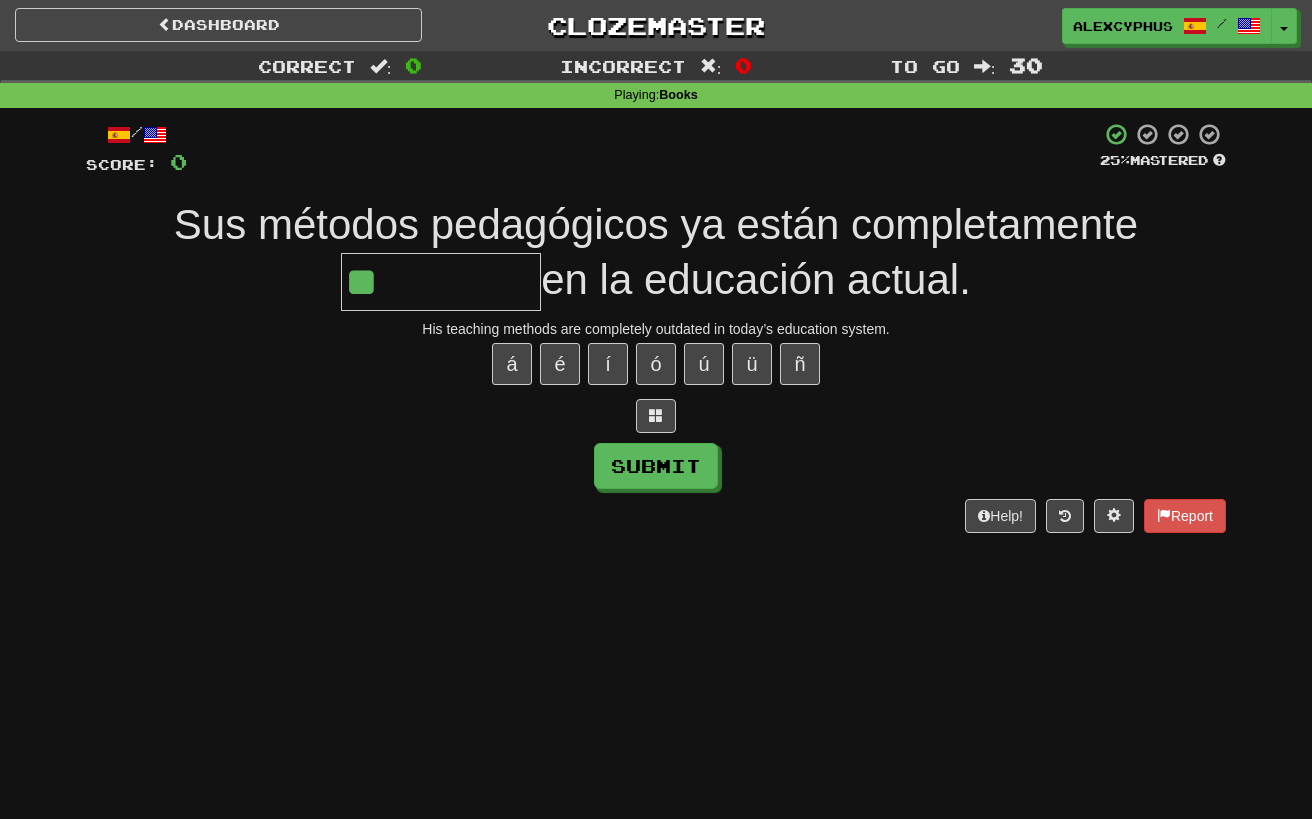 type on "*********" 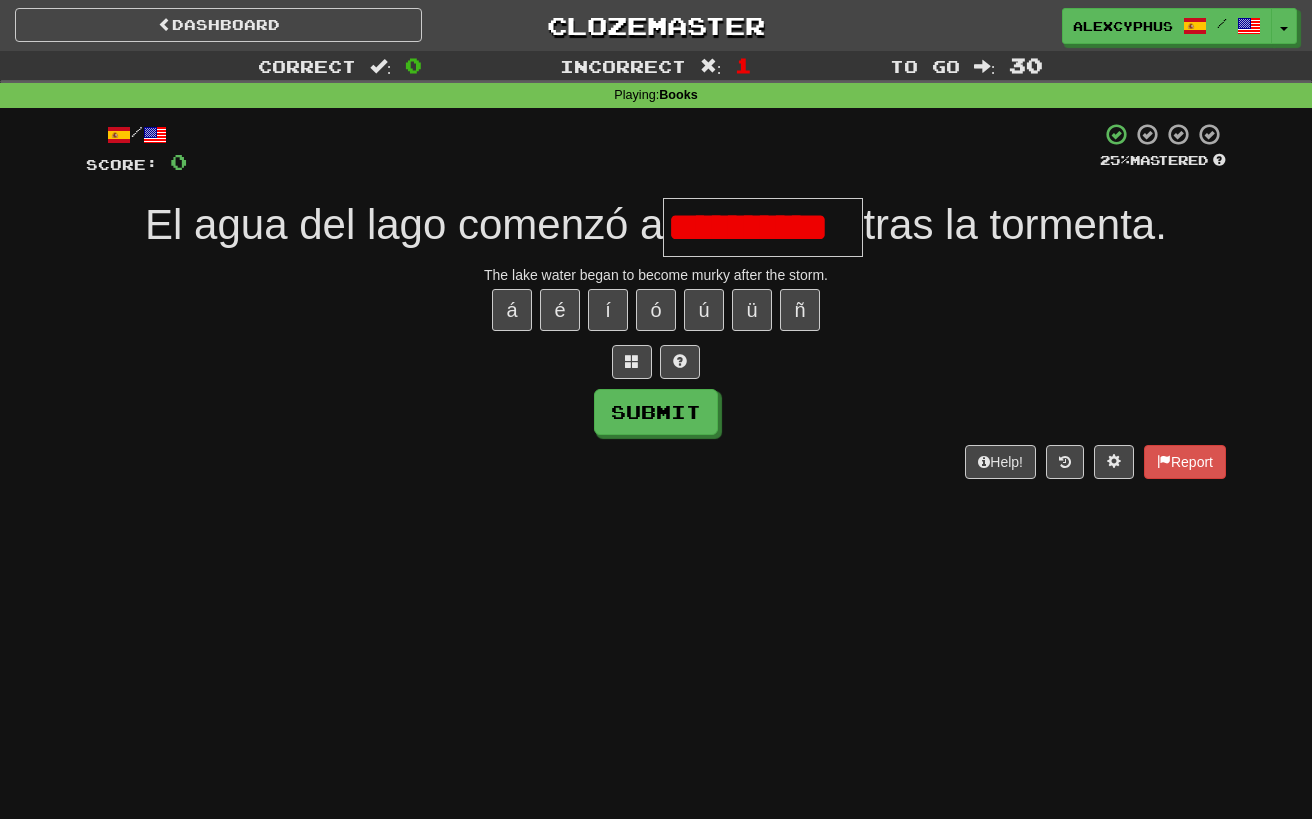 type on "**********" 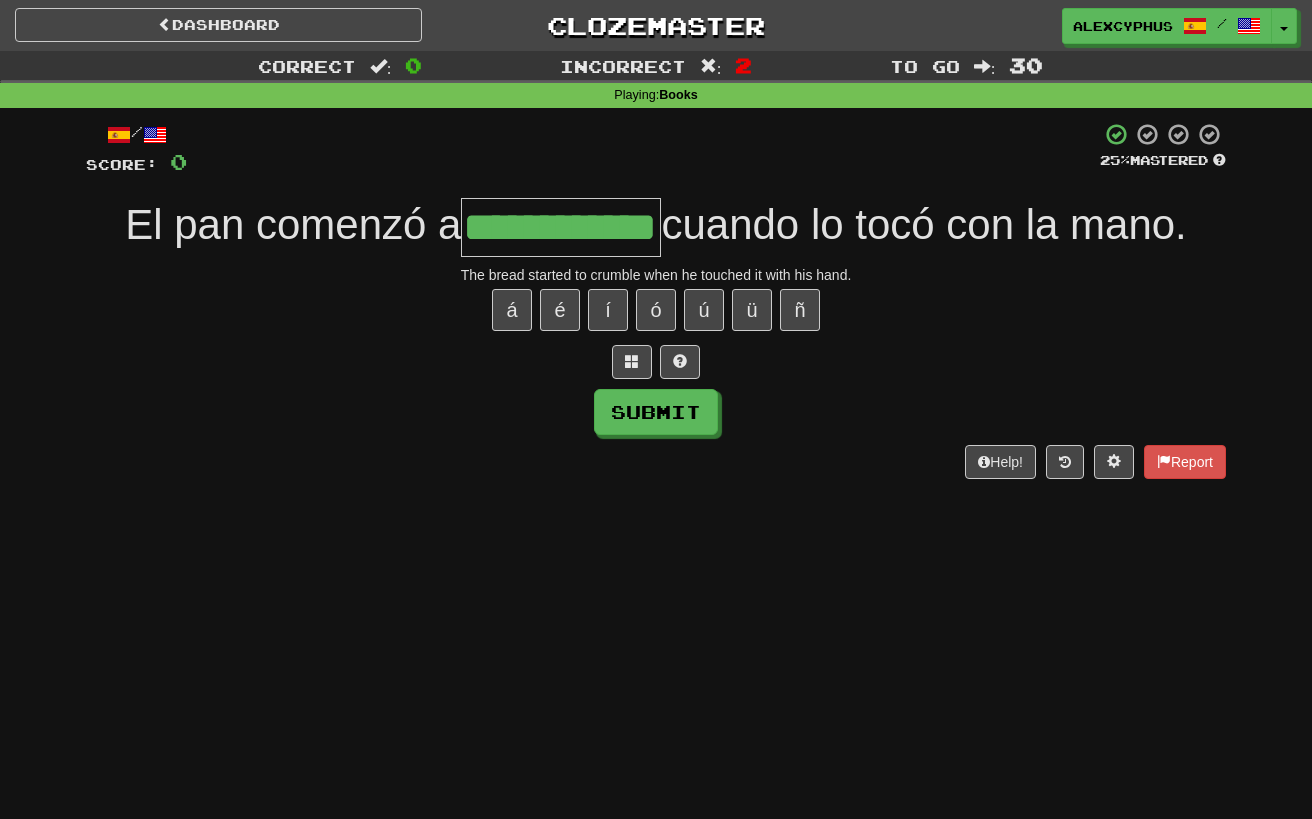 scroll, scrollTop: 0, scrollLeft: 81, axis: horizontal 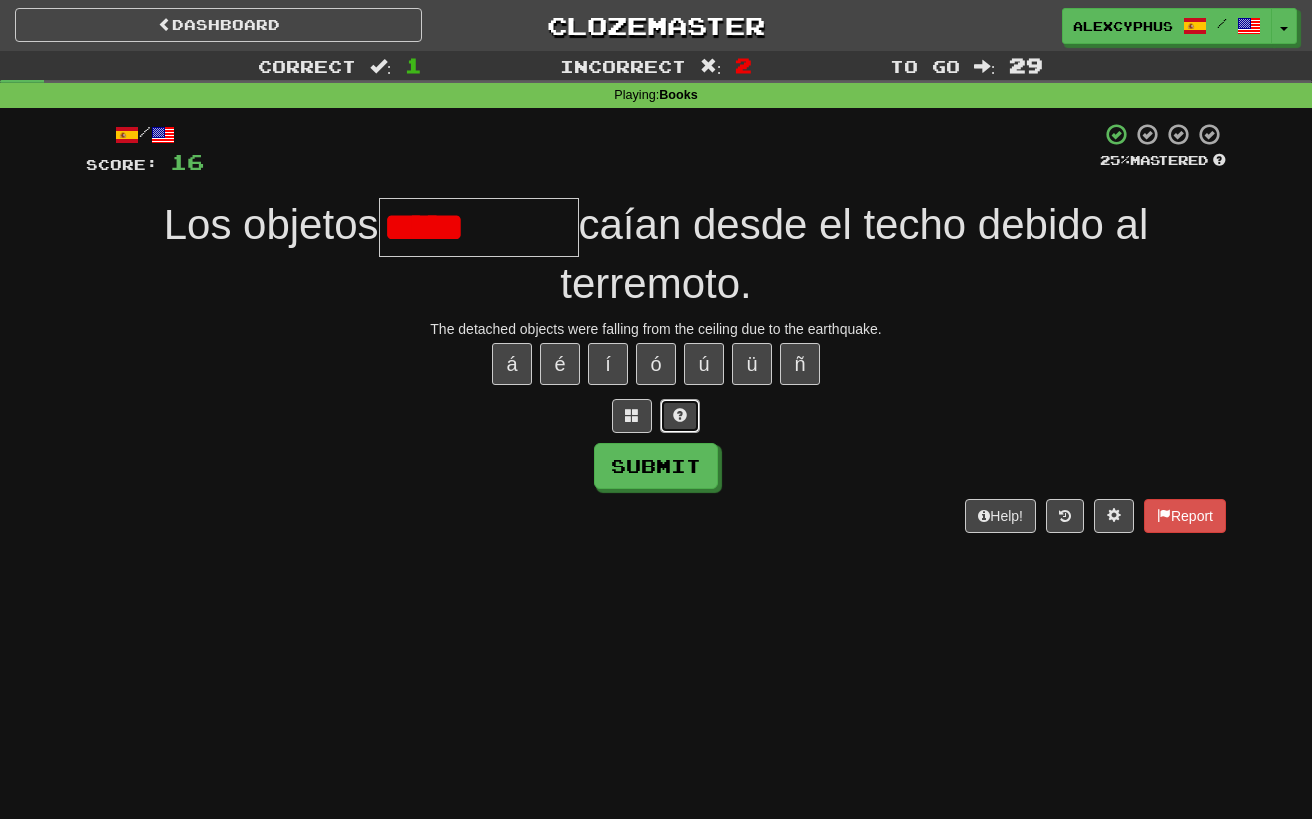 click at bounding box center [680, 416] 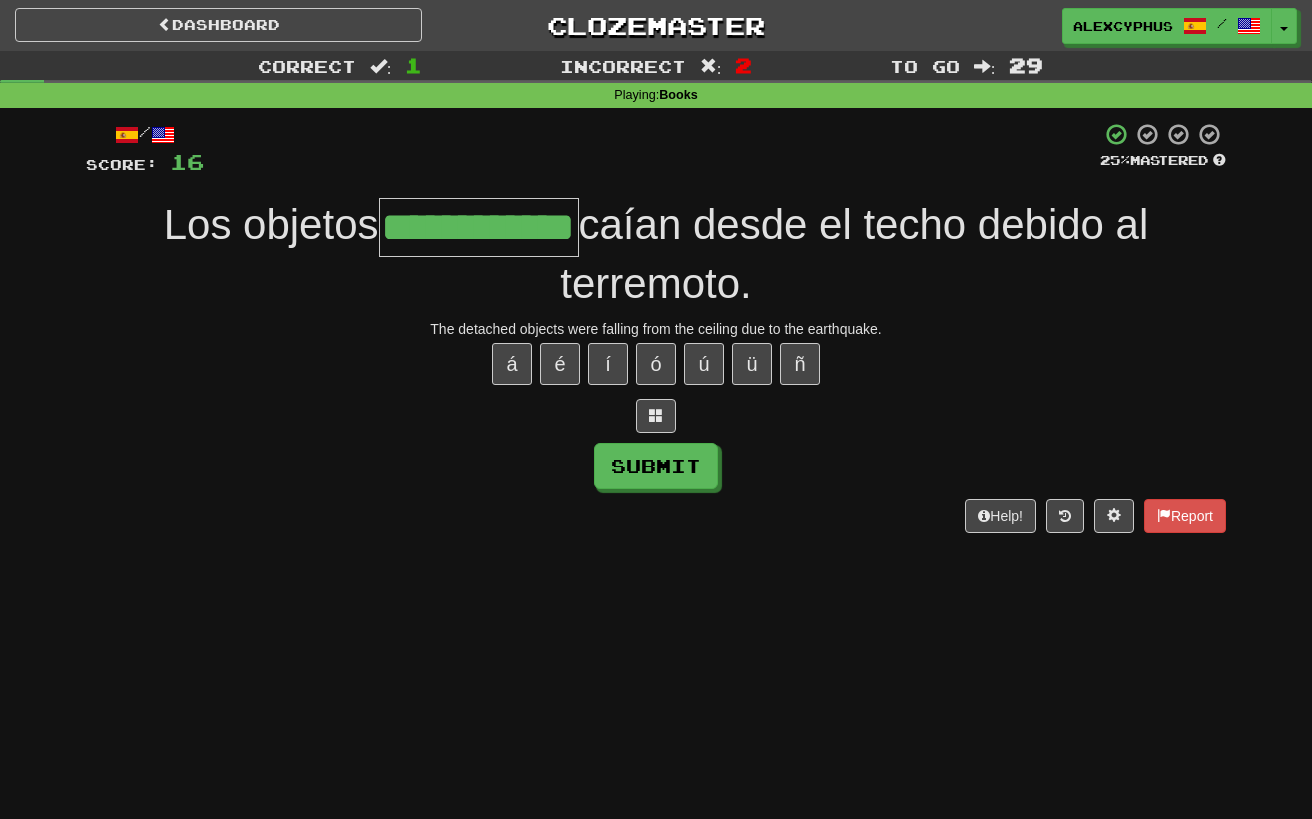 scroll, scrollTop: 0, scrollLeft: 65, axis: horizontal 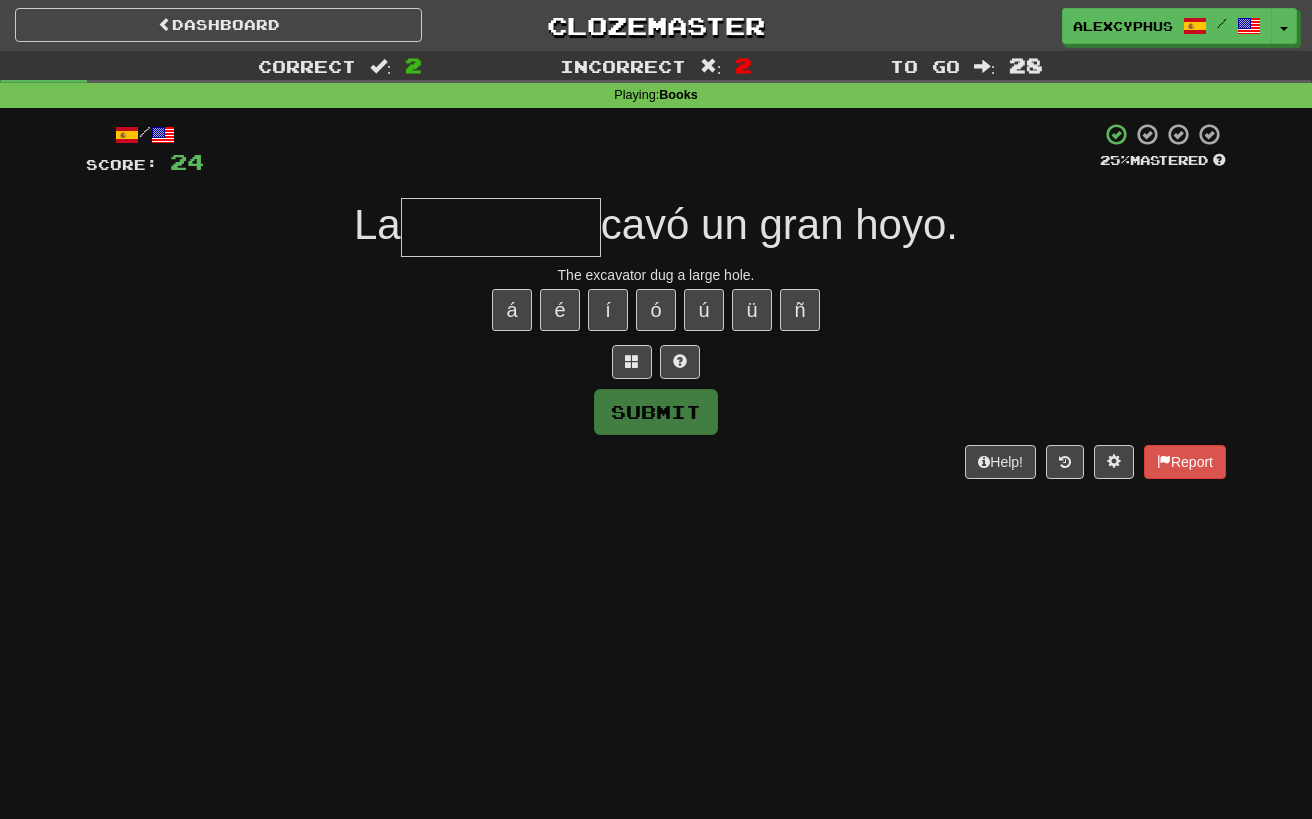 click at bounding box center (501, 227) 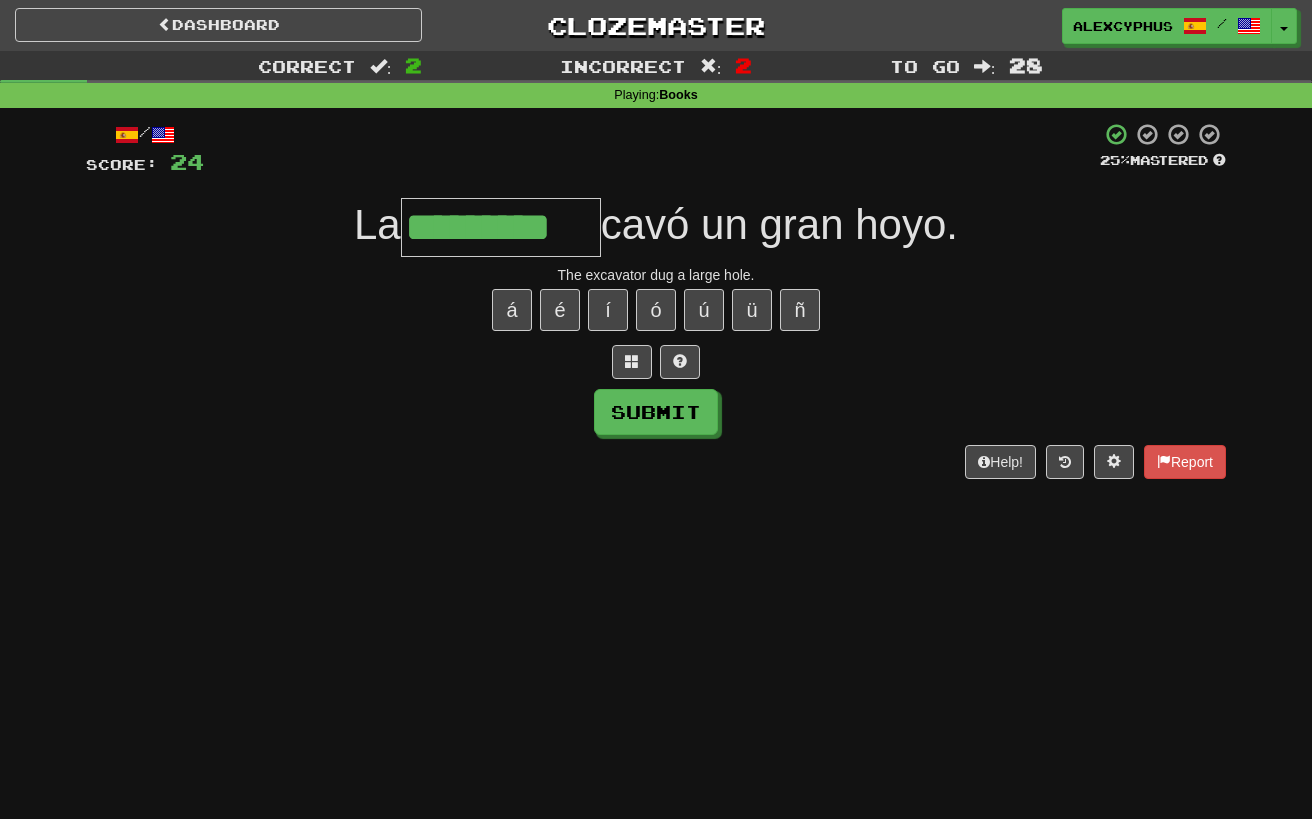 scroll, scrollTop: 0, scrollLeft: 3, axis: horizontal 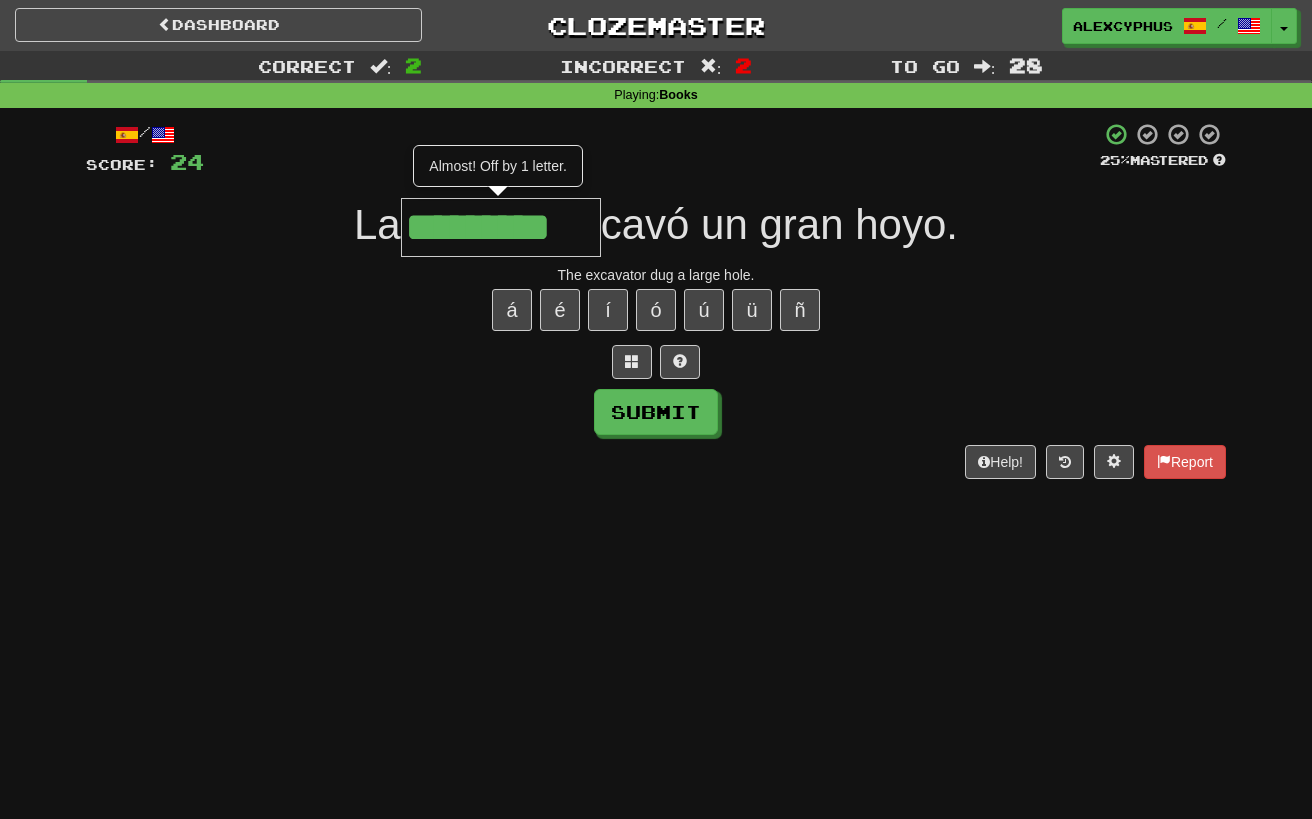 type on "**********" 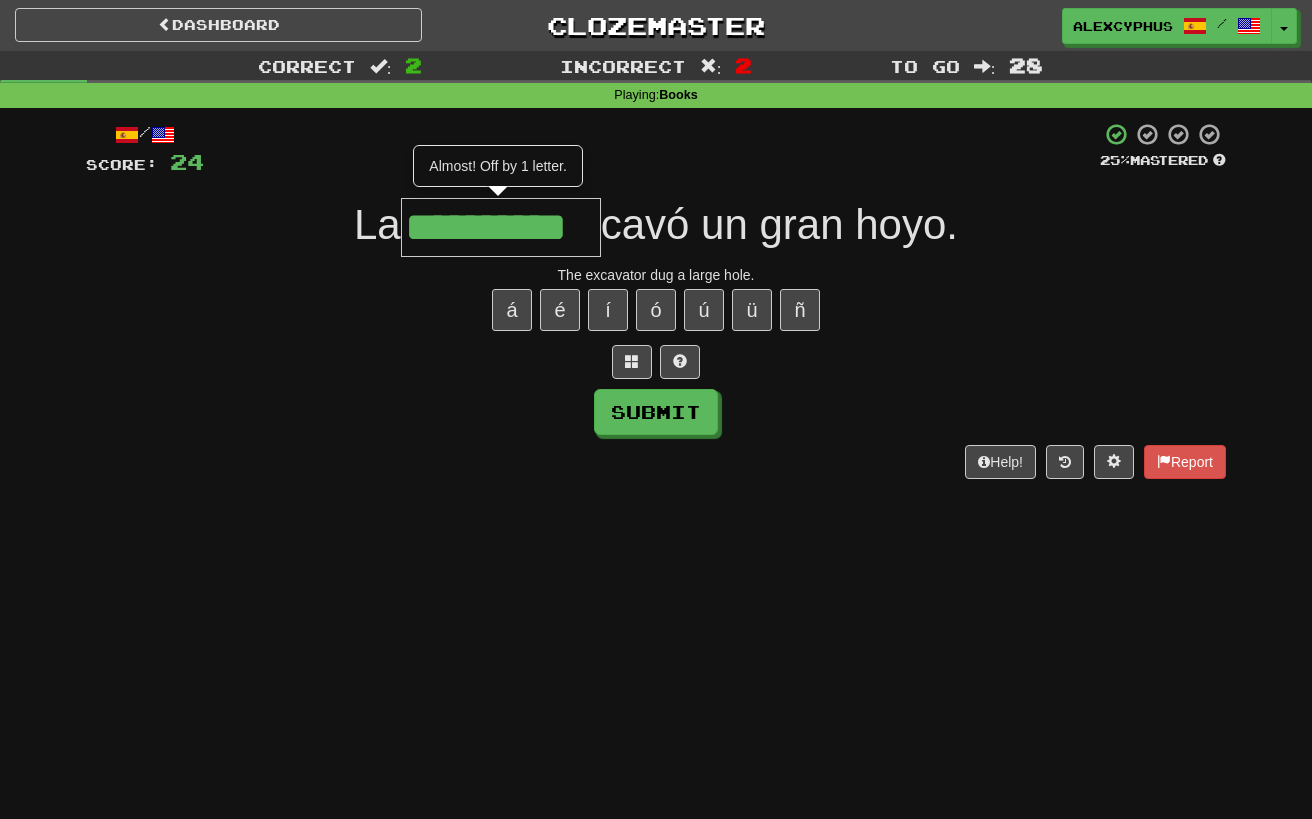 scroll, scrollTop: 0, scrollLeft: 0, axis: both 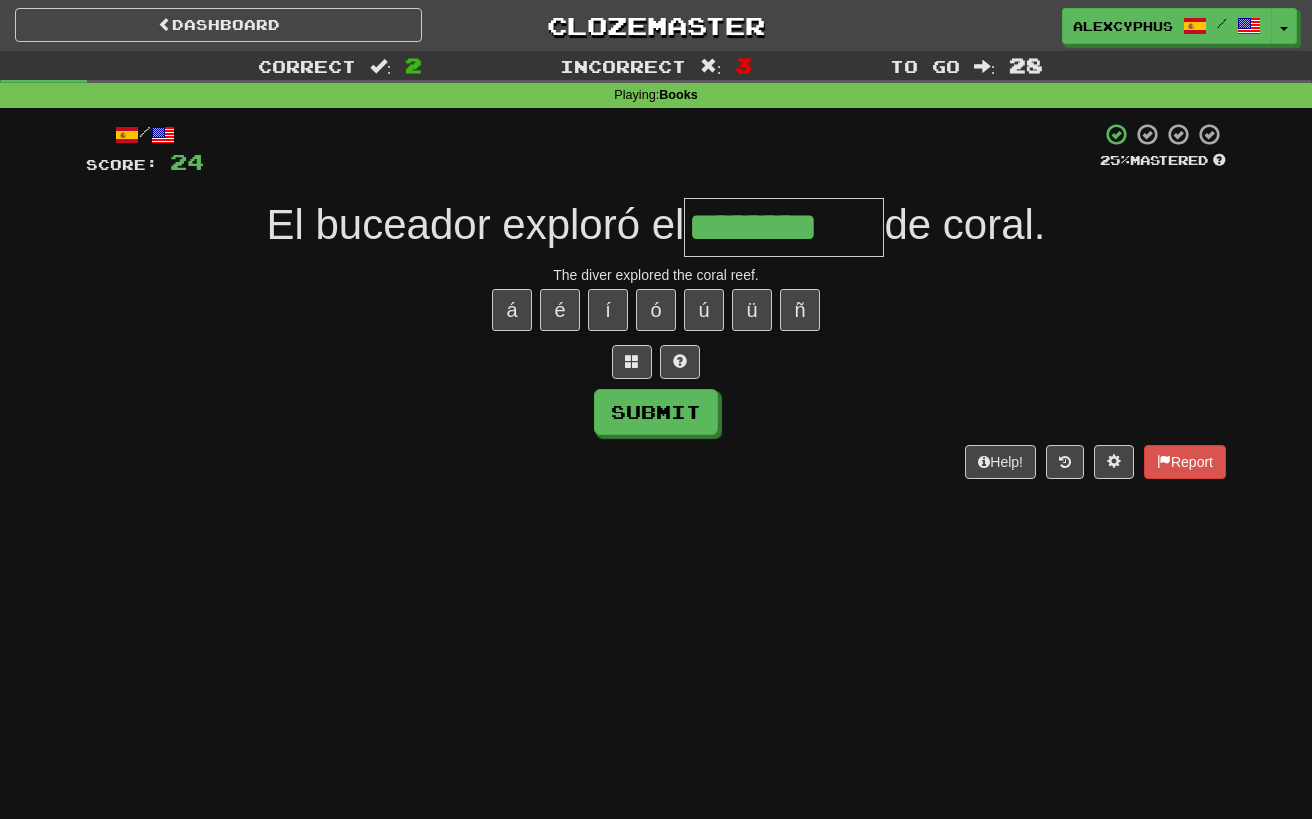 type on "********" 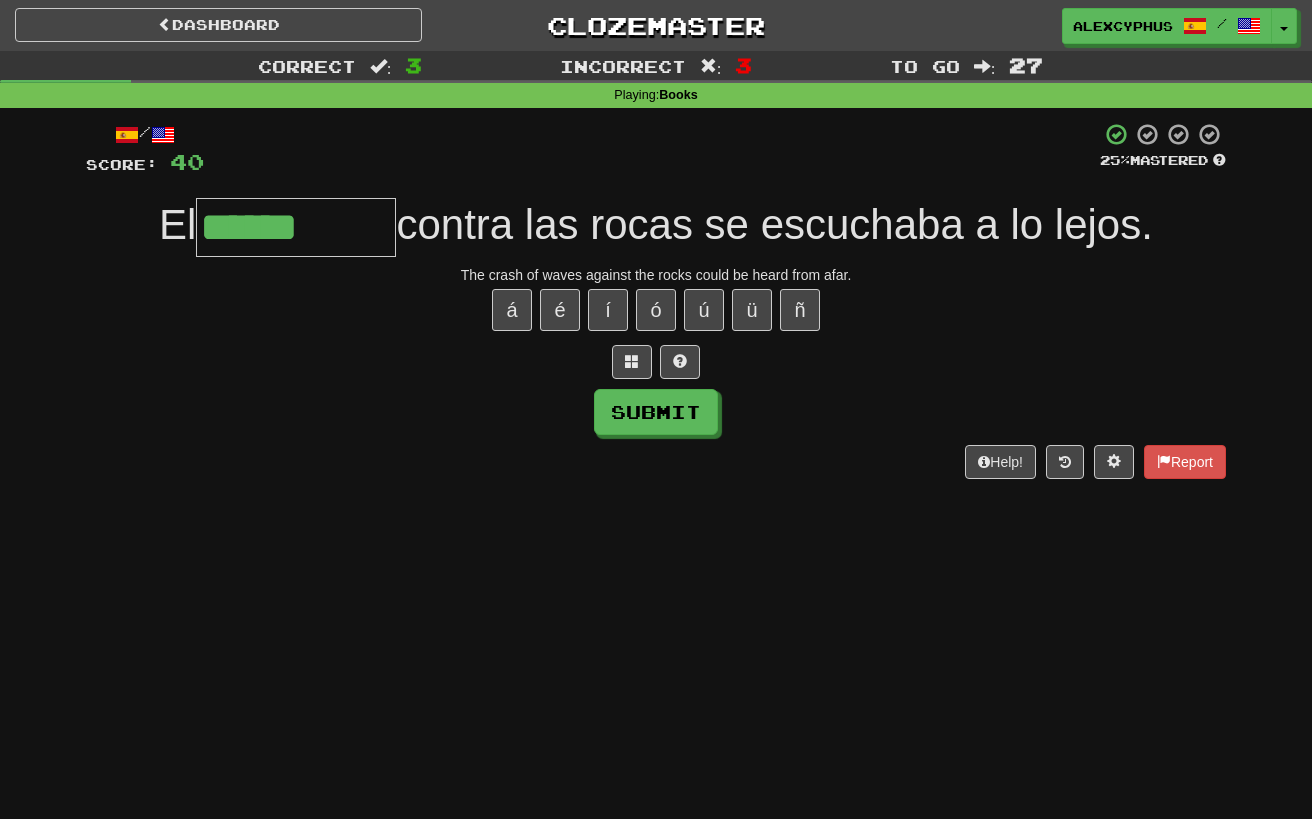 type on "**********" 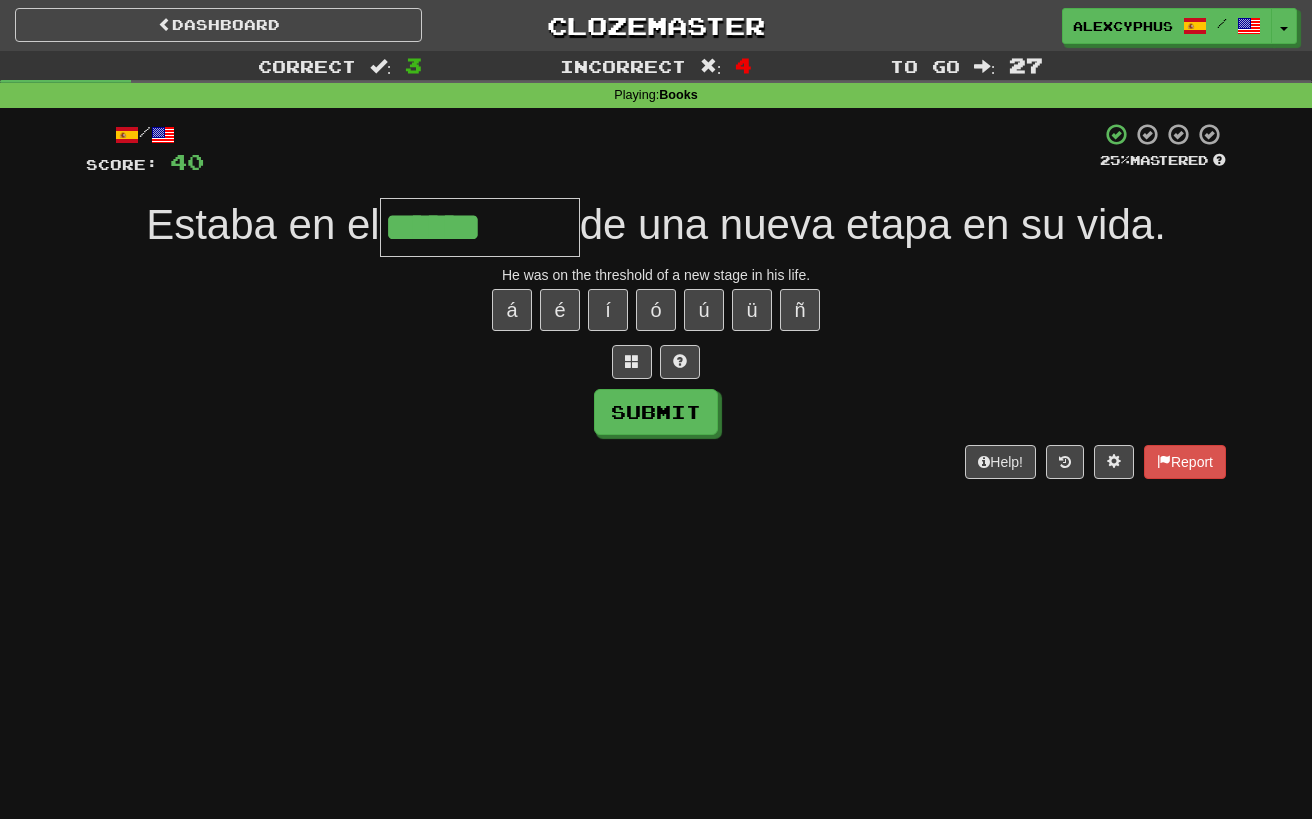 type on "******" 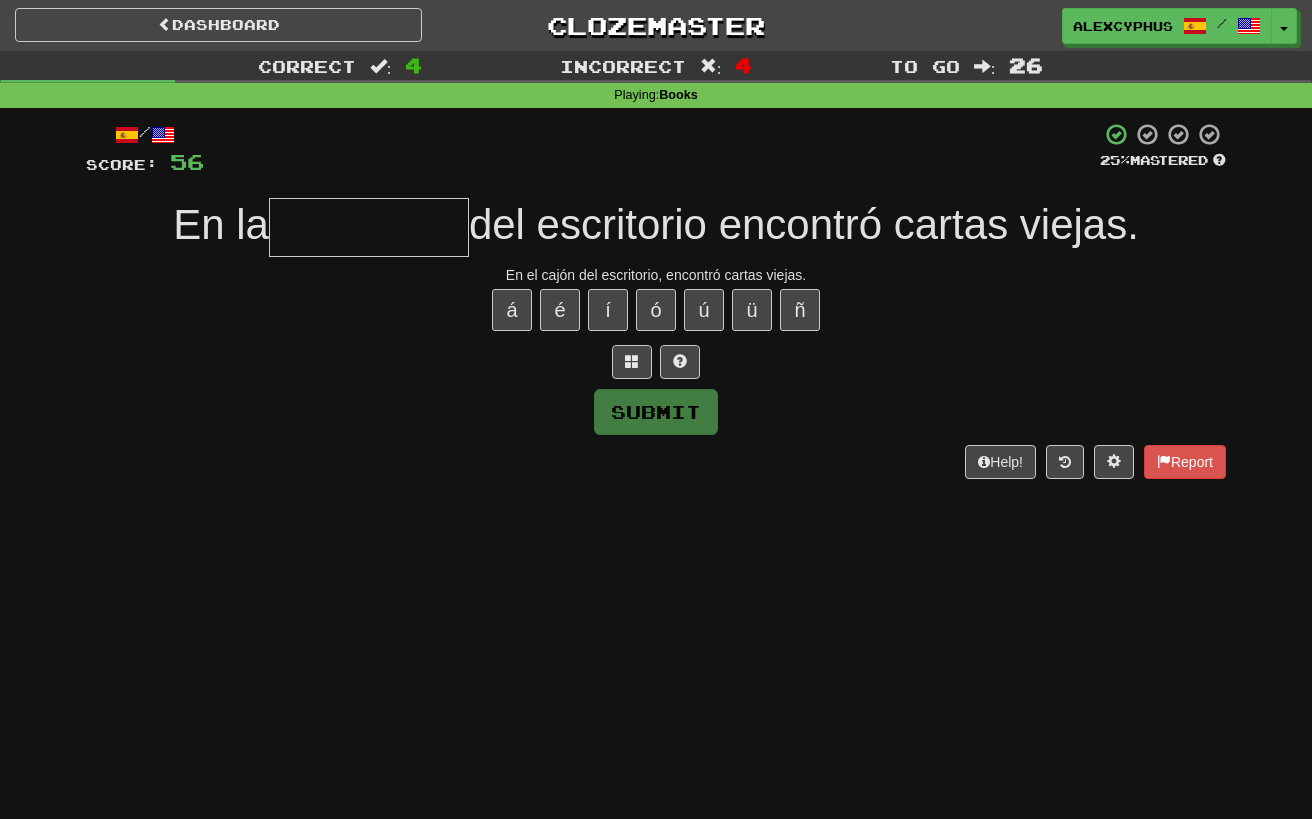 click at bounding box center (369, 227) 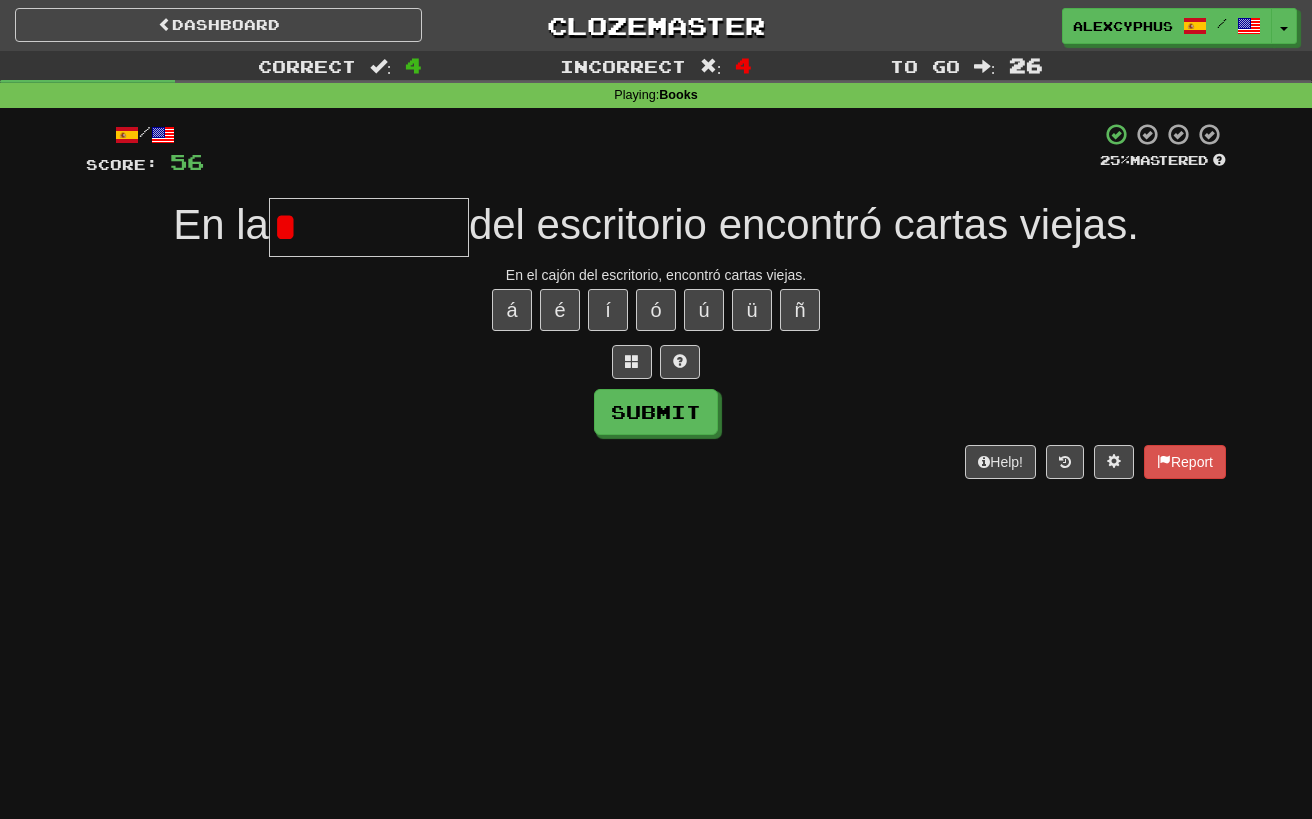 click at bounding box center [656, 362] 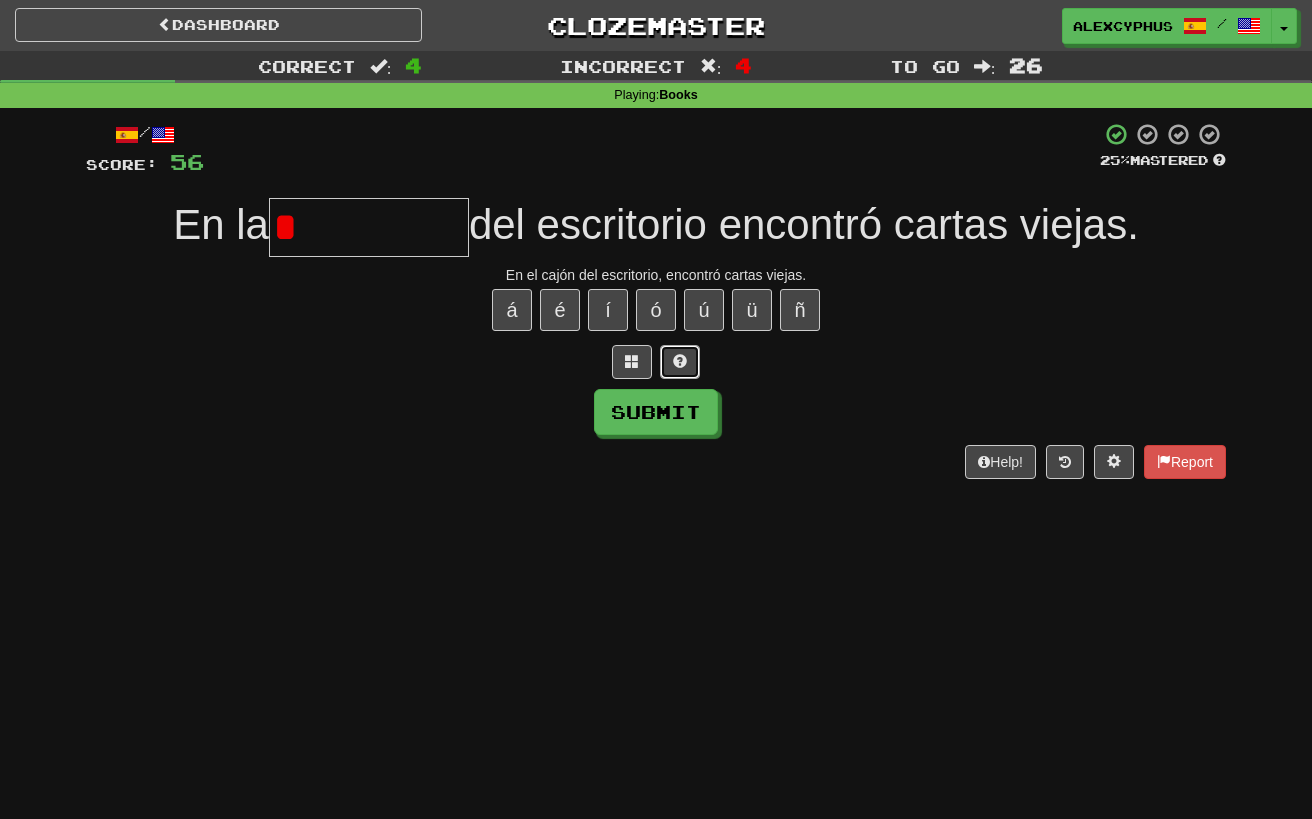 click at bounding box center (680, 361) 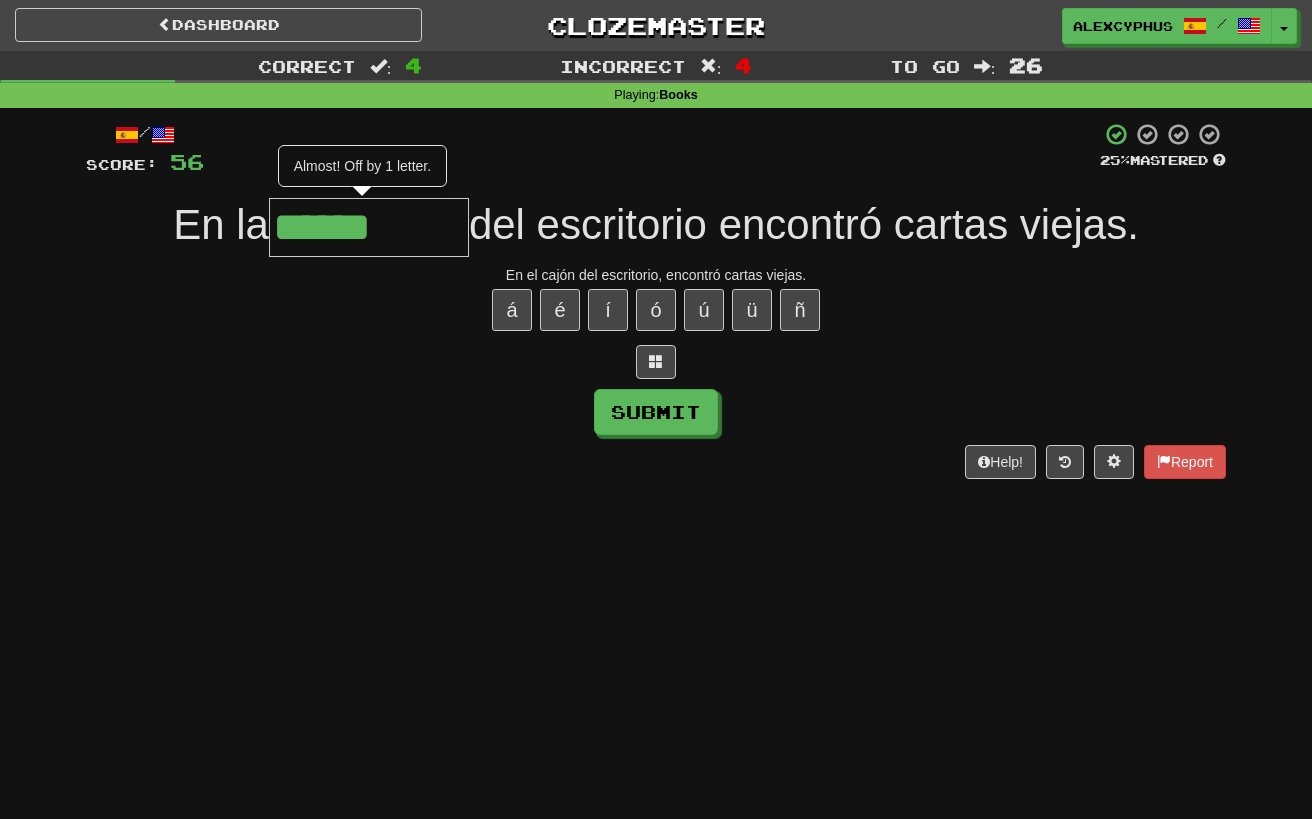 type on "******" 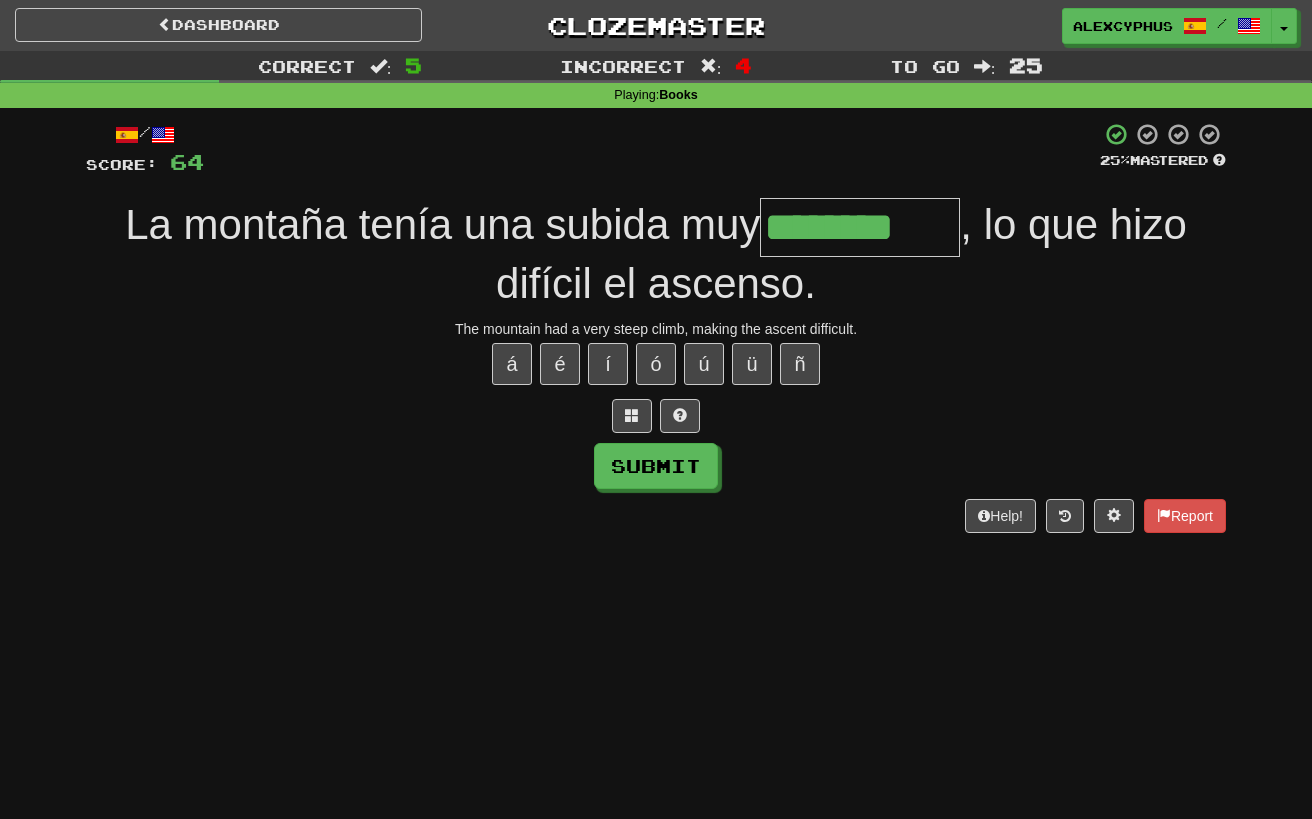 type on "********" 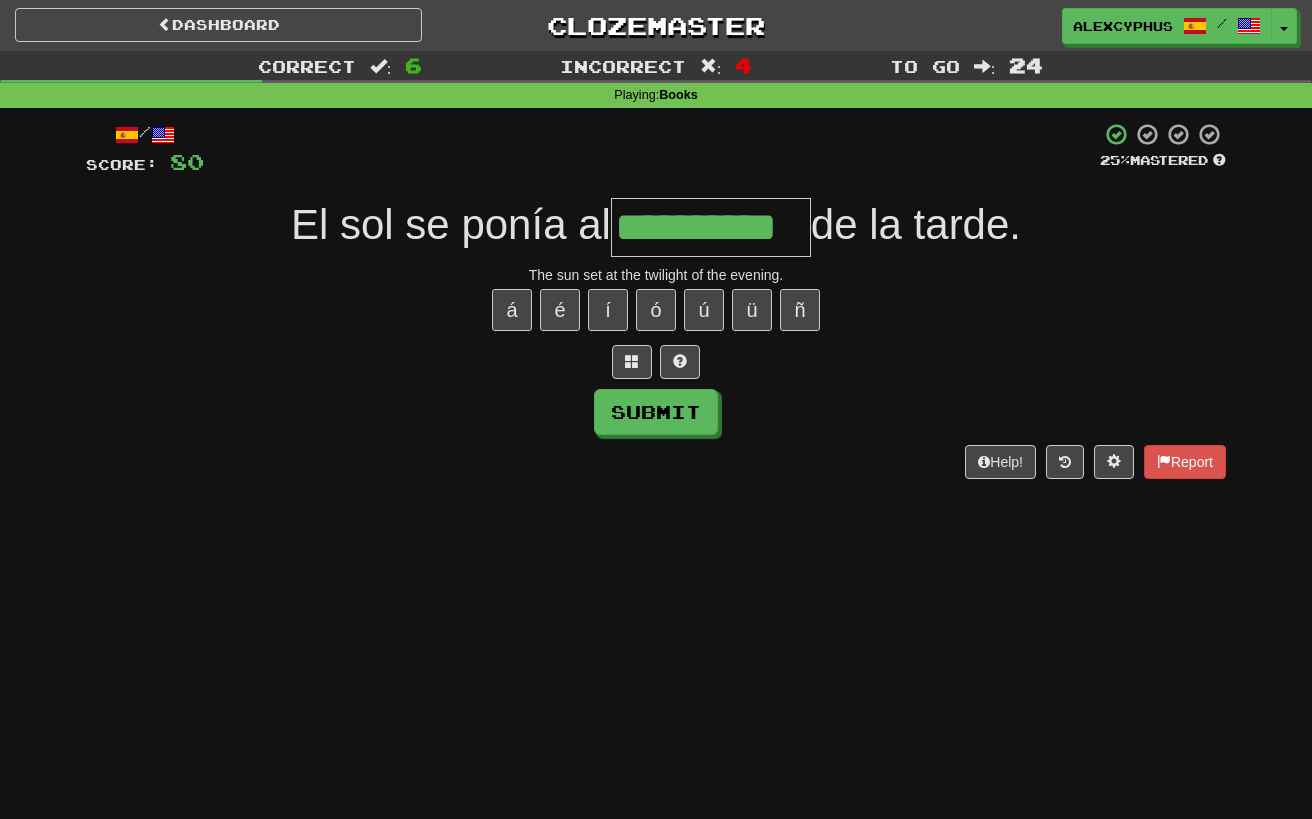 scroll, scrollTop: 0, scrollLeft: 0, axis: both 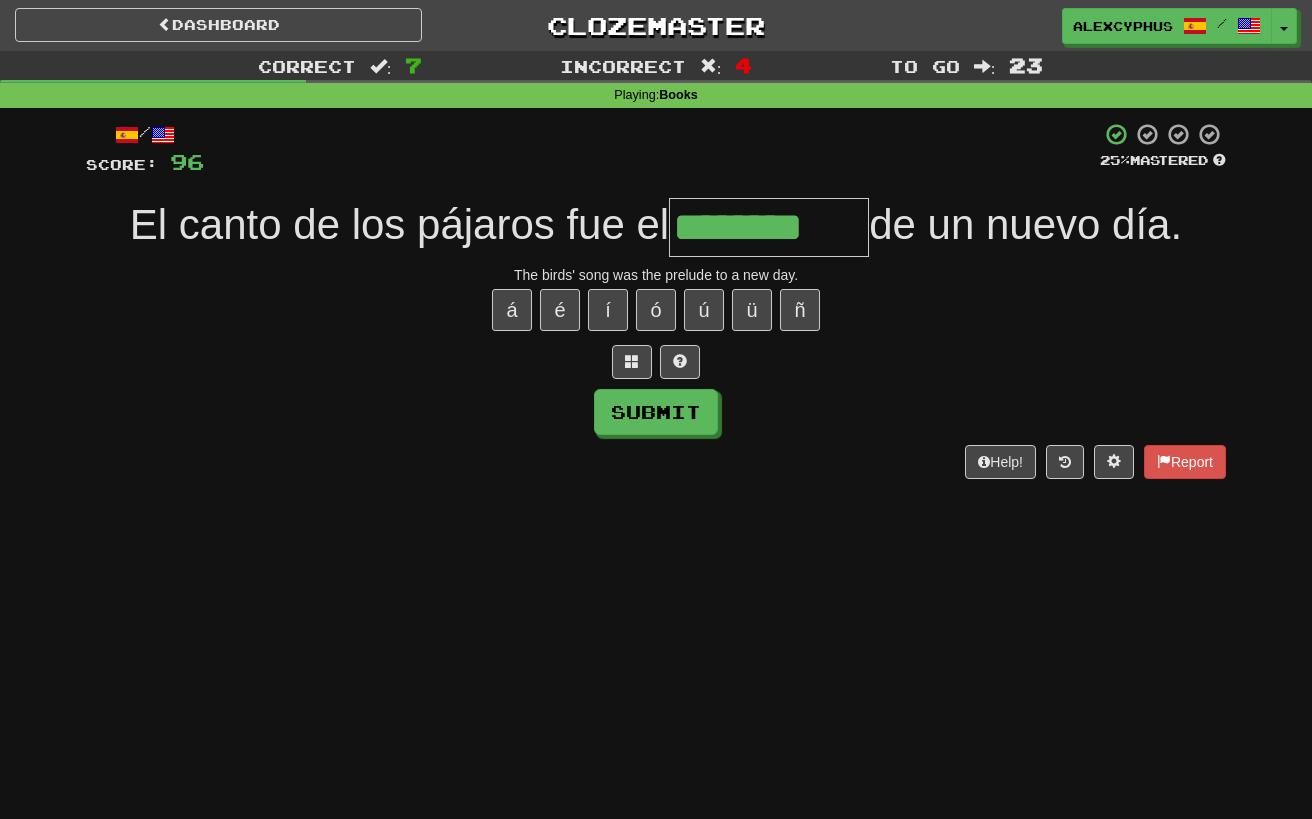type on "********" 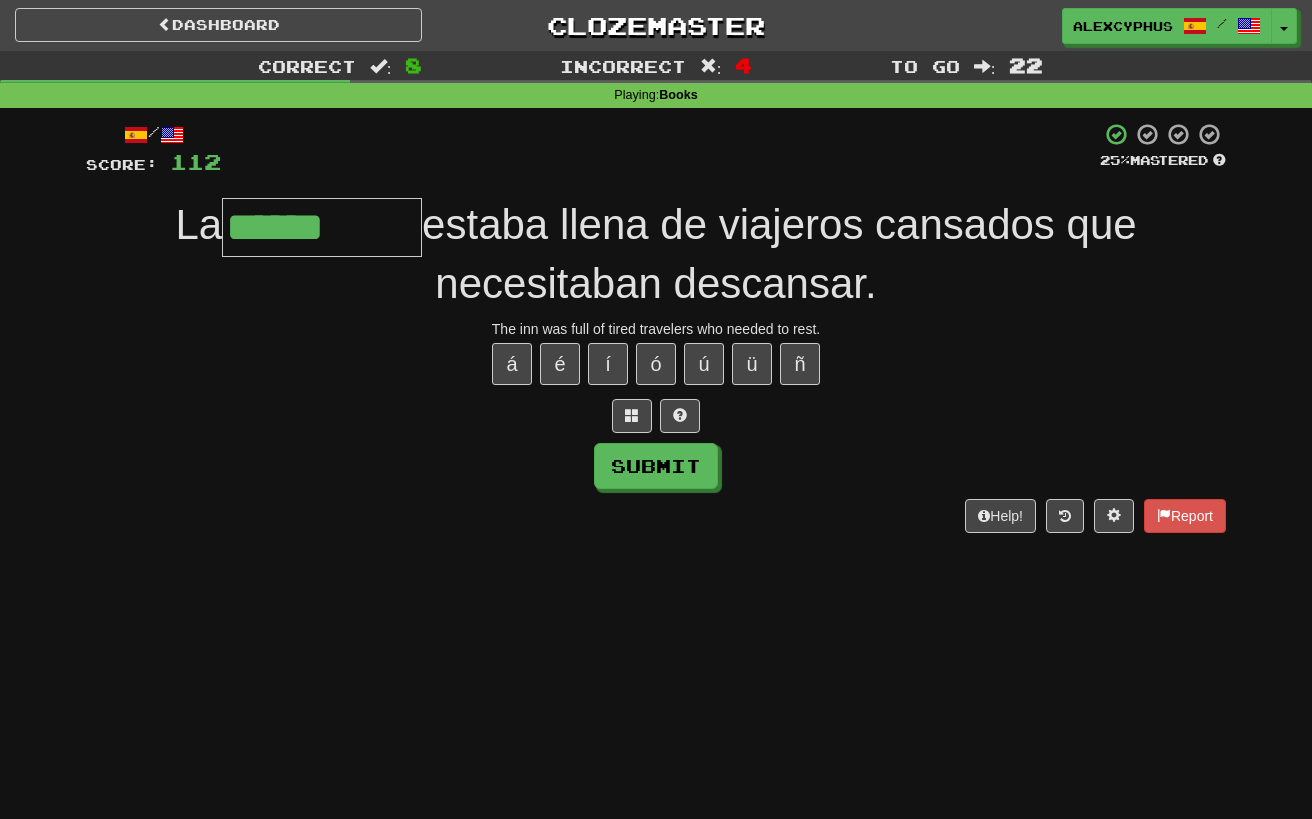 type on "******" 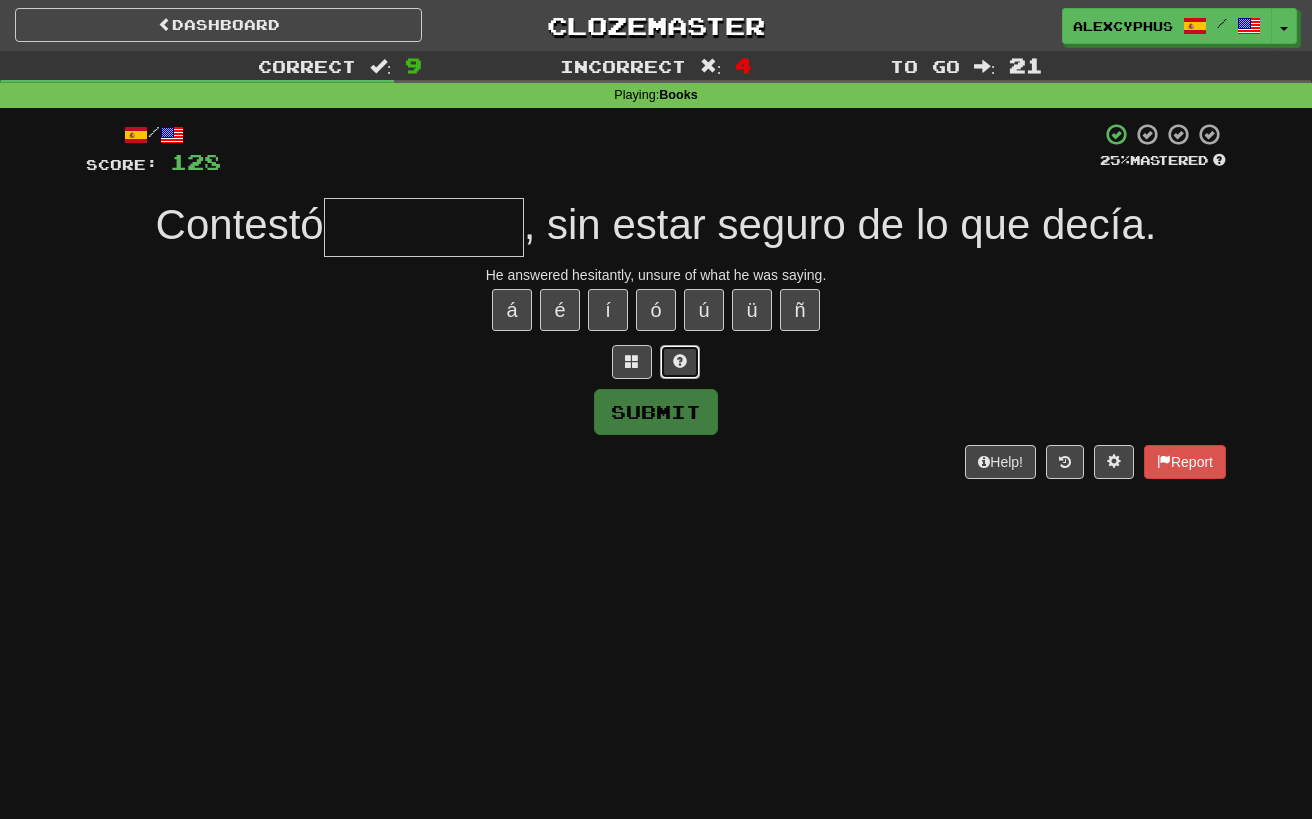 click at bounding box center [680, 362] 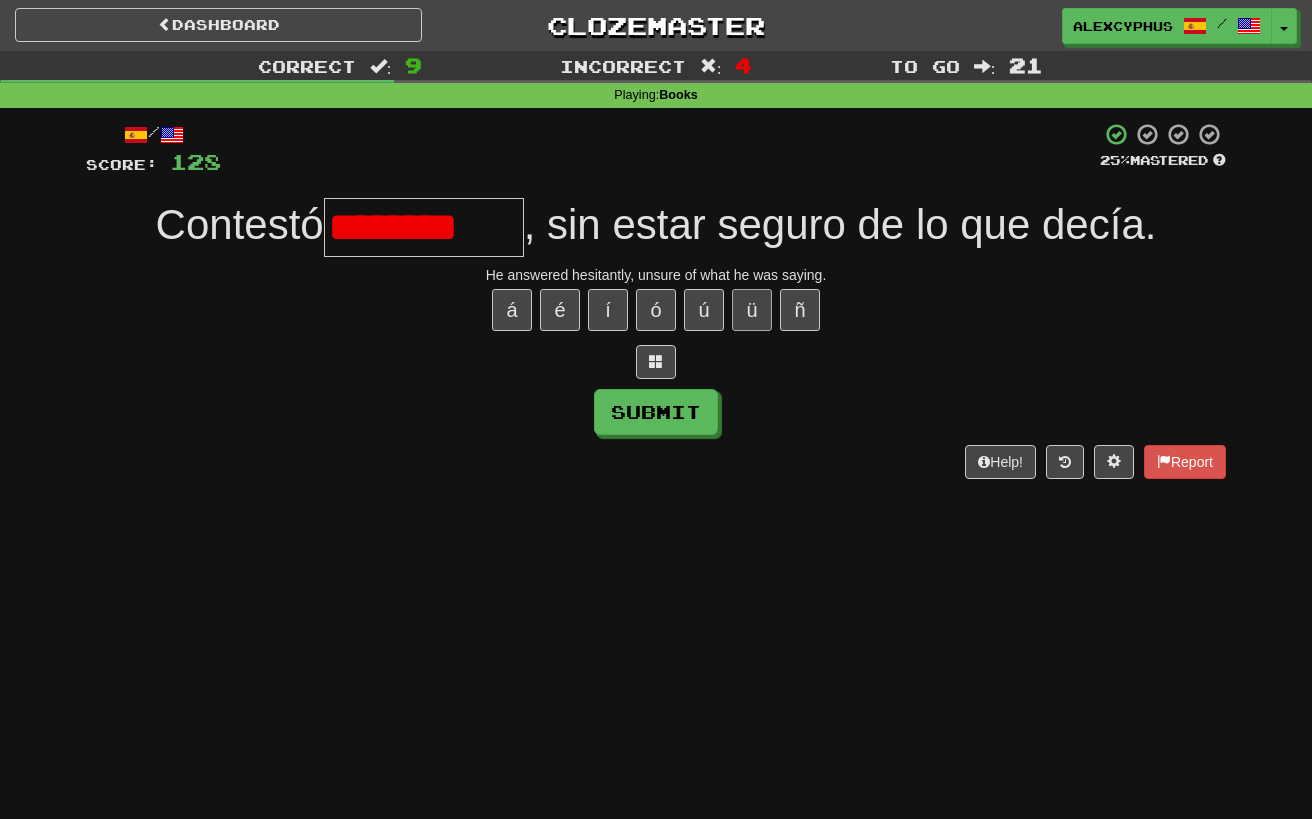 type on "**********" 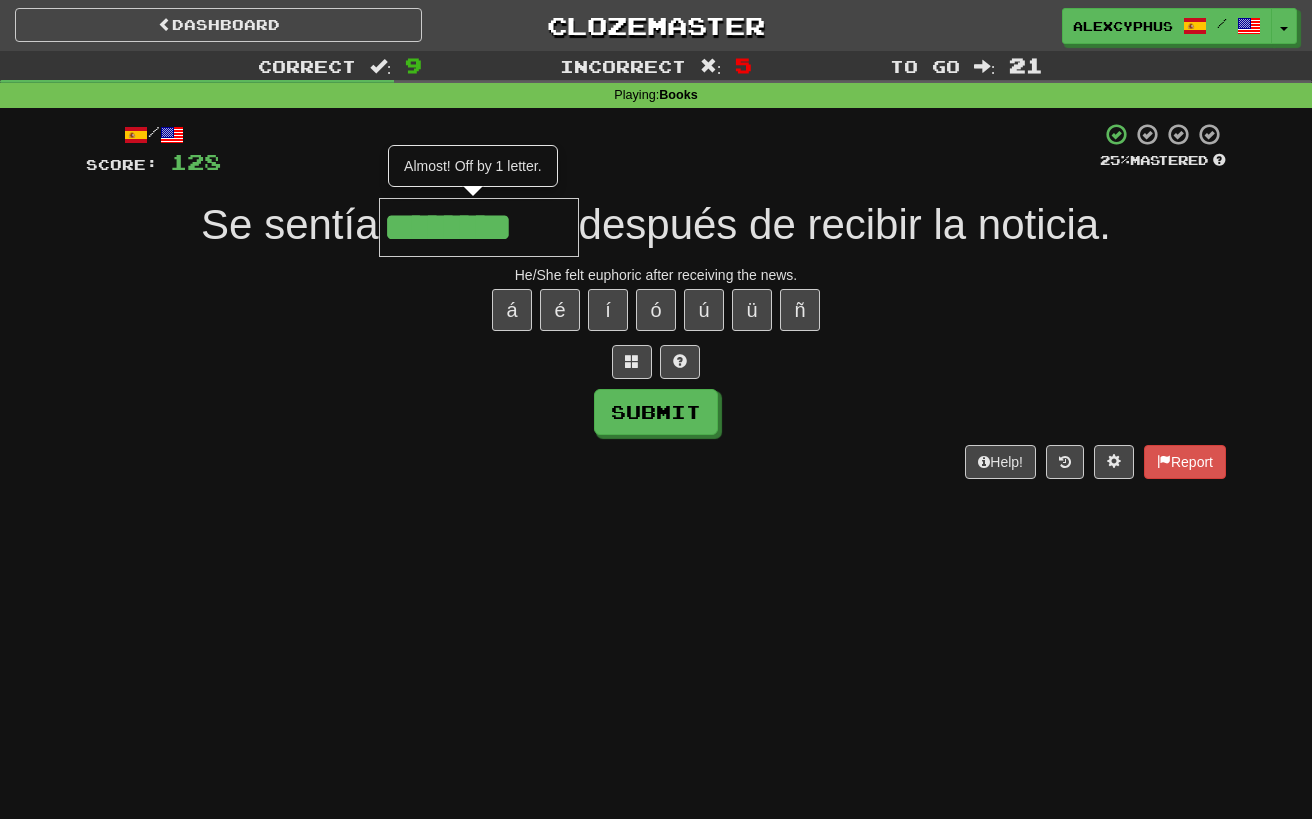 type on "********" 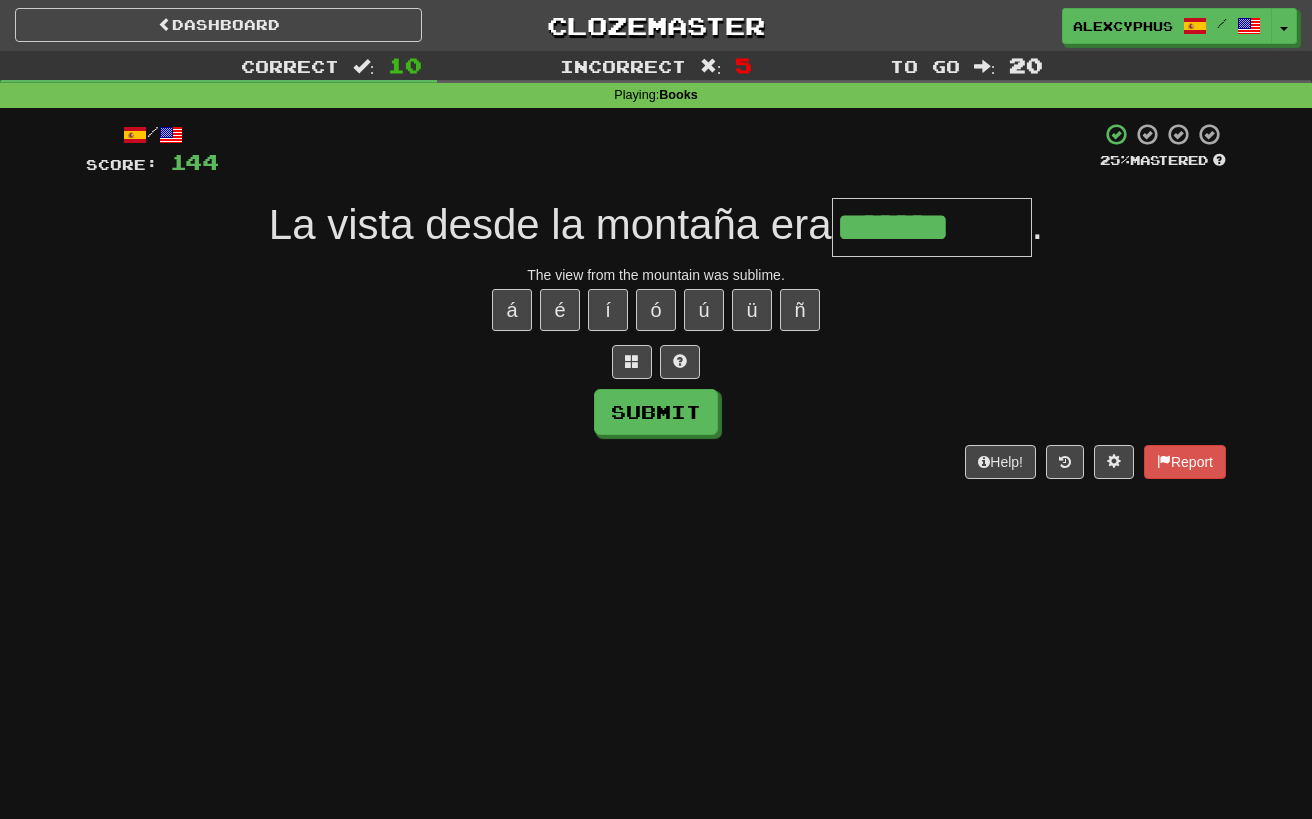 type on "*******" 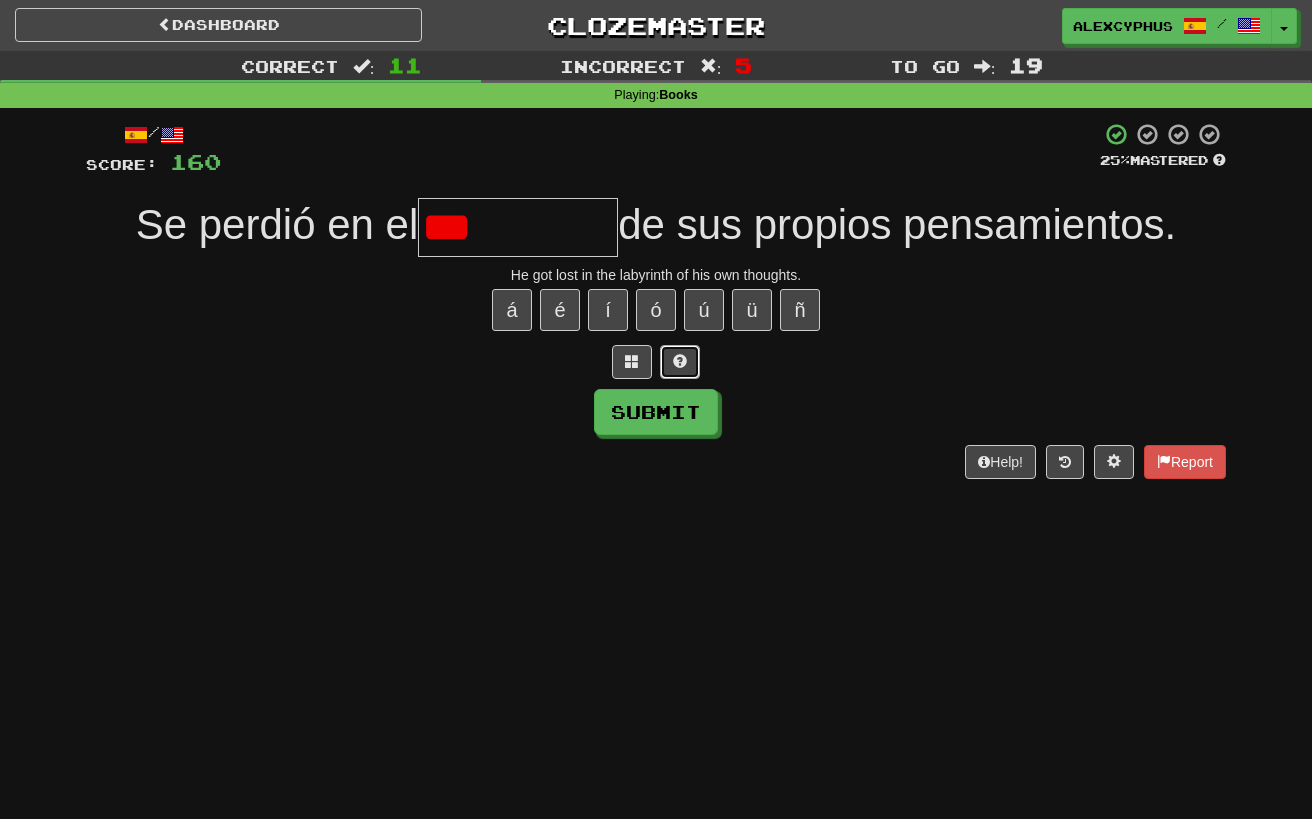 click at bounding box center (680, 362) 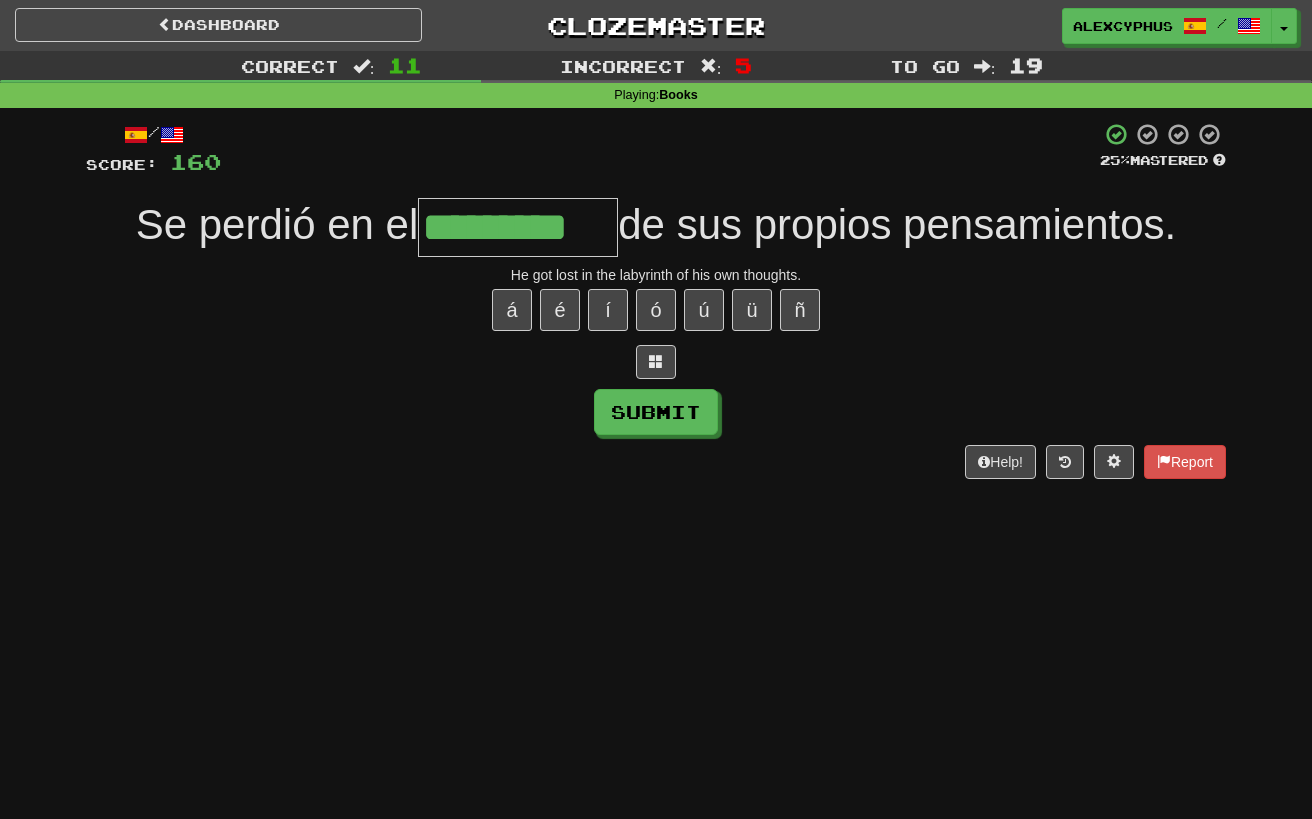 type on "*********" 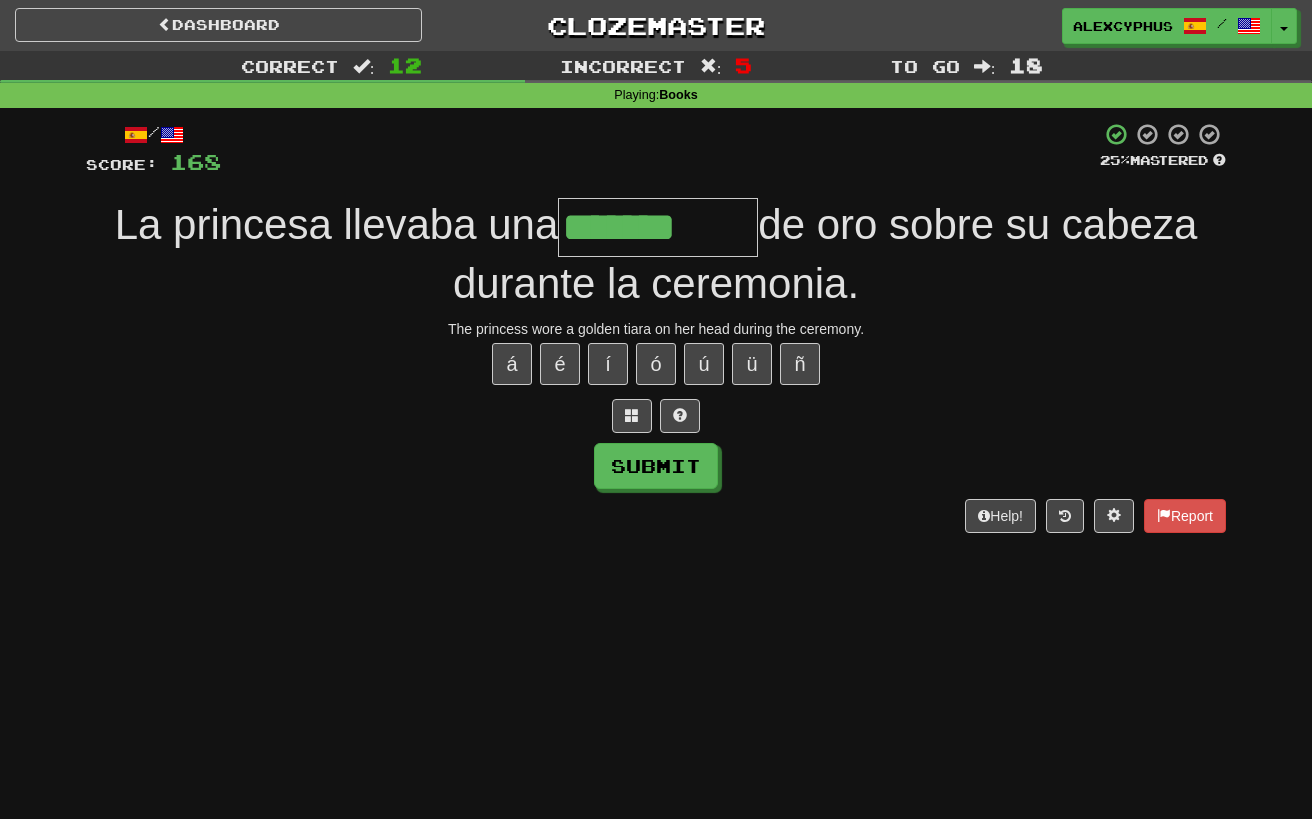 type on "*******" 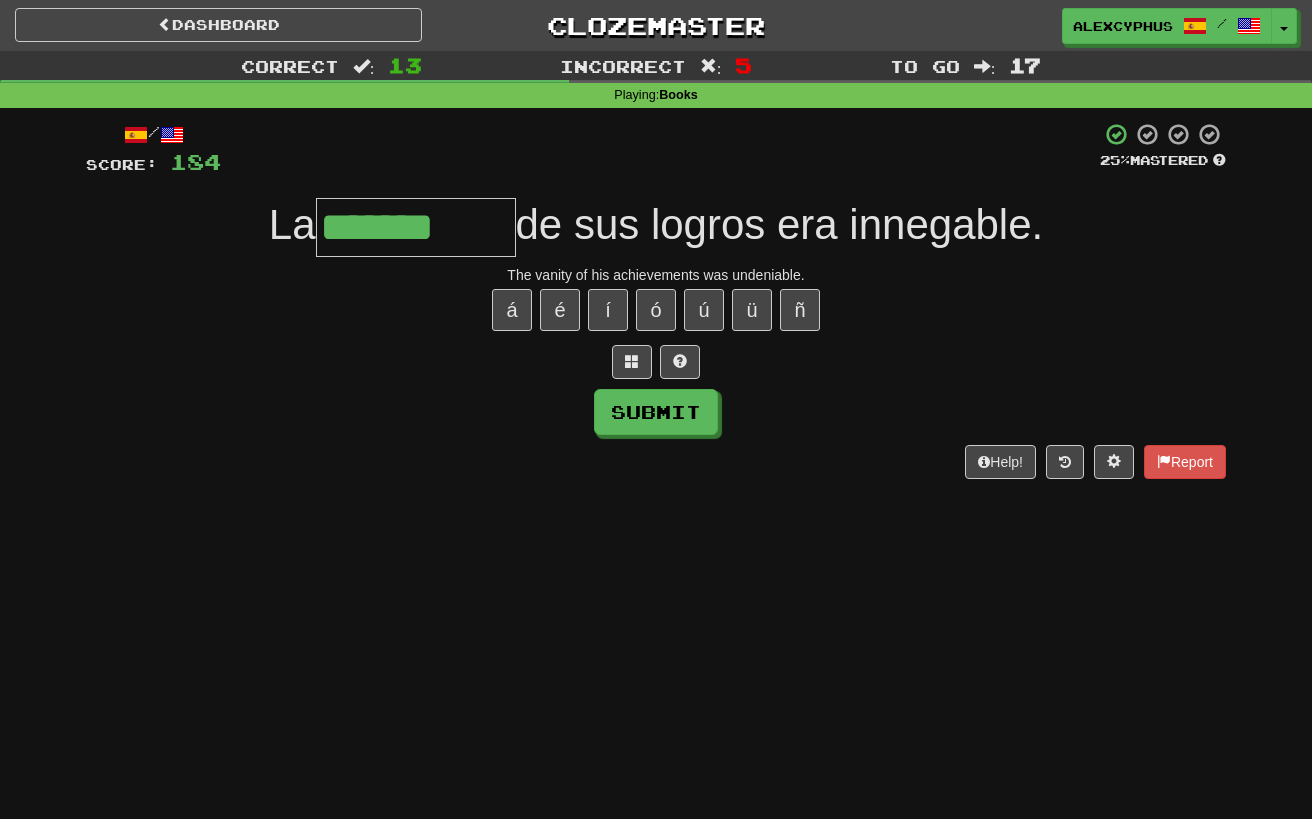 type on "*******" 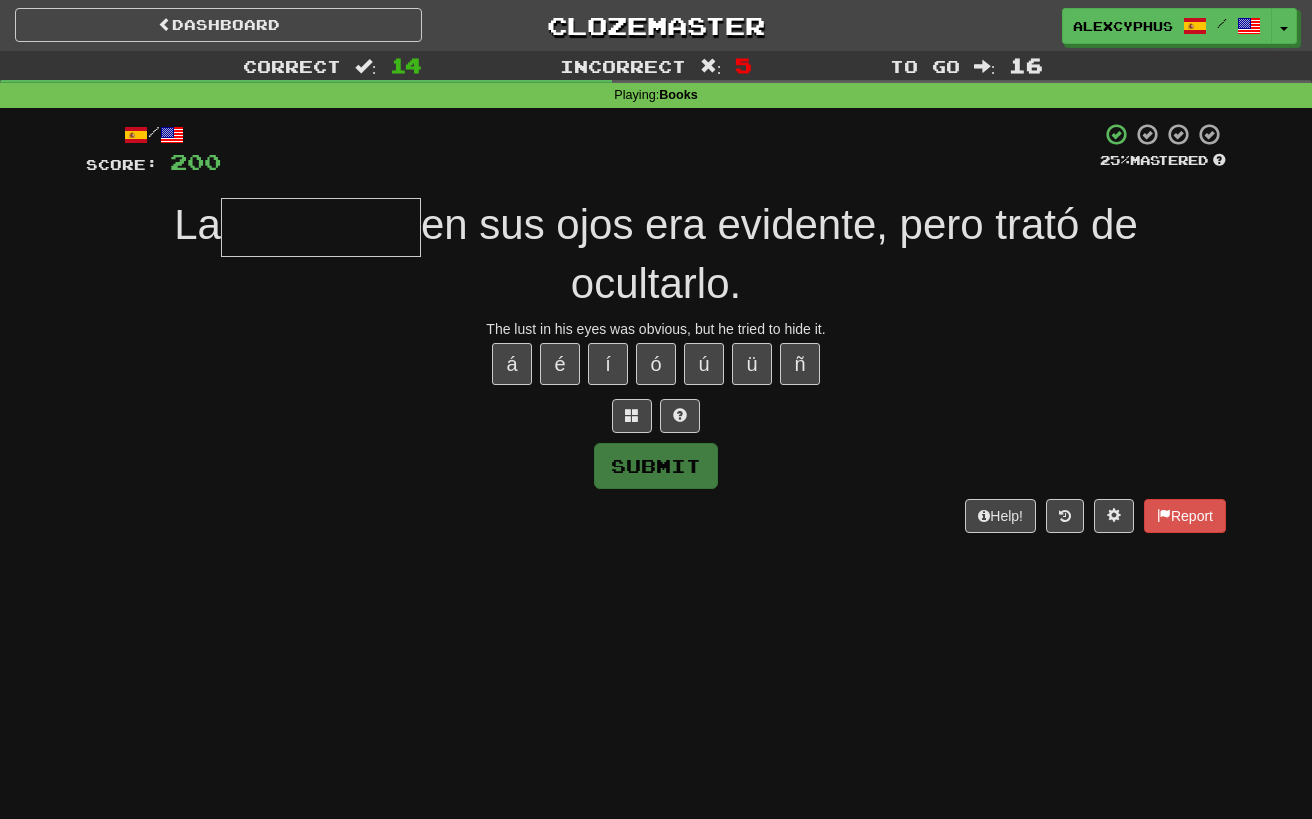 type on "*" 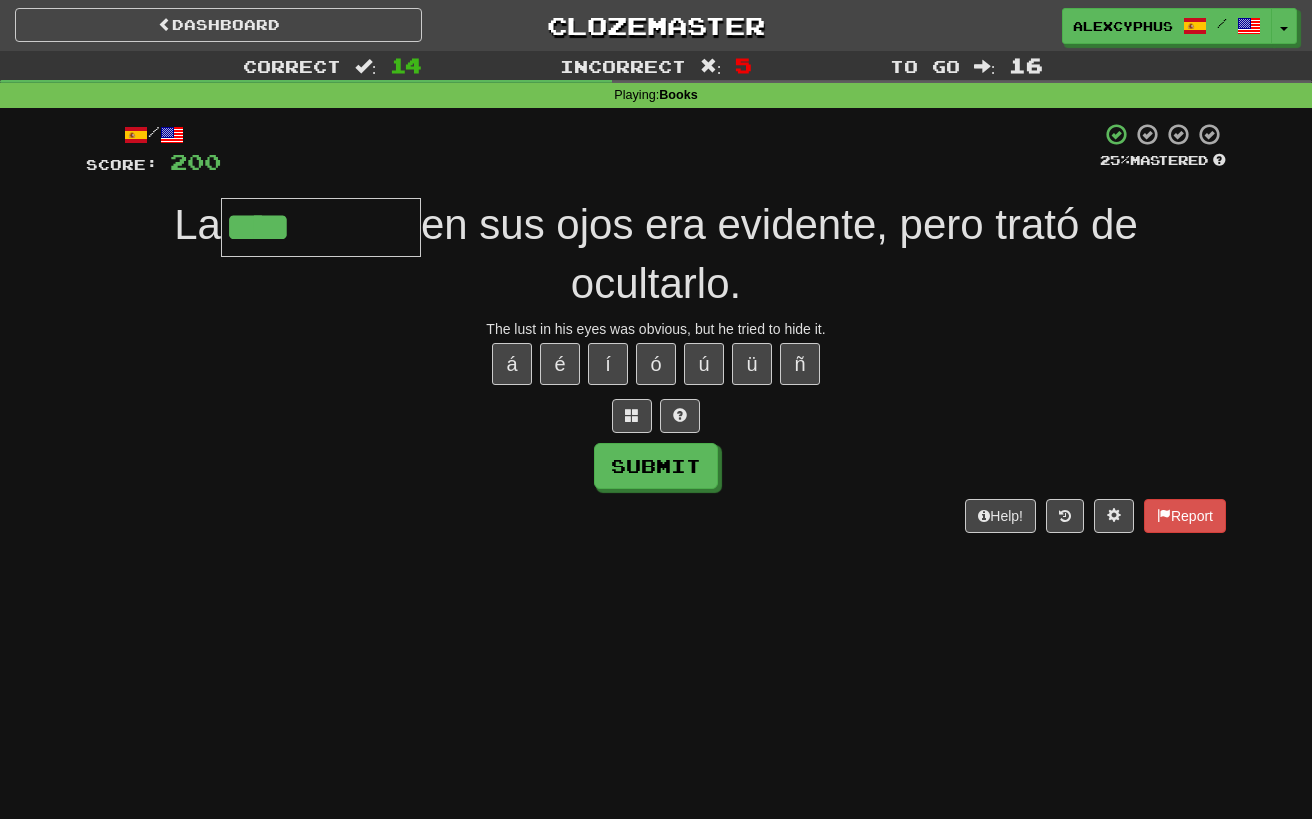 type on "*******" 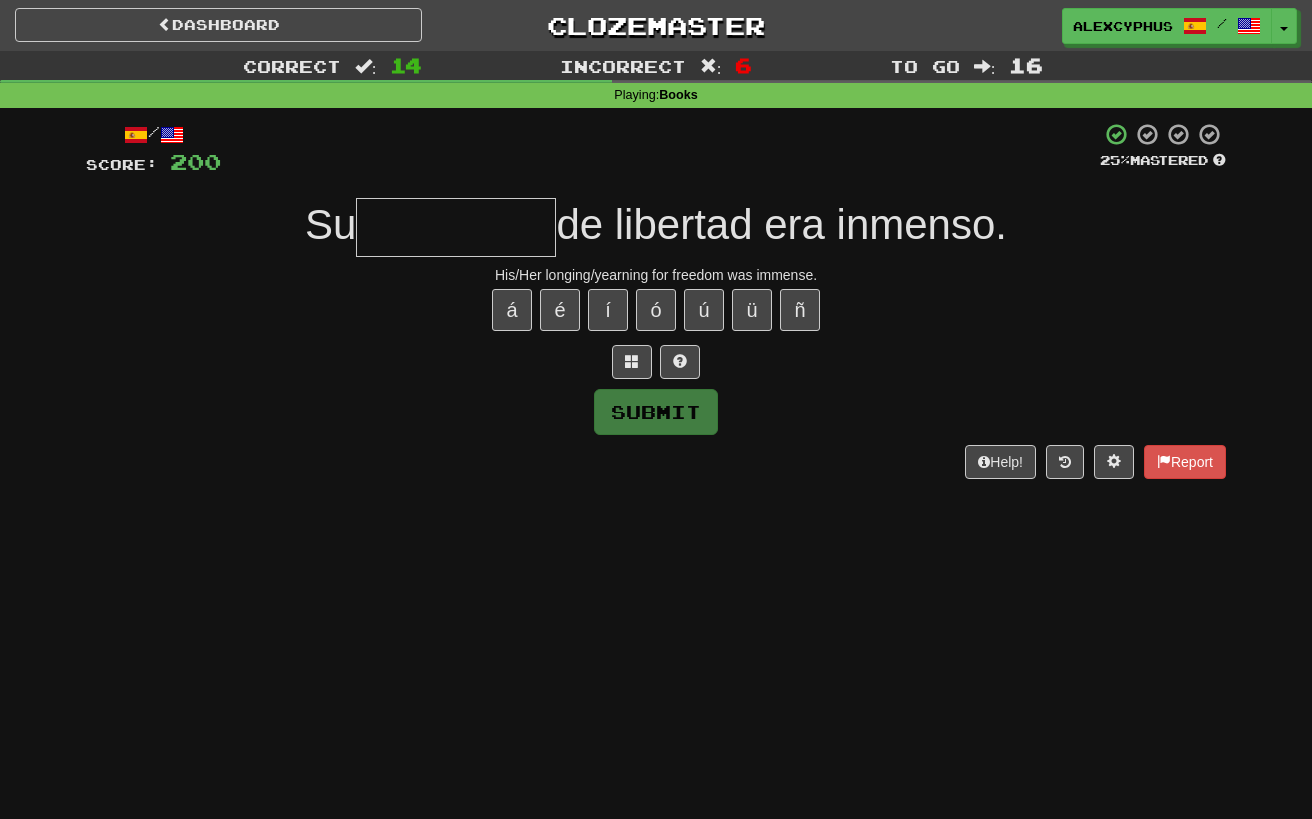 type on "*" 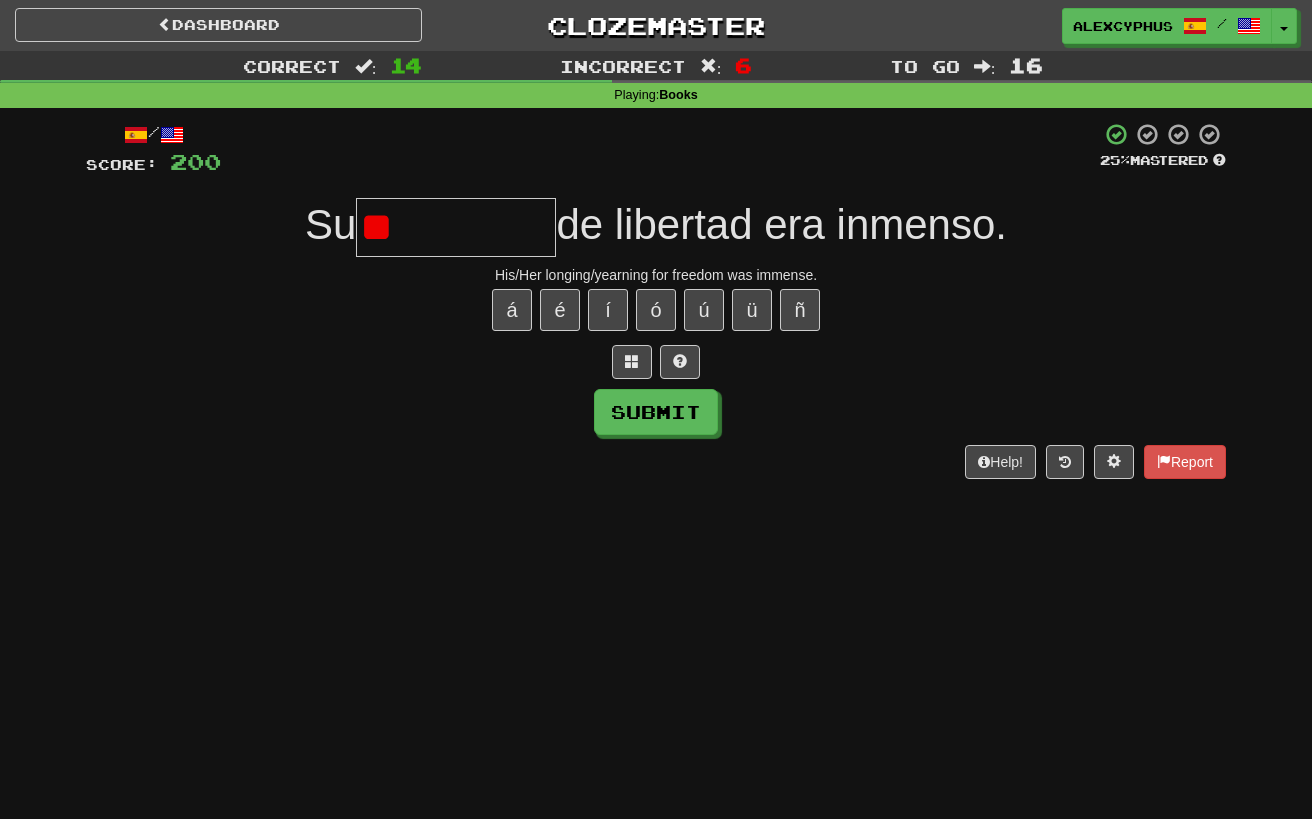 type on "*" 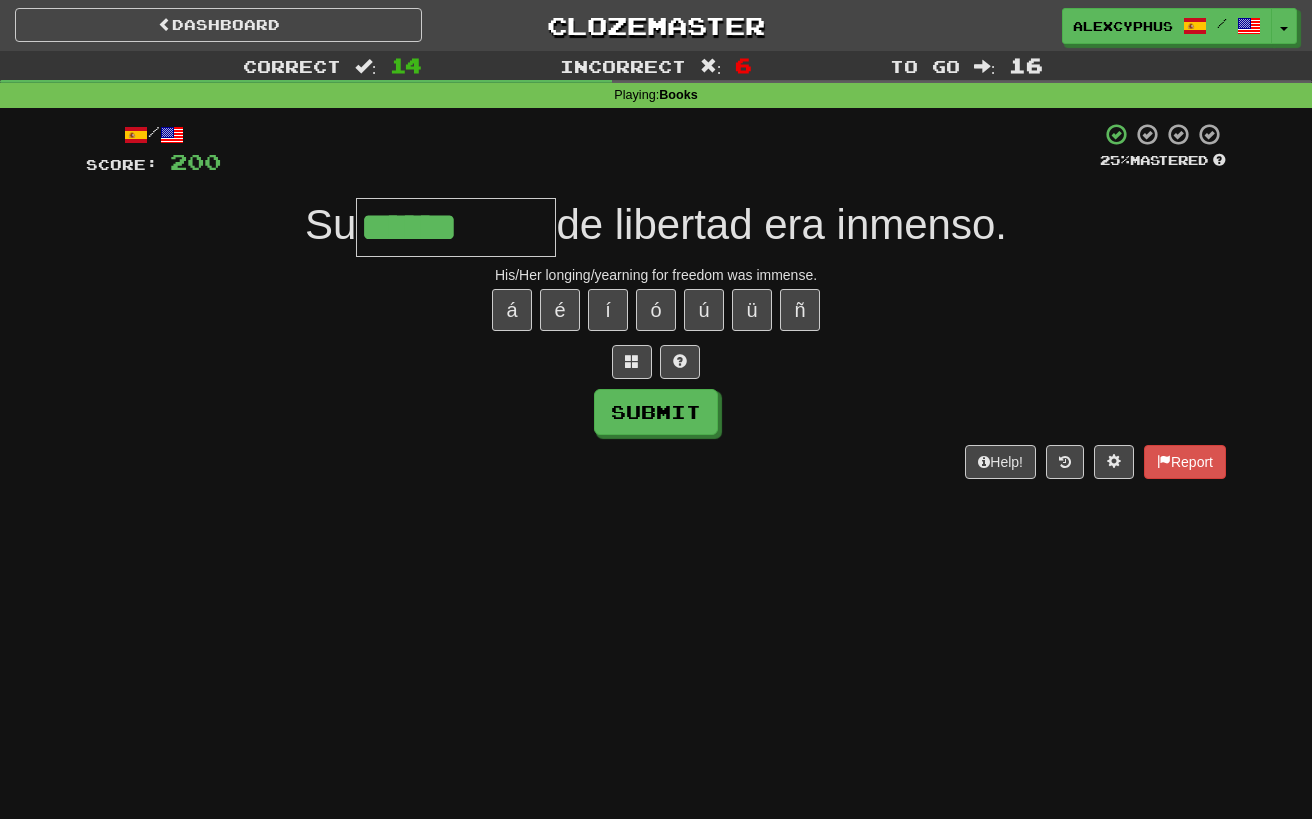 type on "******" 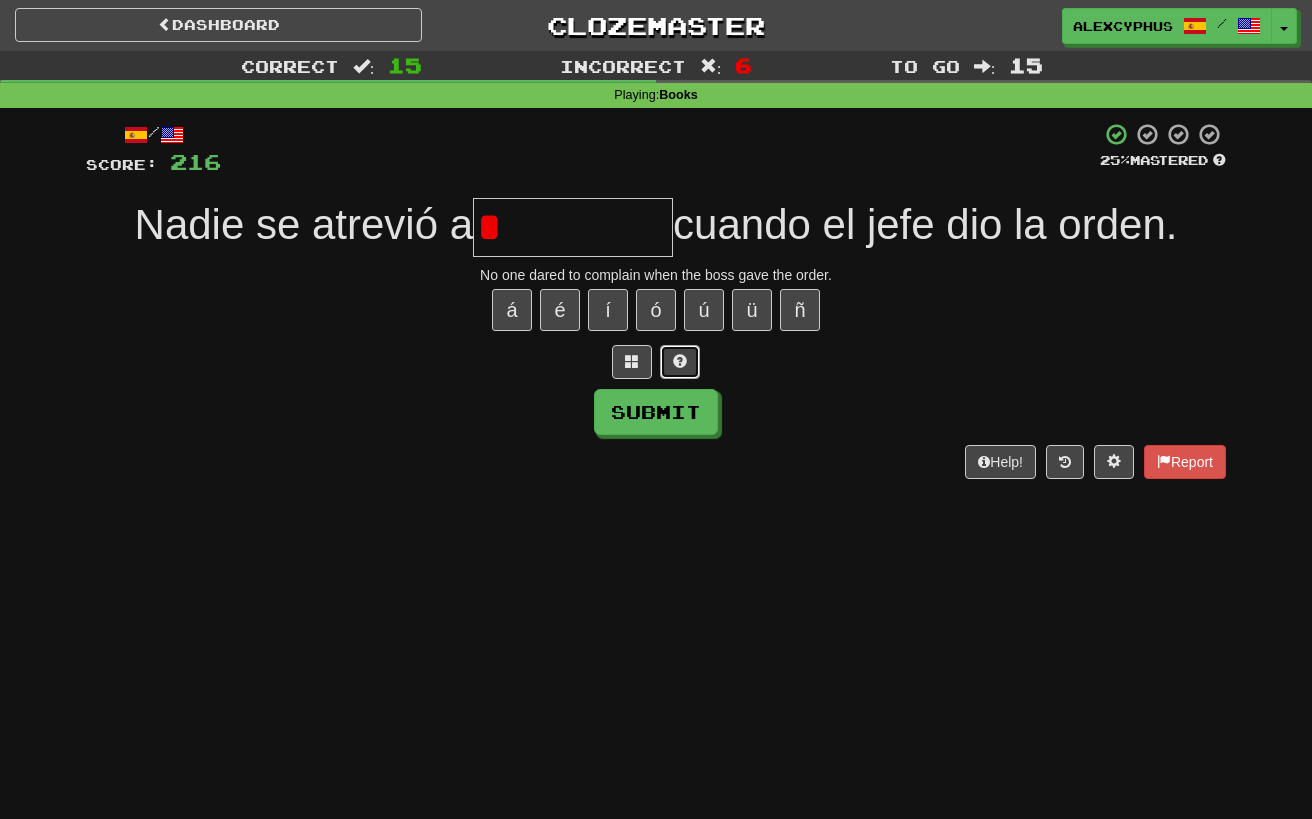 click at bounding box center (680, 362) 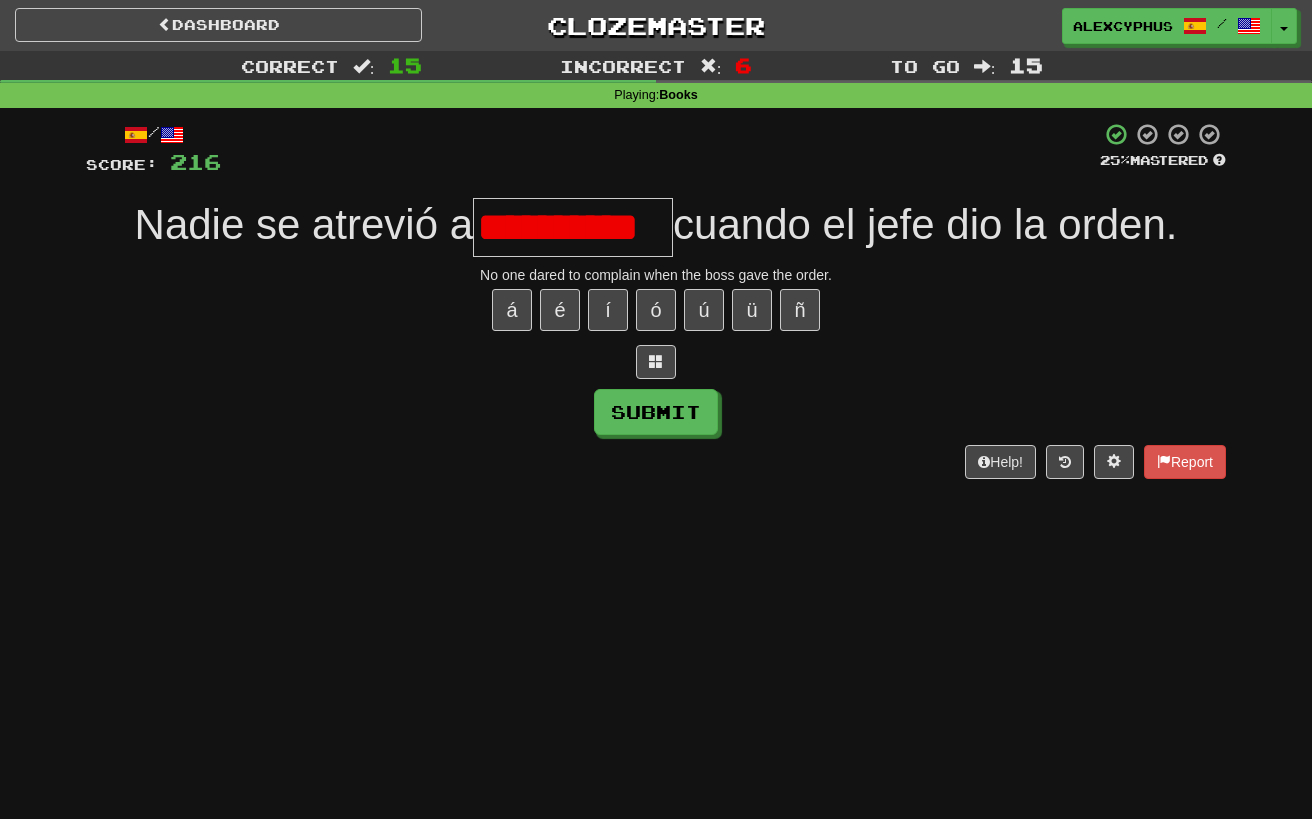scroll, scrollTop: 0, scrollLeft: 0, axis: both 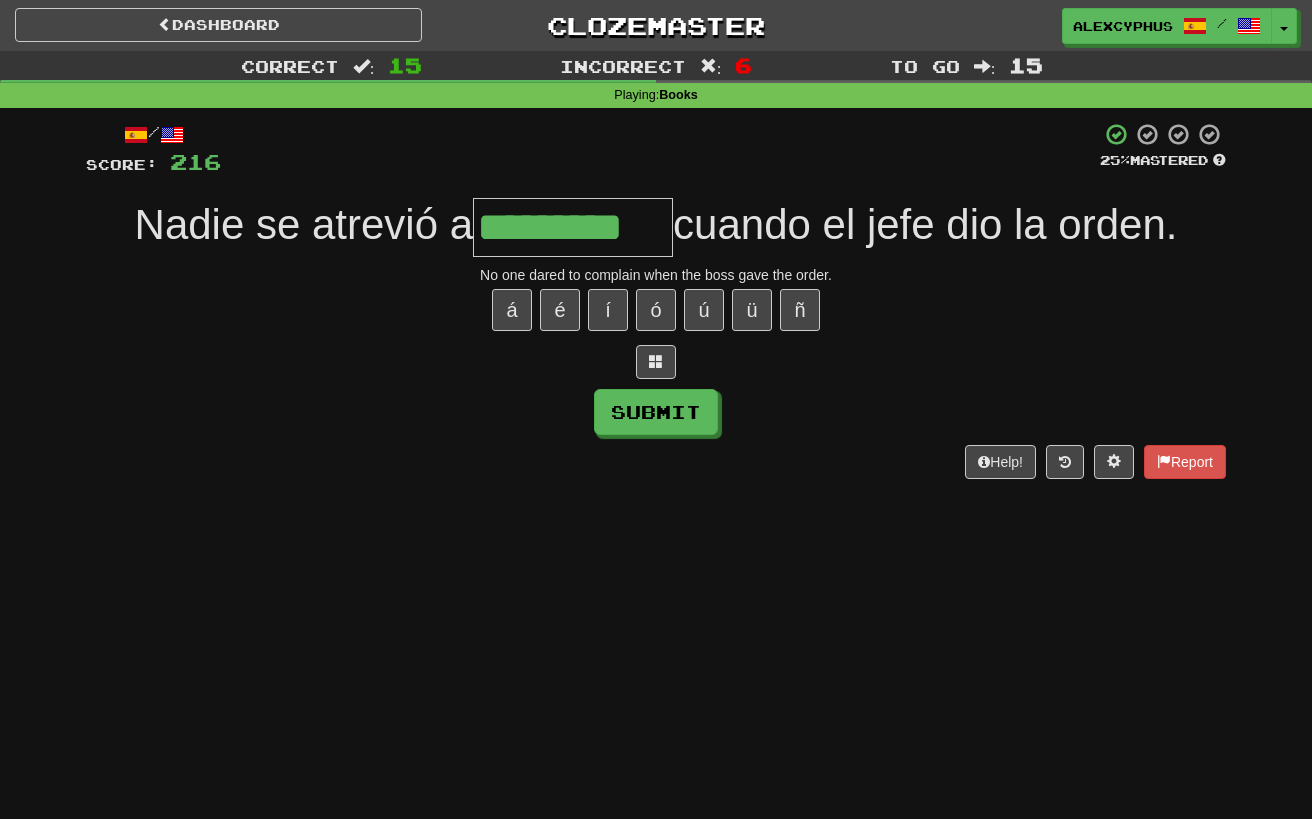 type on "*********" 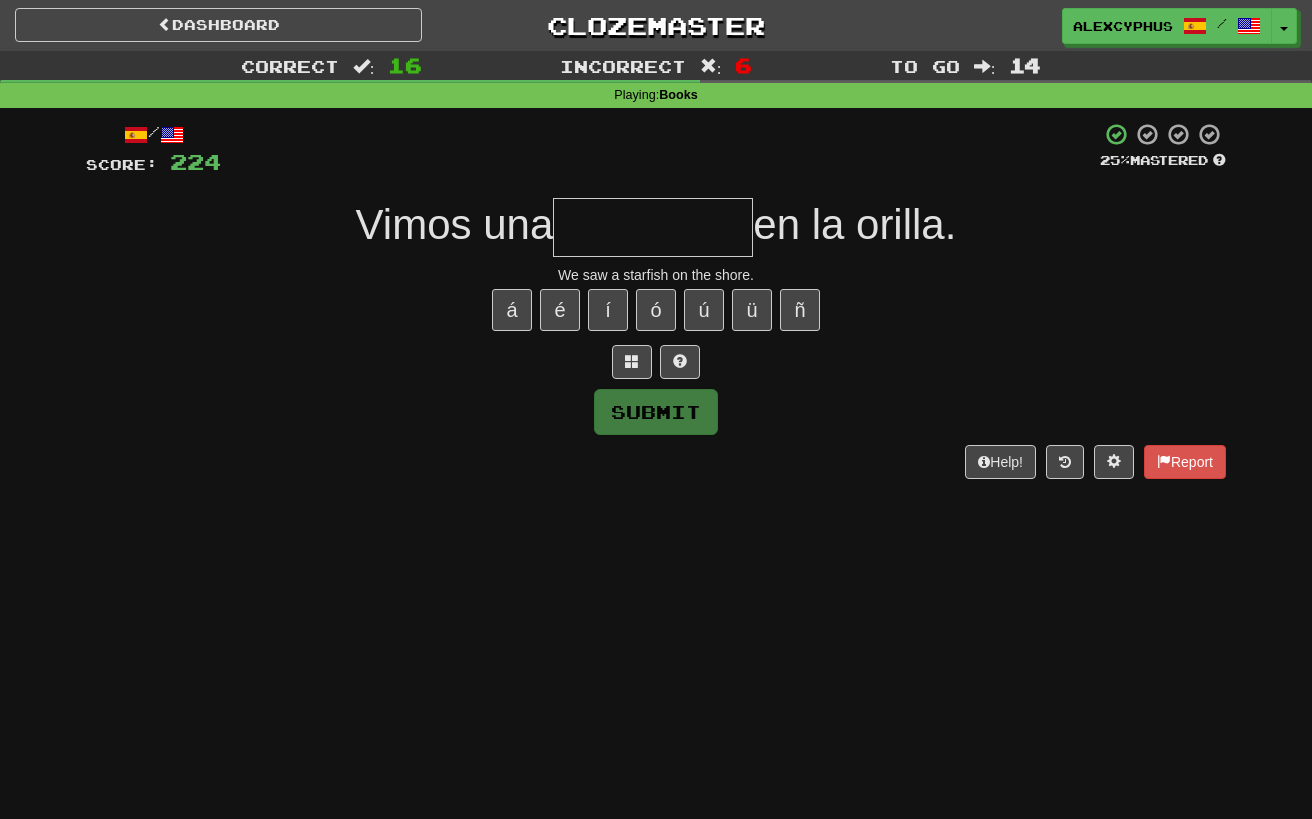 type on "*" 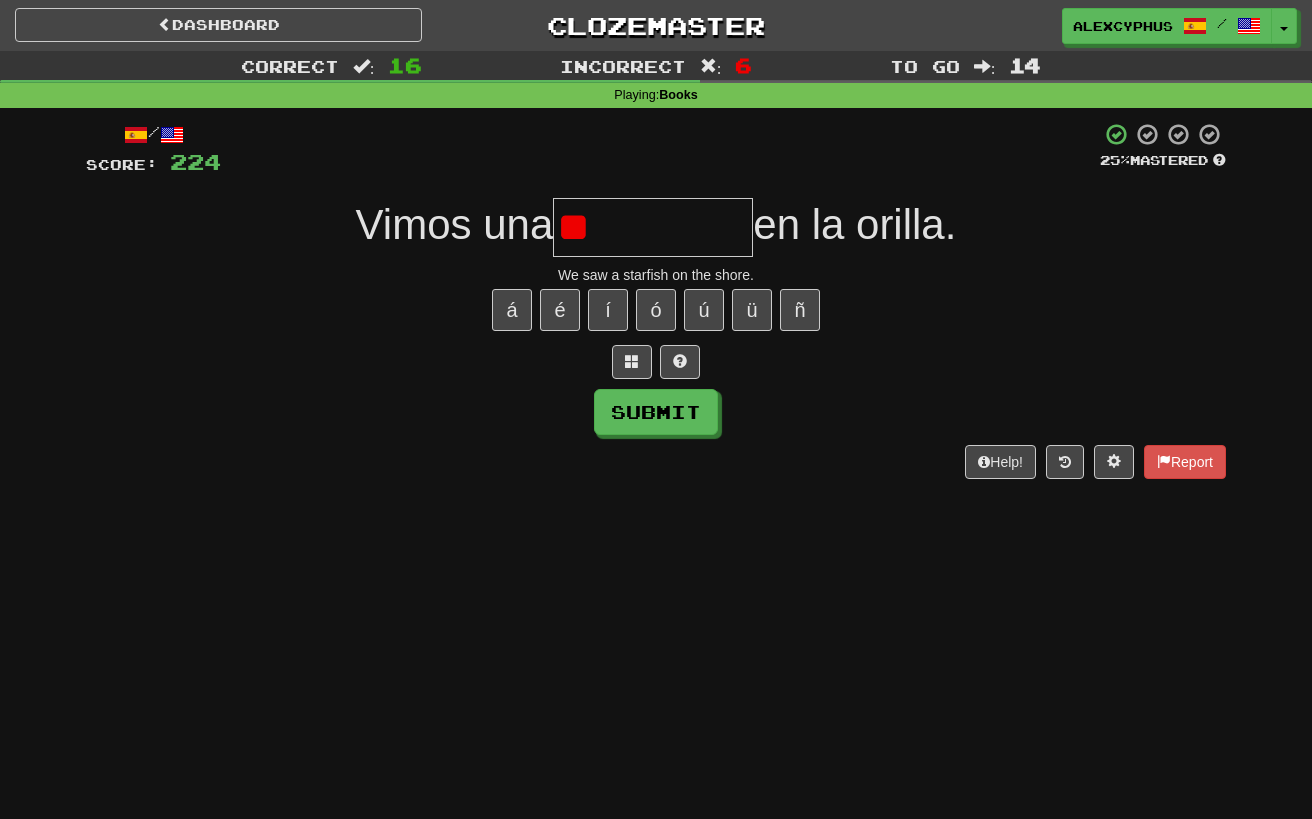 type on "*" 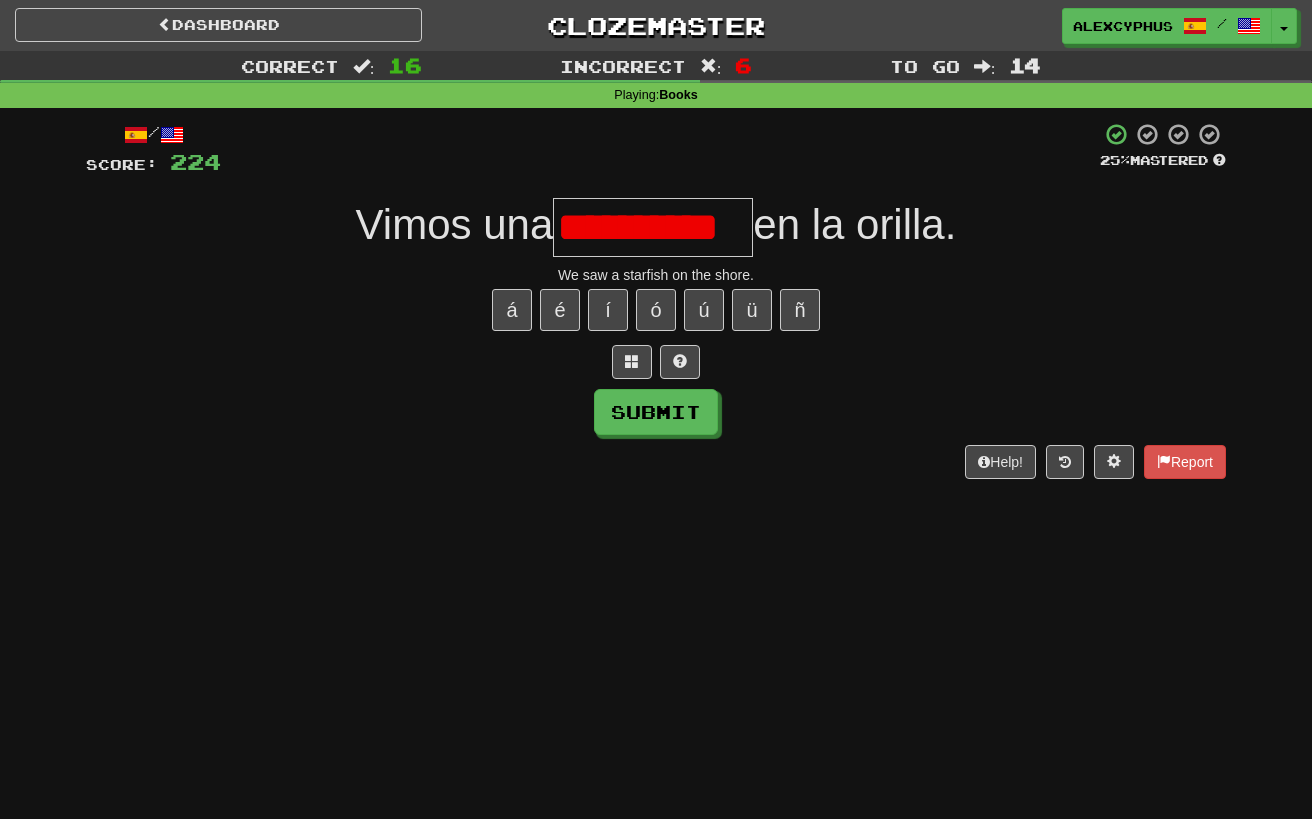 type on "**********" 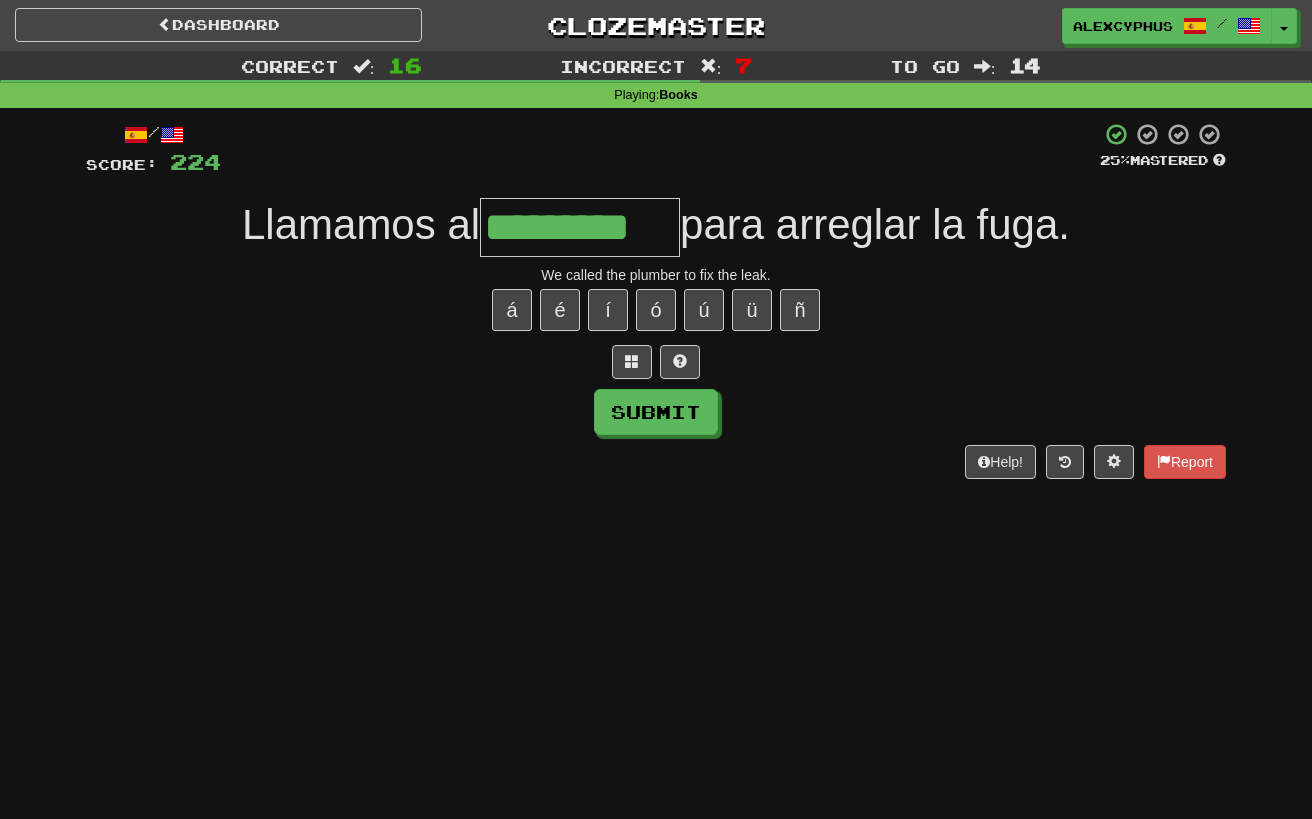 type on "*********" 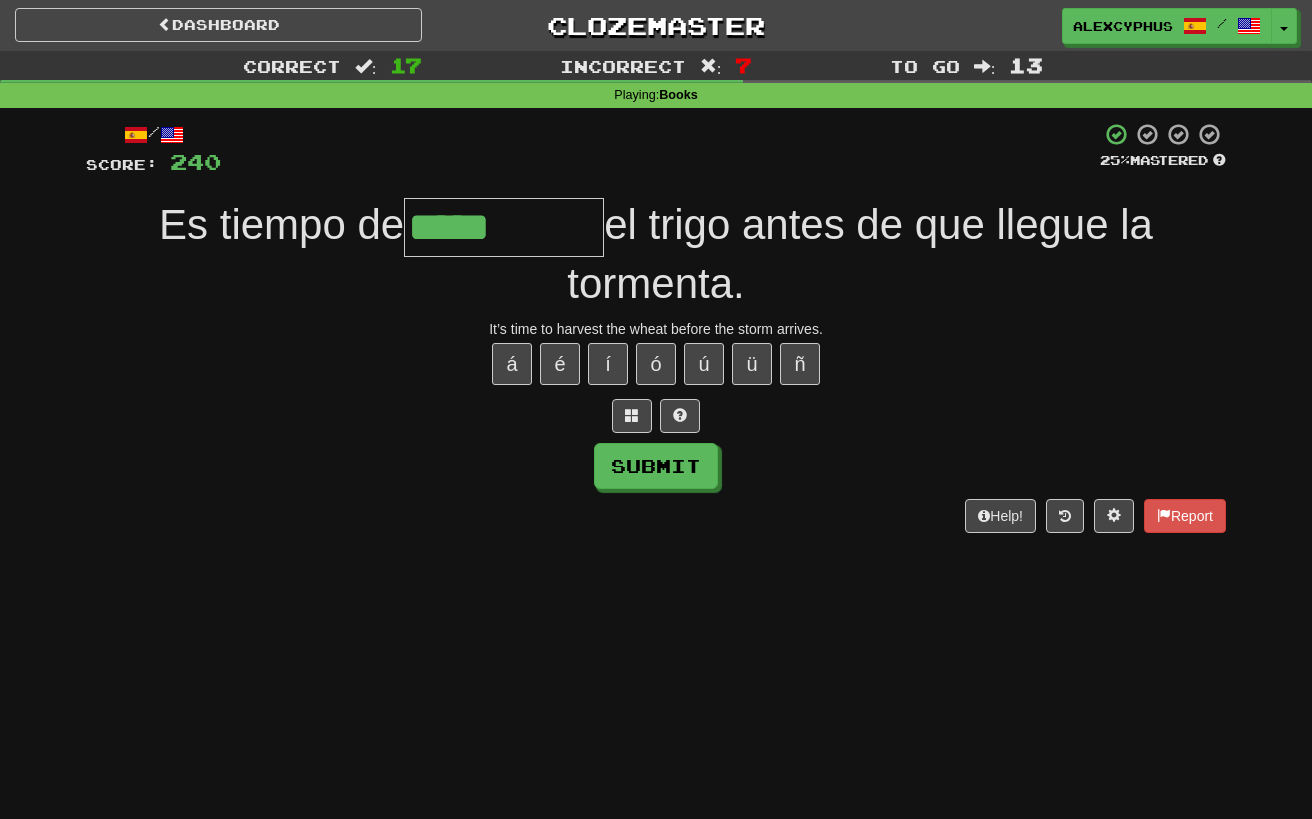 type on "*****" 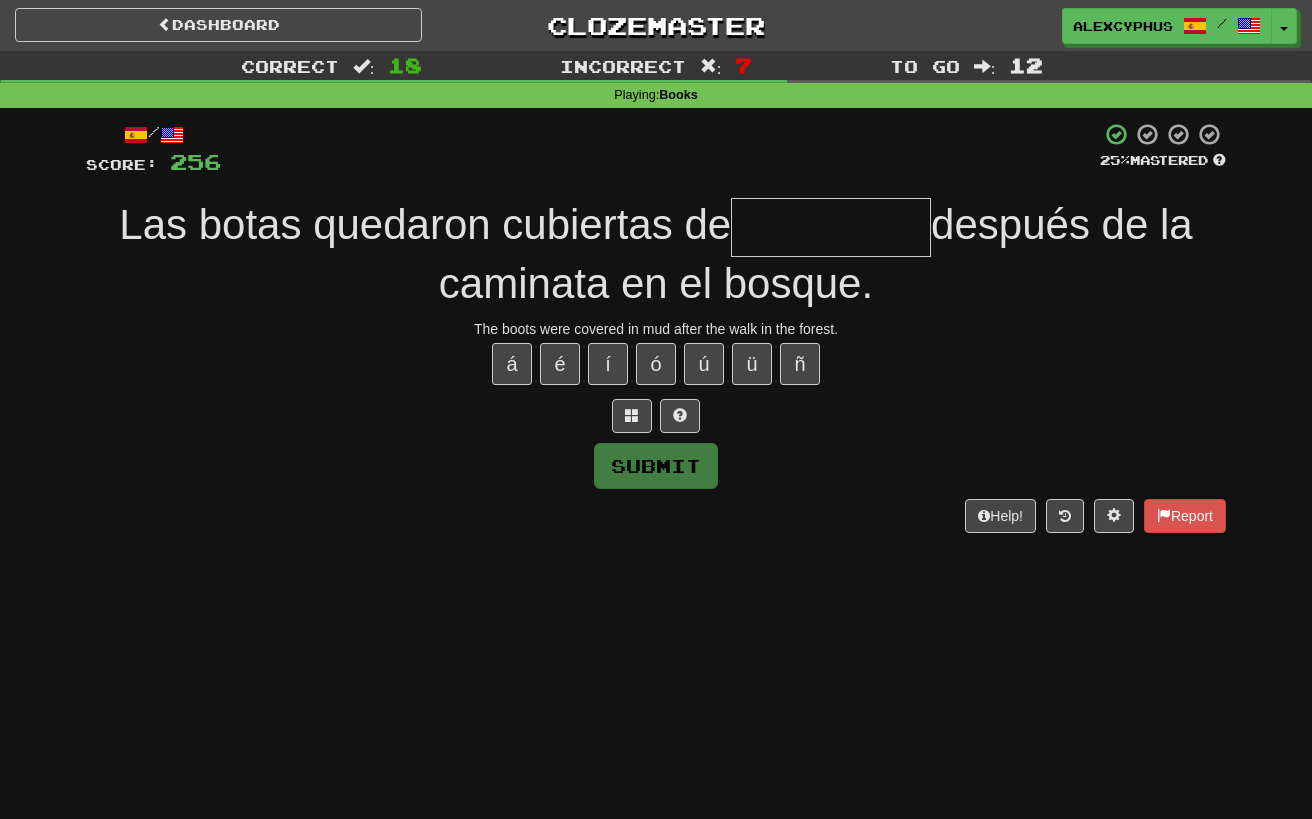 type on "*" 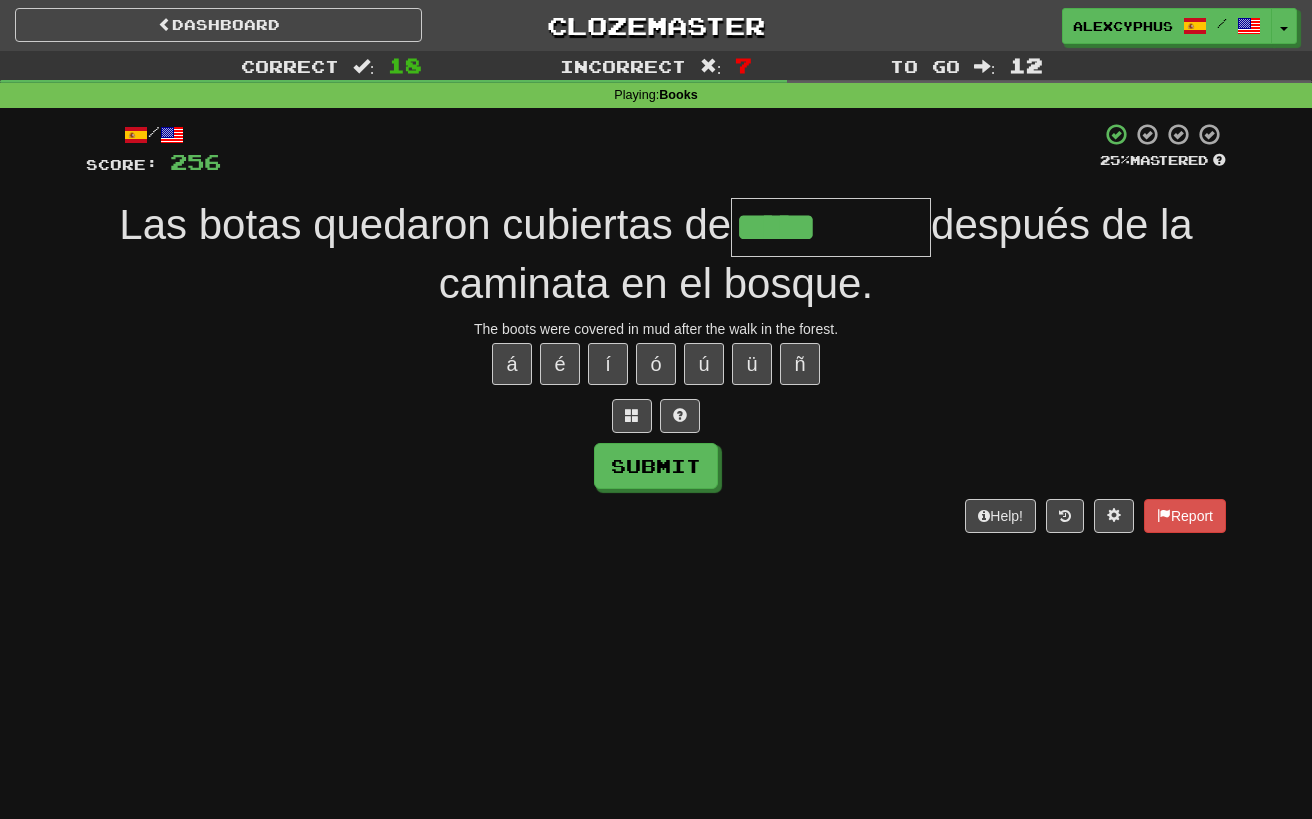 type on "*****" 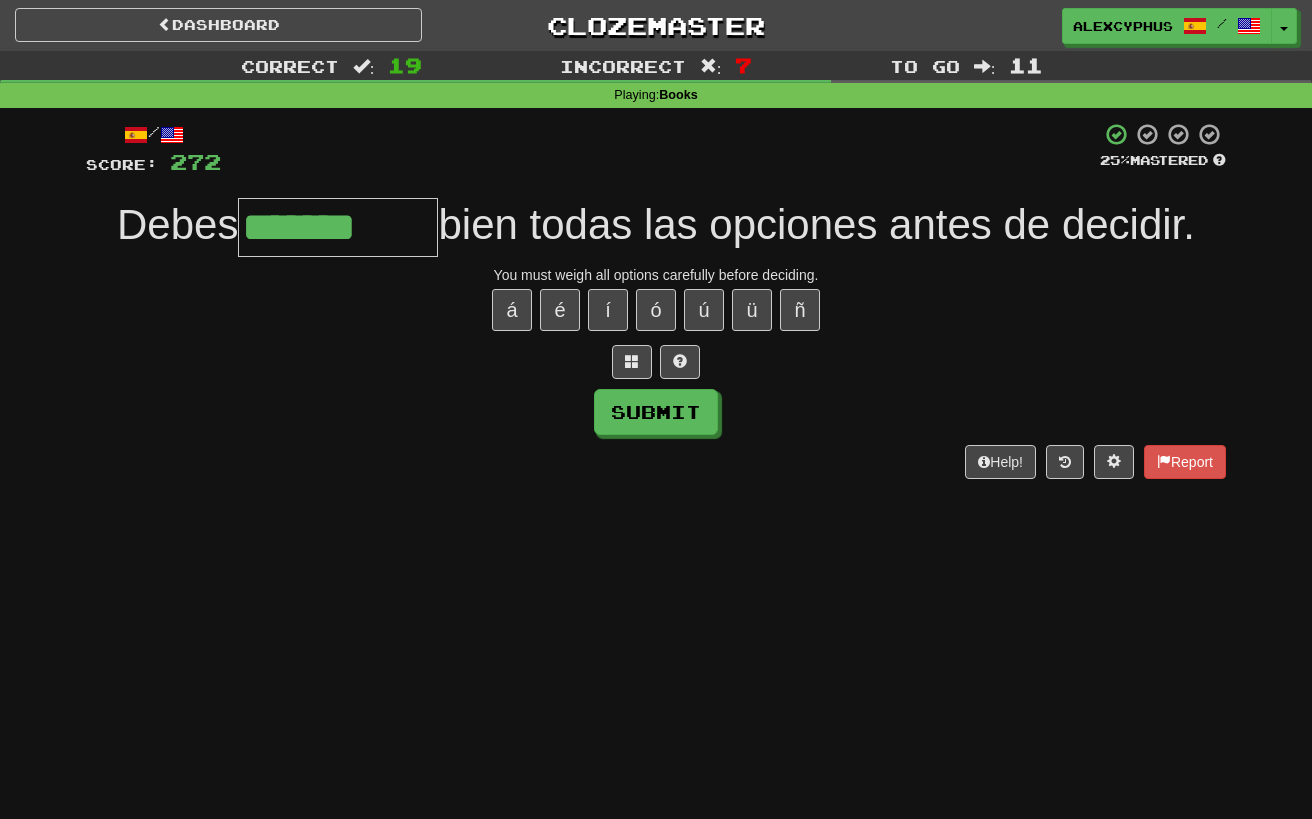 type on "*******" 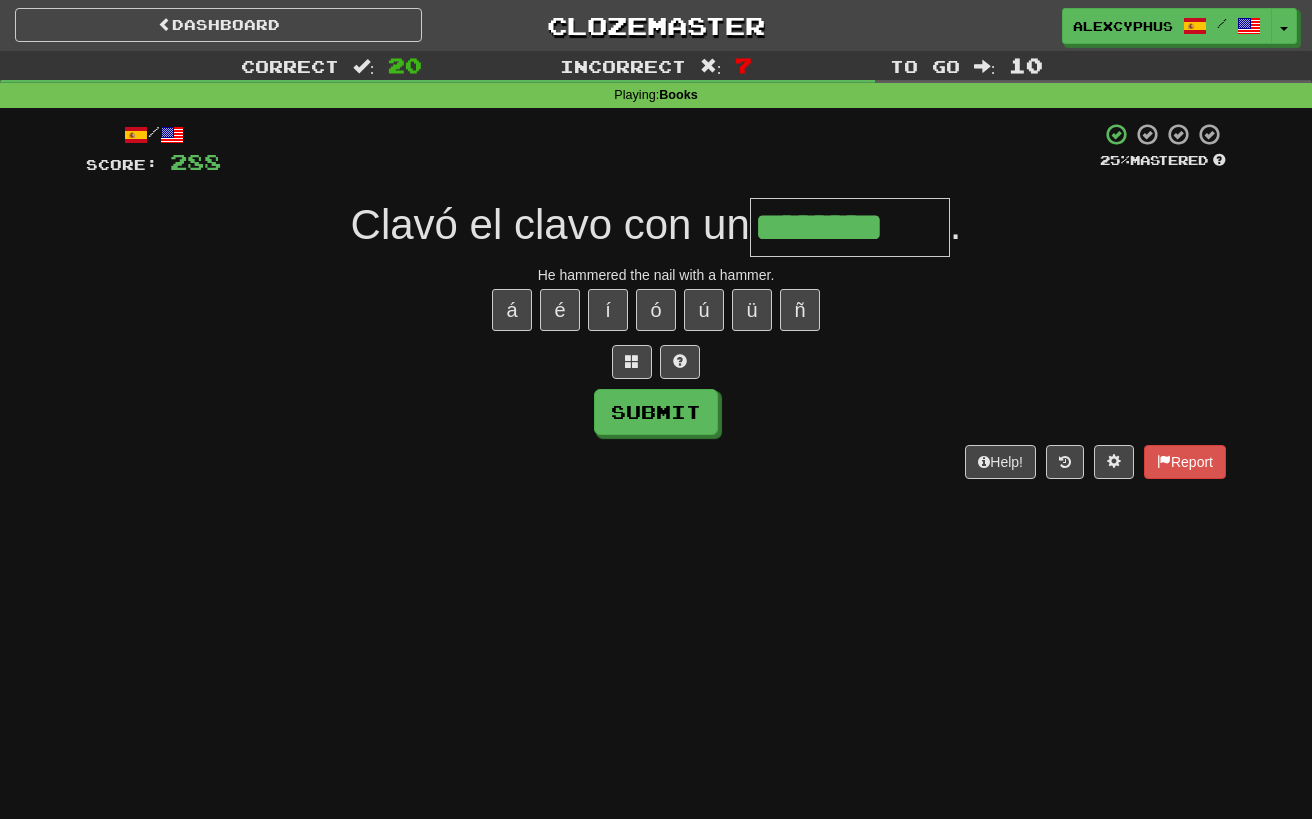 type on "********" 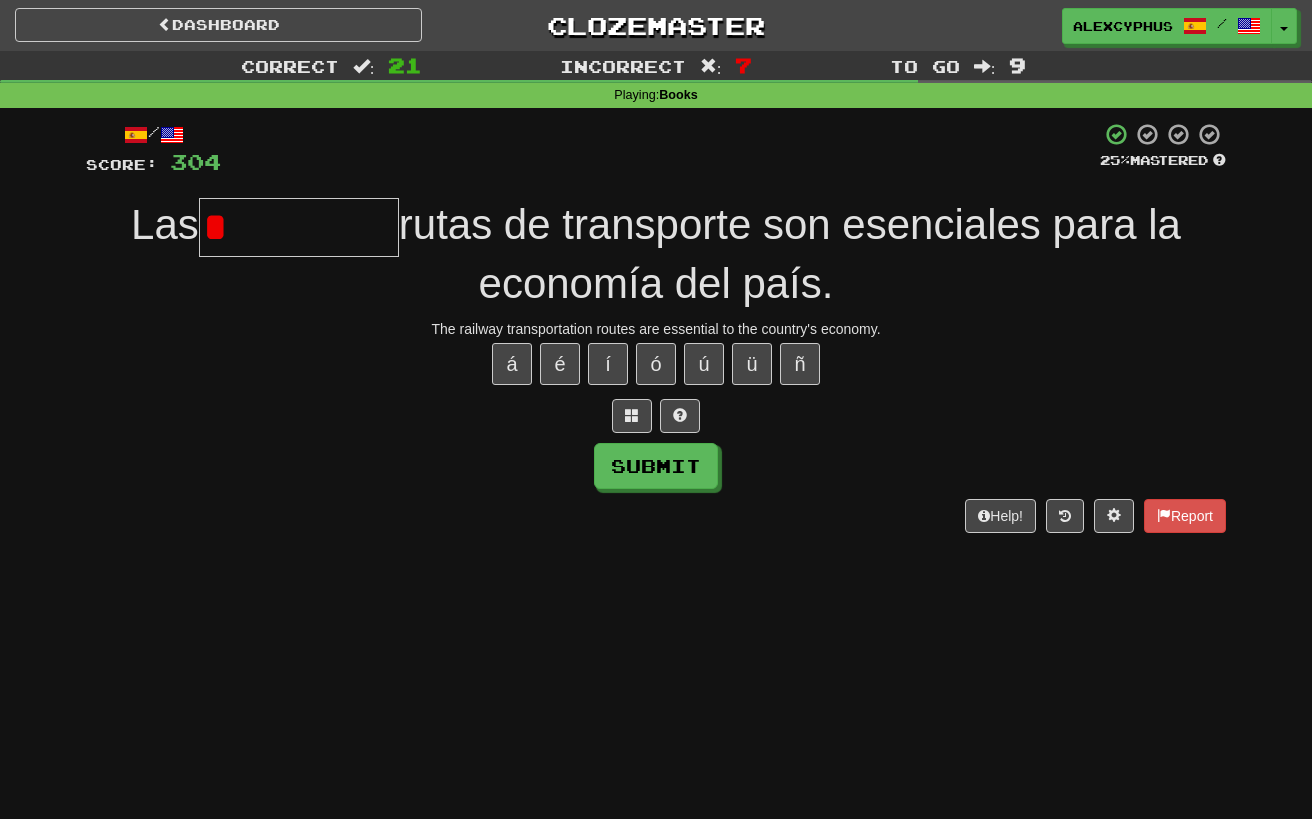type on "**" 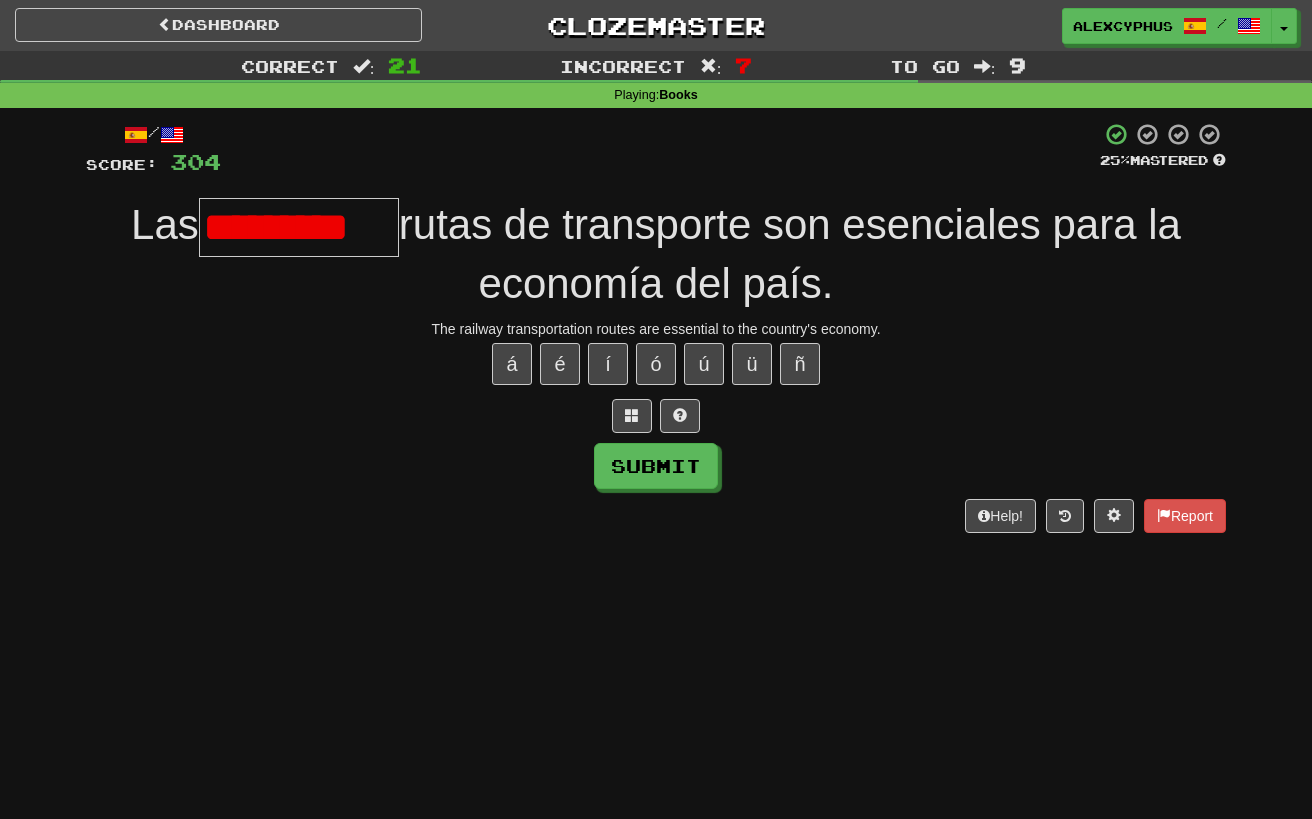 type on "**********" 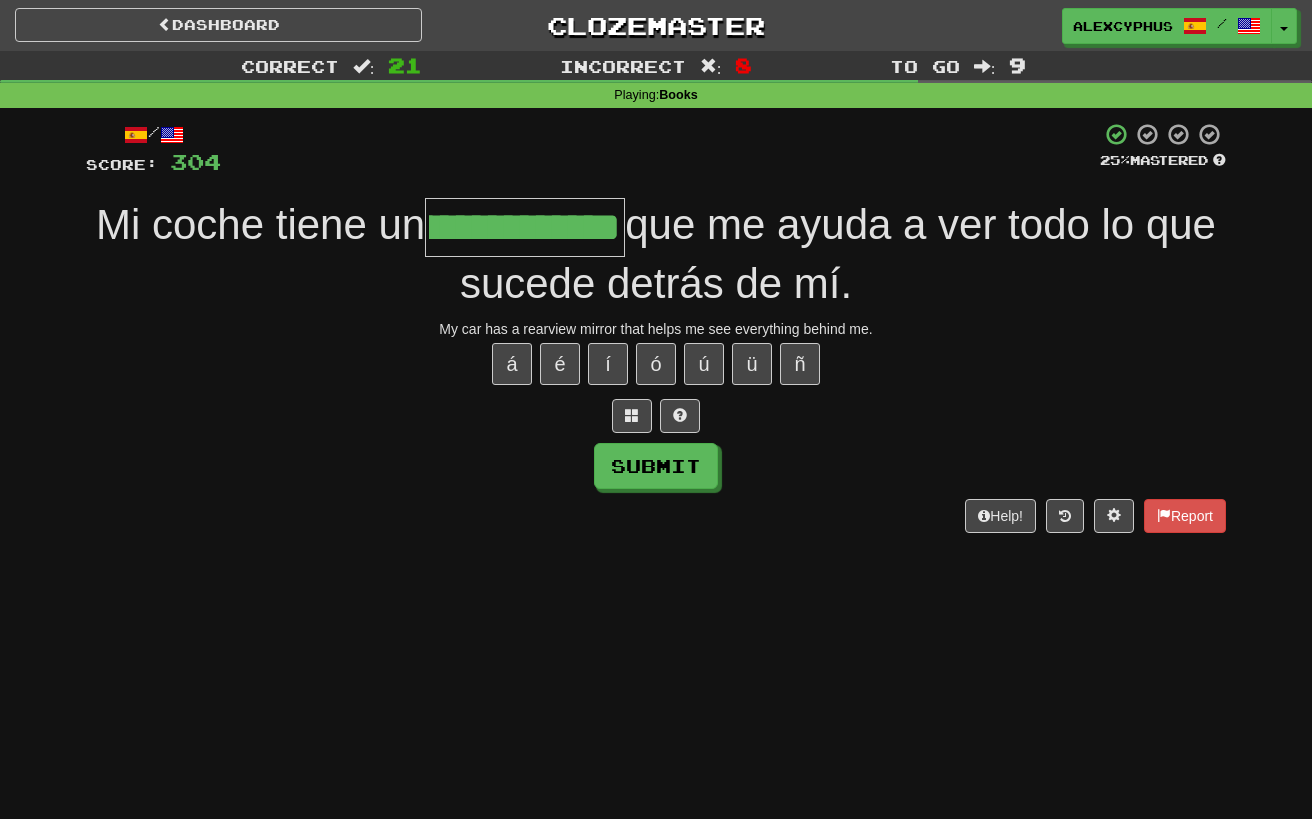 scroll, scrollTop: 0, scrollLeft: 120, axis: horizontal 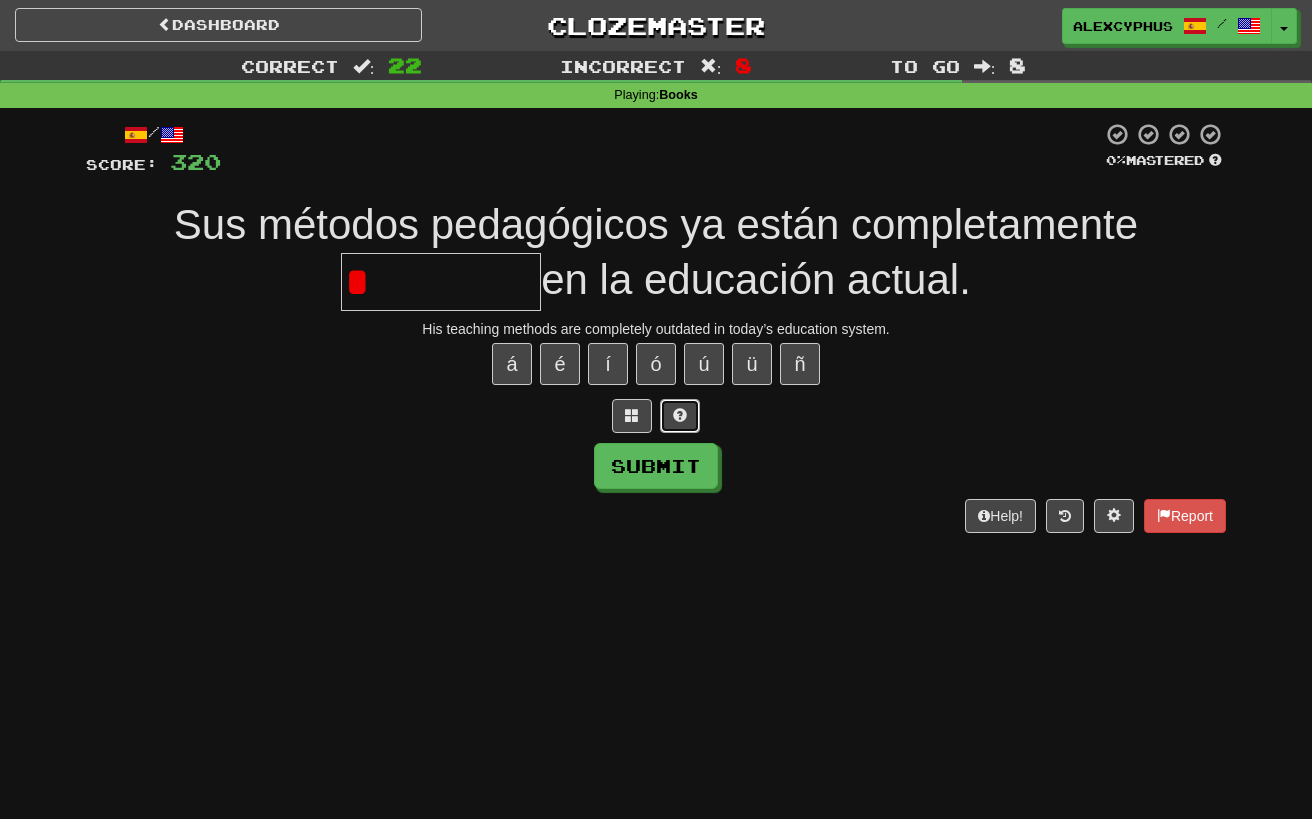 click at bounding box center [680, 415] 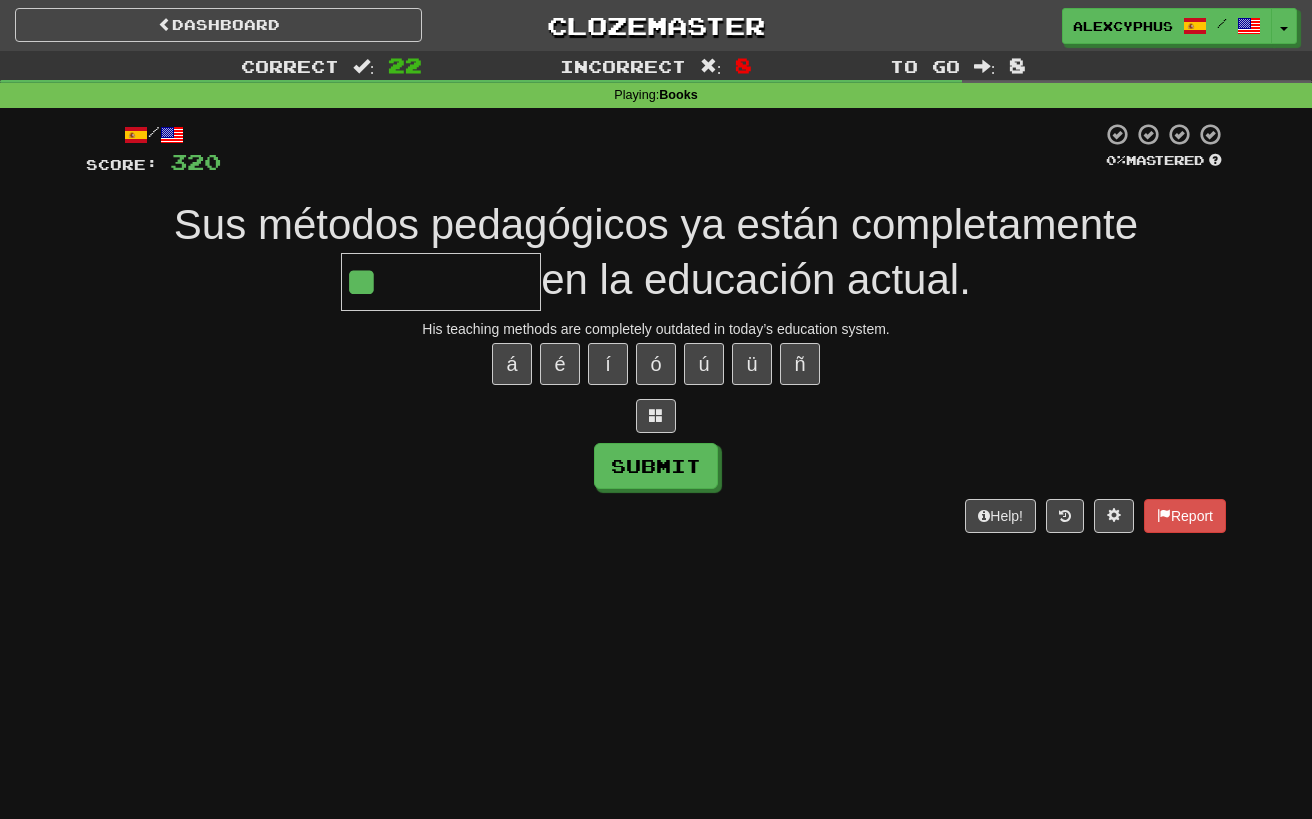type on "*********" 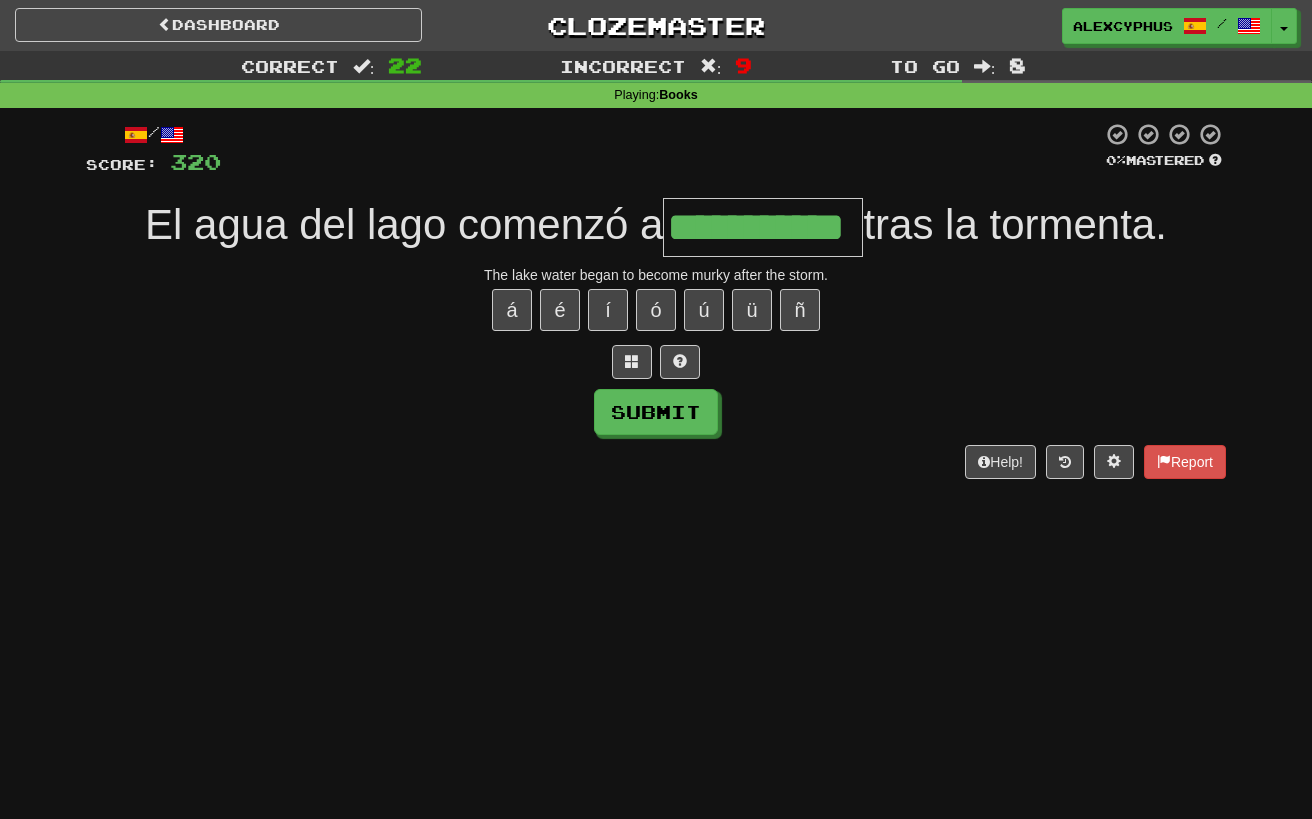 scroll, scrollTop: 0, scrollLeft: 18, axis: horizontal 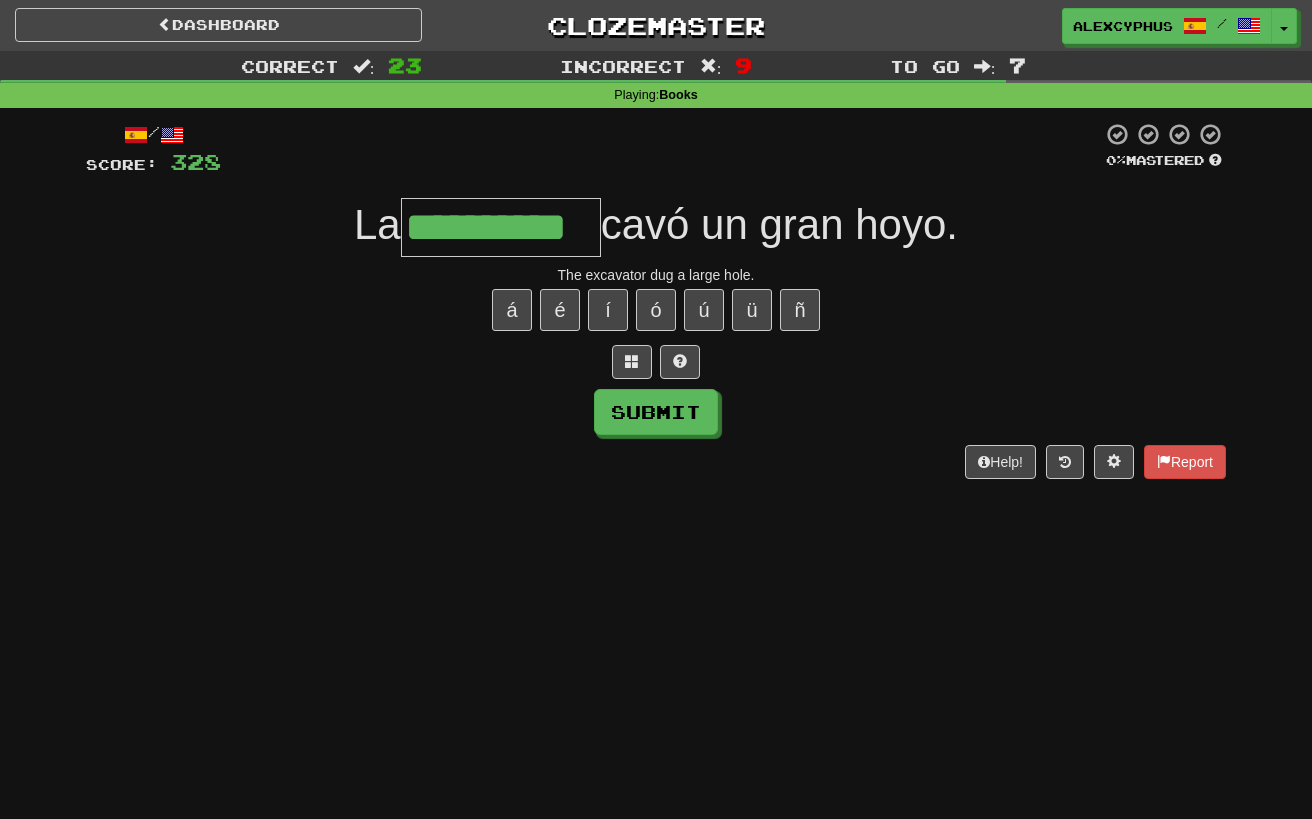 type on "**********" 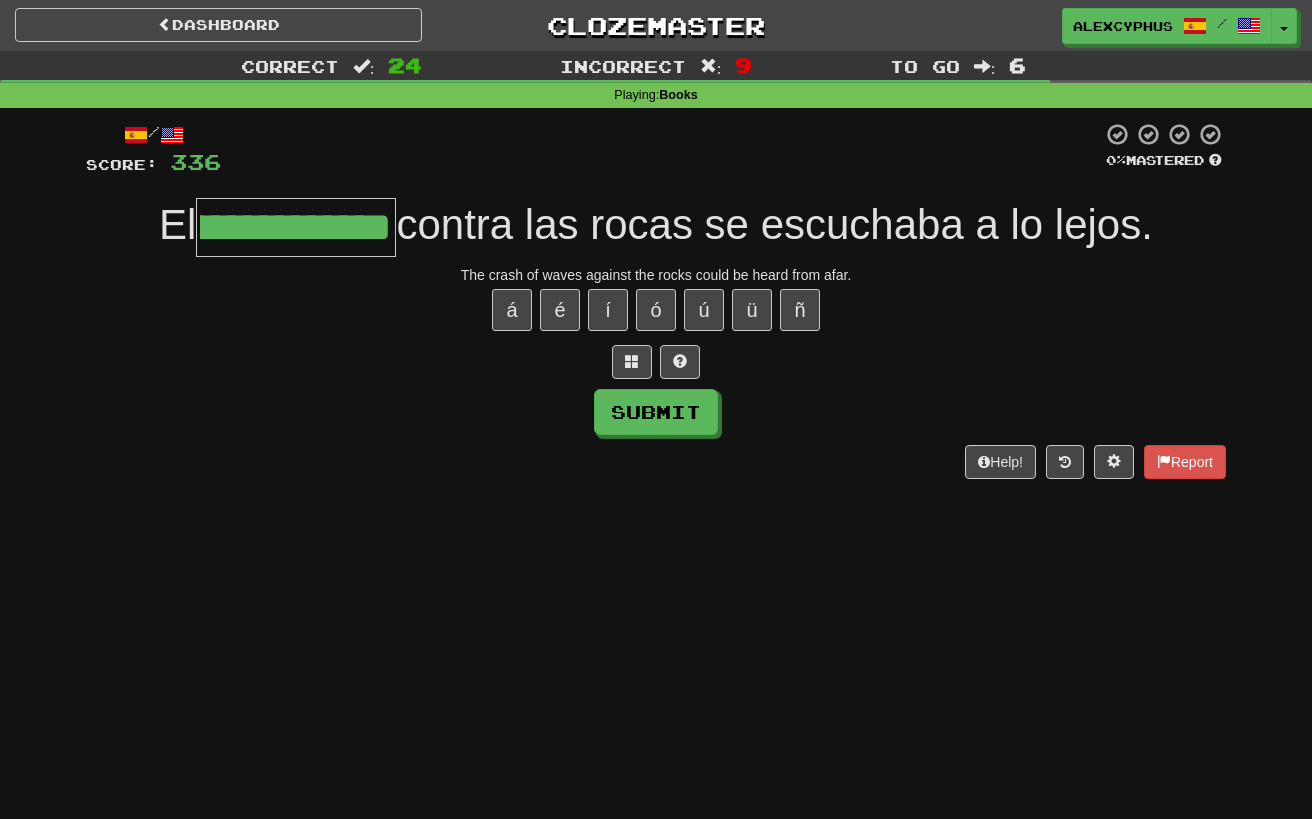 scroll, scrollTop: 0, scrollLeft: 96, axis: horizontal 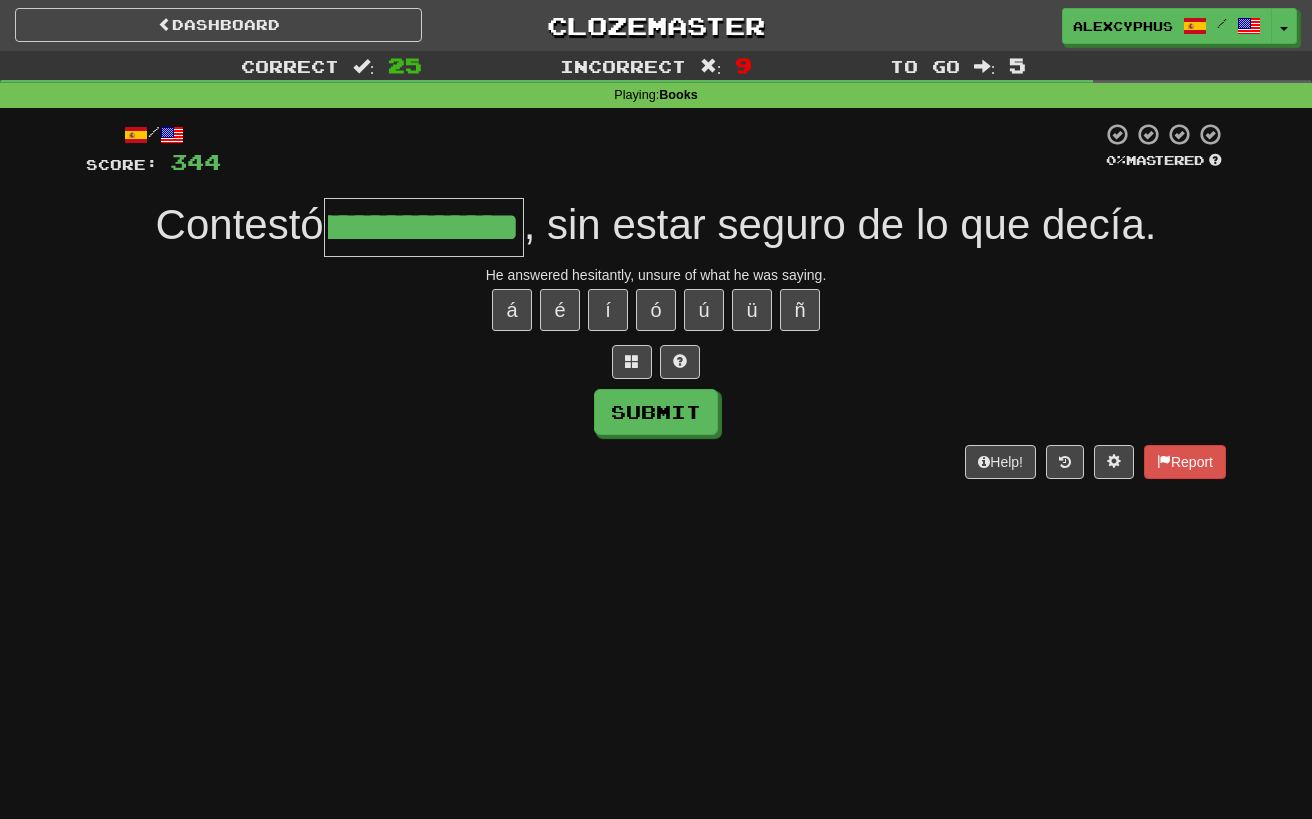 type on "**********" 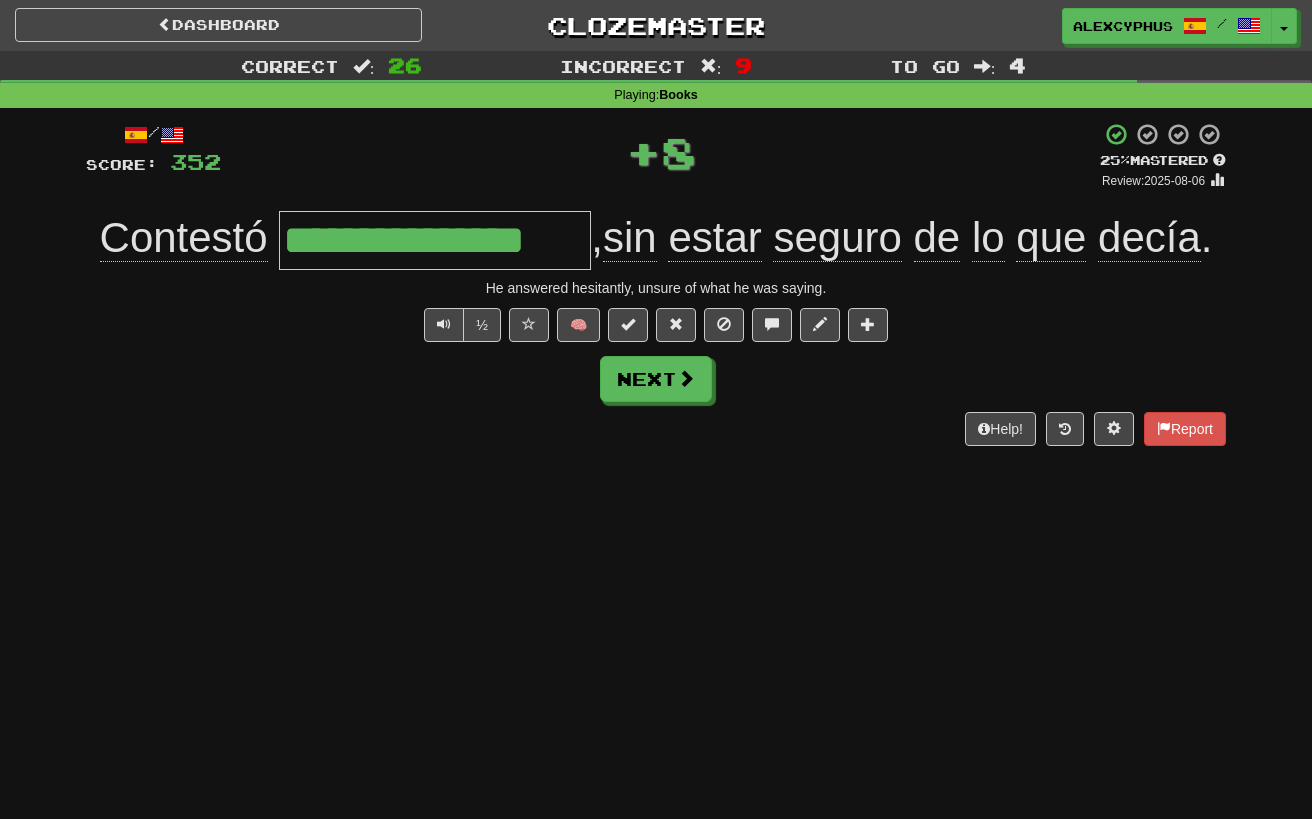 scroll, scrollTop: 0, scrollLeft: 0, axis: both 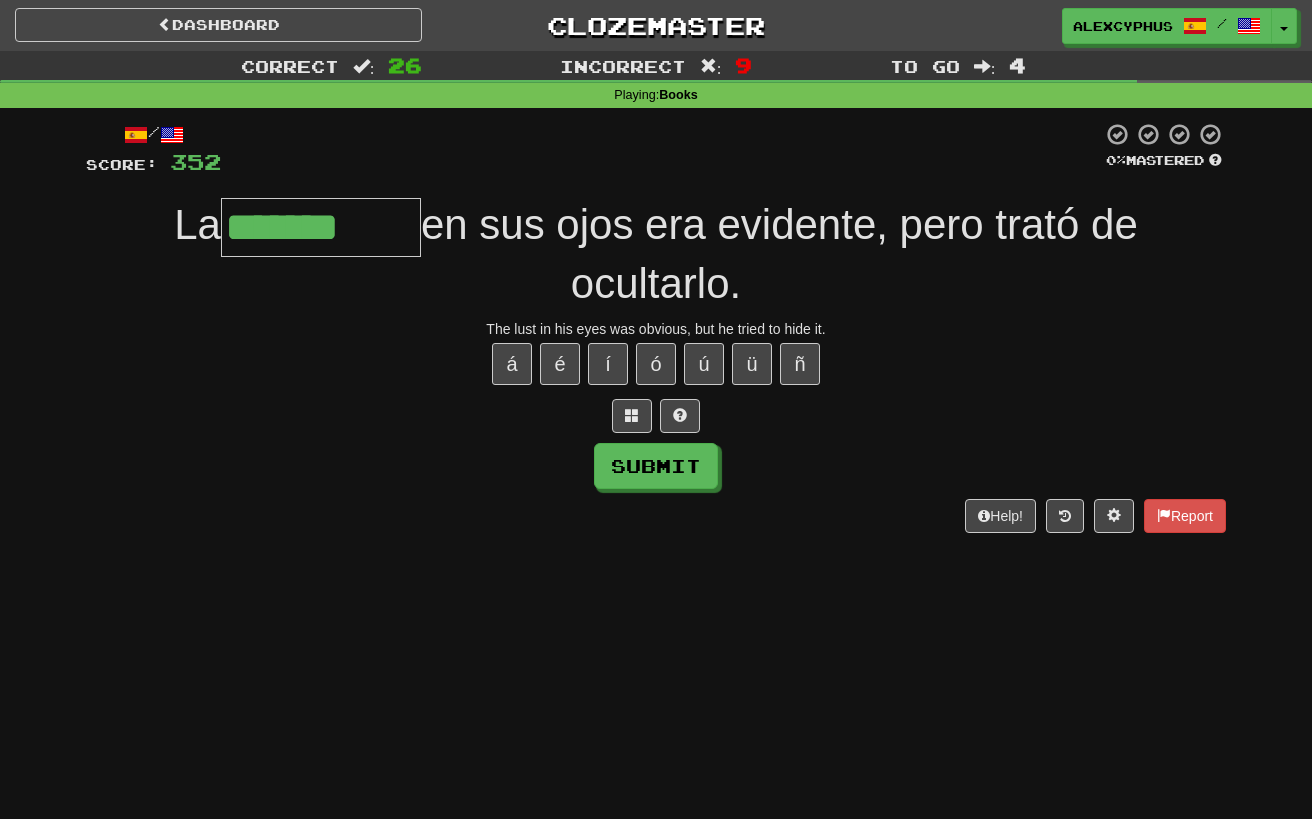 type on "*******" 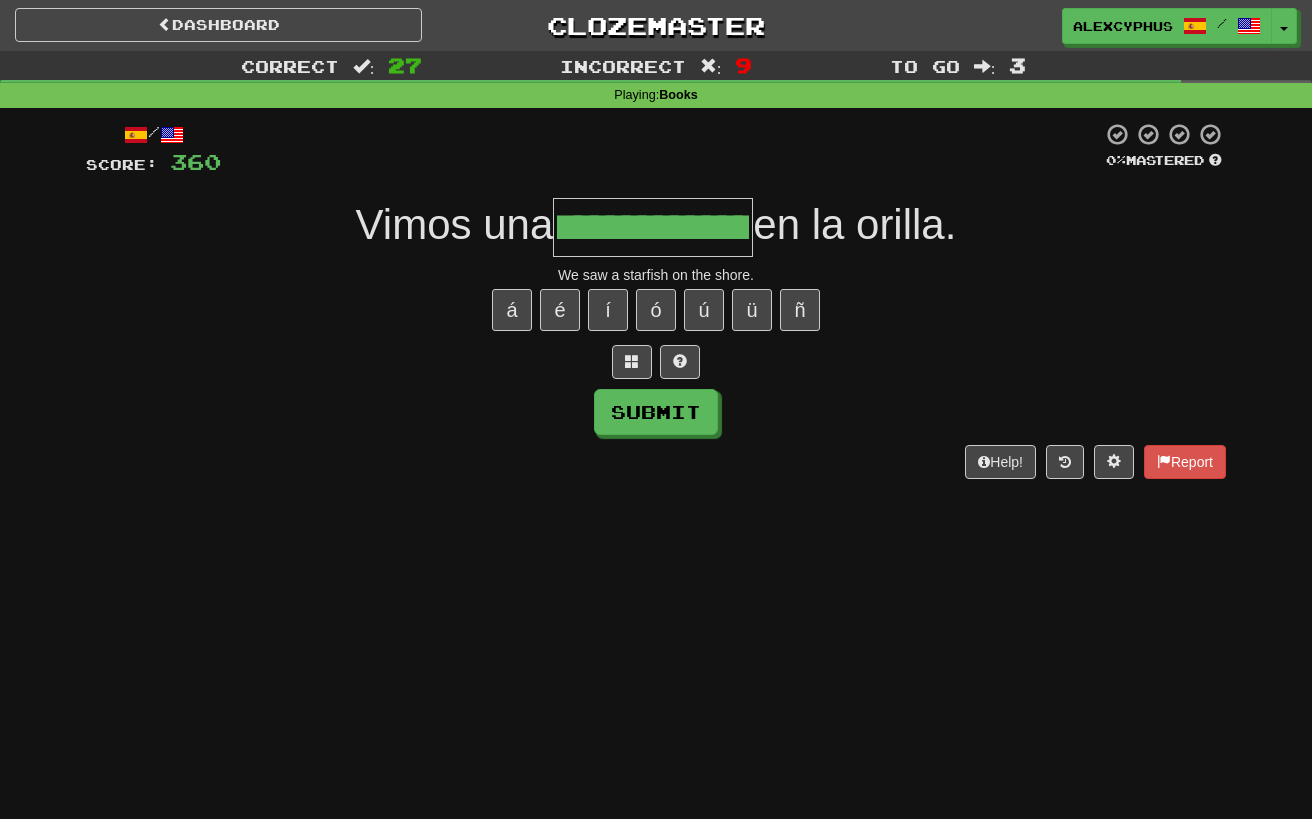scroll, scrollTop: 0, scrollLeft: 84, axis: horizontal 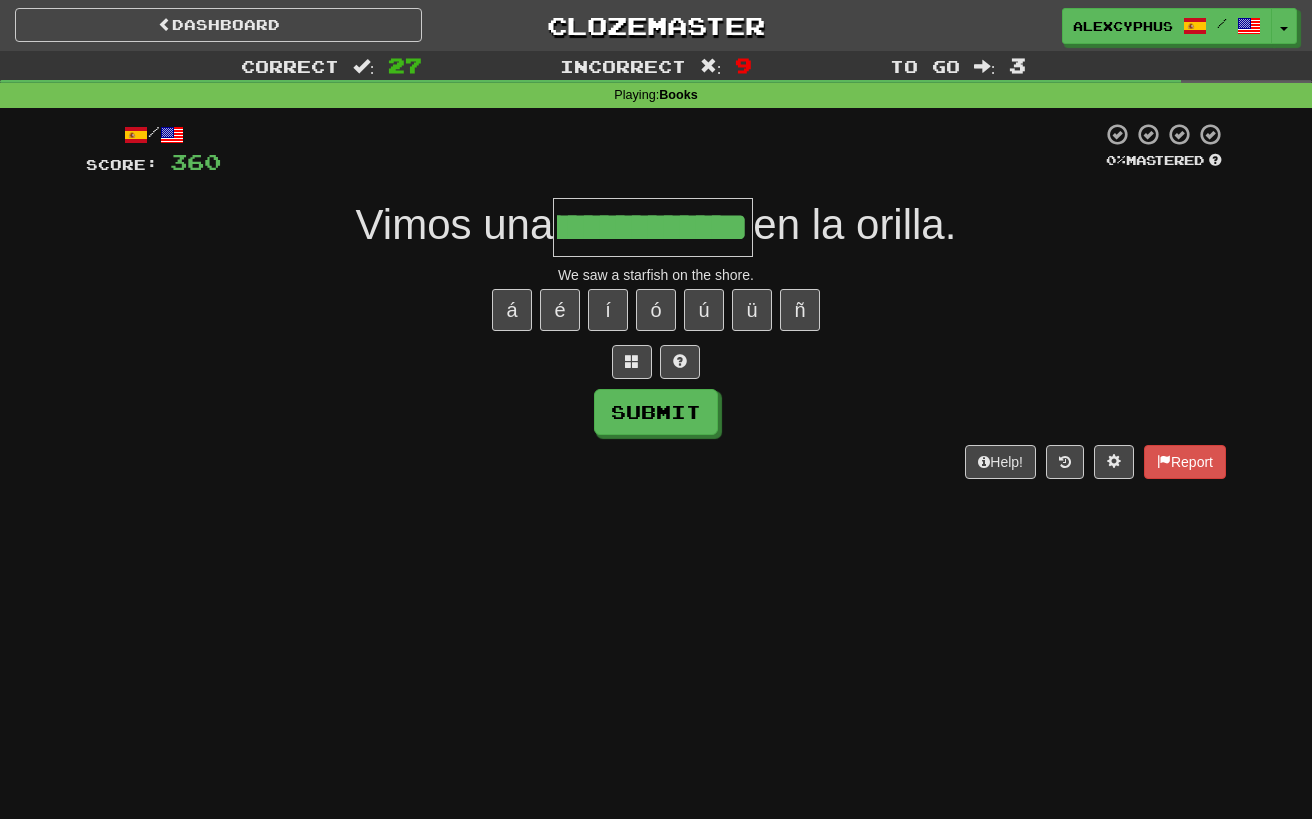 type on "**********" 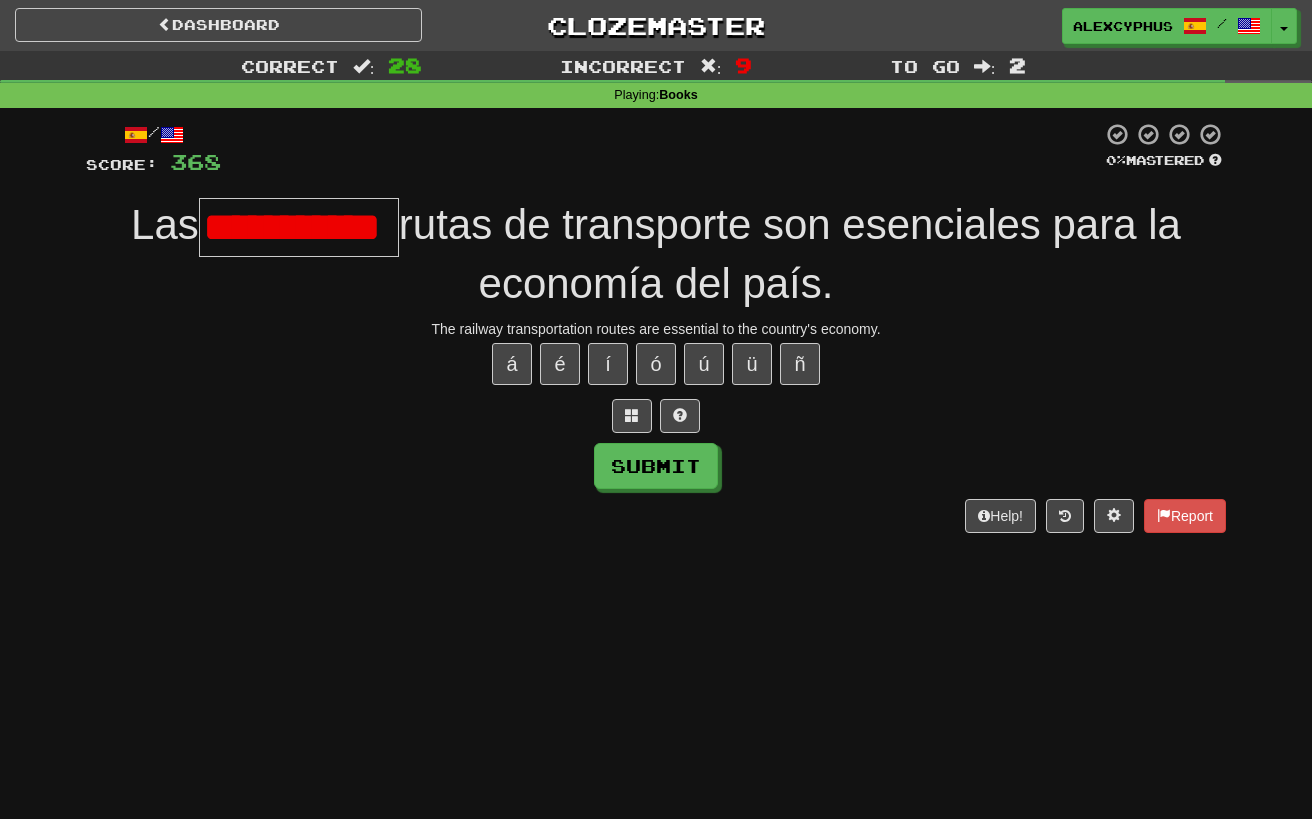 scroll, scrollTop: 0, scrollLeft: 4, axis: horizontal 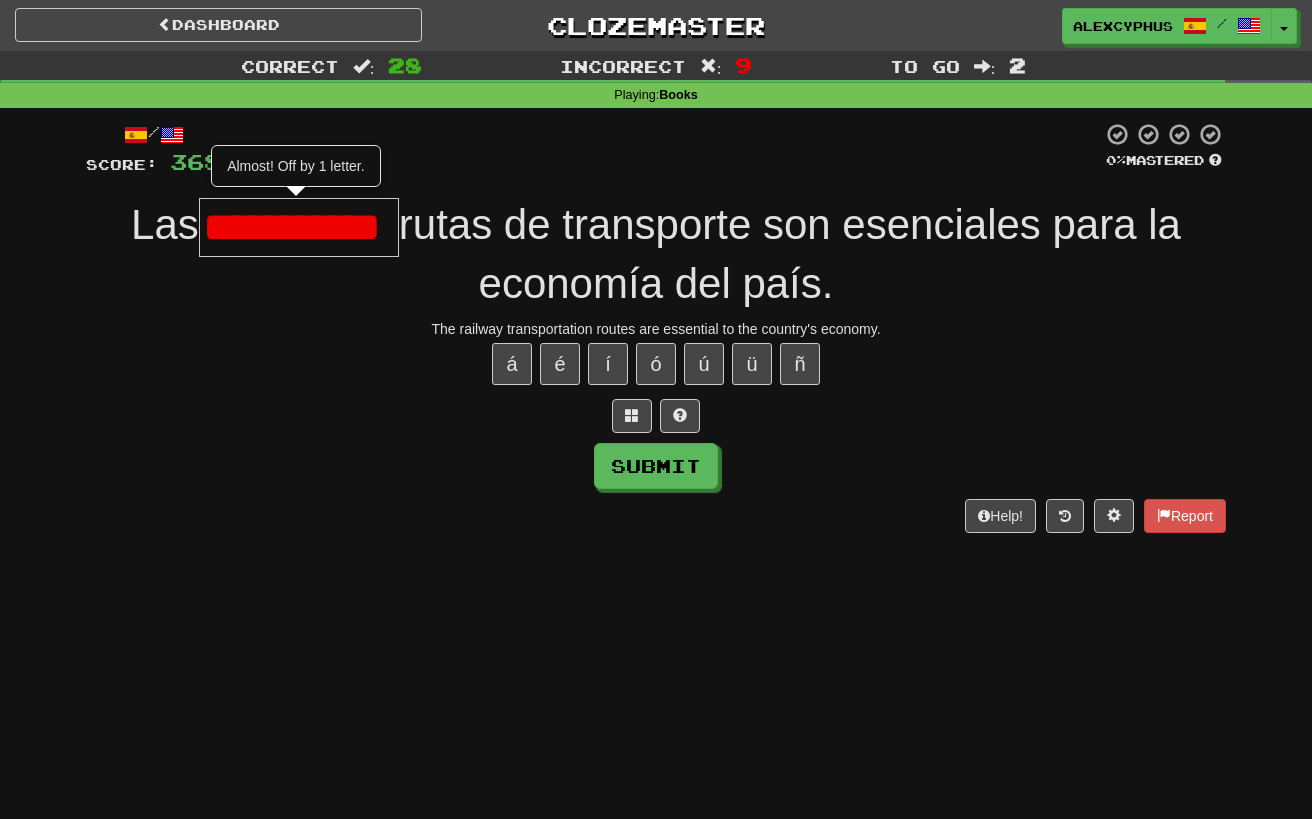 type on "**********" 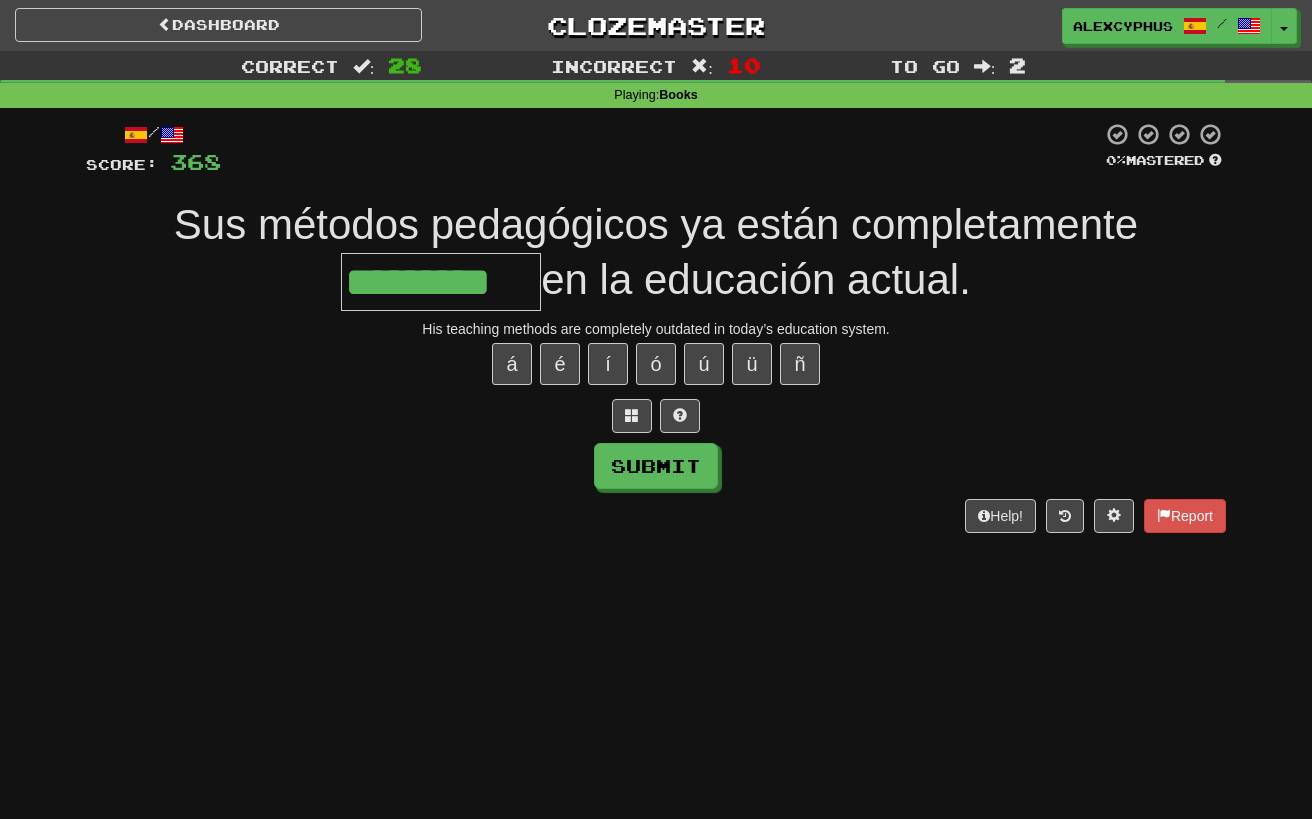 scroll, scrollTop: 0, scrollLeft: 0, axis: both 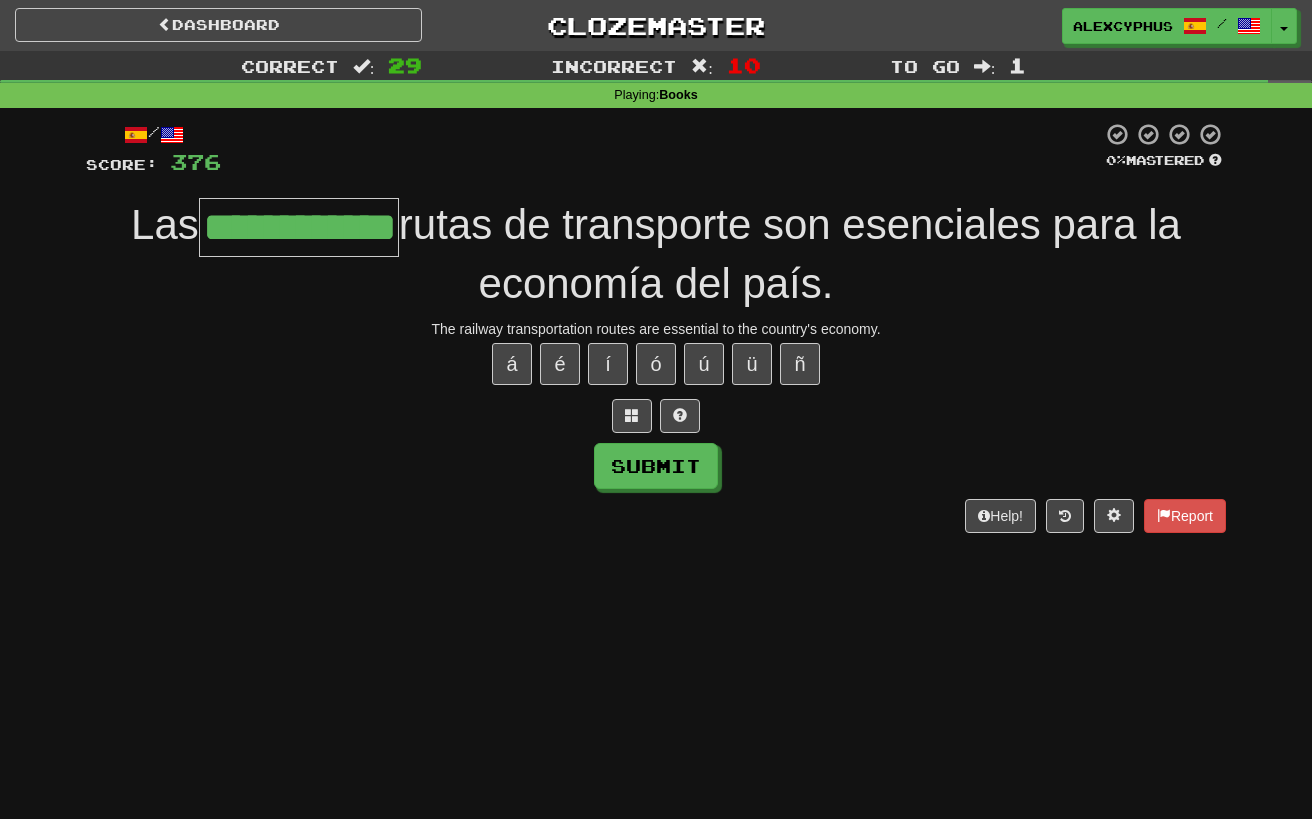 type on "**********" 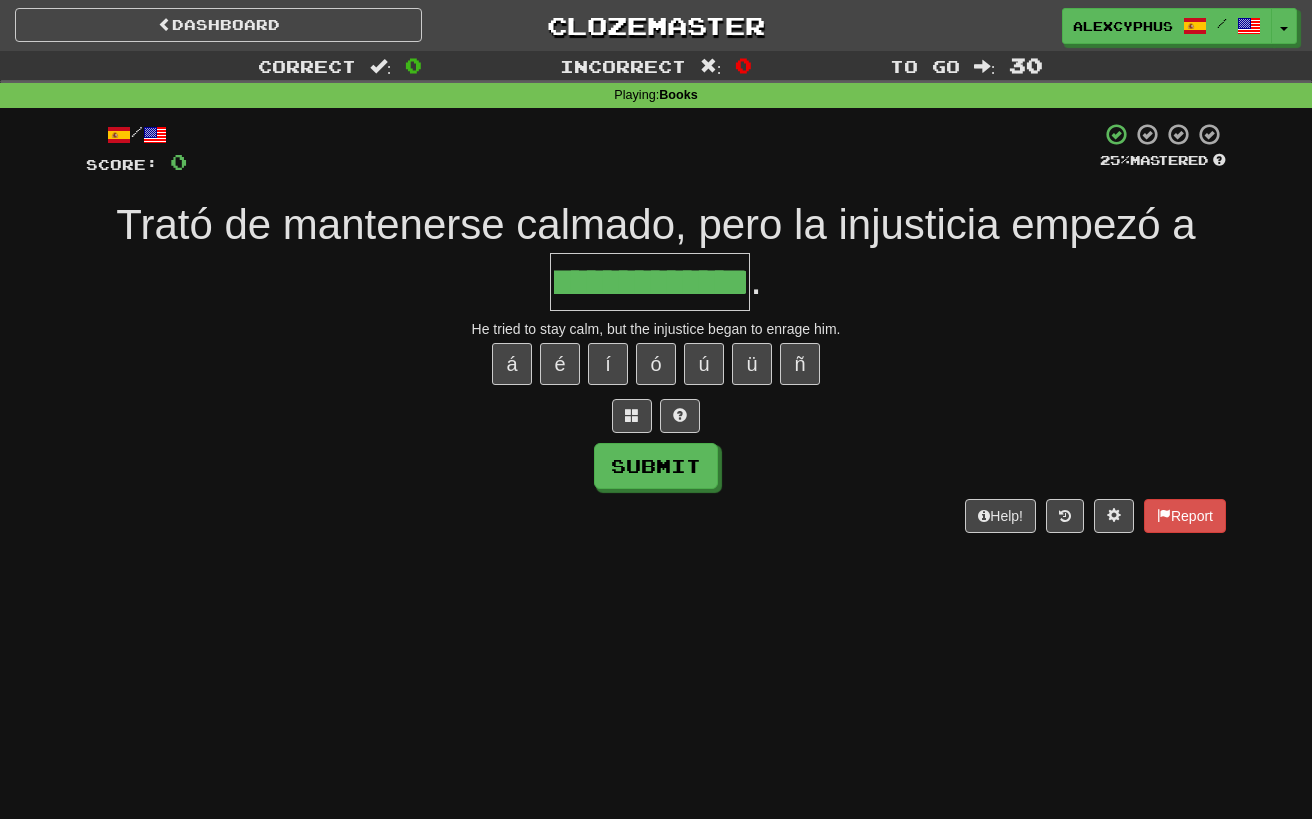 scroll, scrollTop: 0, scrollLeft: 56, axis: horizontal 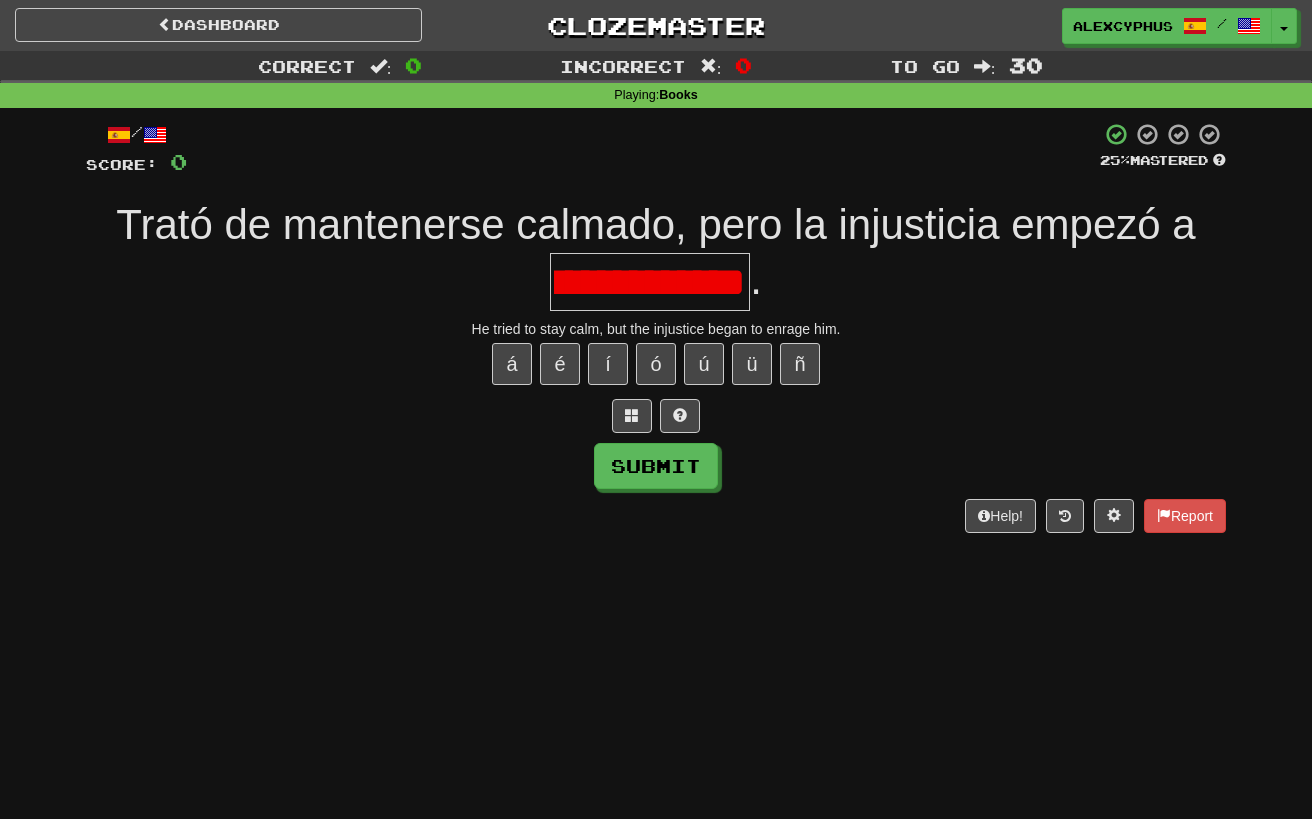 type on "**********" 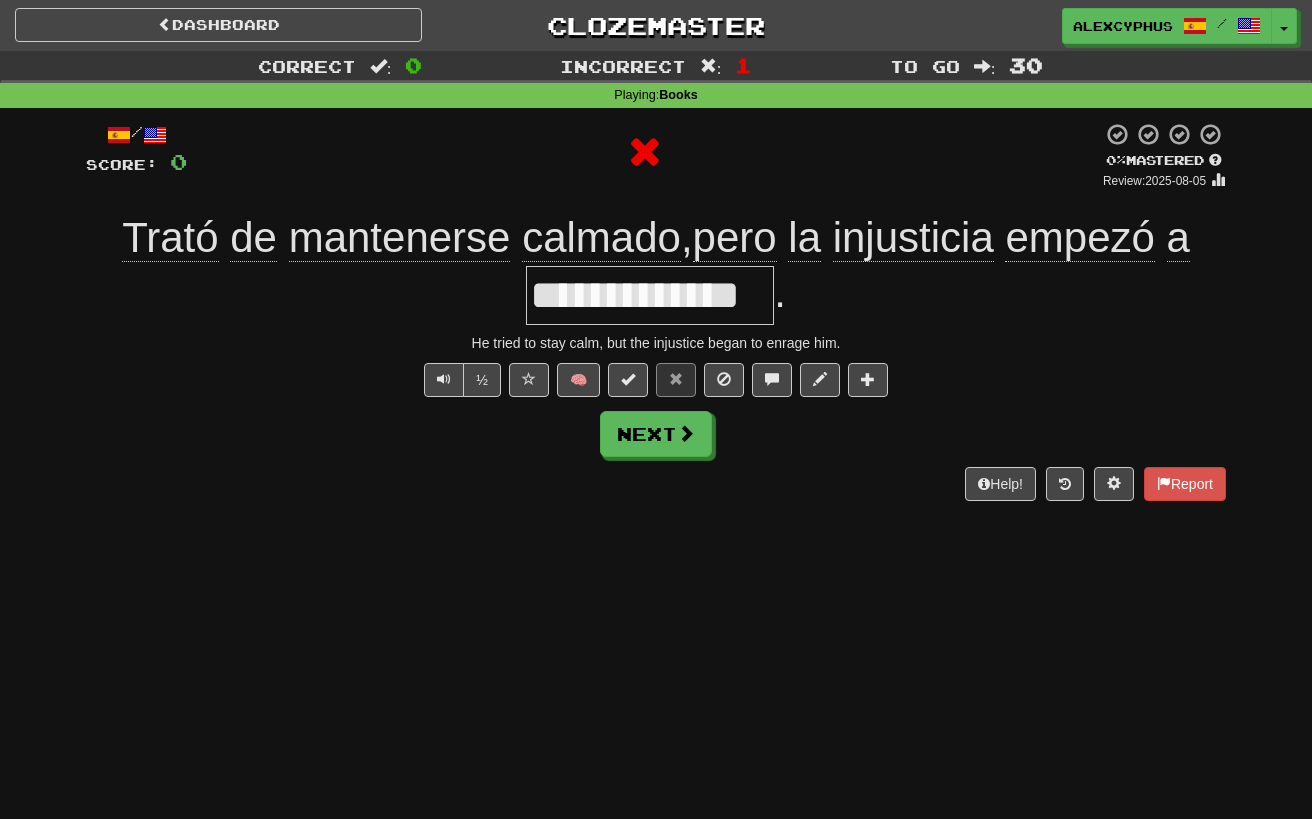 scroll, scrollTop: 0, scrollLeft: 0, axis: both 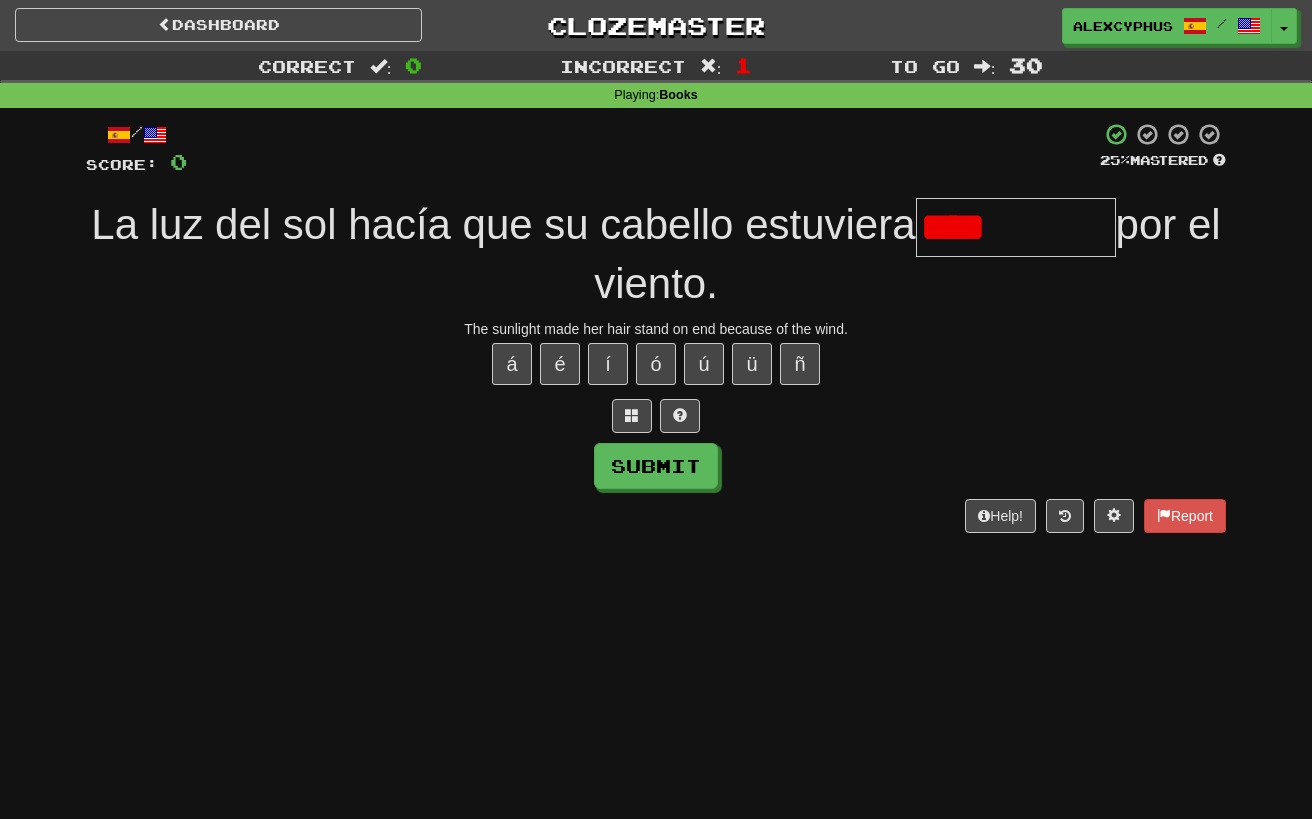 type on "*****" 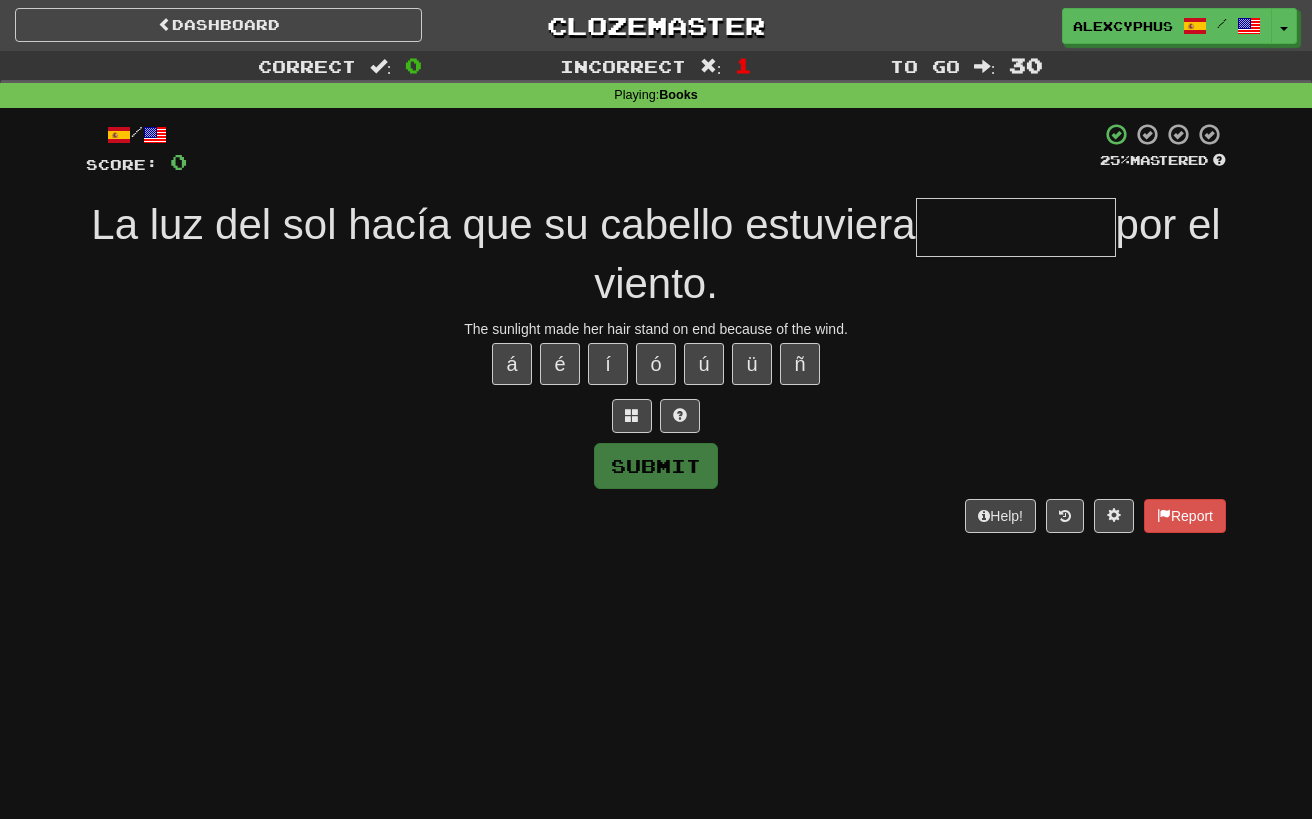 type on "*" 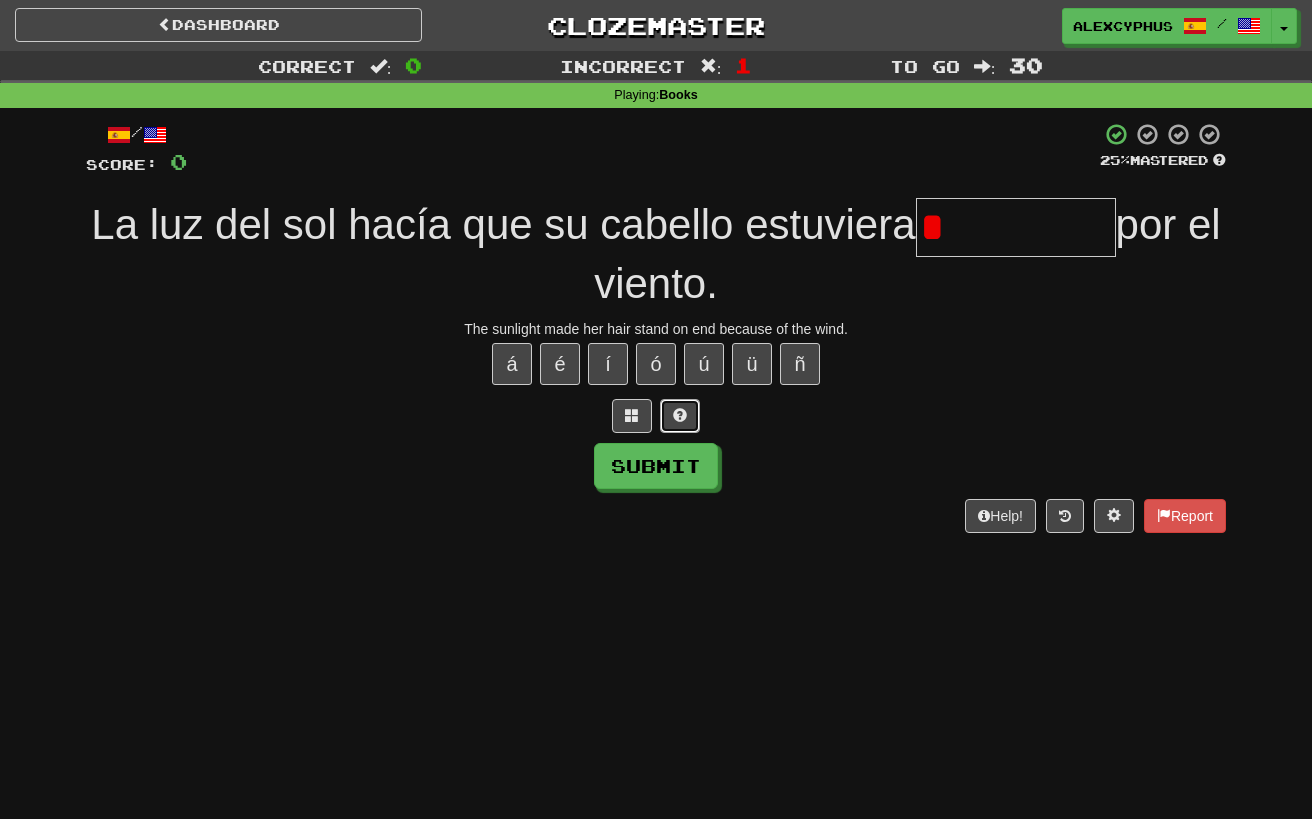 click at bounding box center [680, 415] 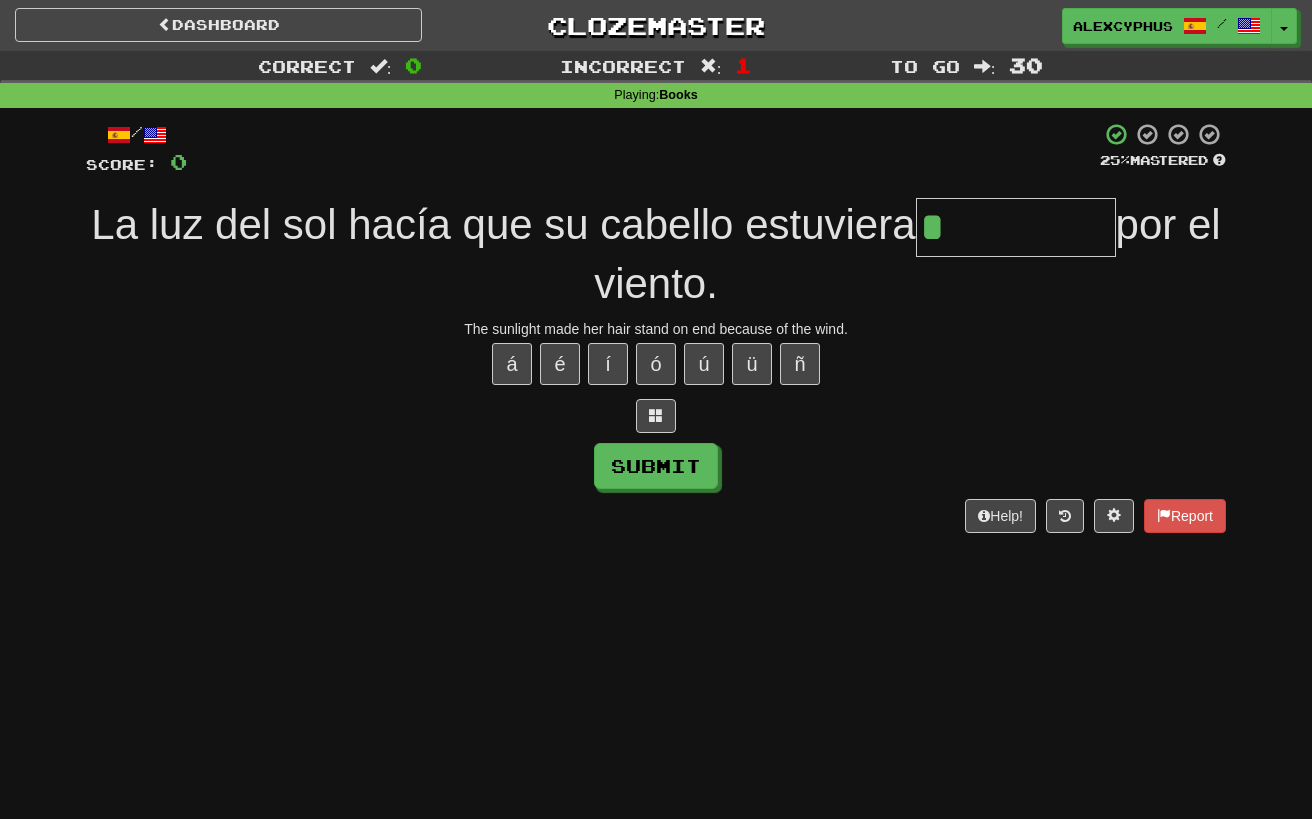 type on "**********" 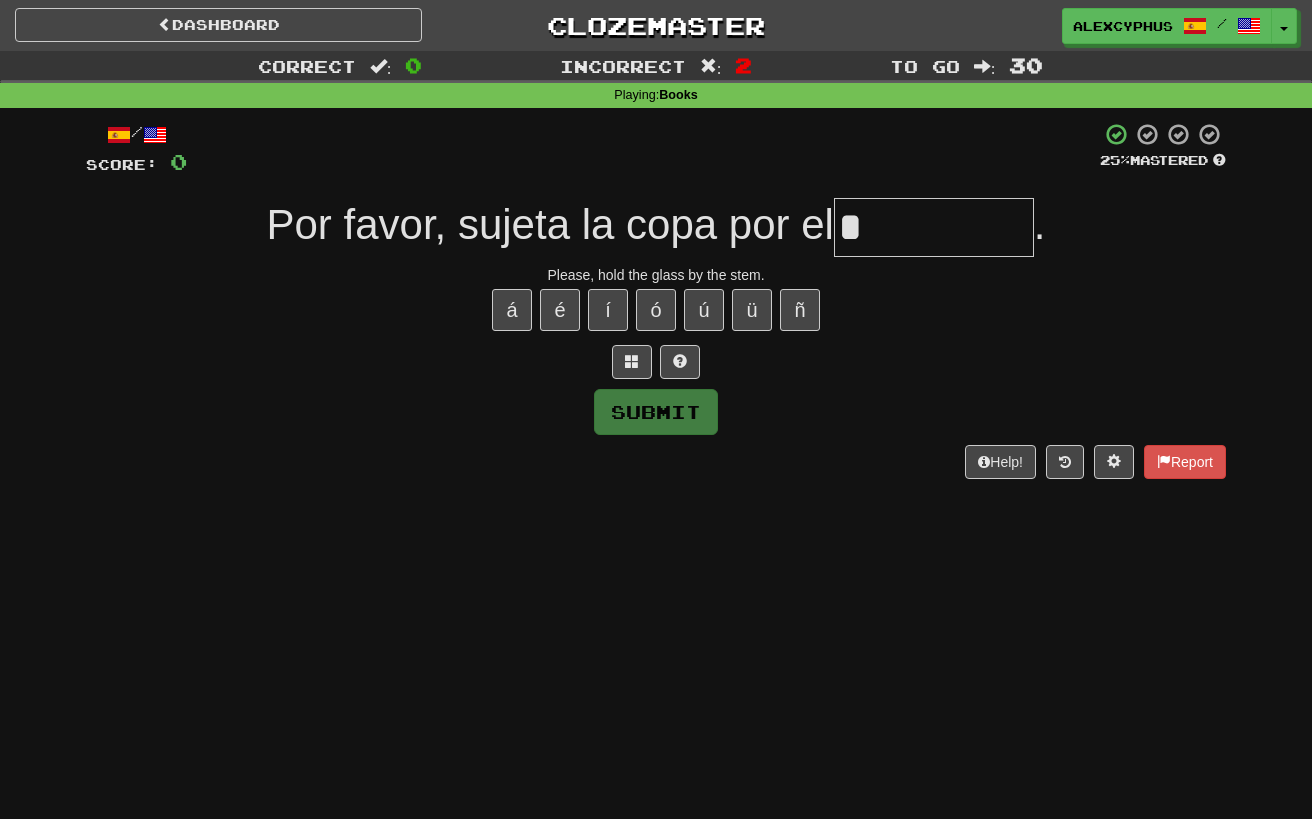 type on "*****" 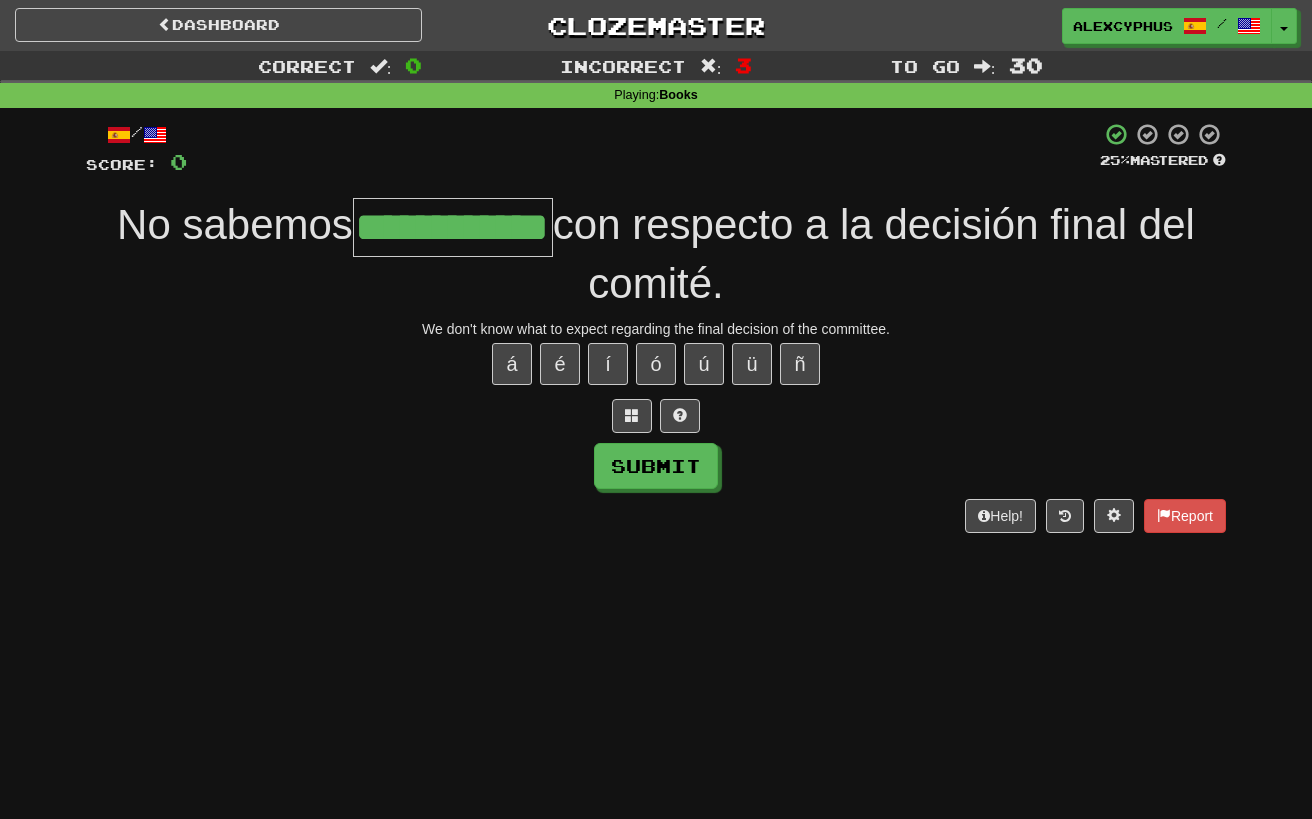 scroll, scrollTop: 0, scrollLeft: 42, axis: horizontal 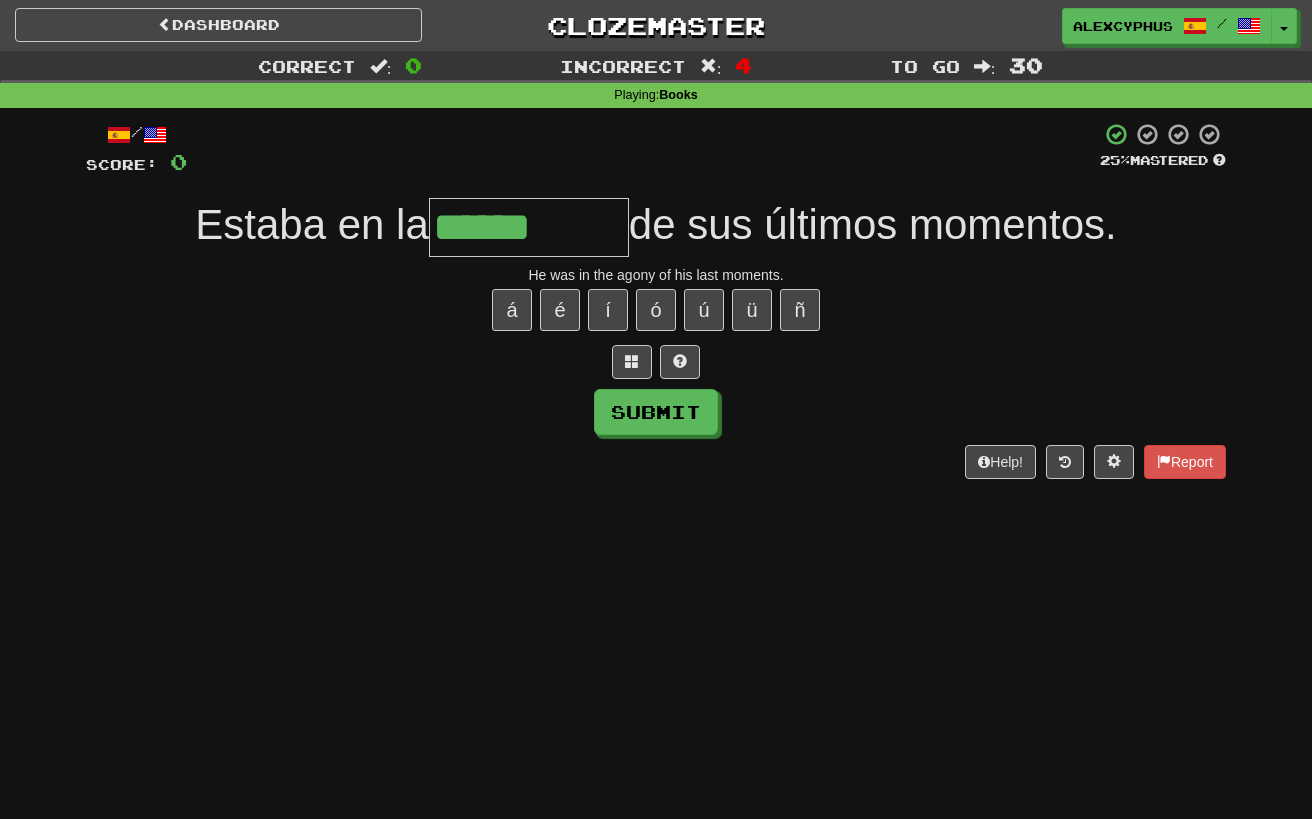 type on "******" 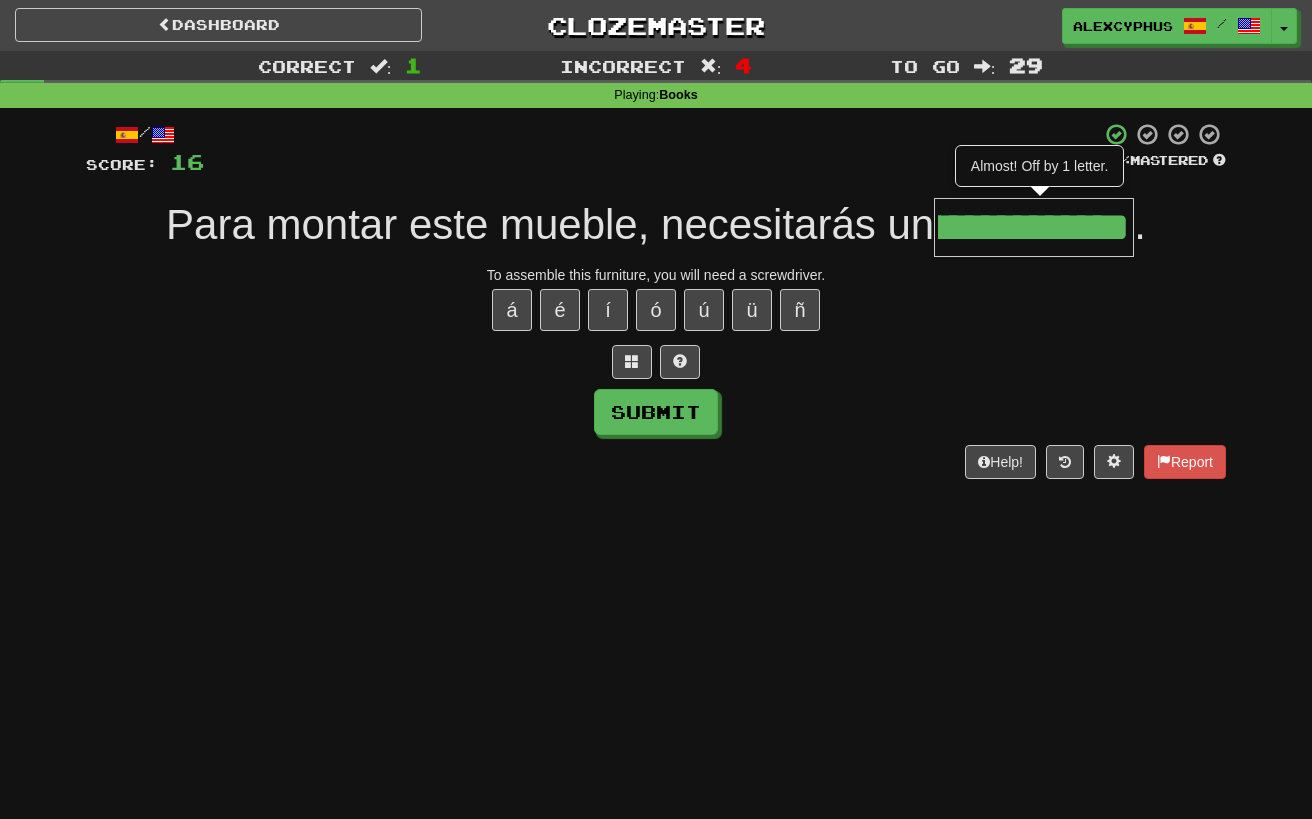 scroll, scrollTop: 0, scrollLeft: 65, axis: horizontal 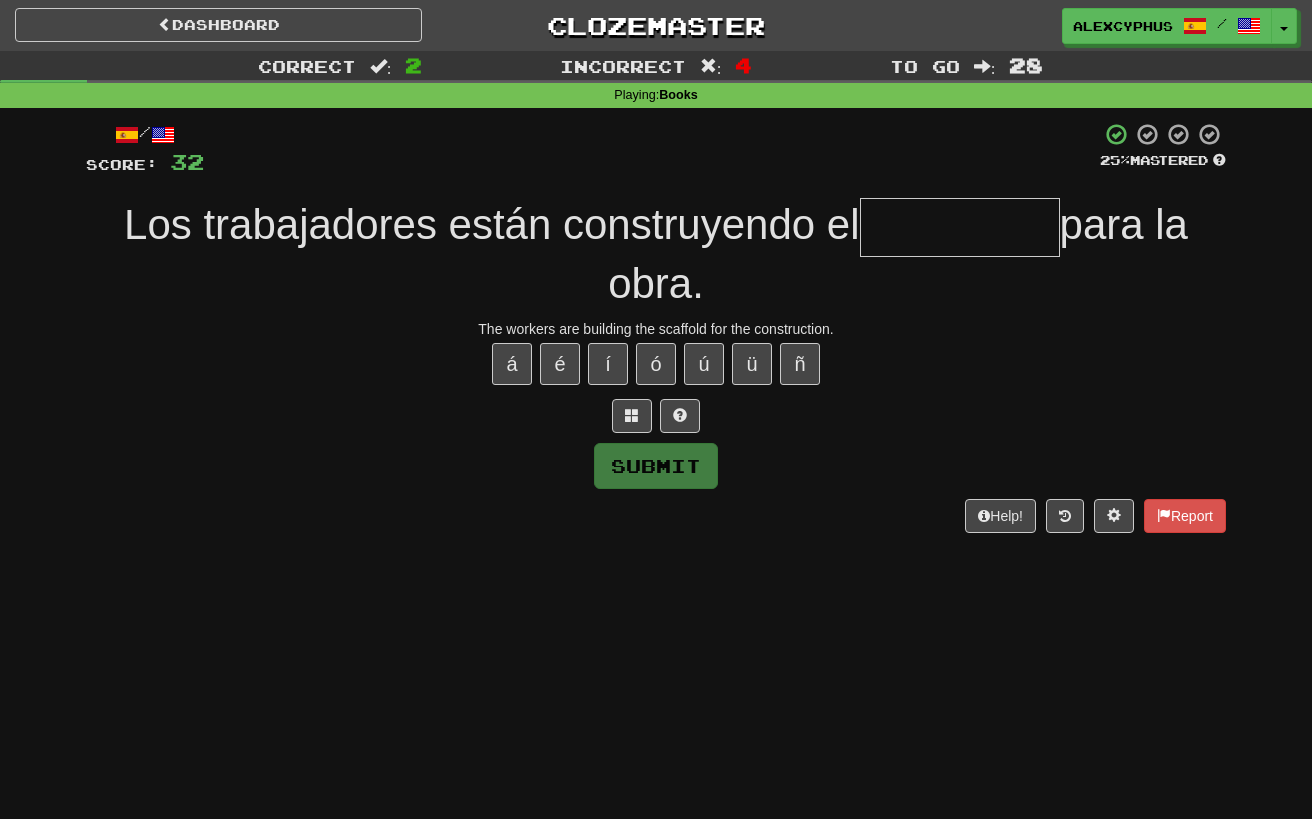 type on "*" 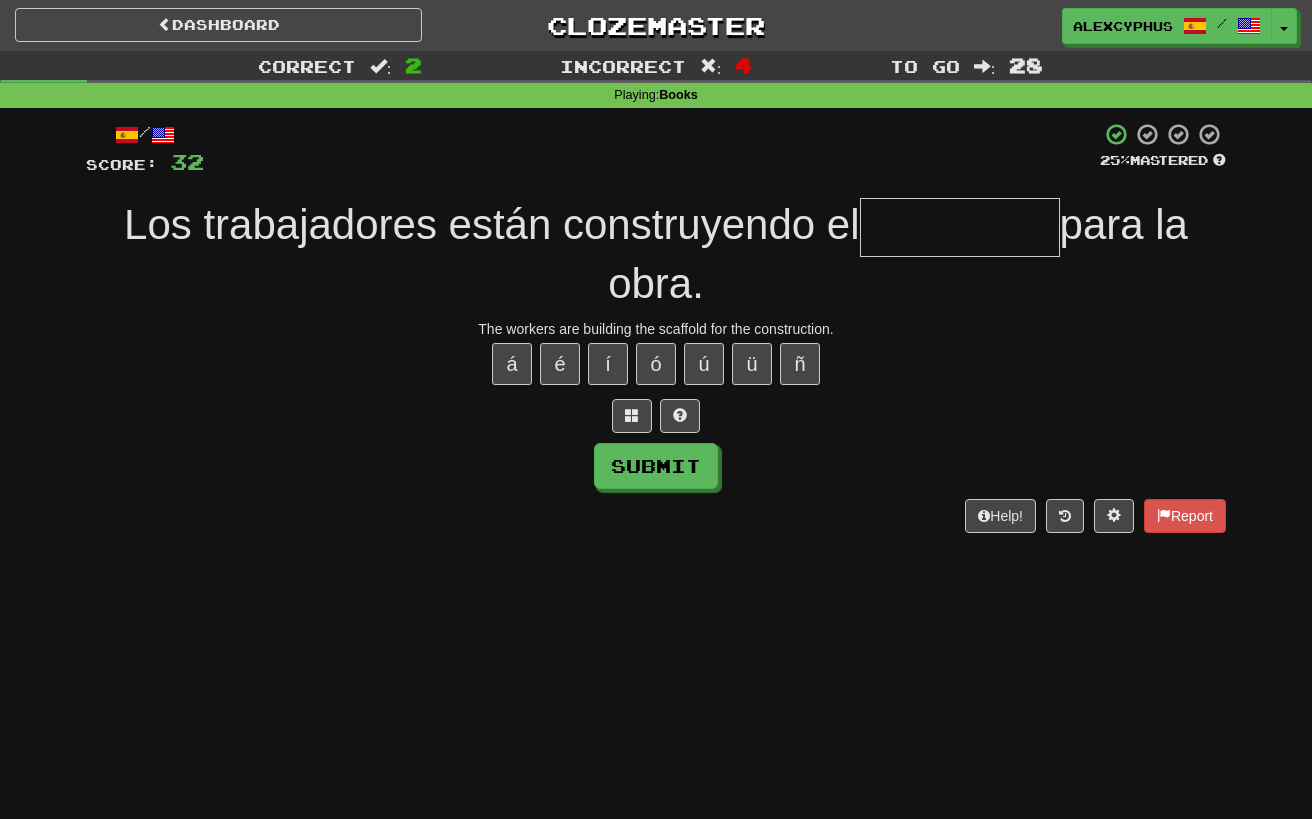 type on "*" 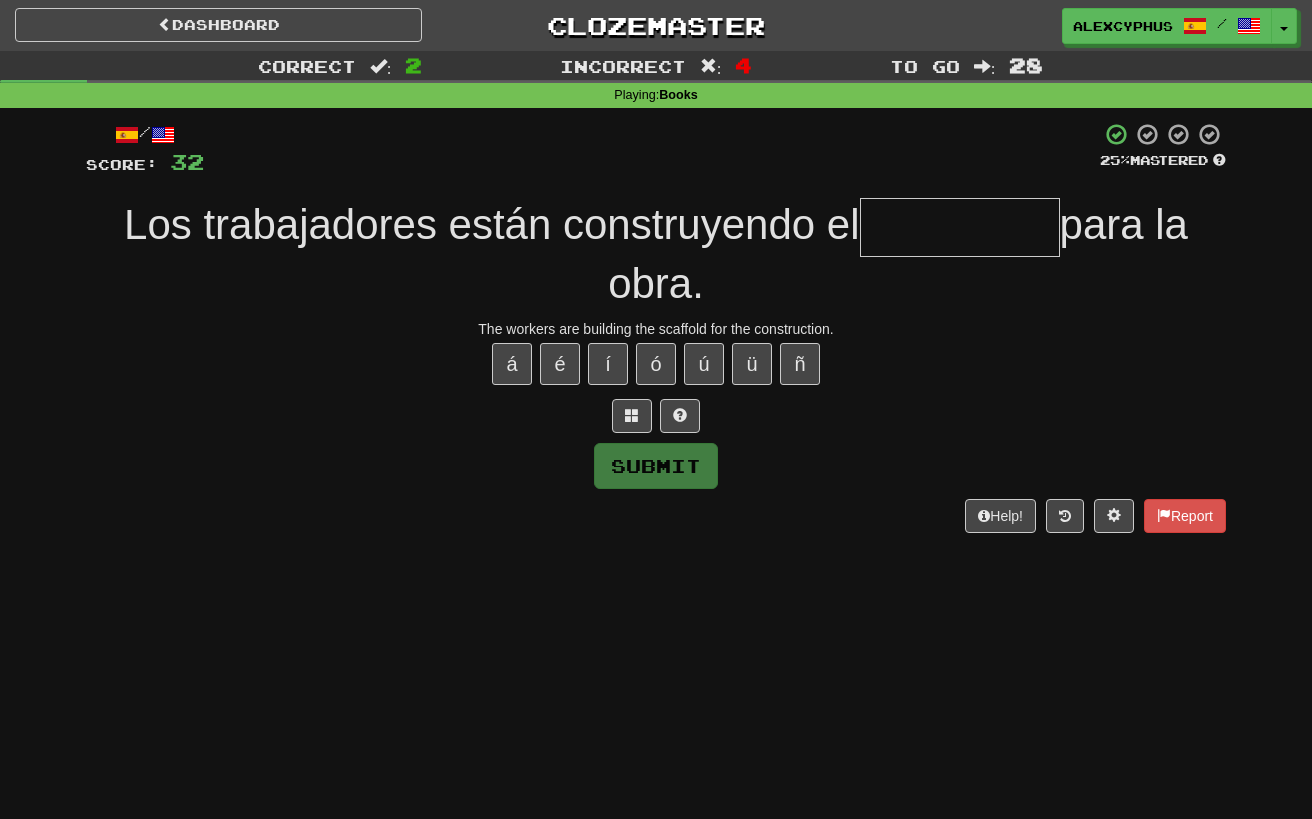type on "*" 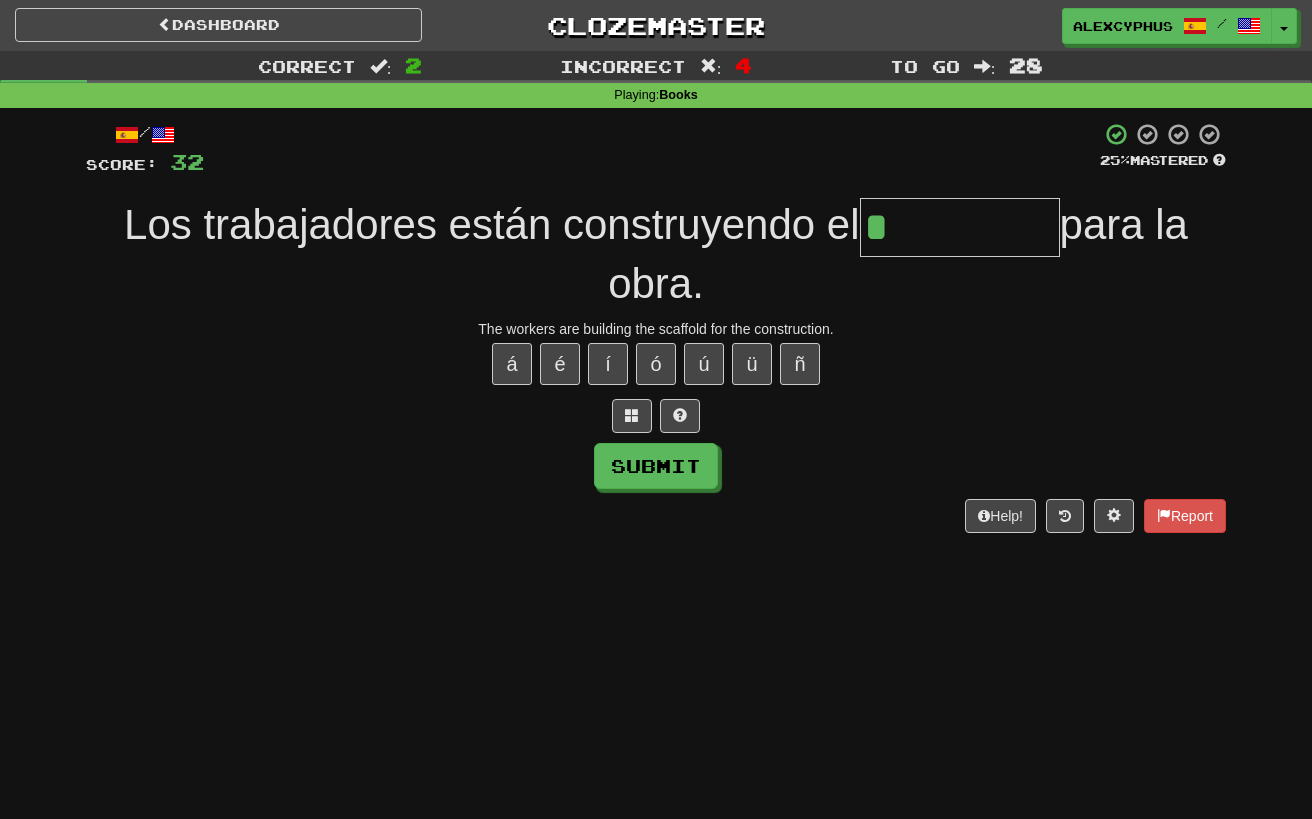 type on "*******" 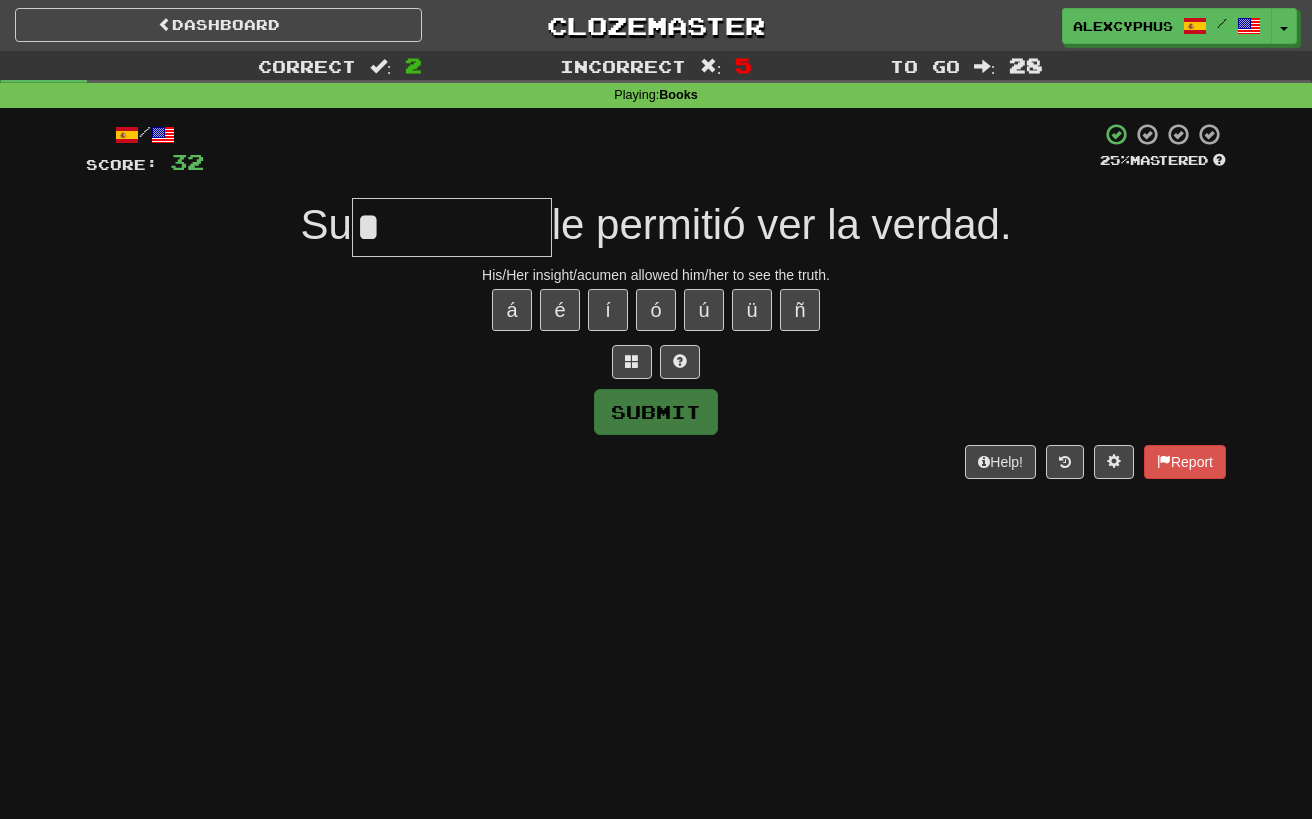 type on "**********" 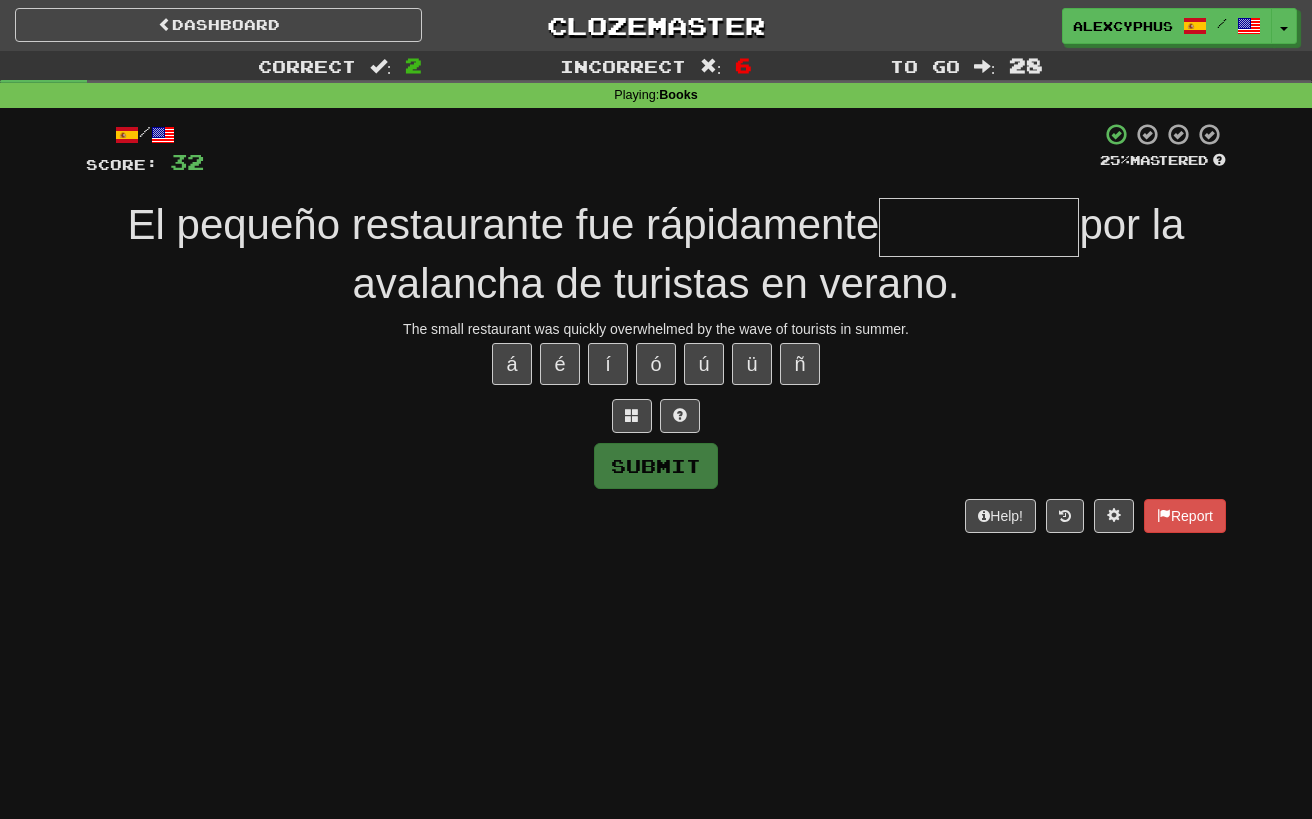 type on "*" 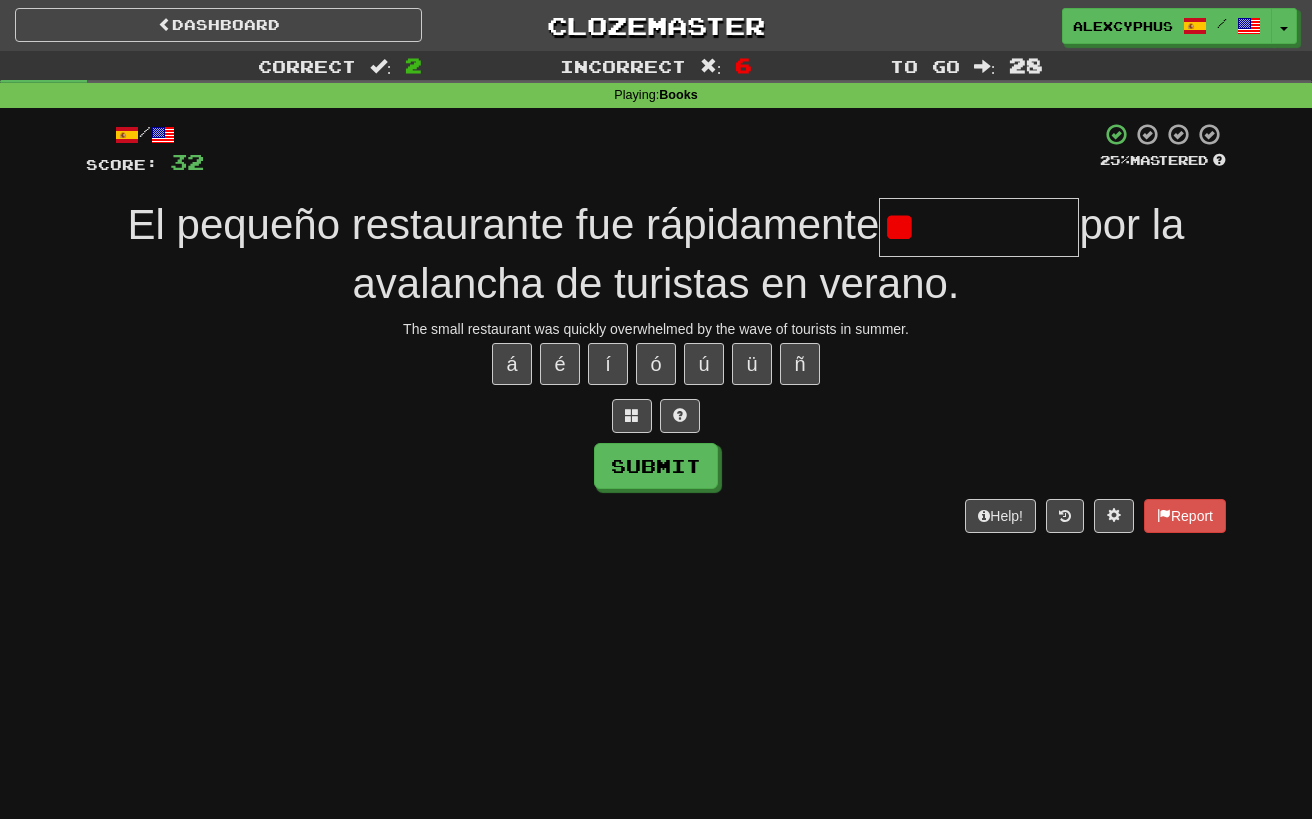 type on "*" 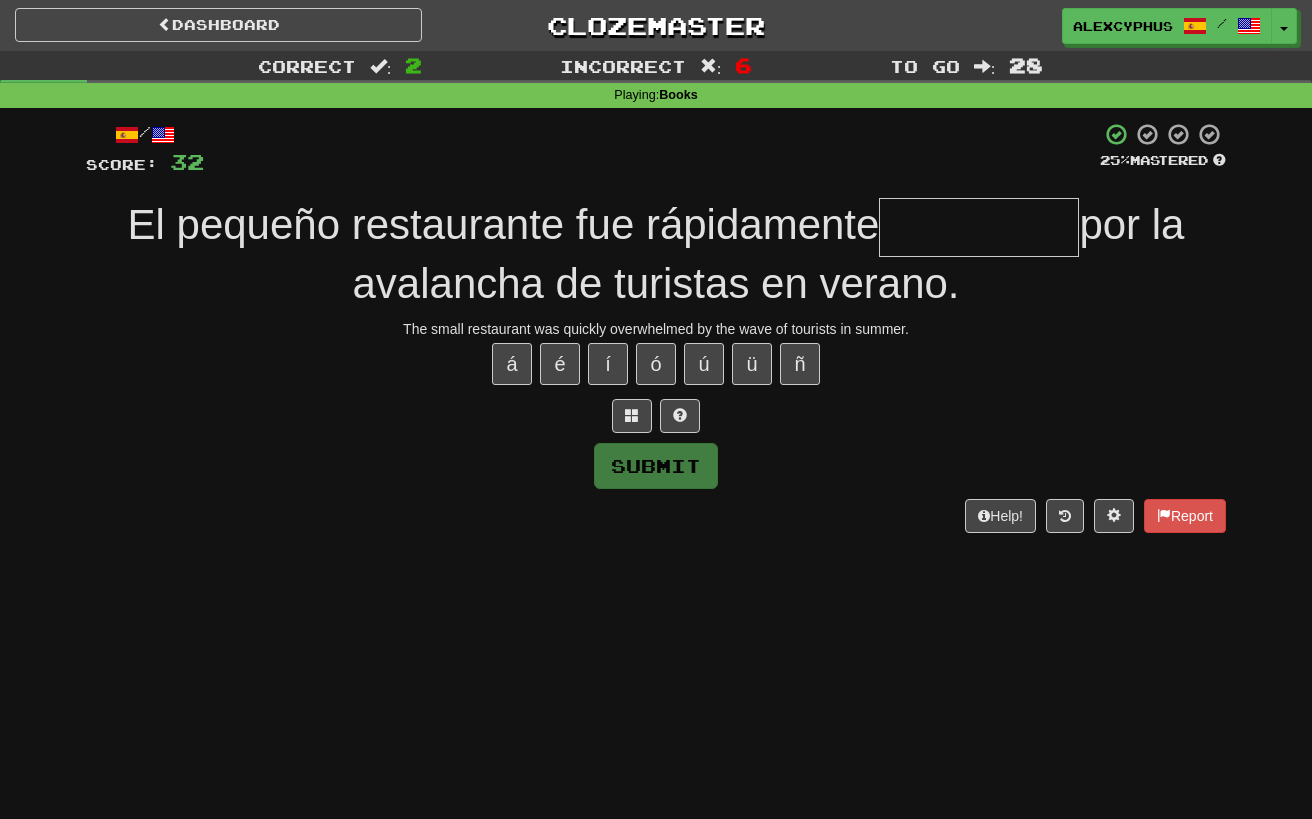 type on "*" 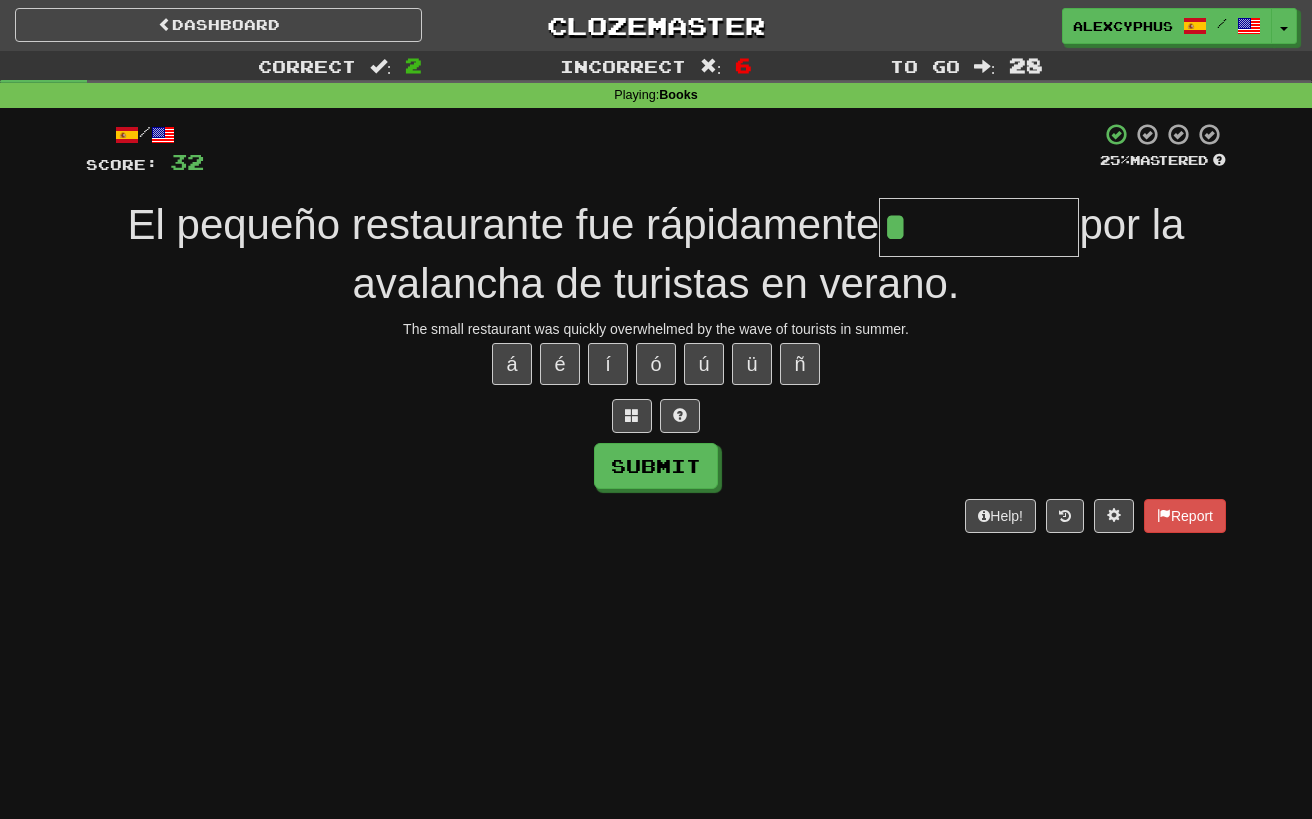 type on "********" 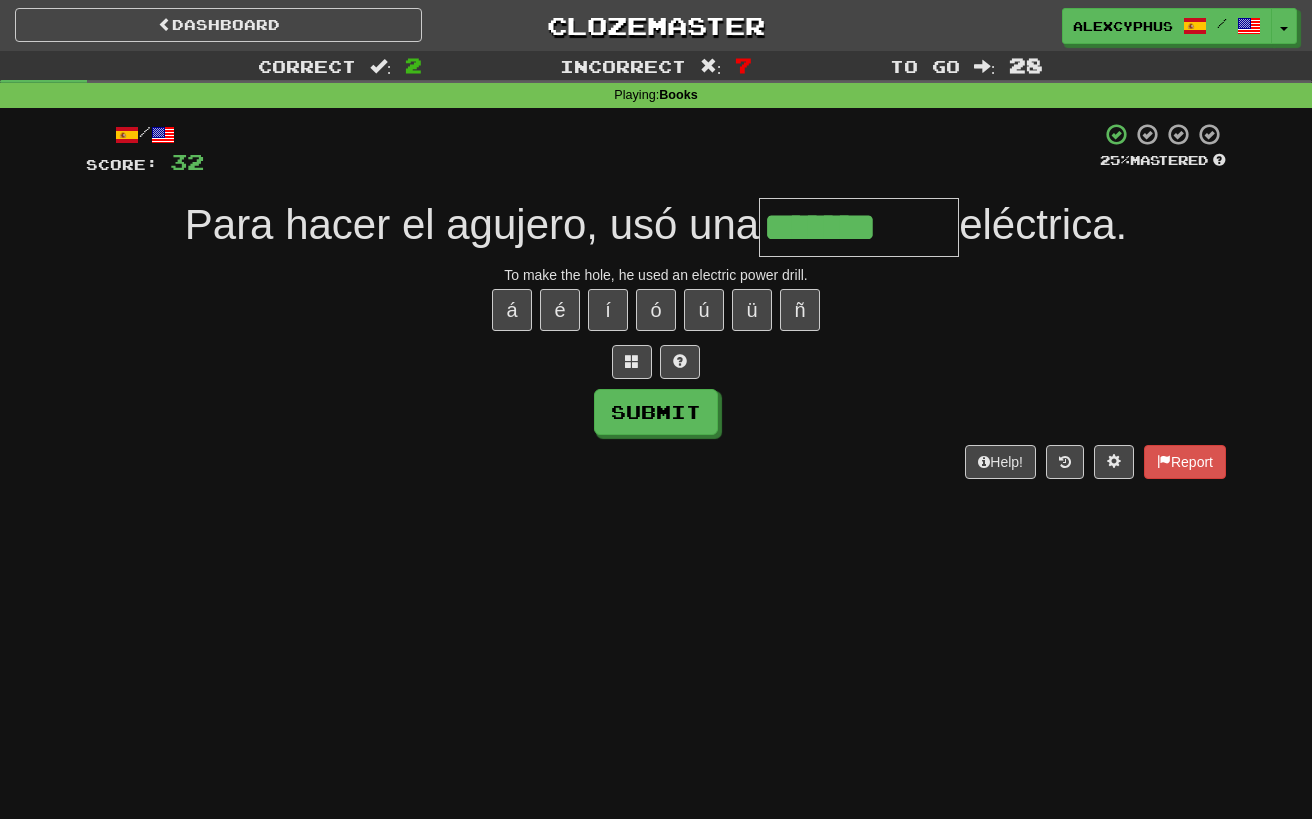 type on "**********" 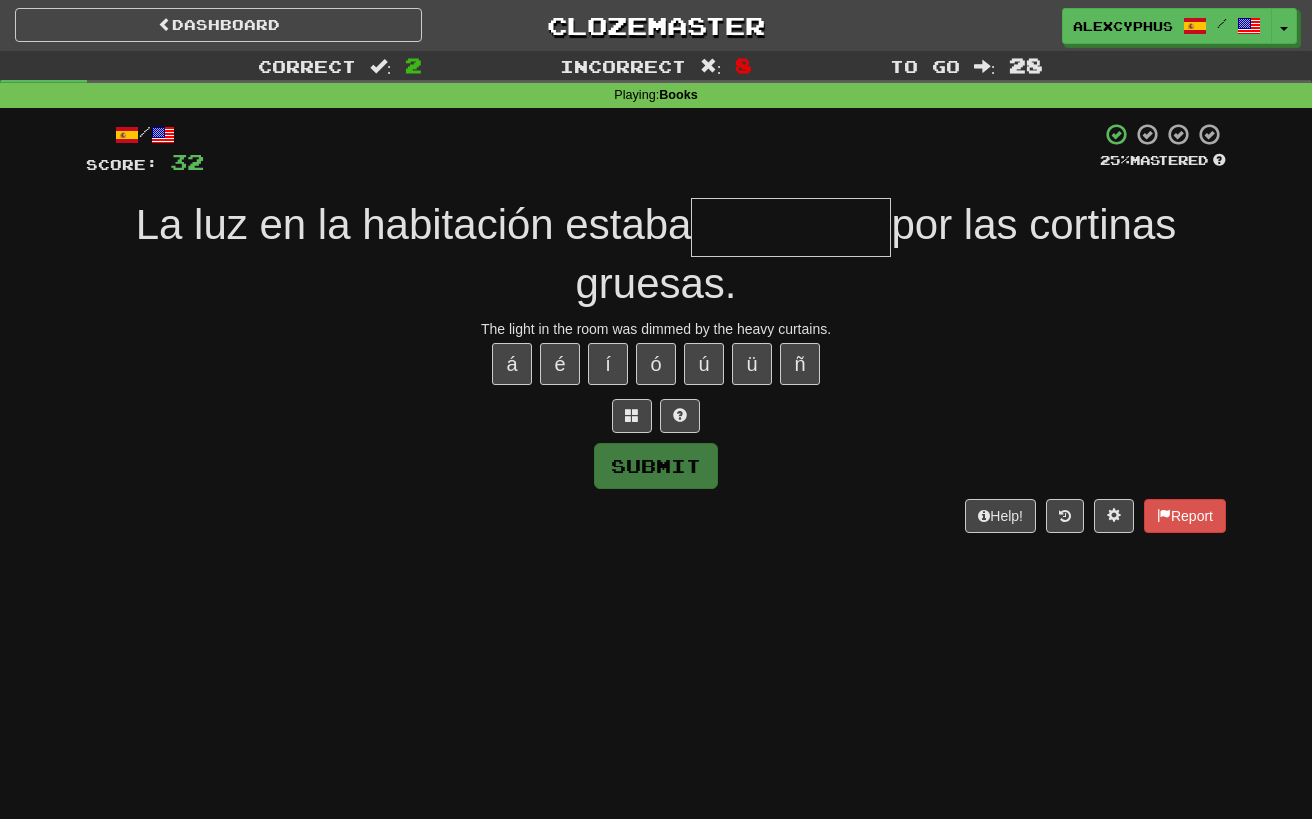 type on "*" 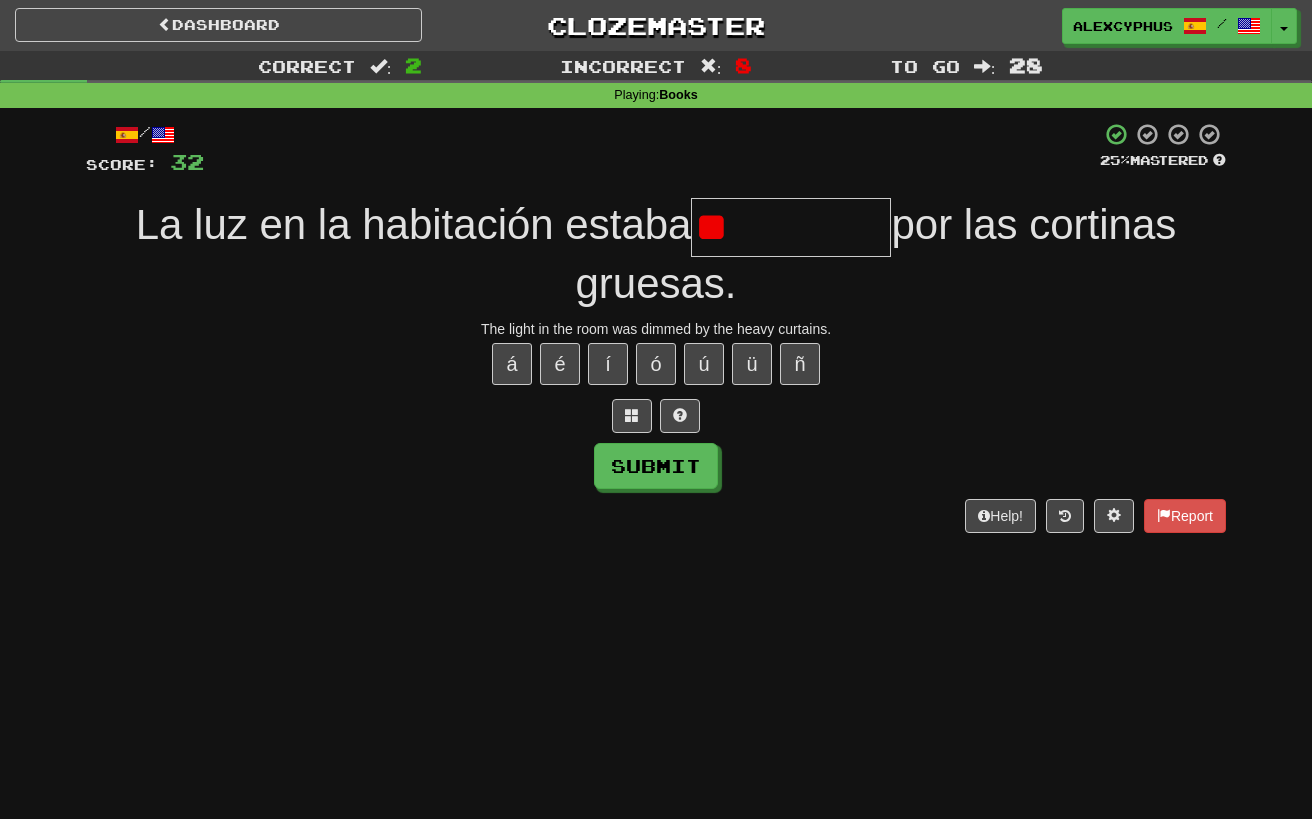 type on "*" 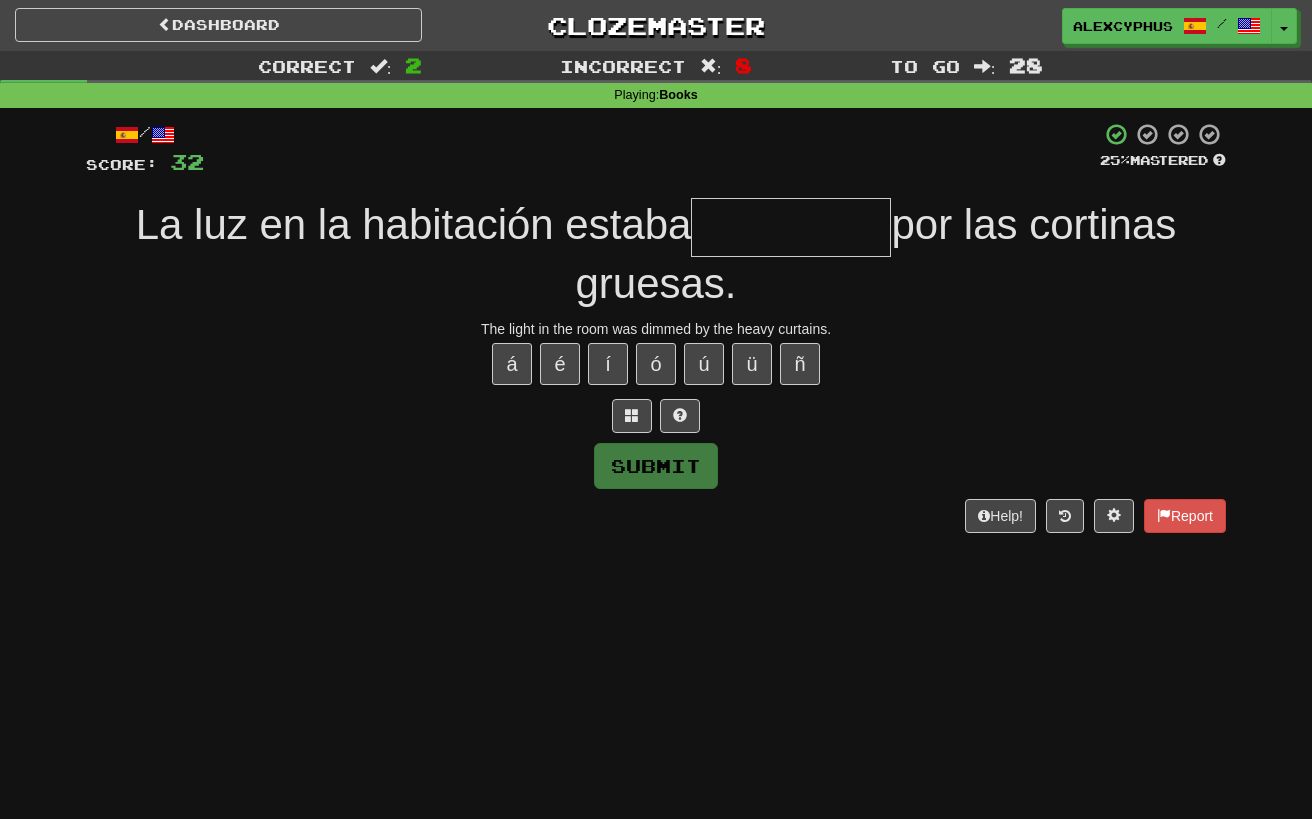 type on "*" 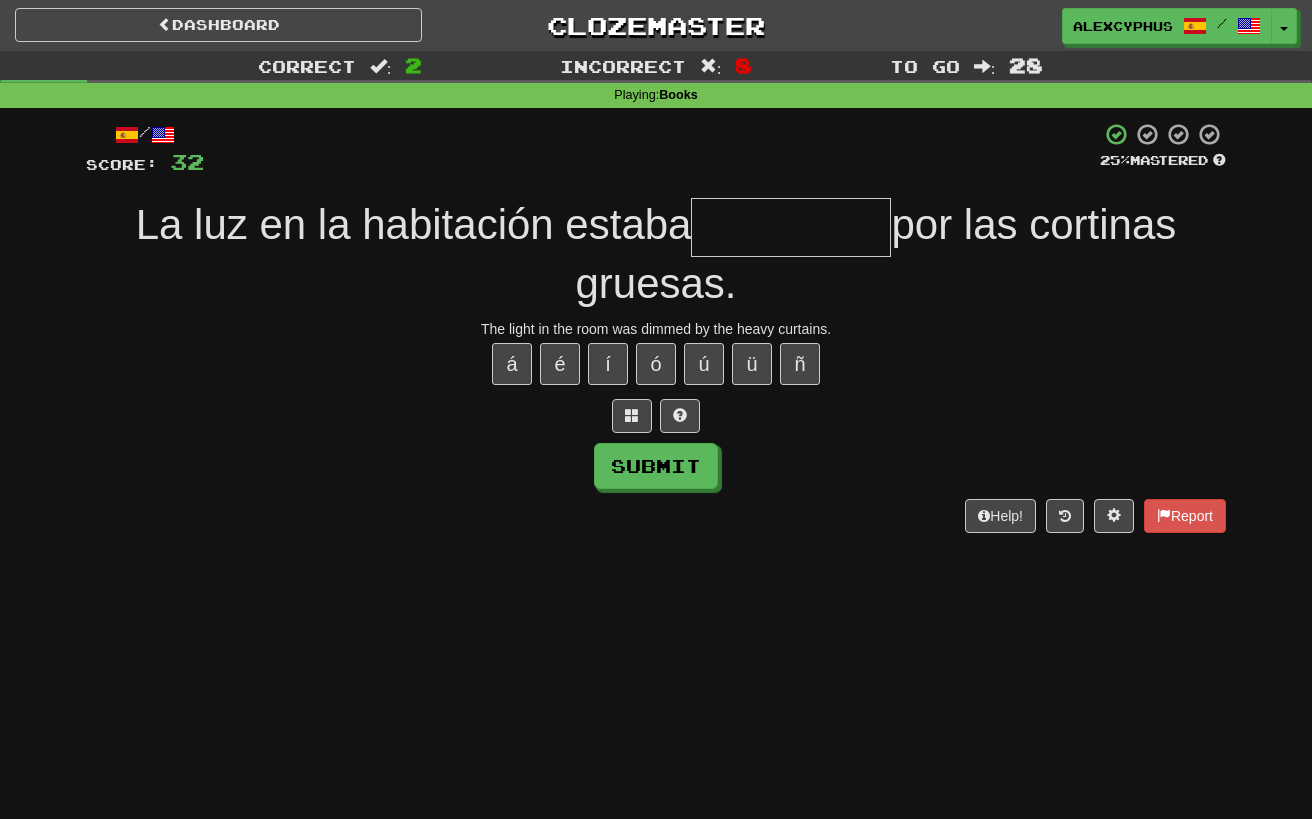type on "*" 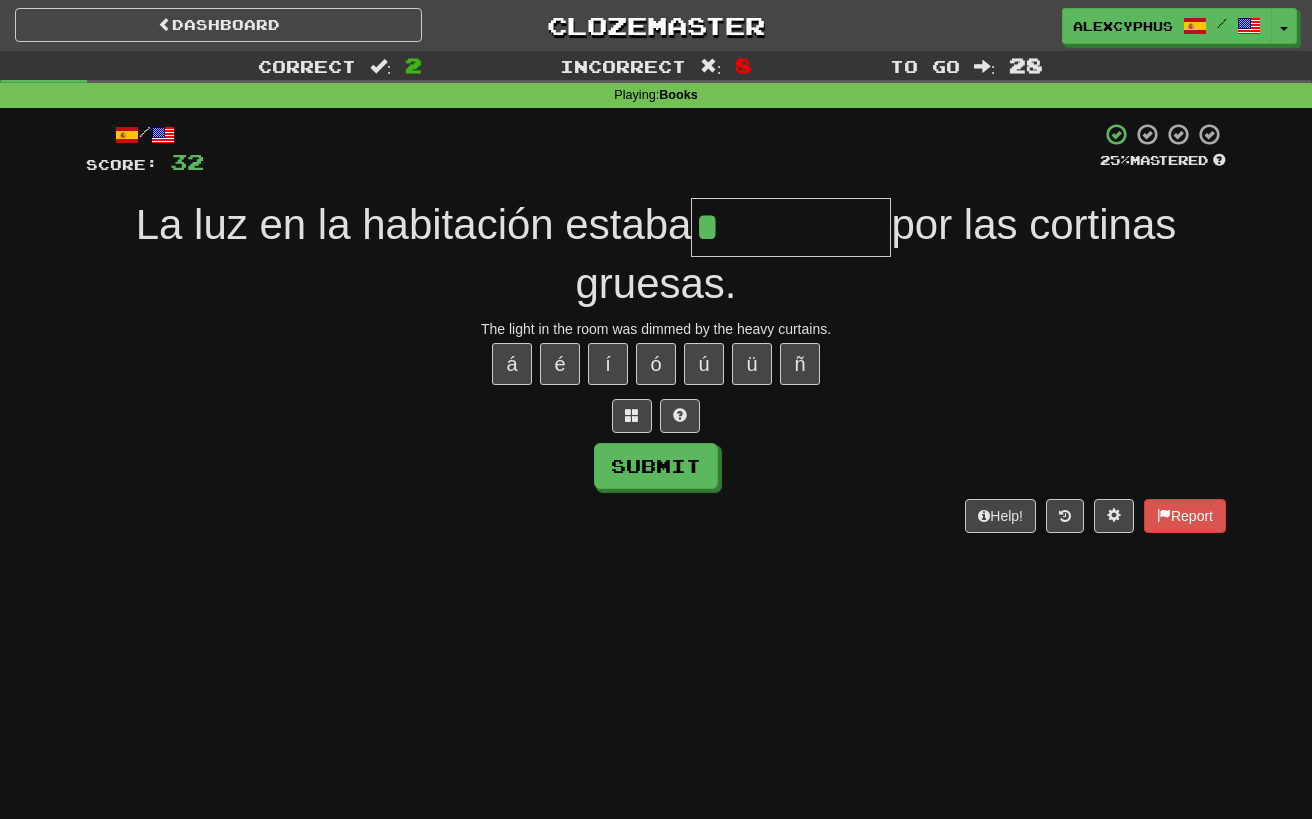 type on "**********" 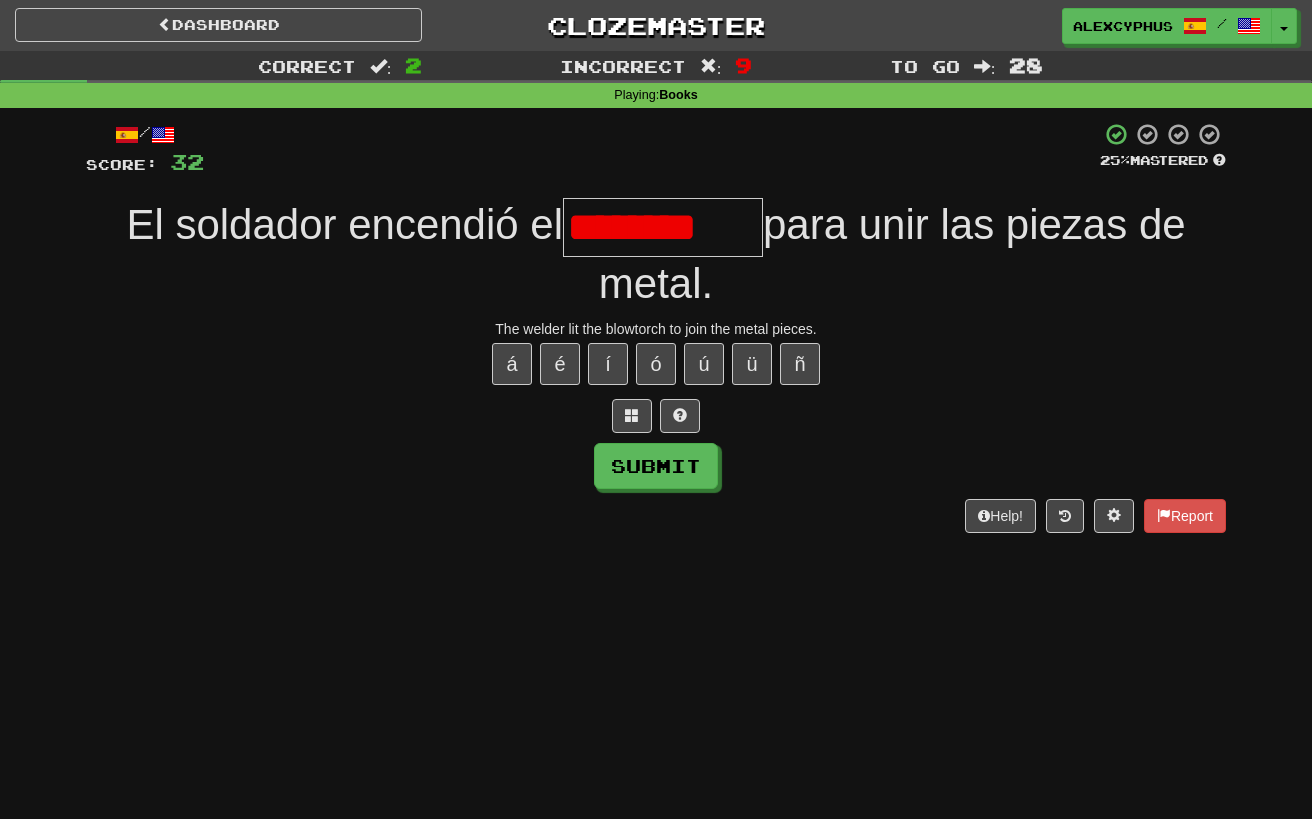 type on "*******" 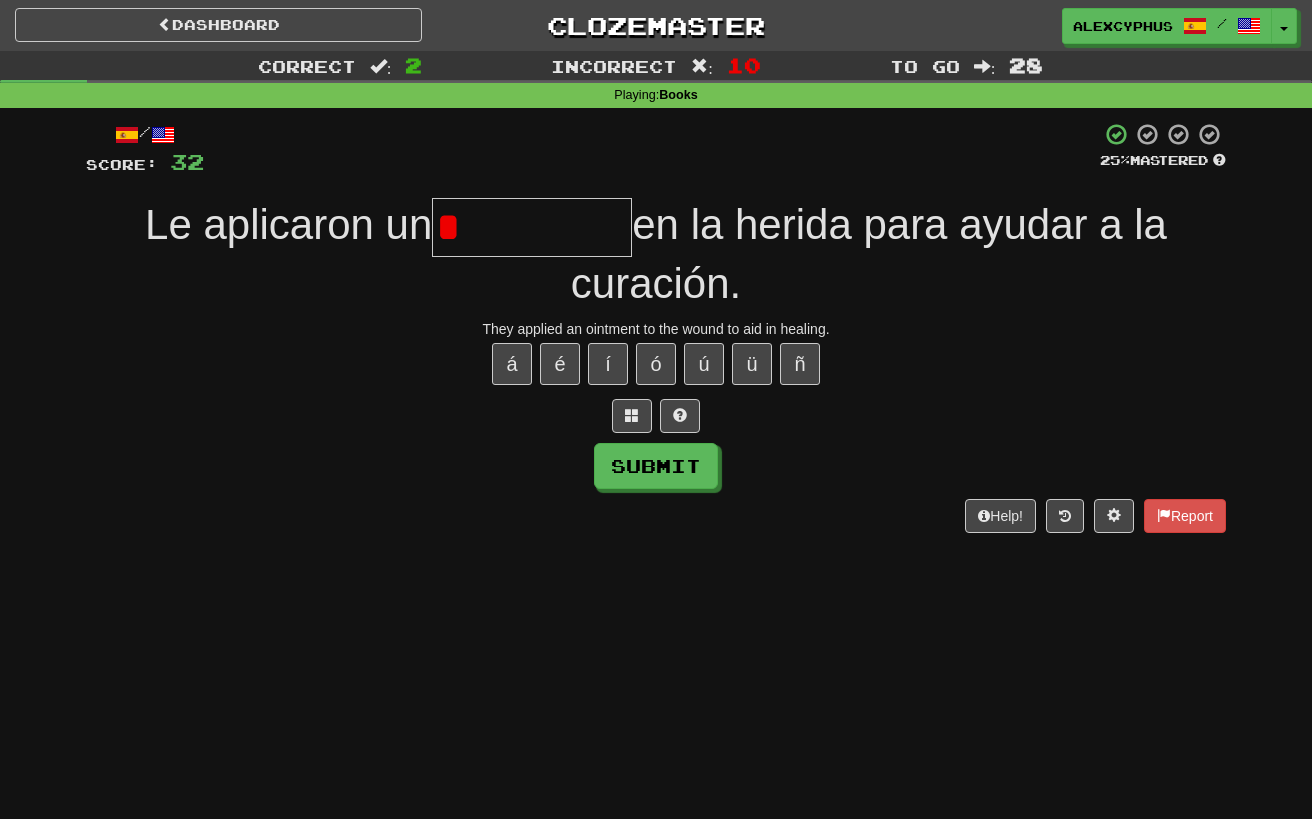type on "********" 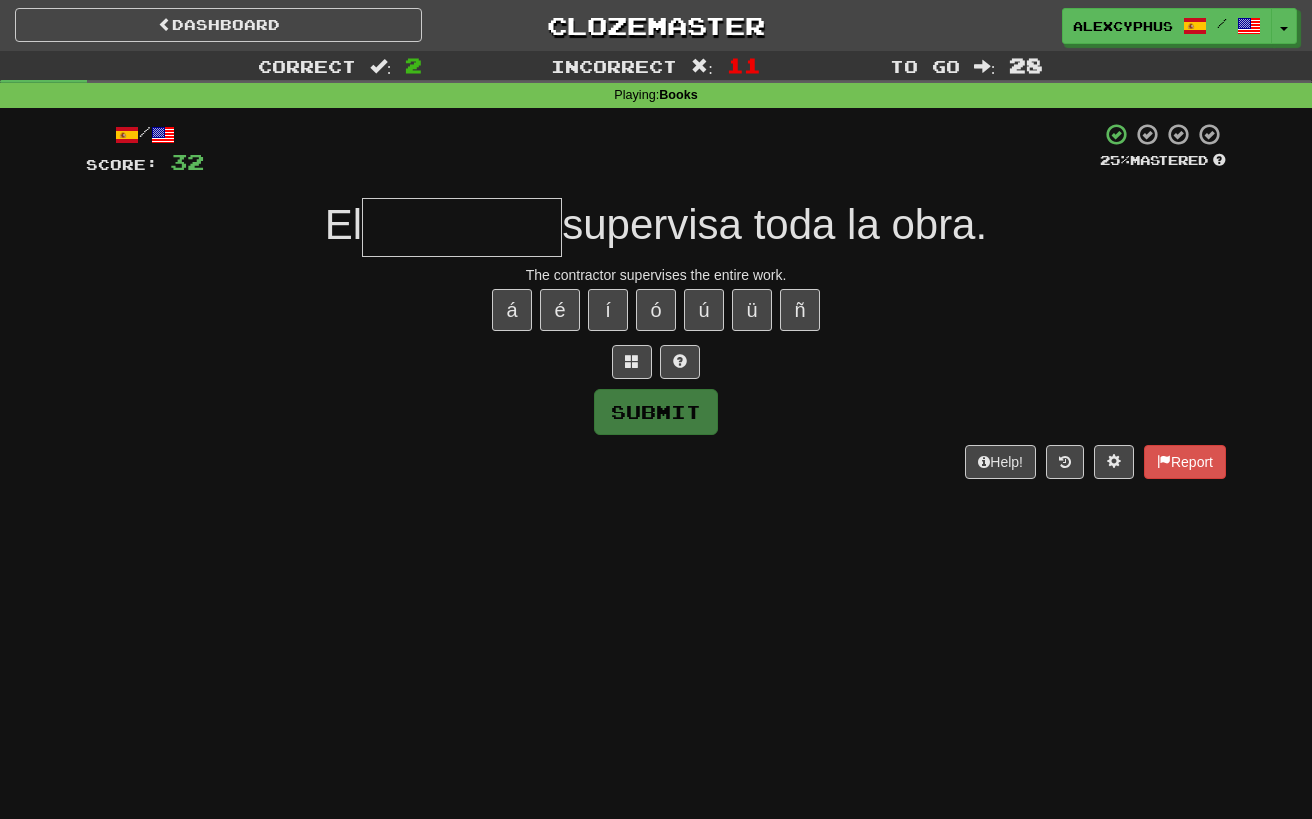 type on "*" 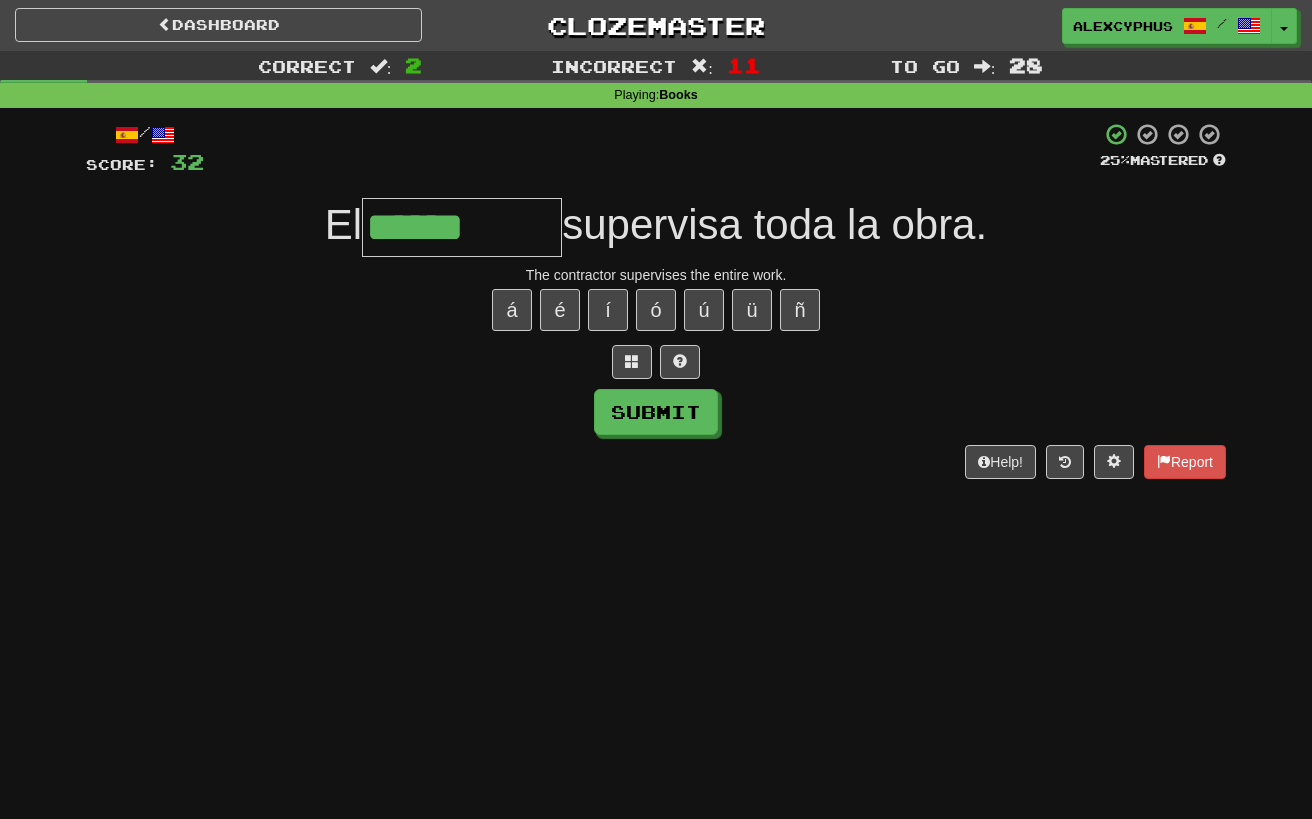 type on "**********" 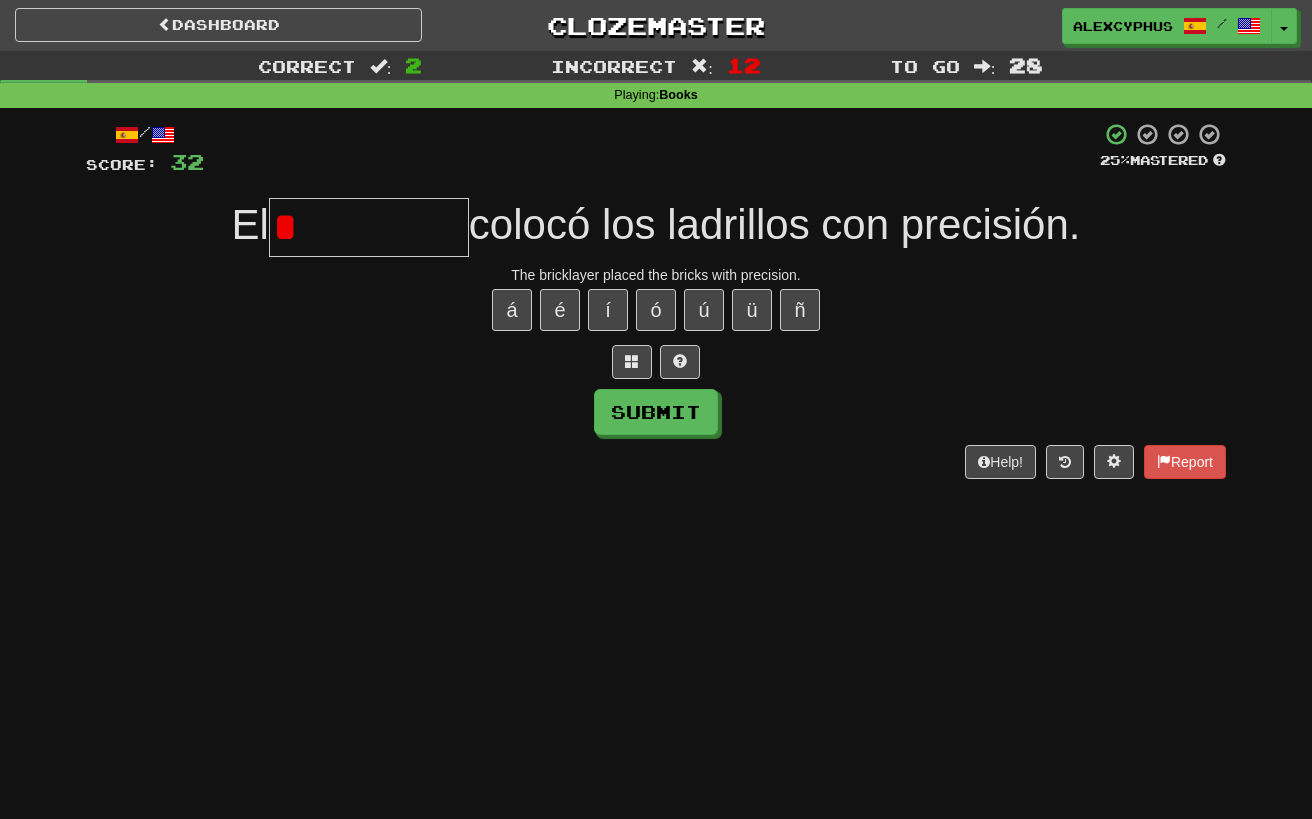 type on "*******" 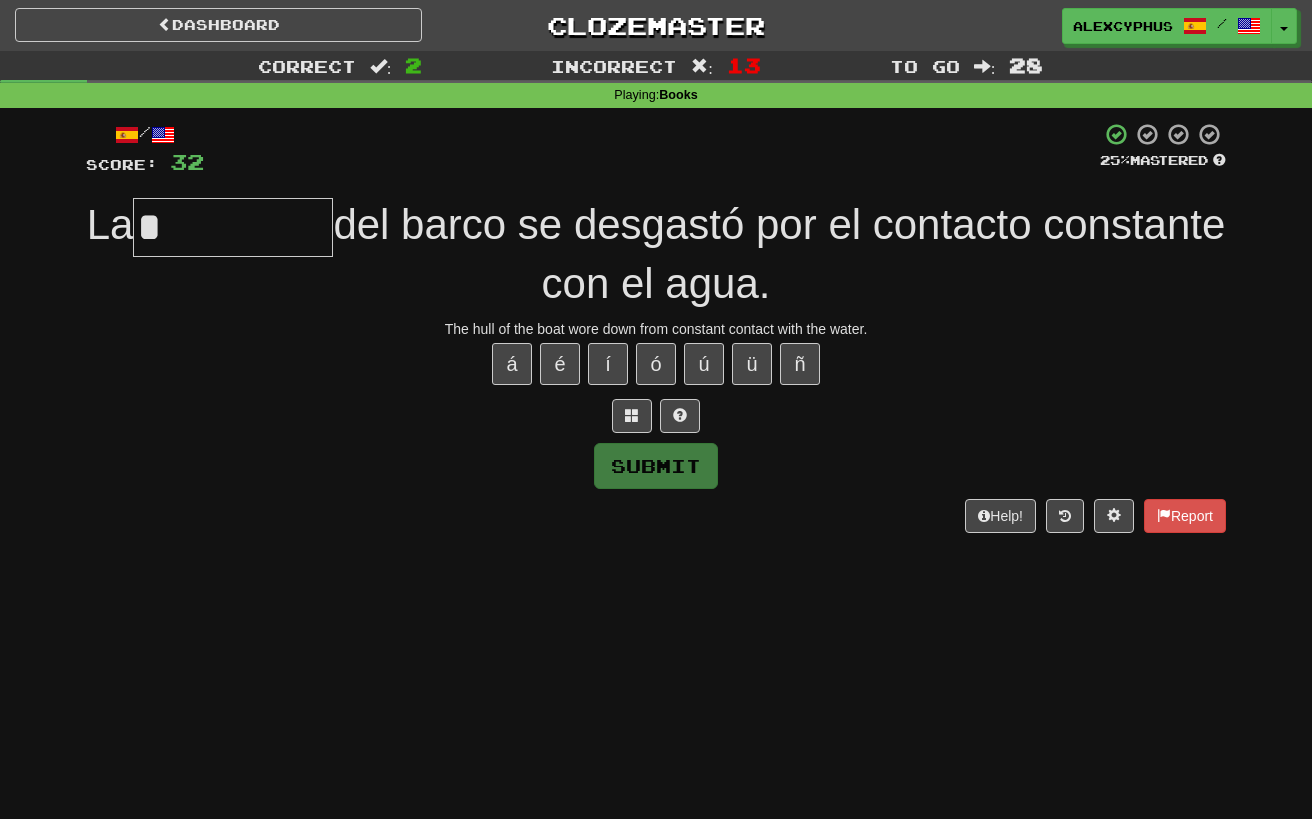 type on "*****" 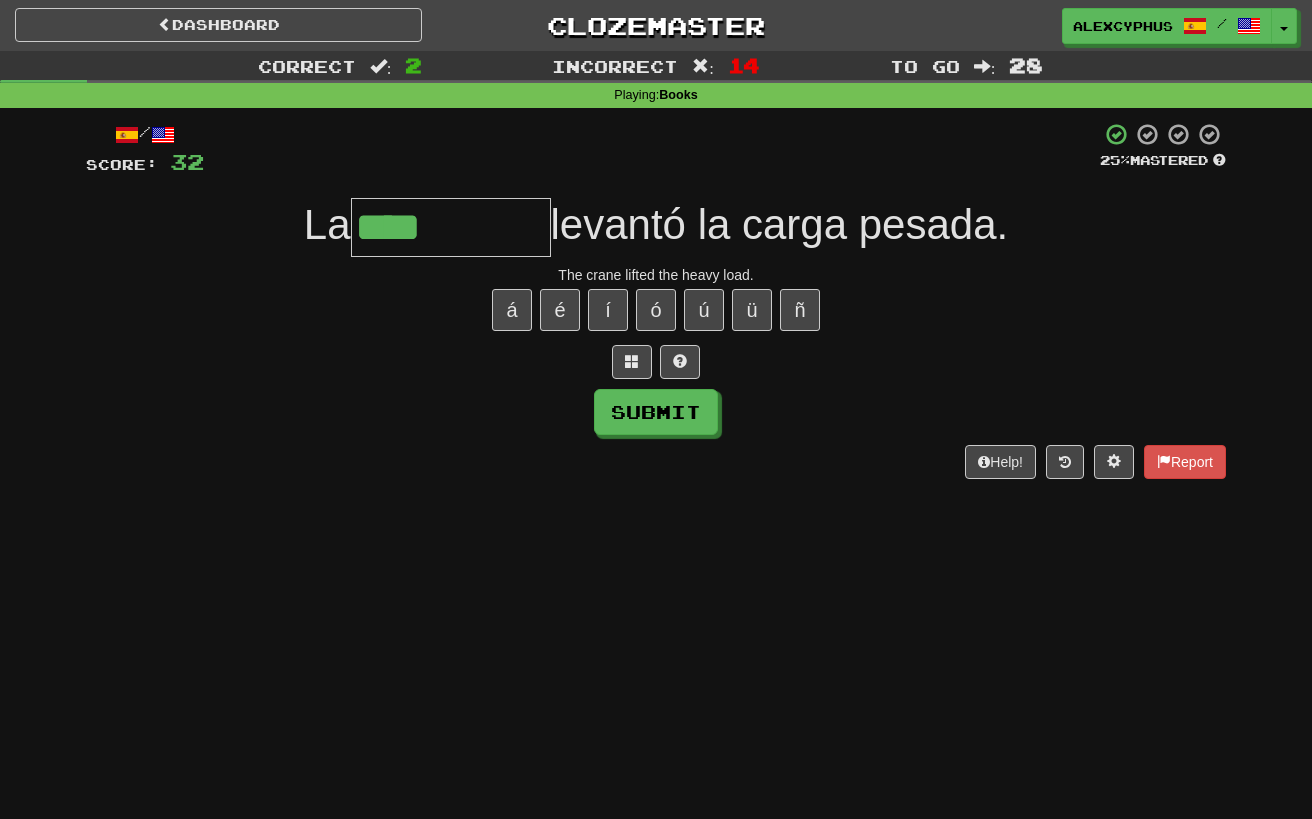 type on "****" 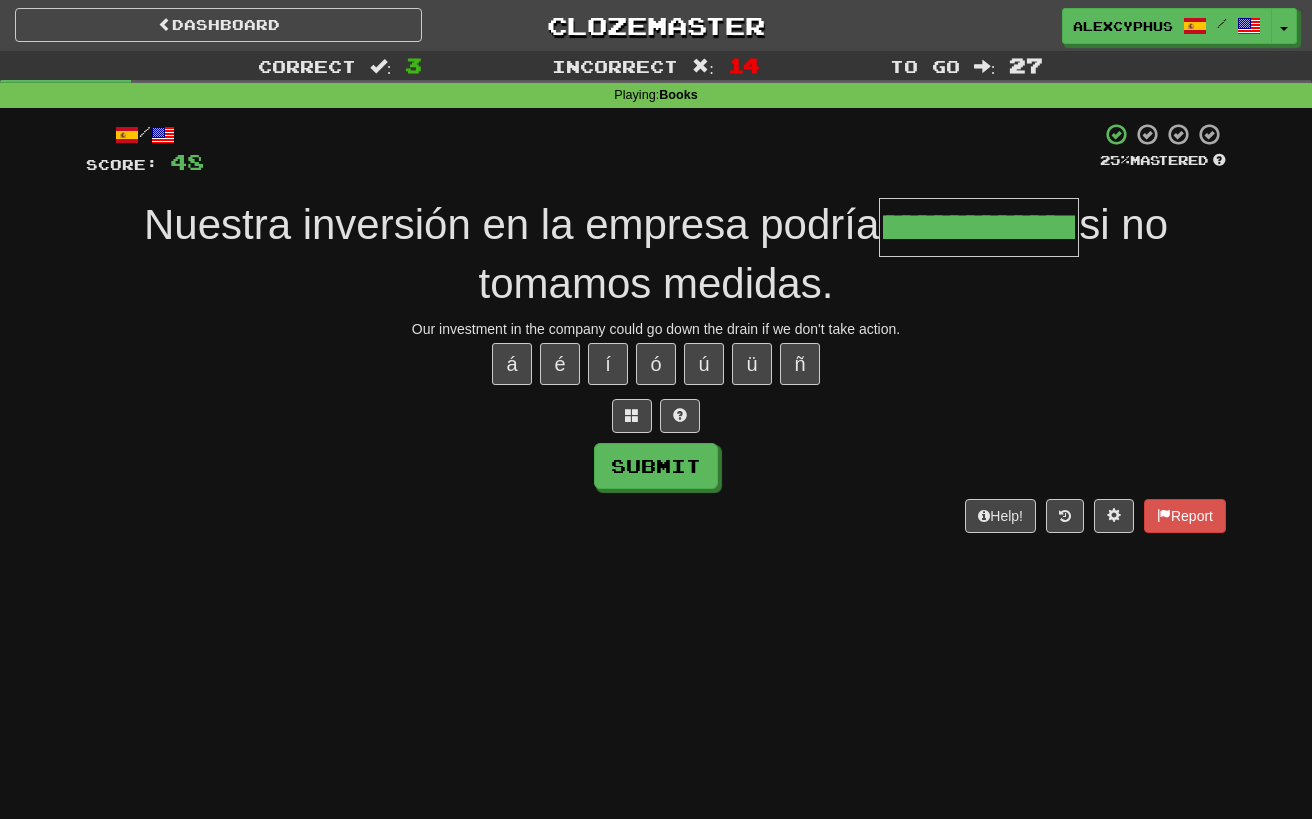scroll, scrollTop: 0, scrollLeft: 48, axis: horizontal 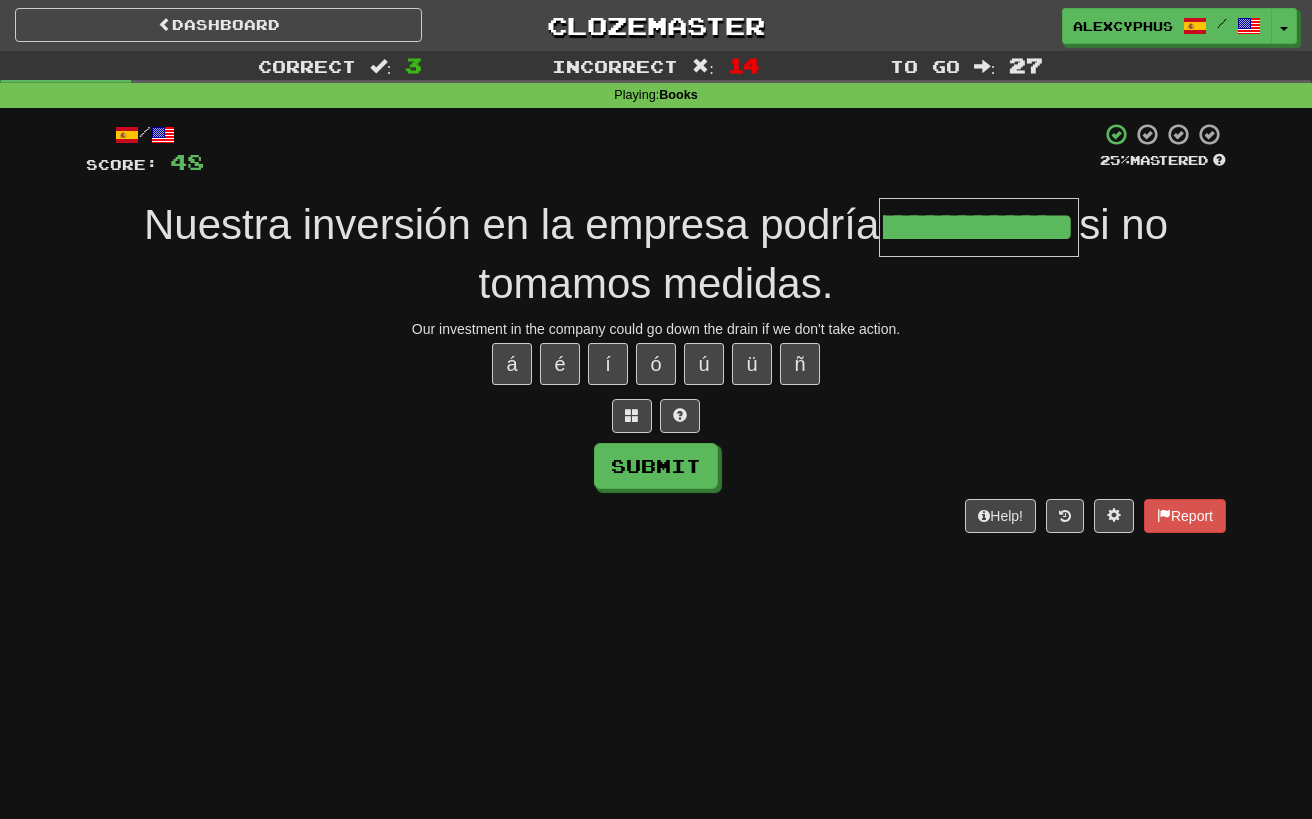 type on "**********" 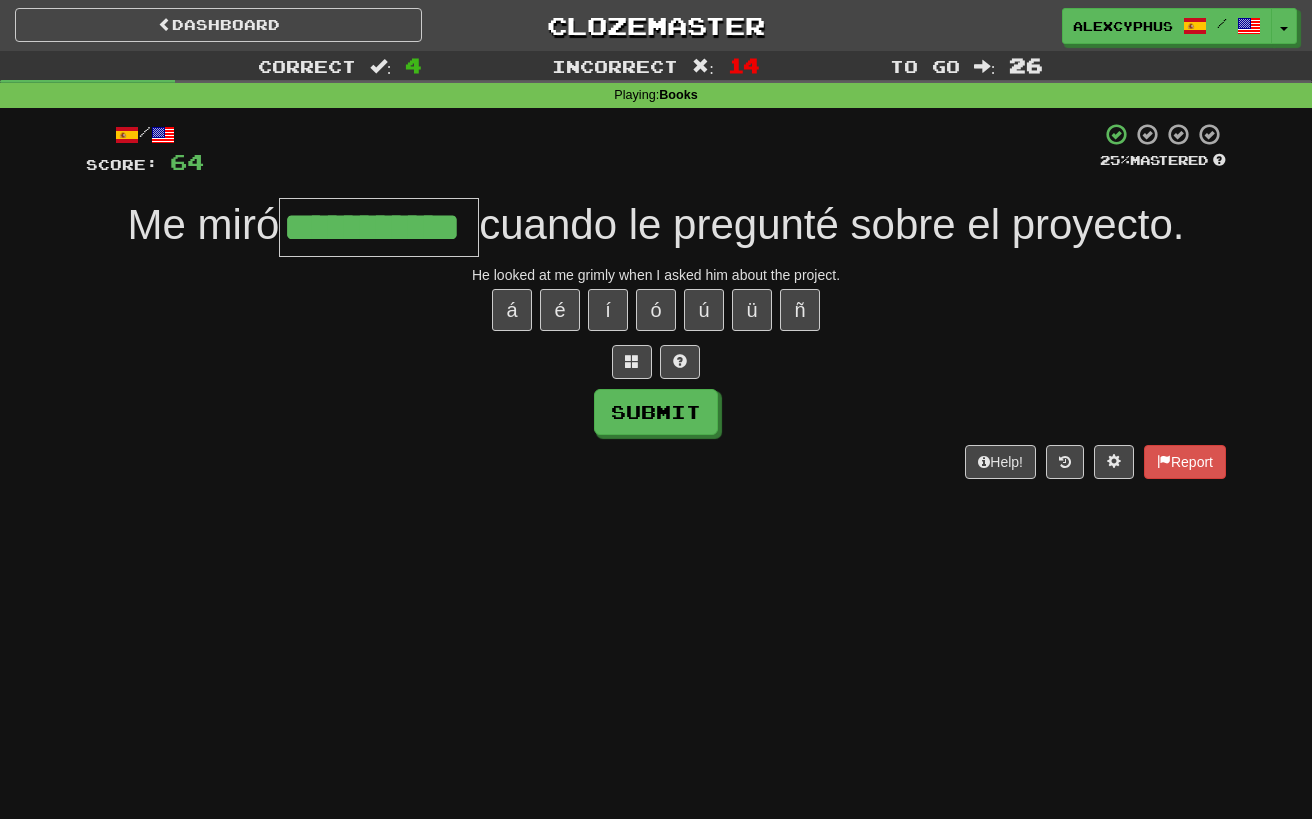 scroll, scrollTop: 0, scrollLeft: 0, axis: both 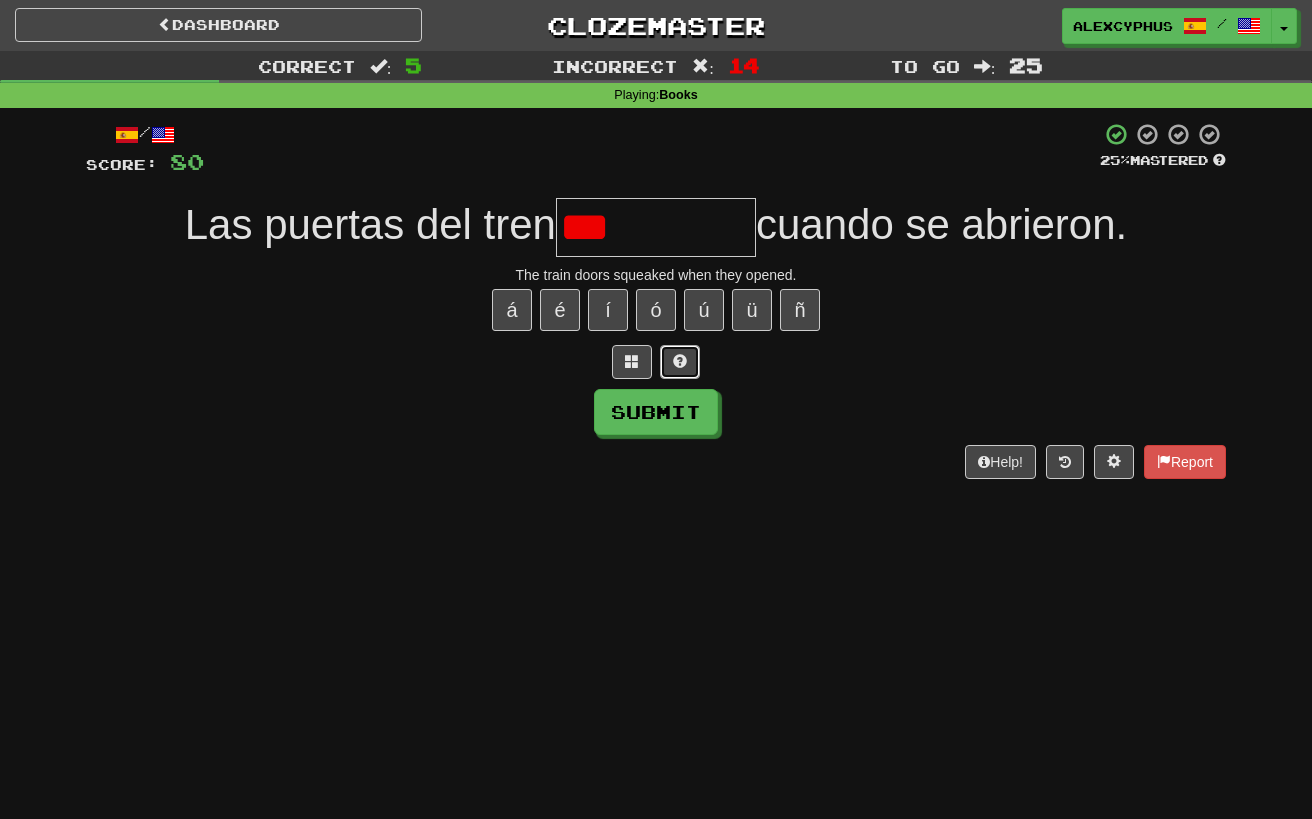 click at bounding box center (680, 362) 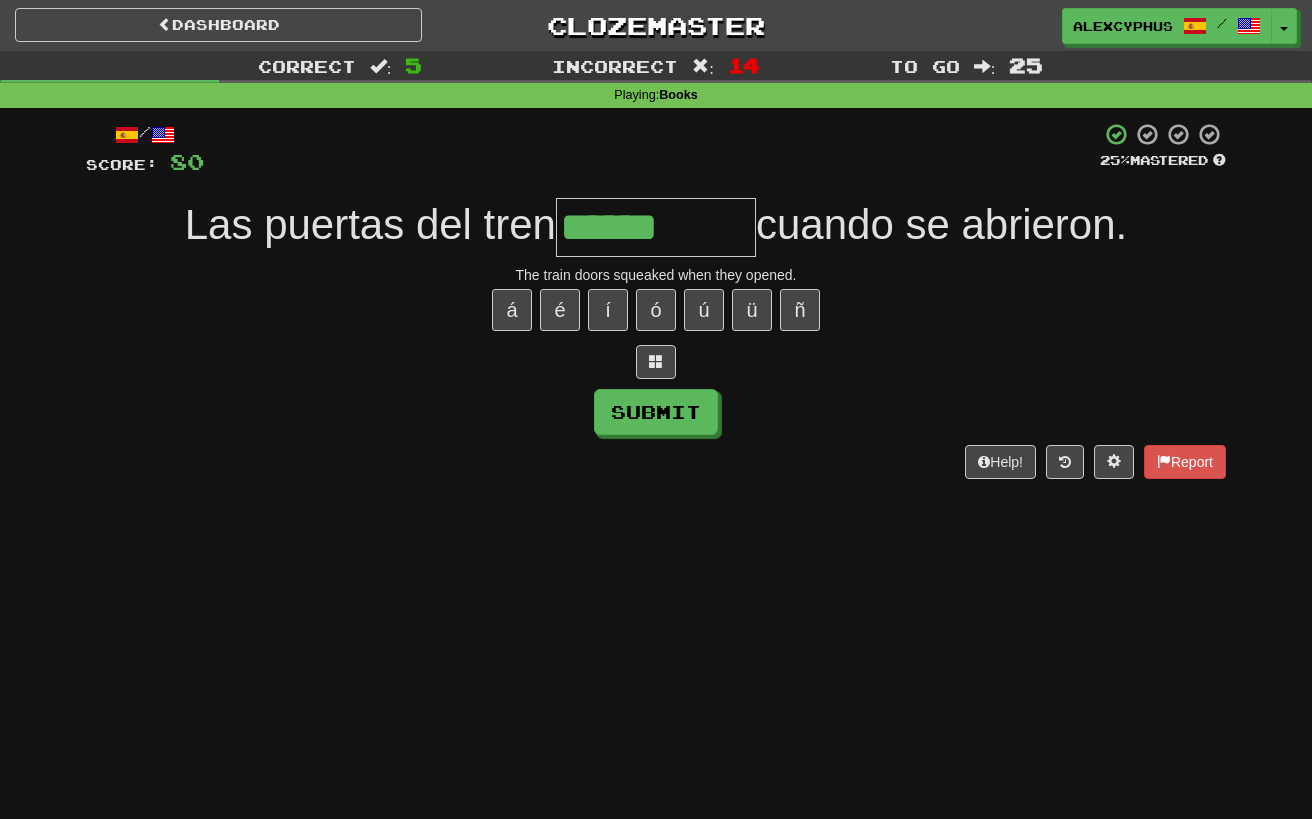 type on "**********" 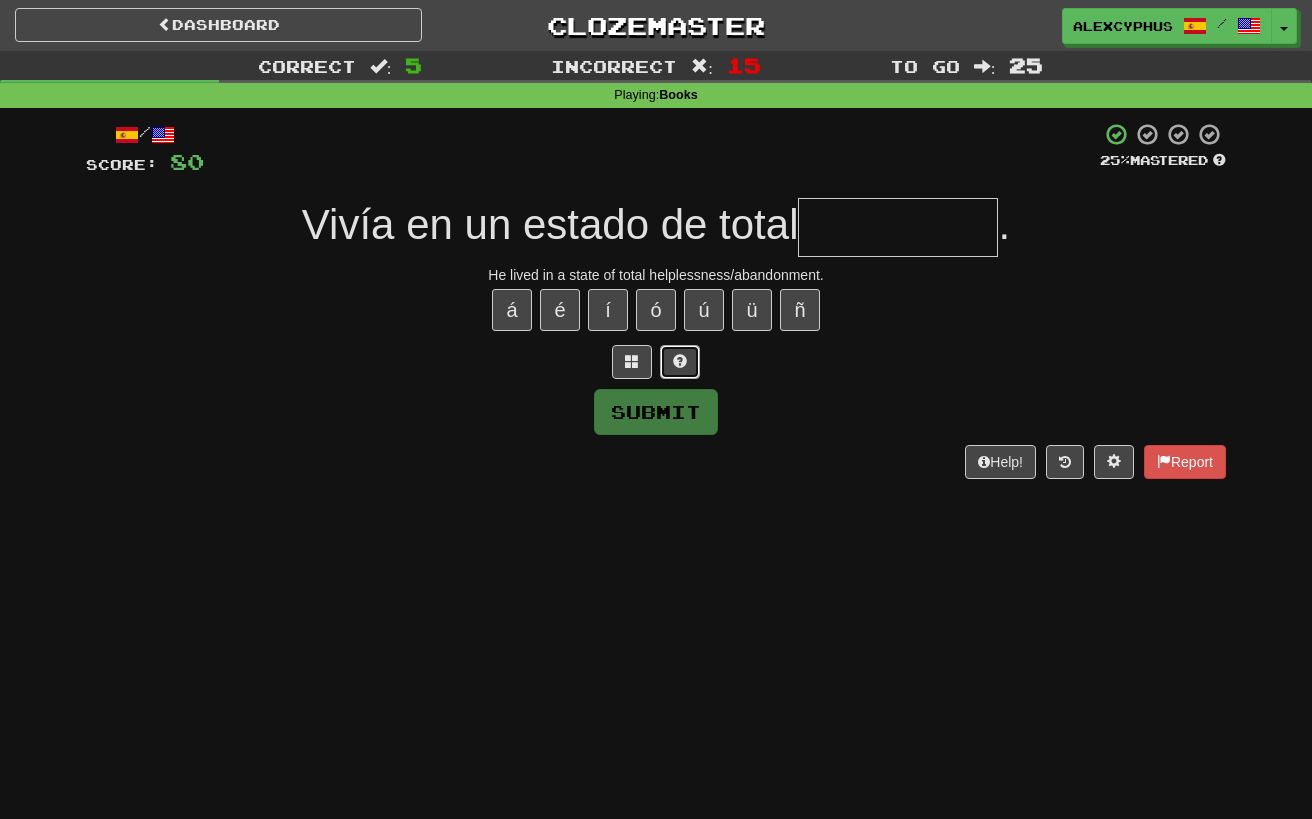 click at bounding box center [680, 361] 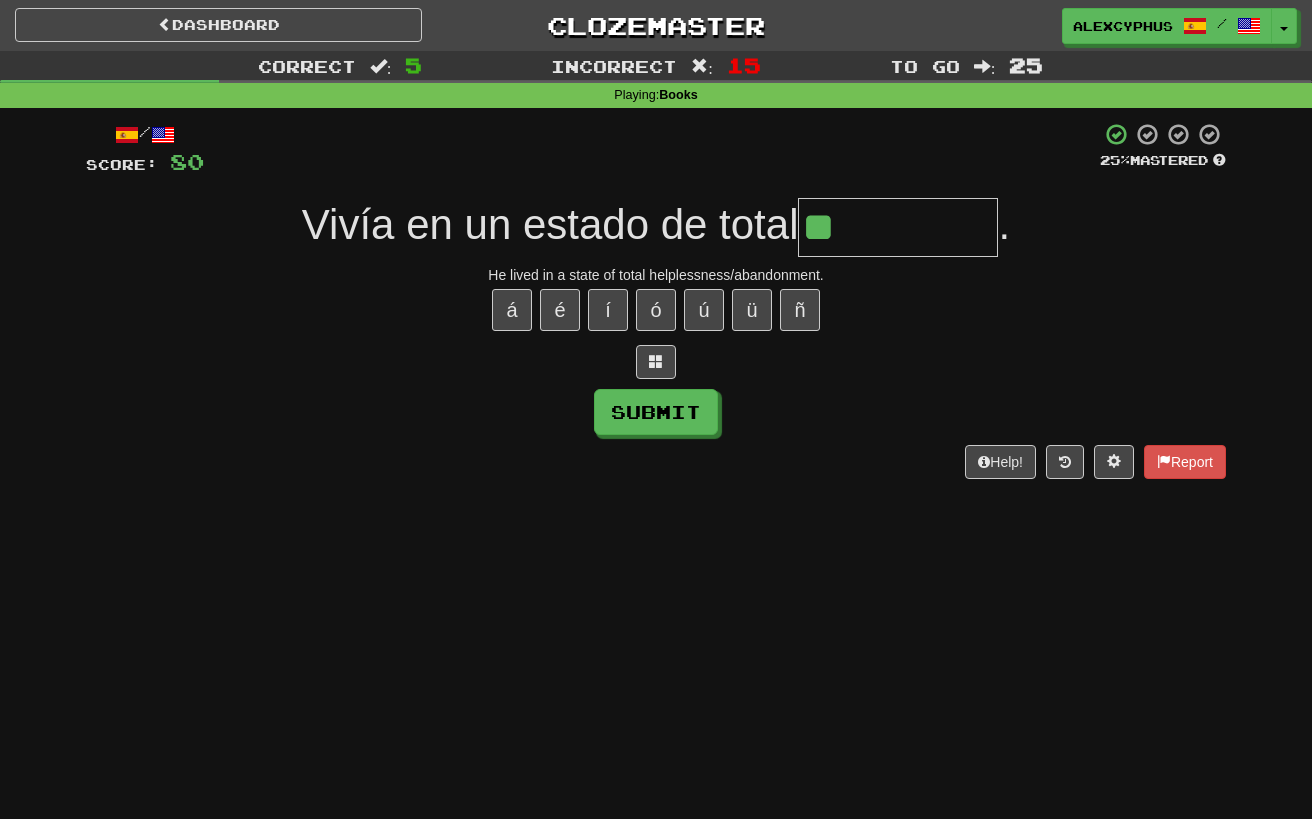 type on "*********" 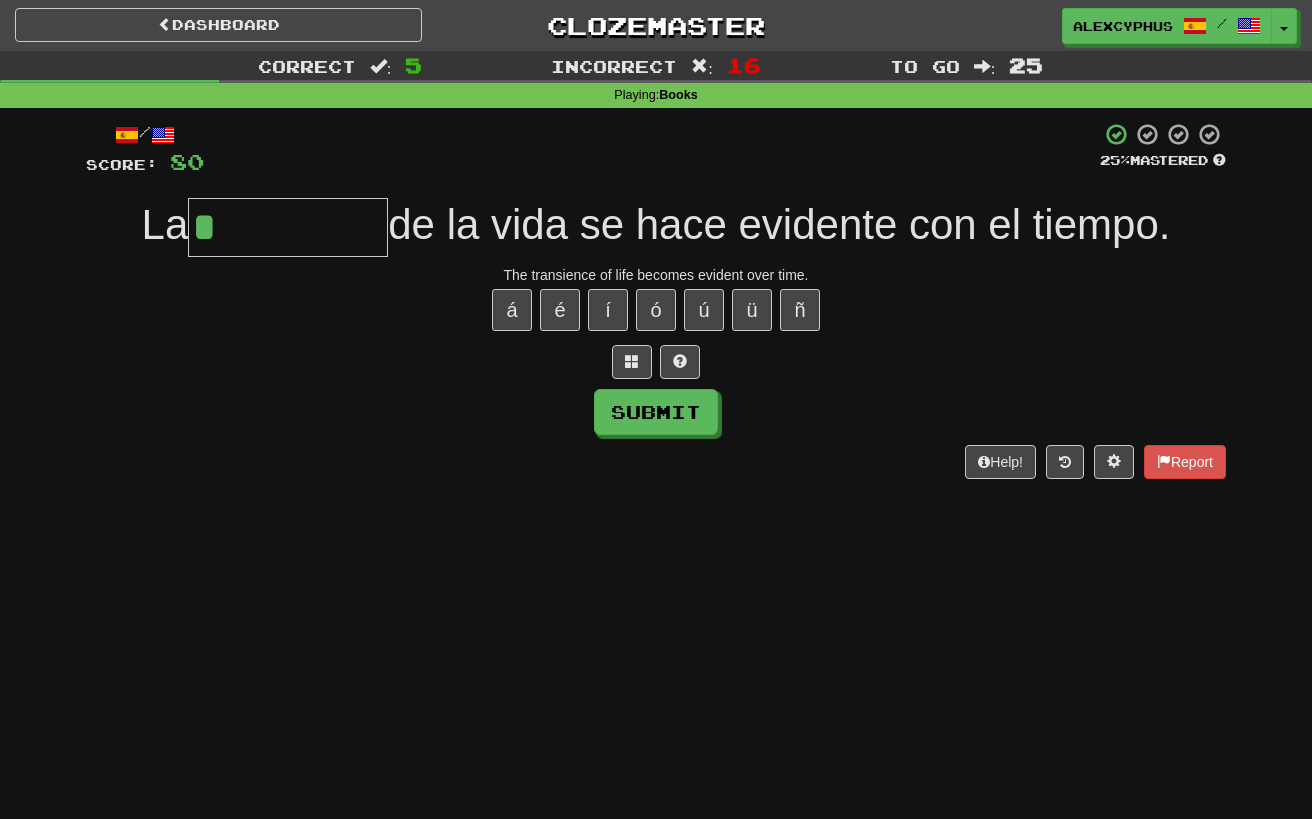type on "**********" 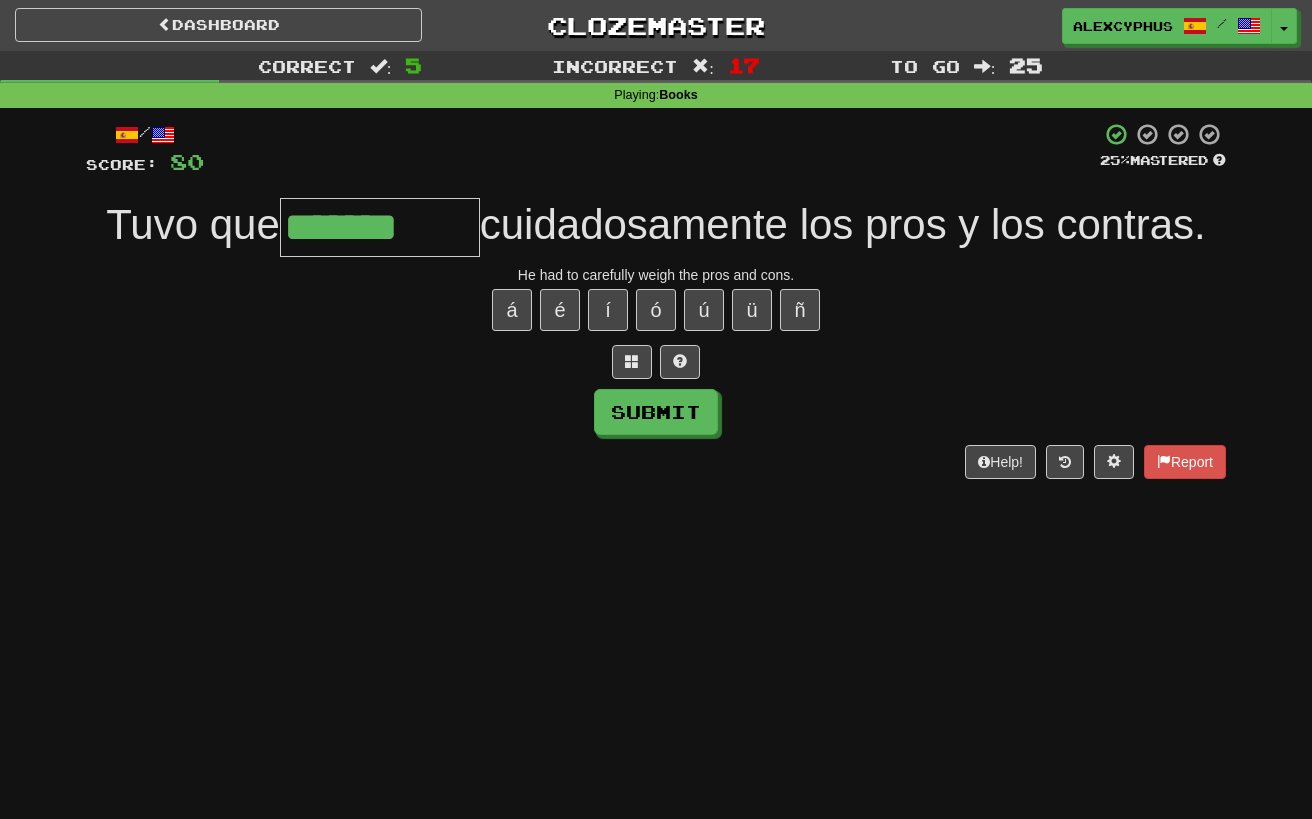 type on "*******" 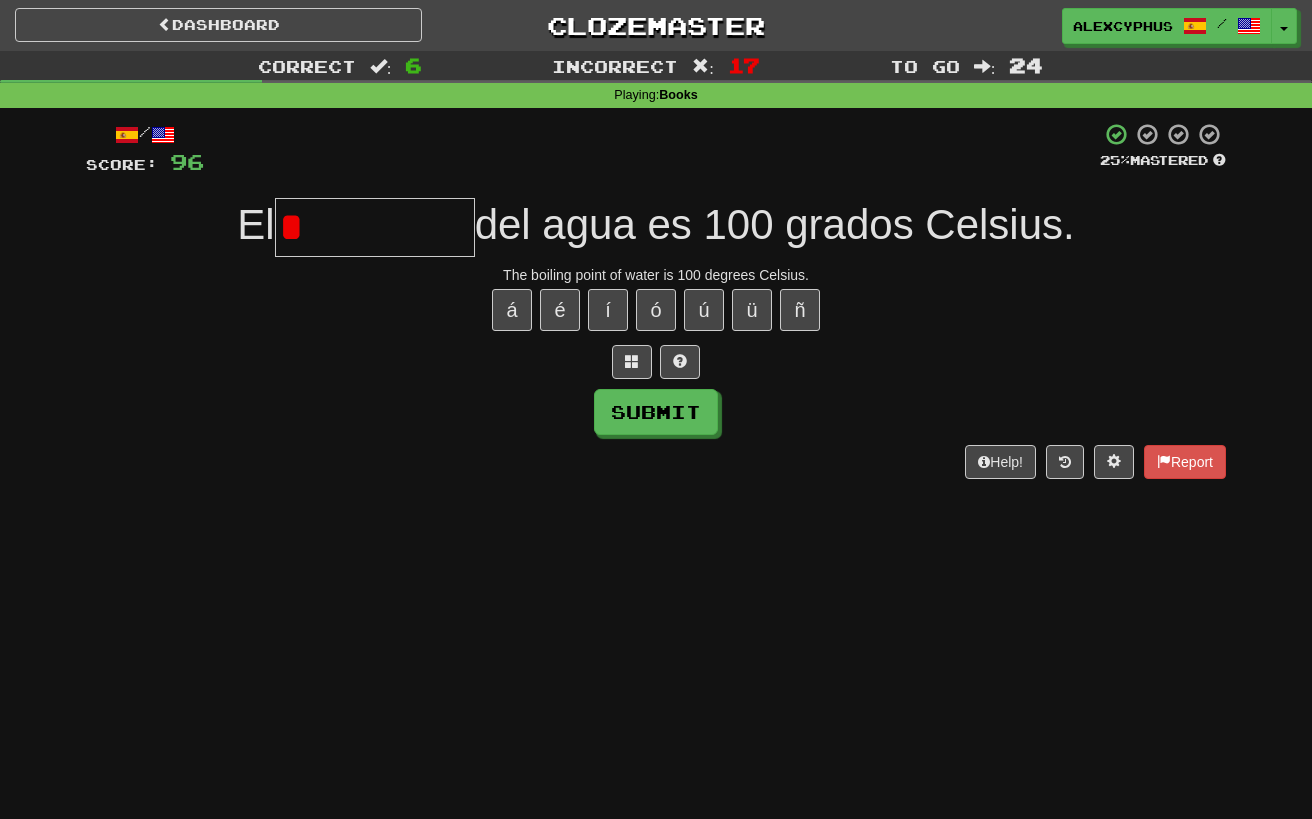 type on "**********" 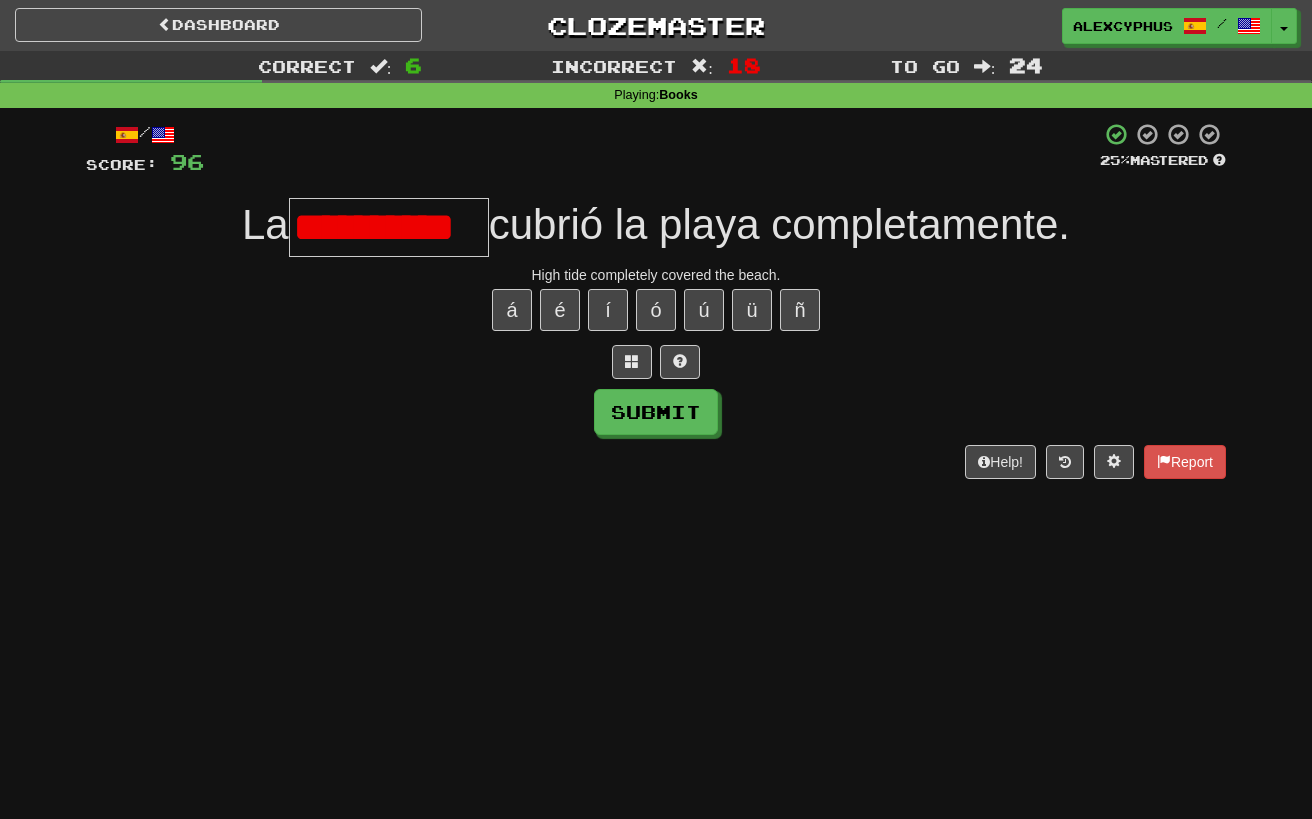 scroll, scrollTop: 0, scrollLeft: 4, axis: horizontal 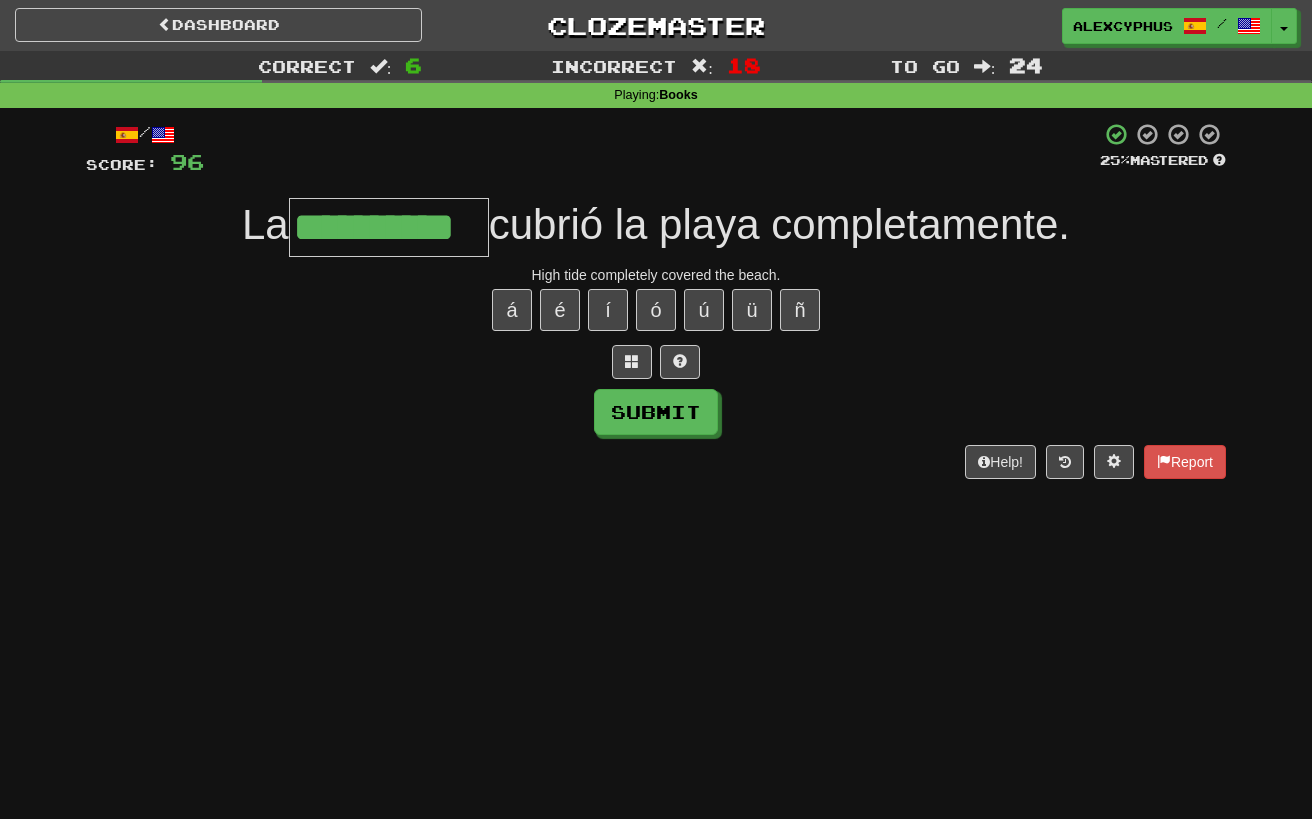 type on "**********" 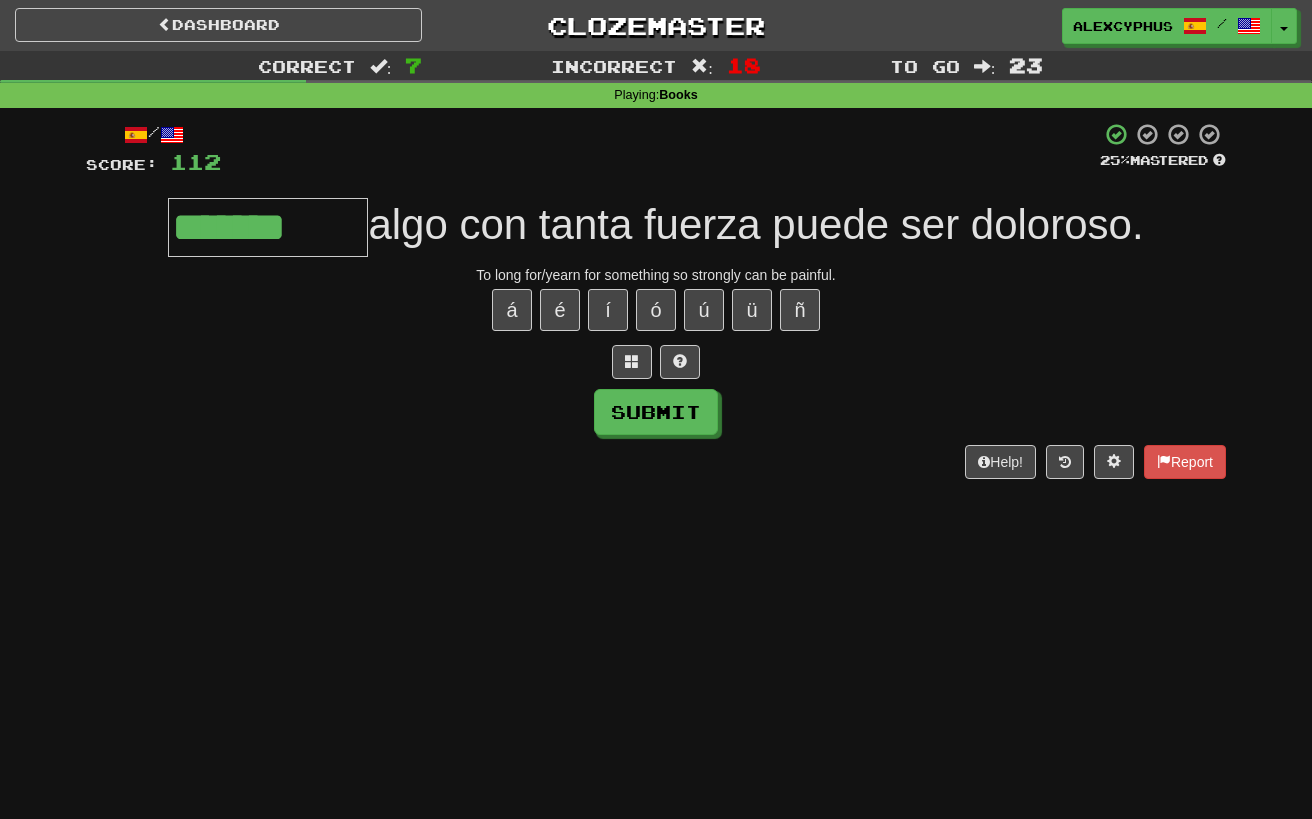type on "*******" 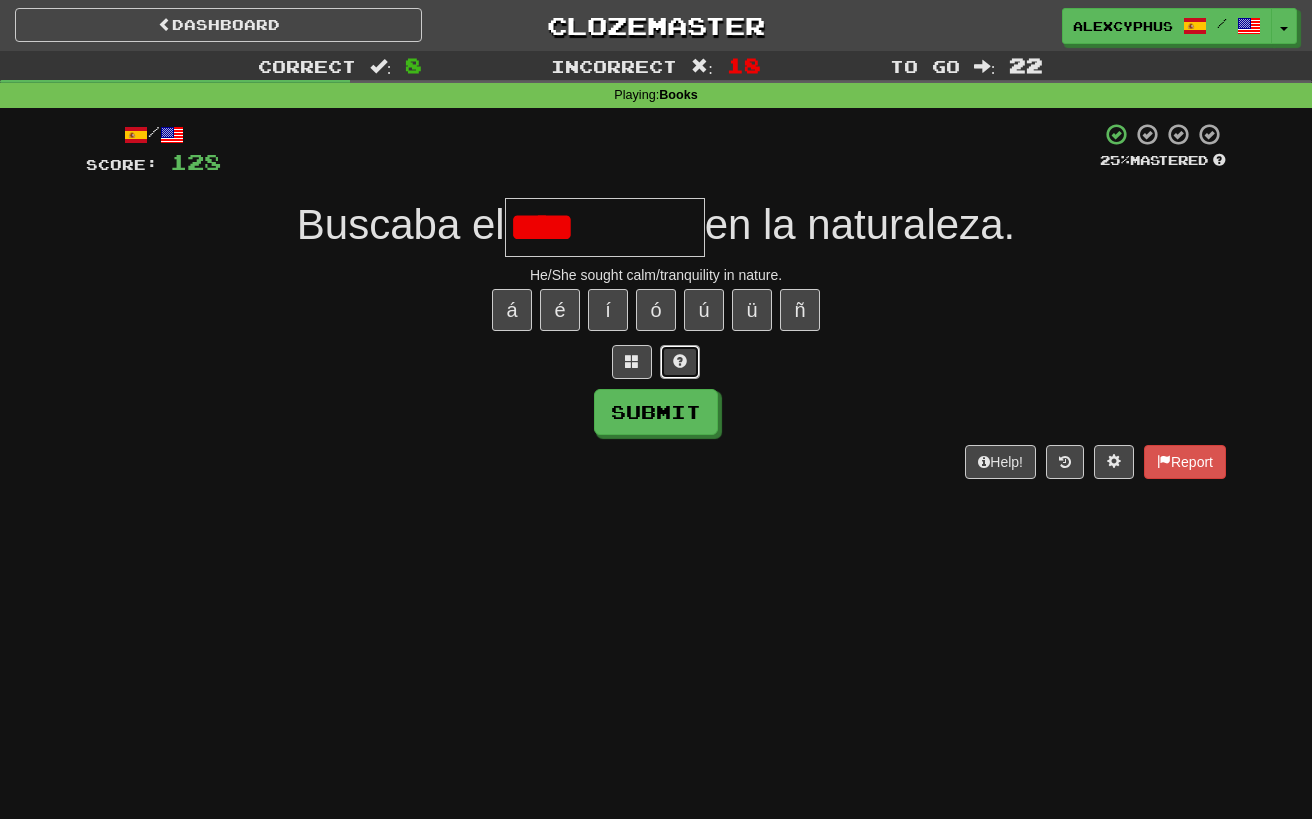 click at bounding box center [680, 362] 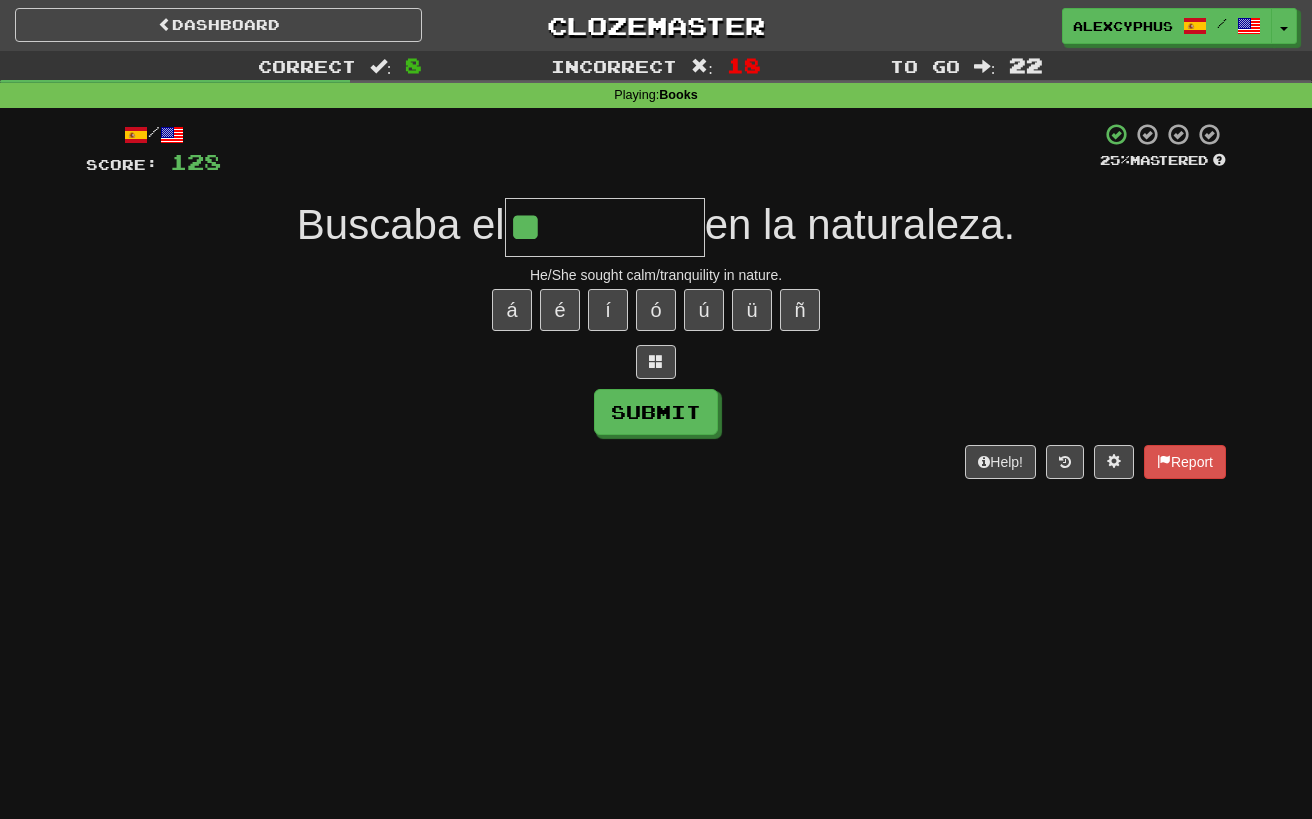 type on "*******" 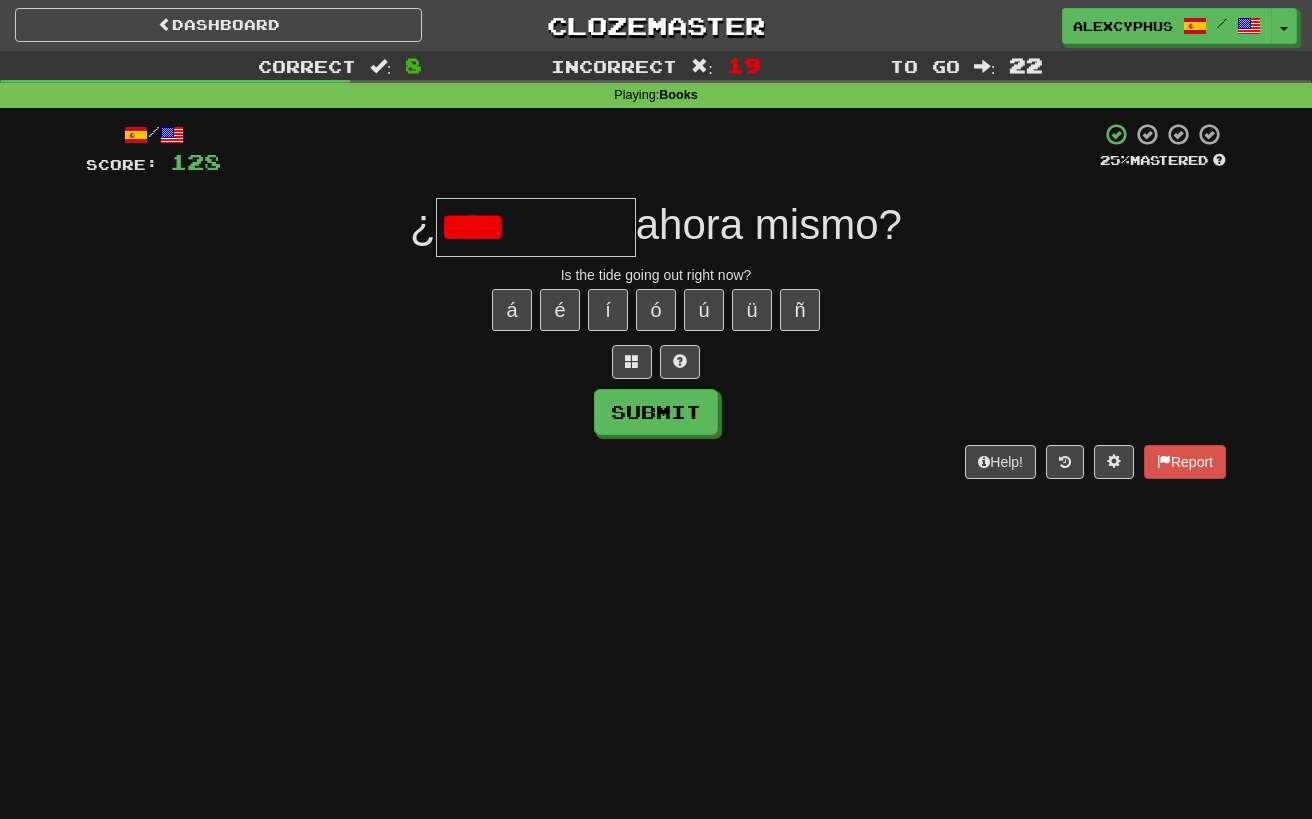 type on "*****" 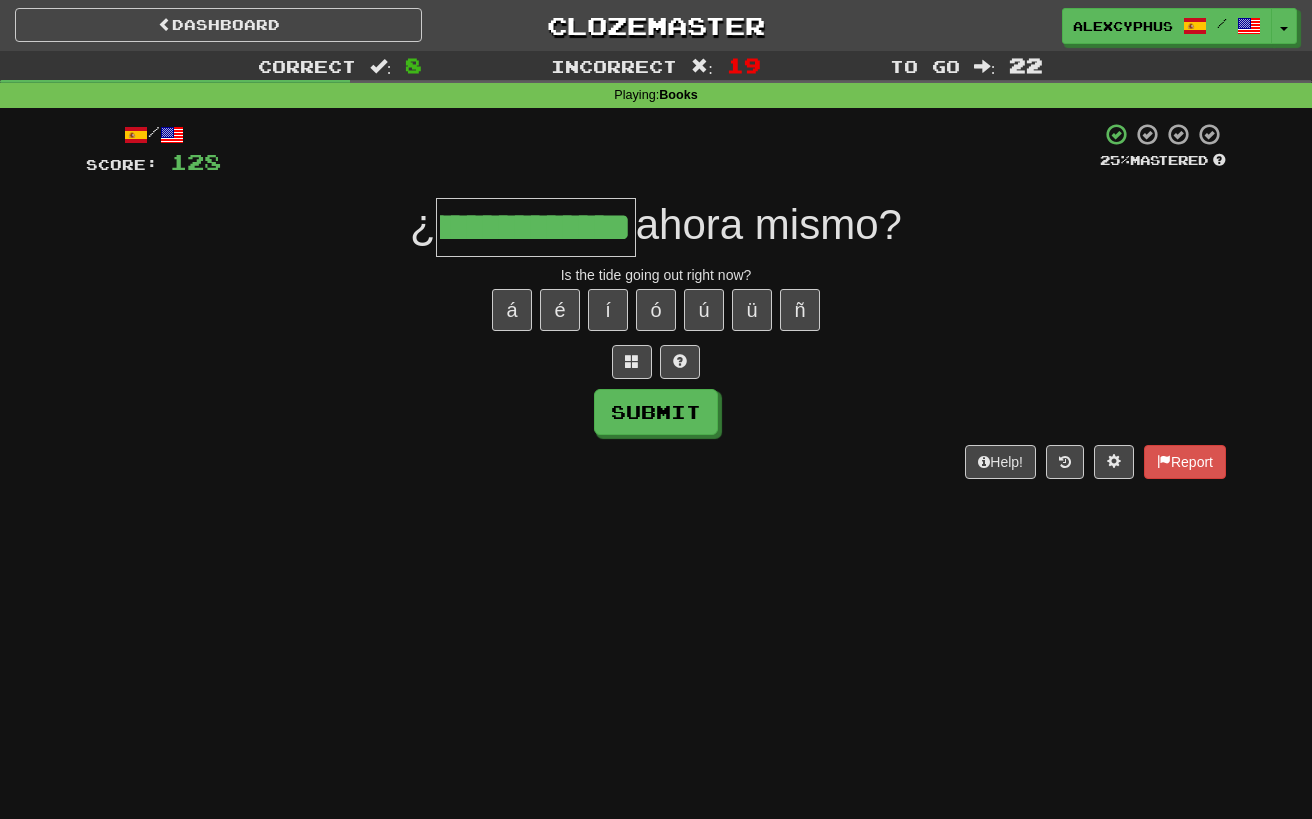 scroll, scrollTop: 0, scrollLeft: 222, axis: horizontal 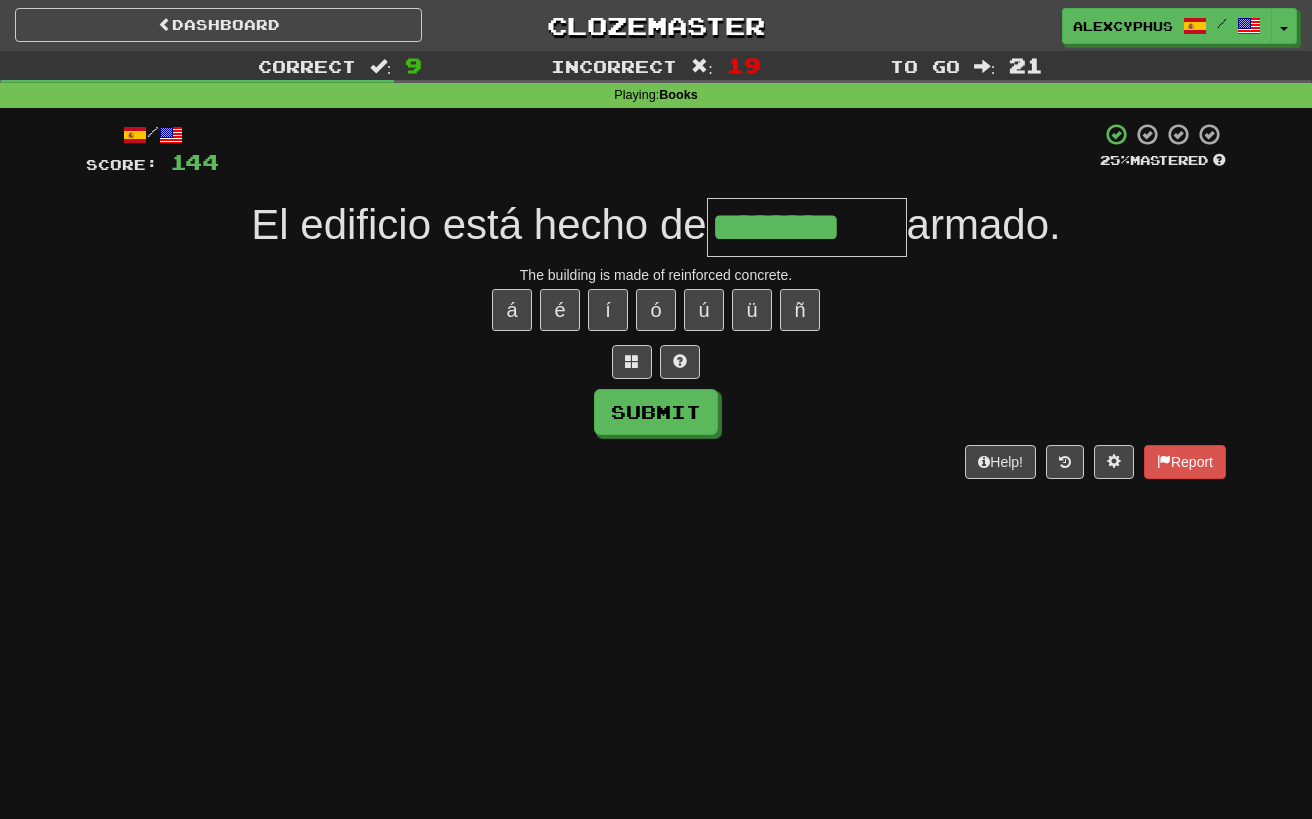 type on "********" 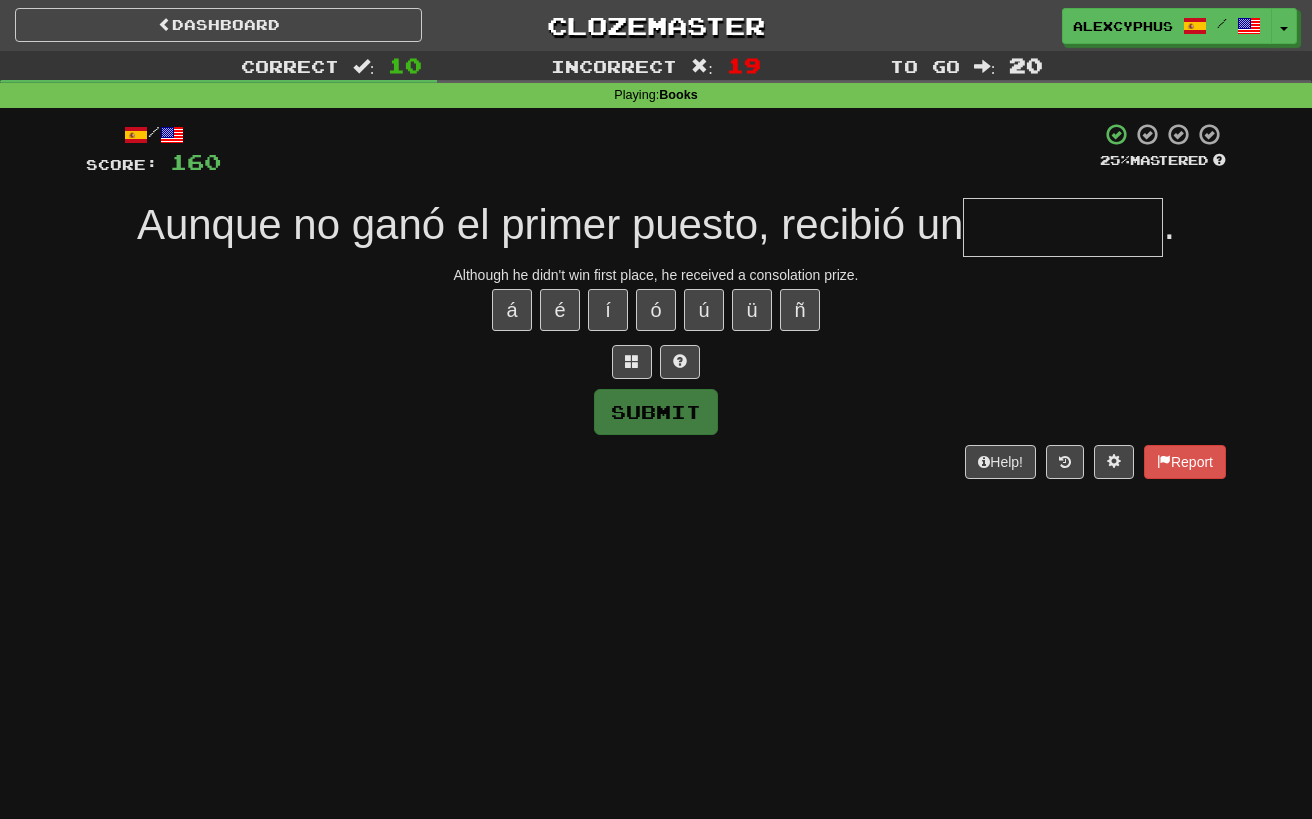 type on "*" 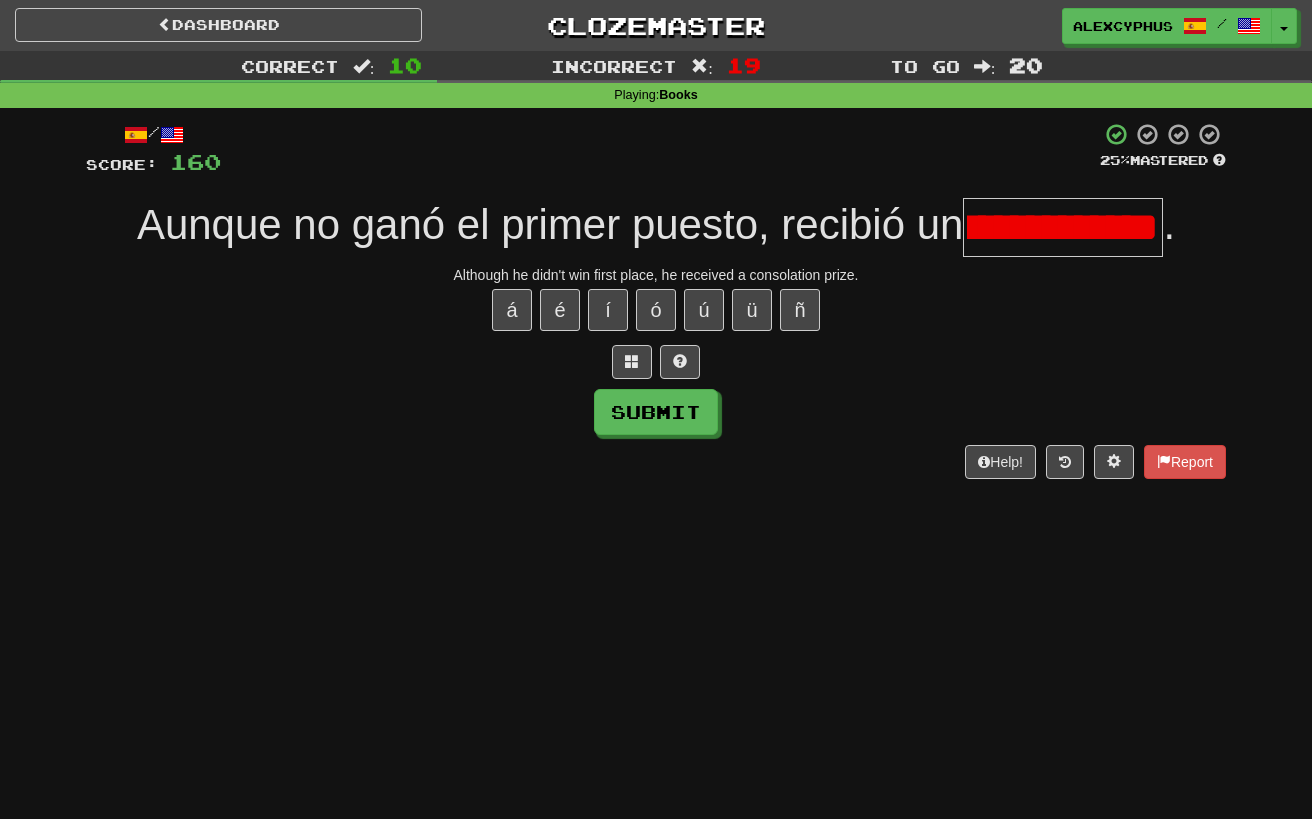 scroll, scrollTop: 0, scrollLeft: 59, axis: horizontal 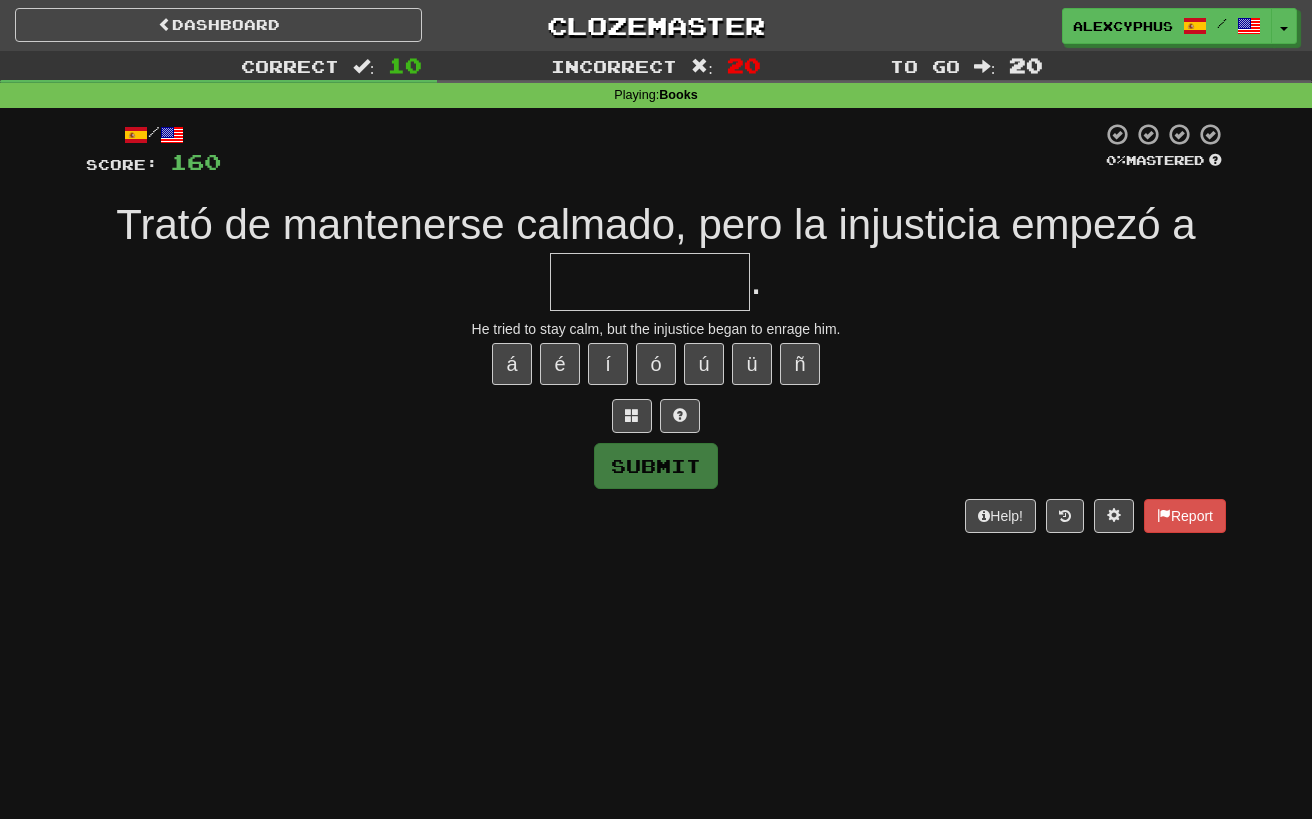 type on "*" 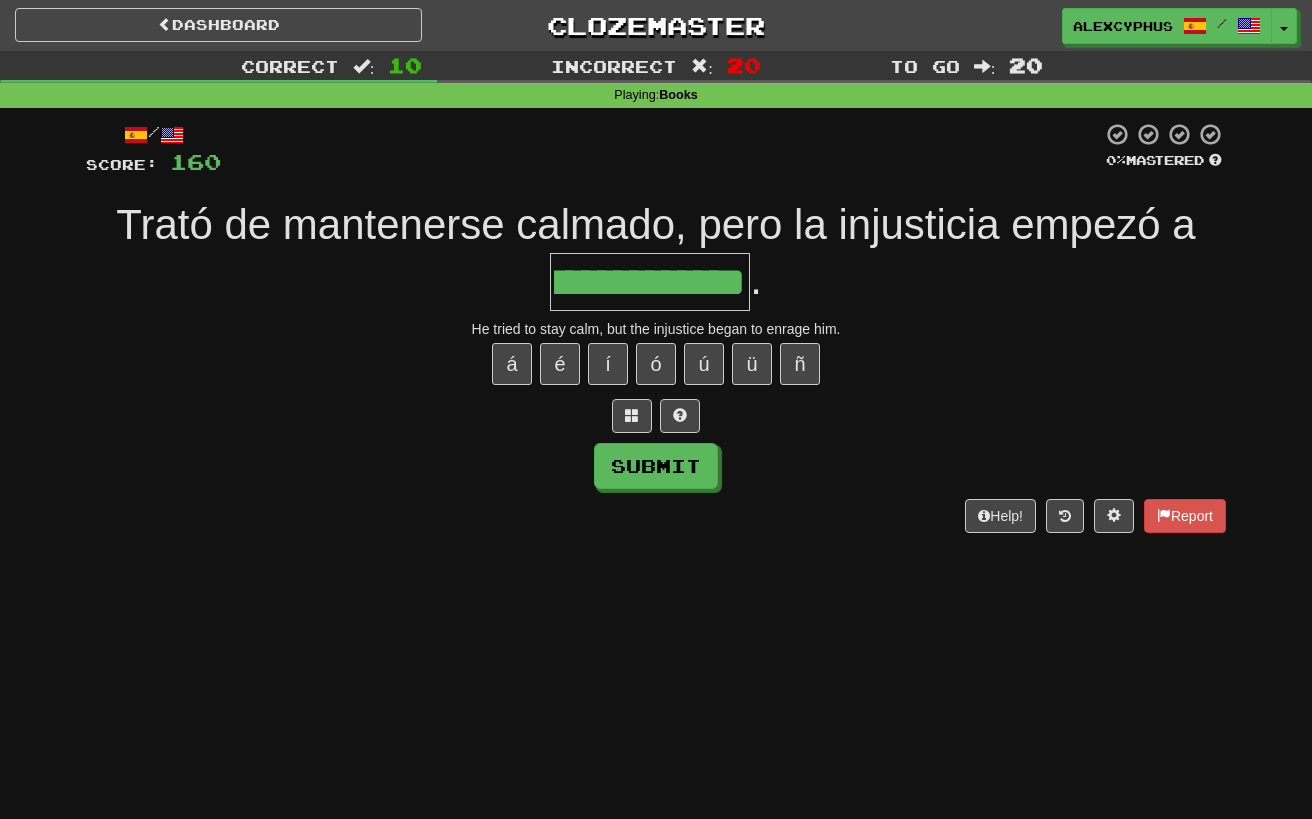 scroll, scrollTop: 0, scrollLeft: 46, axis: horizontal 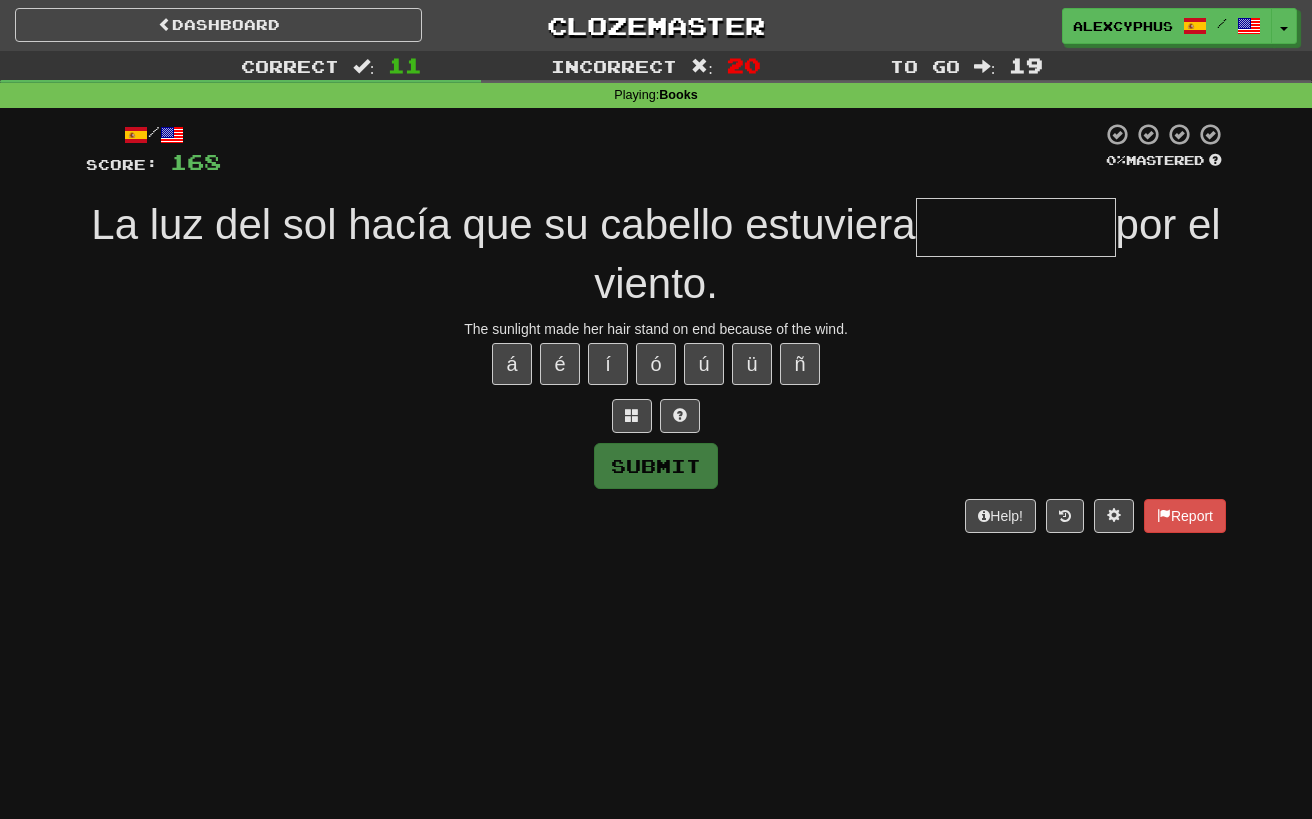 type on "*" 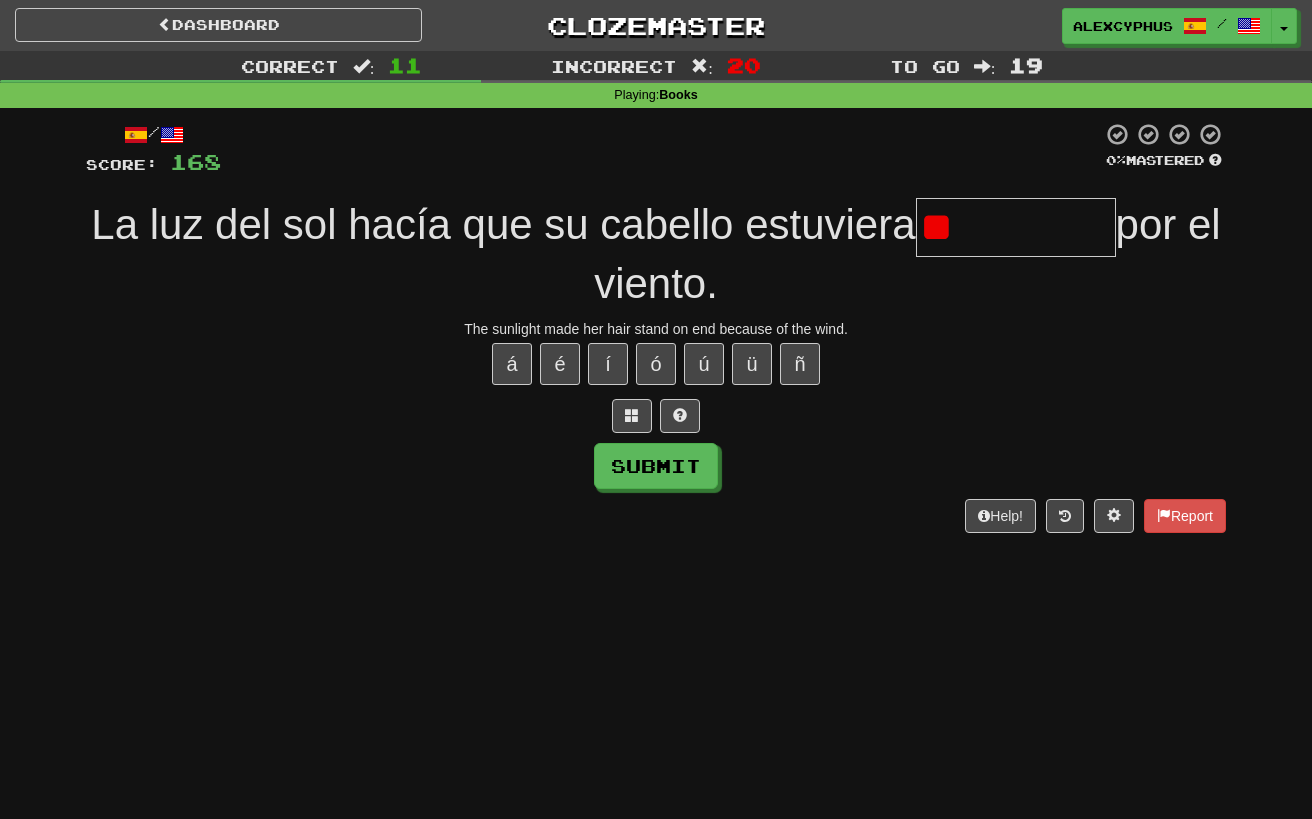 type on "*" 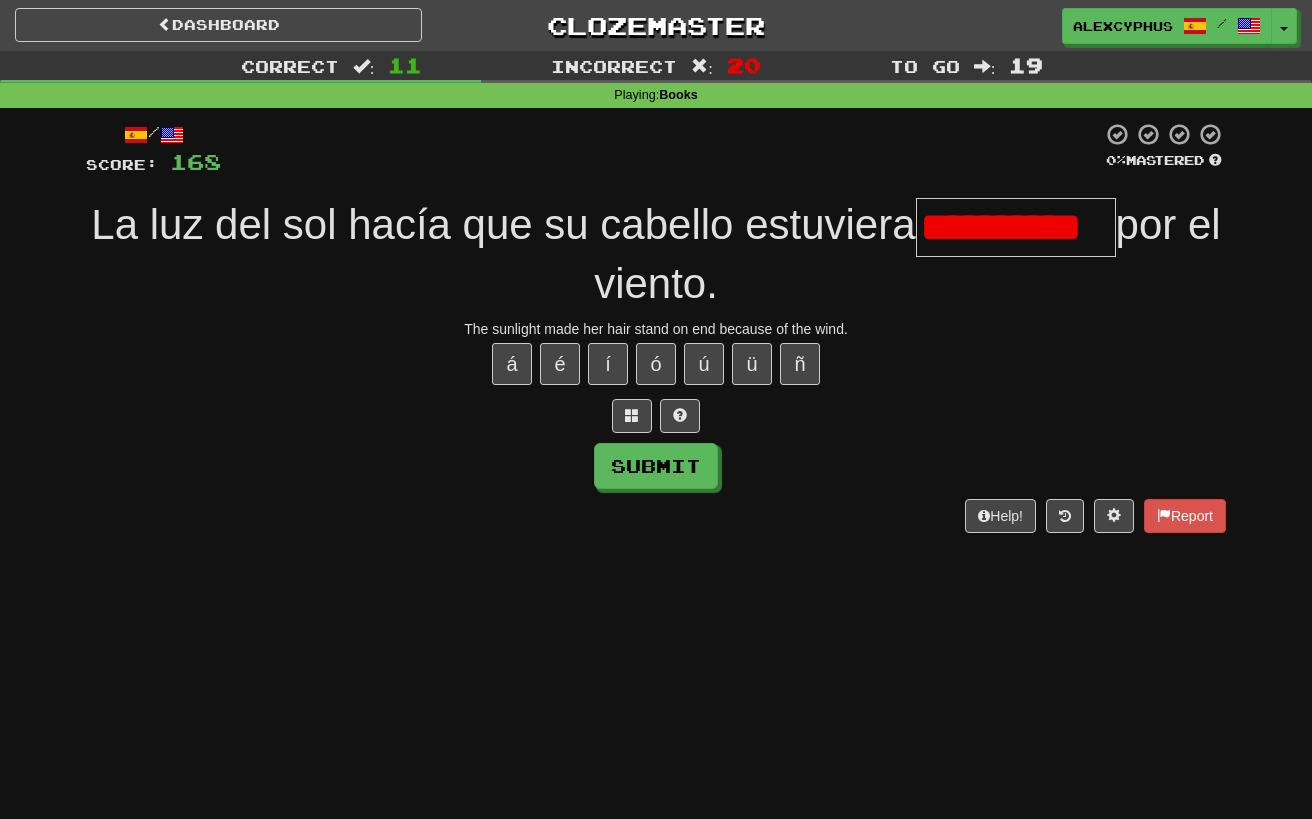 scroll, scrollTop: 0, scrollLeft: 18, axis: horizontal 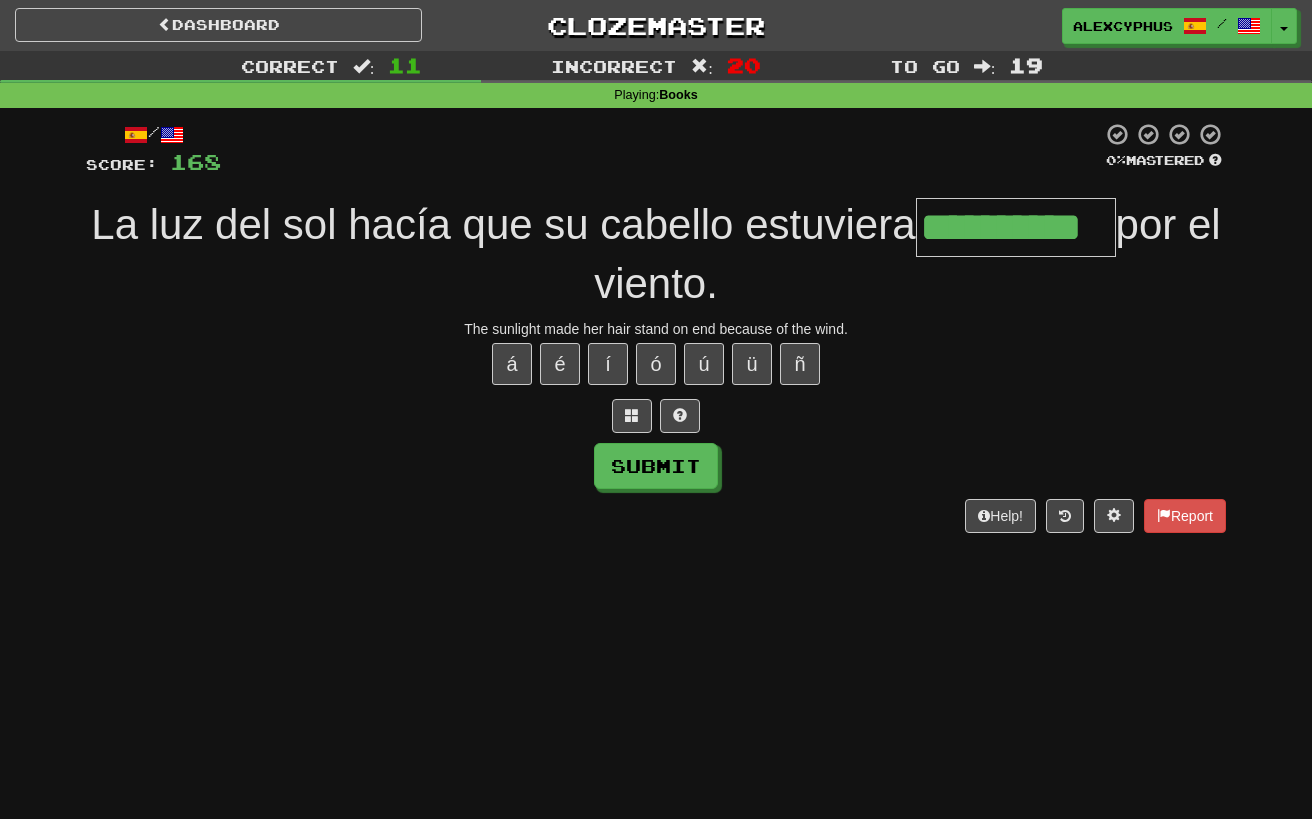type on "**********" 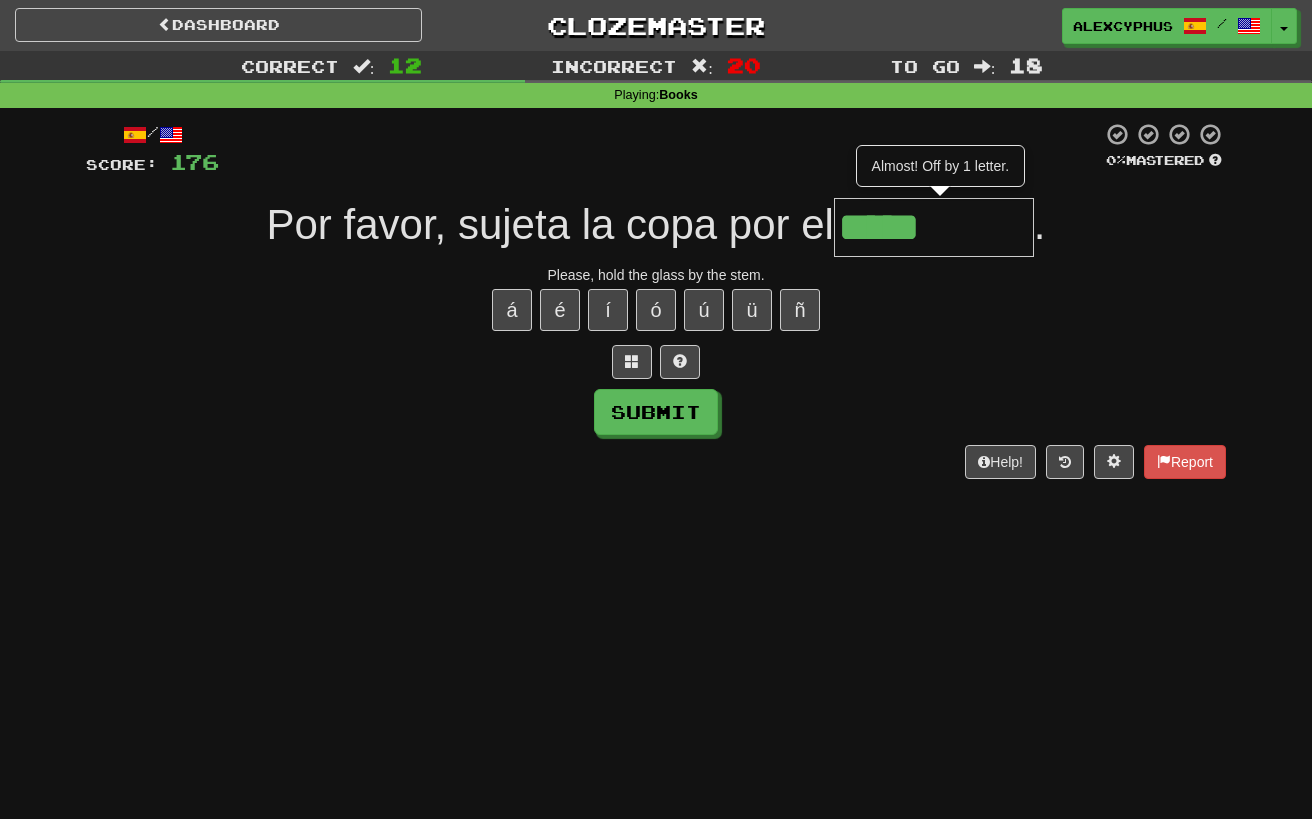type on "*****" 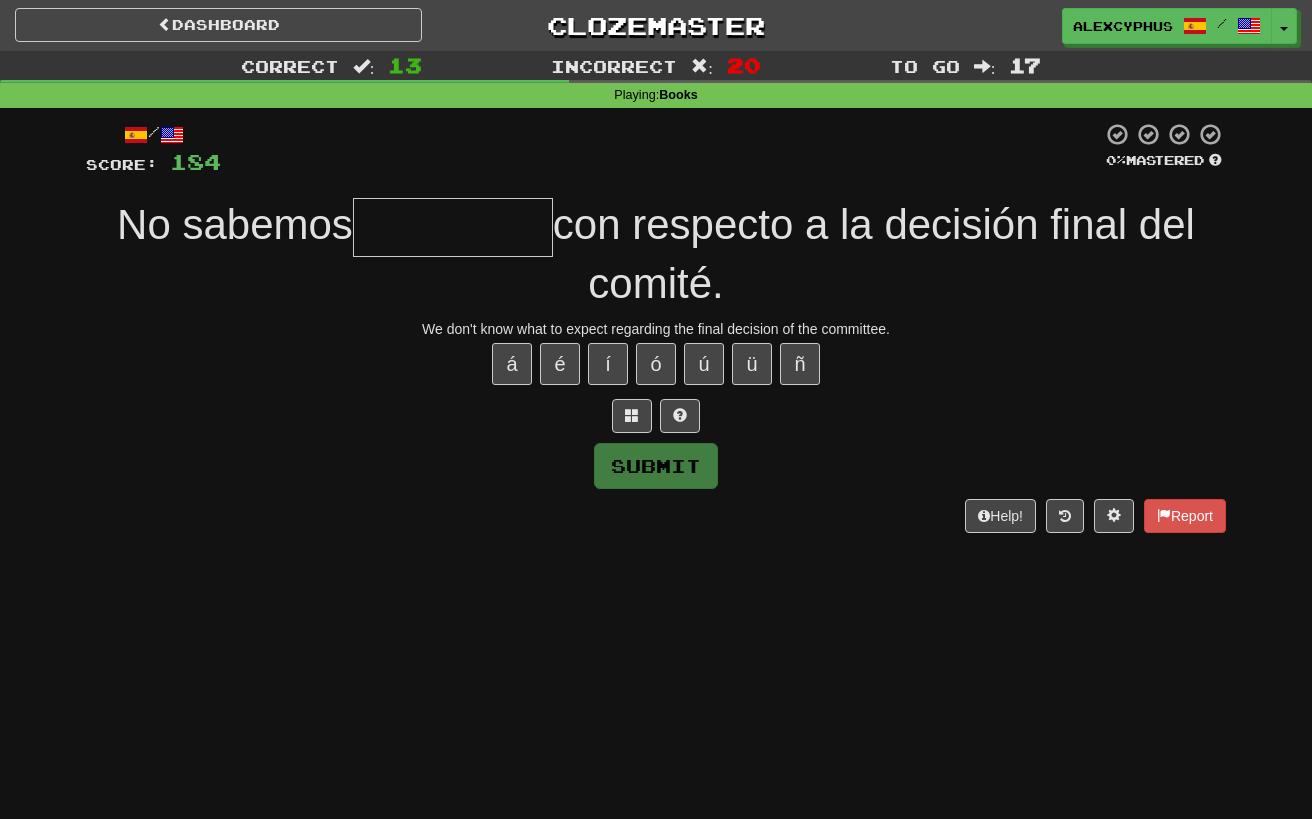 type on "*" 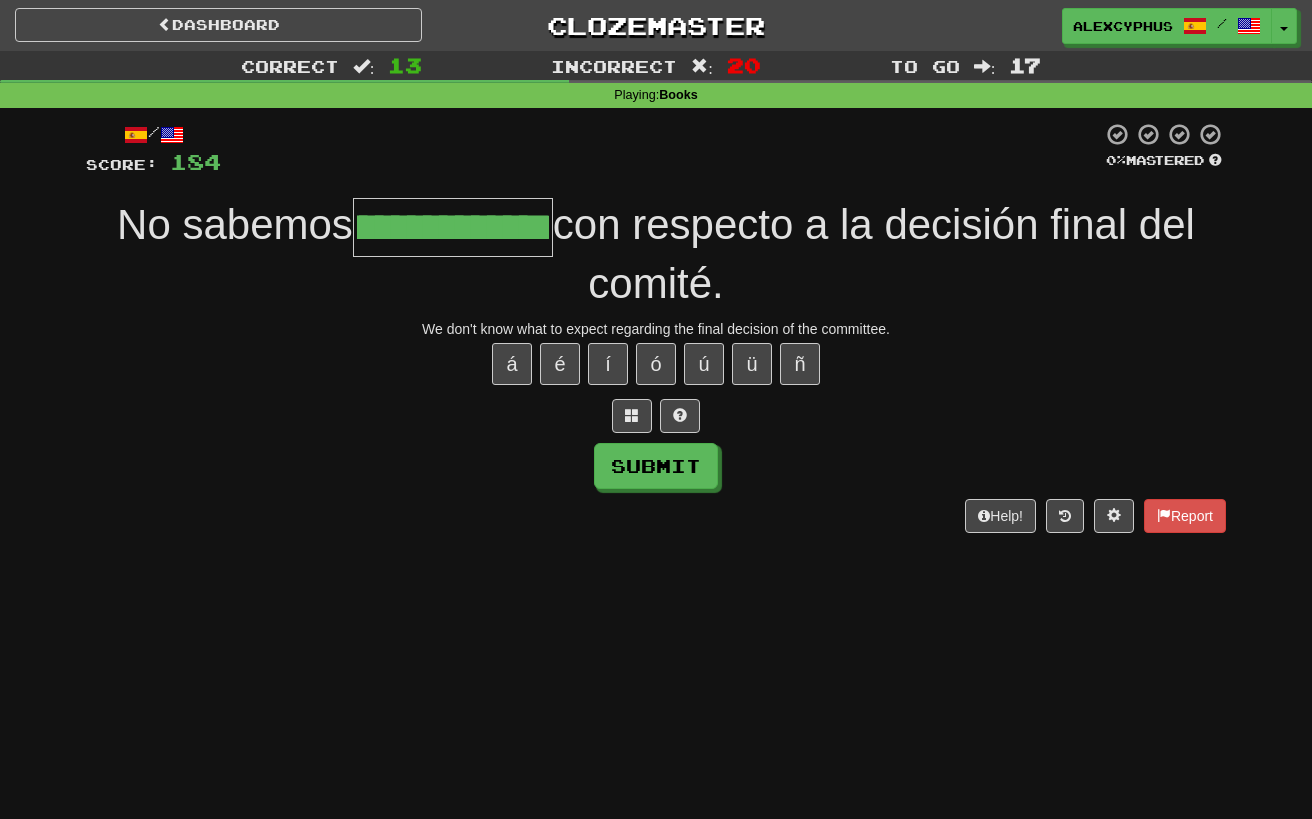 scroll, scrollTop: 0, scrollLeft: 112, axis: horizontal 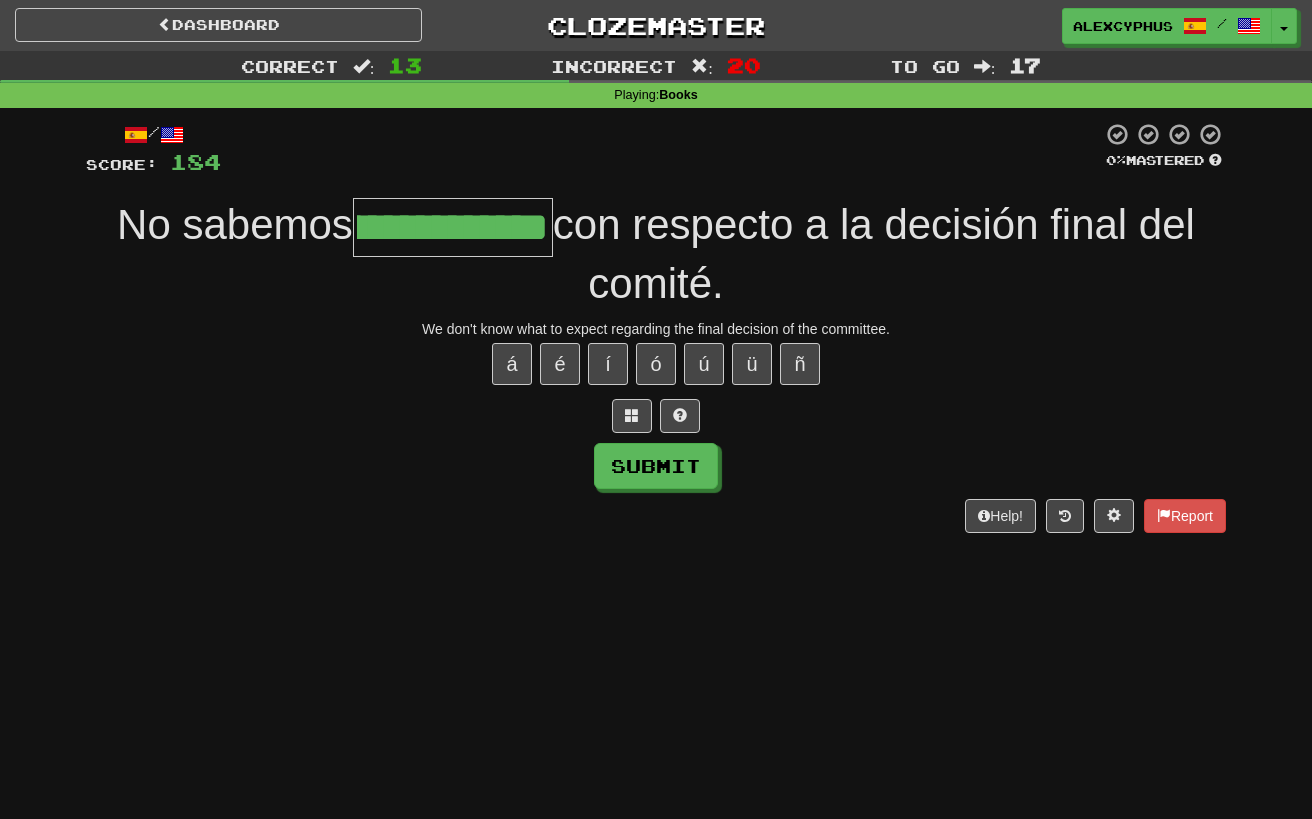type on "**********" 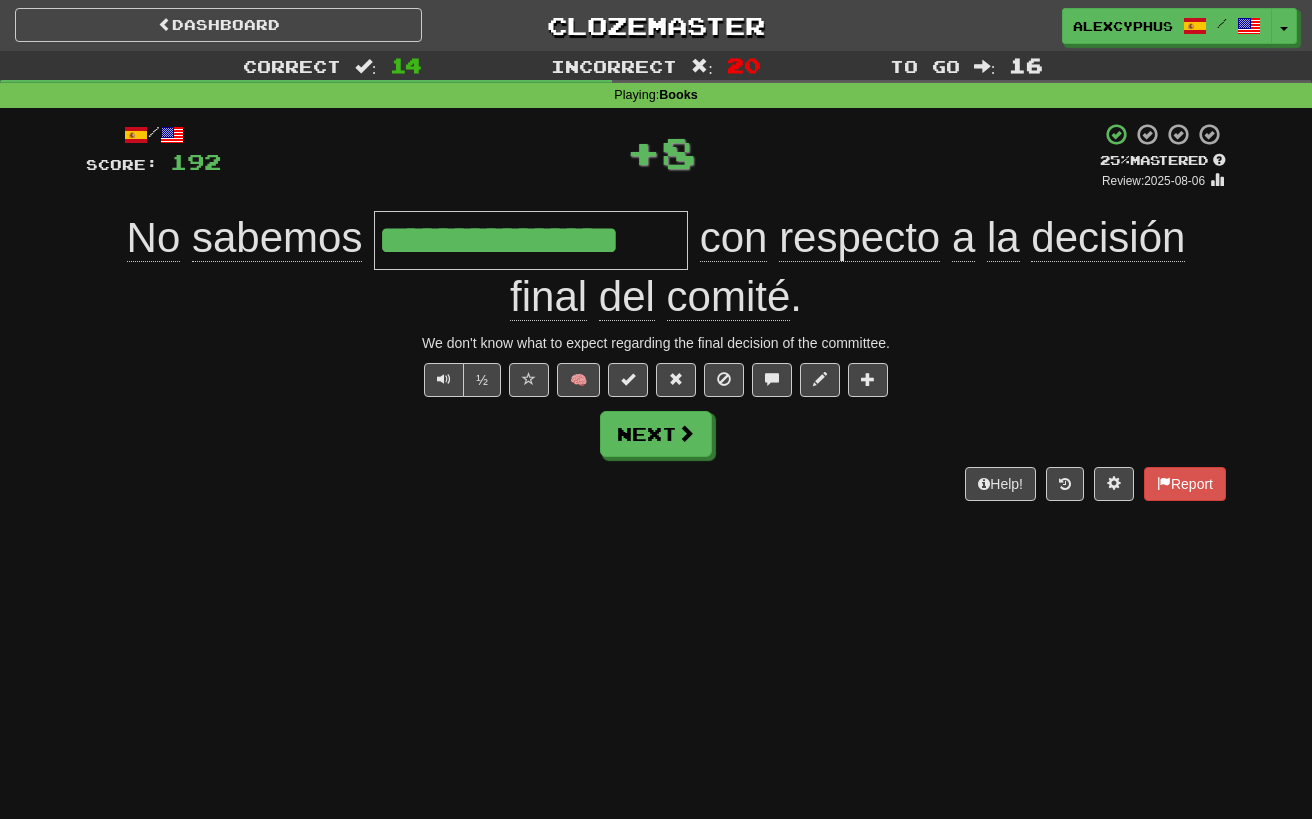scroll, scrollTop: 0, scrollLeft: 0, axis: both 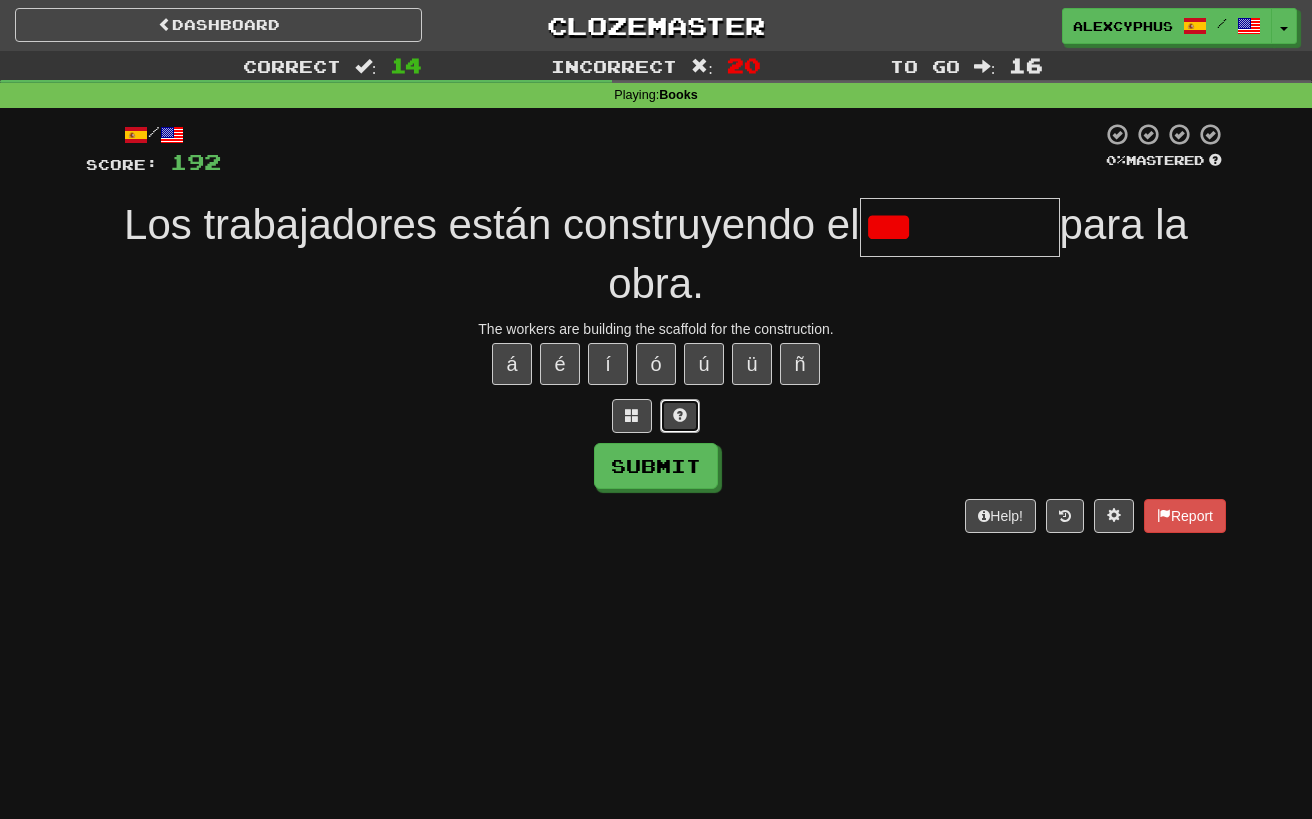 click at bounding box center [680, 416] 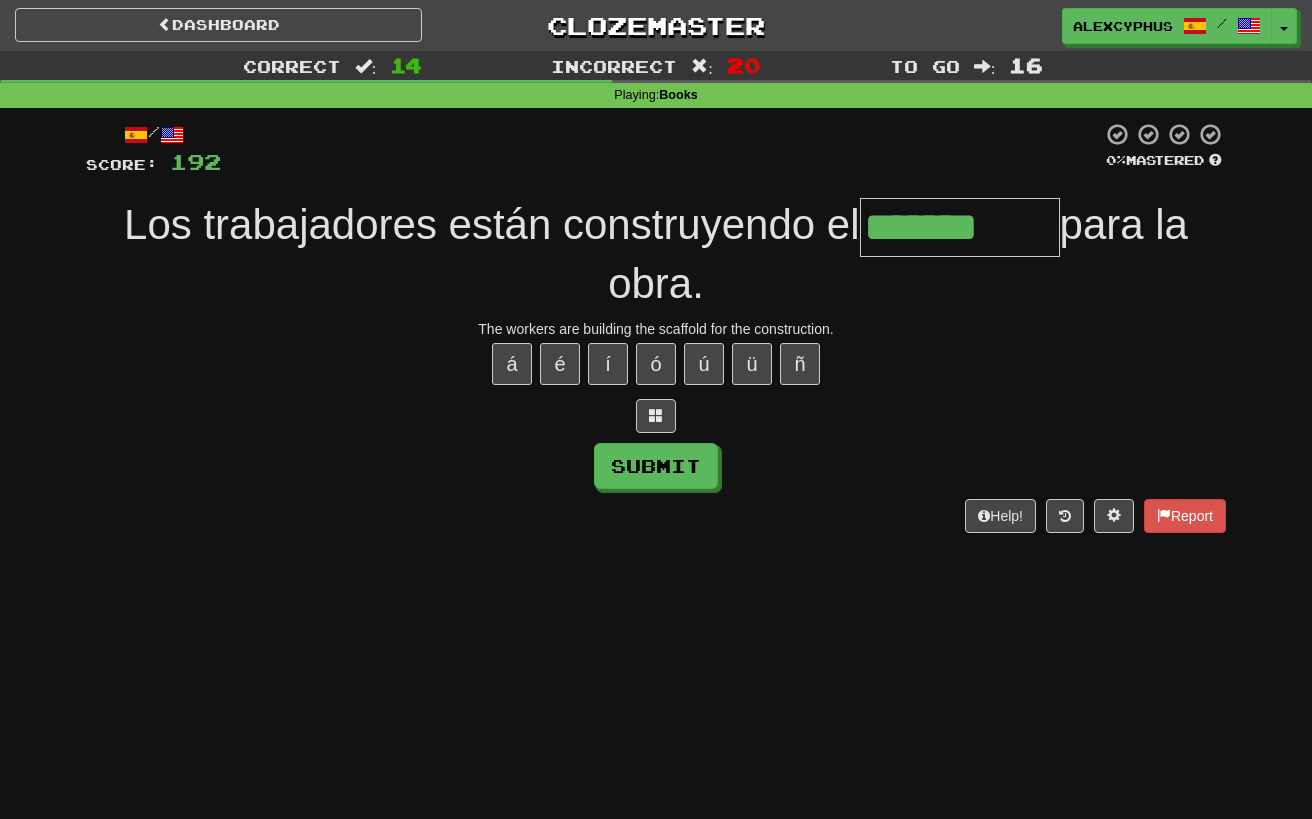 type on "*******" 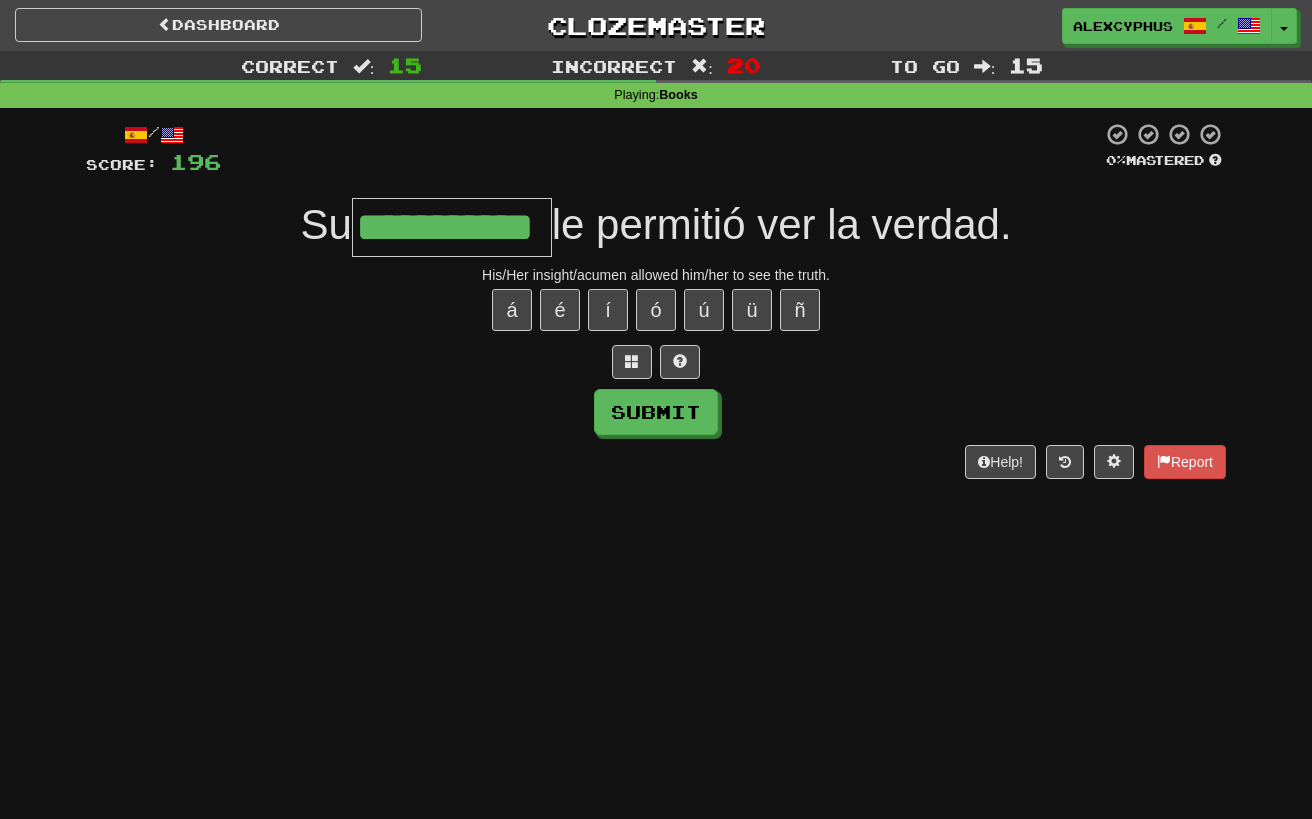 scroll, scrollTop: 0, scrollLeft: 24, axis: horizontal 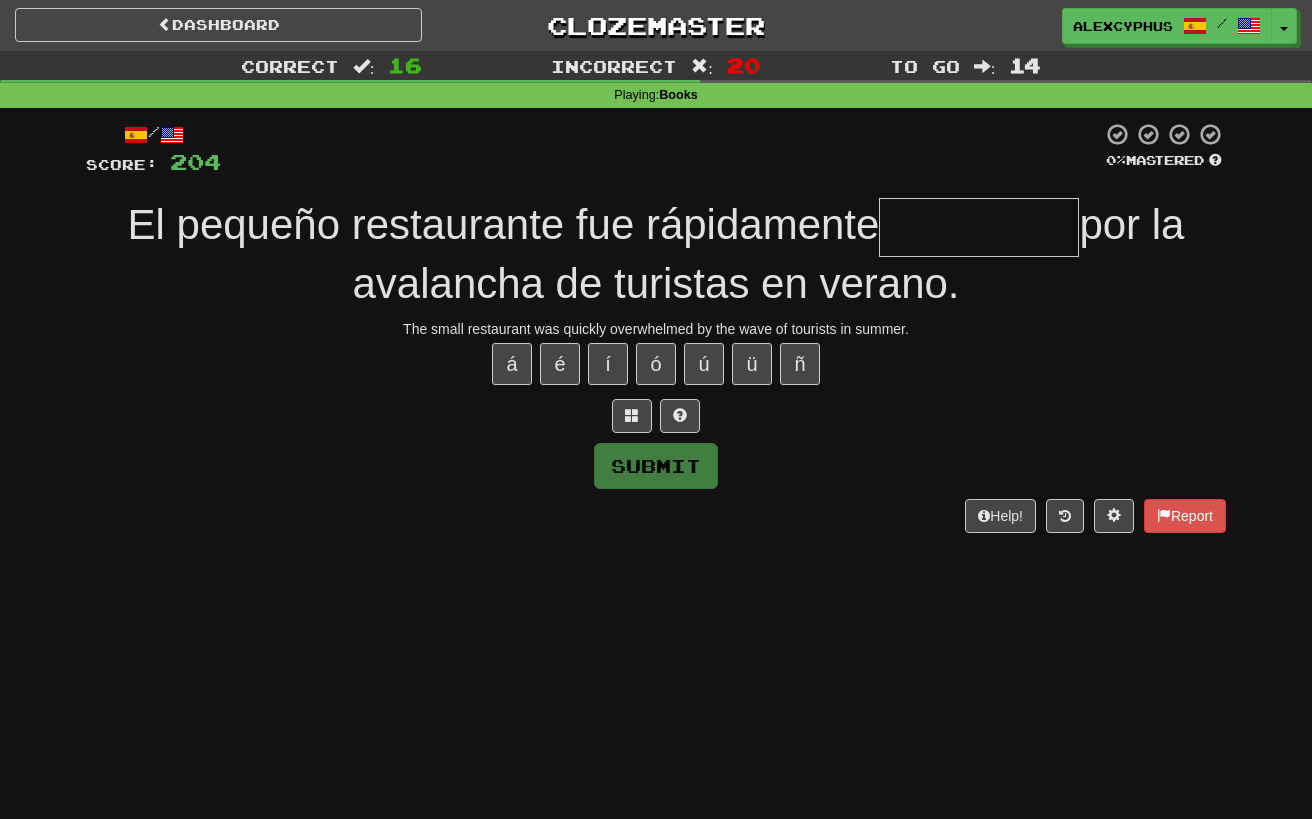 type on "*" 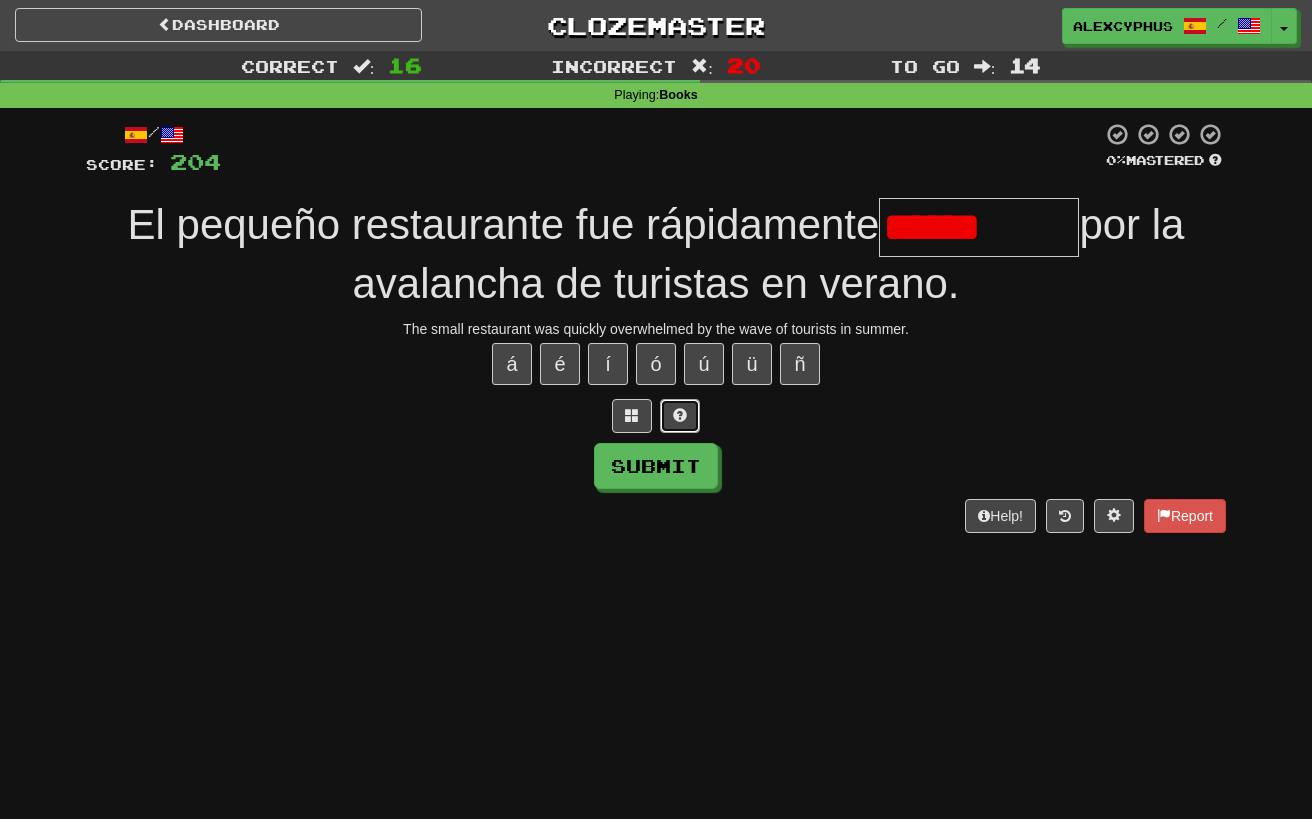 click at bounding box center [680, 416] 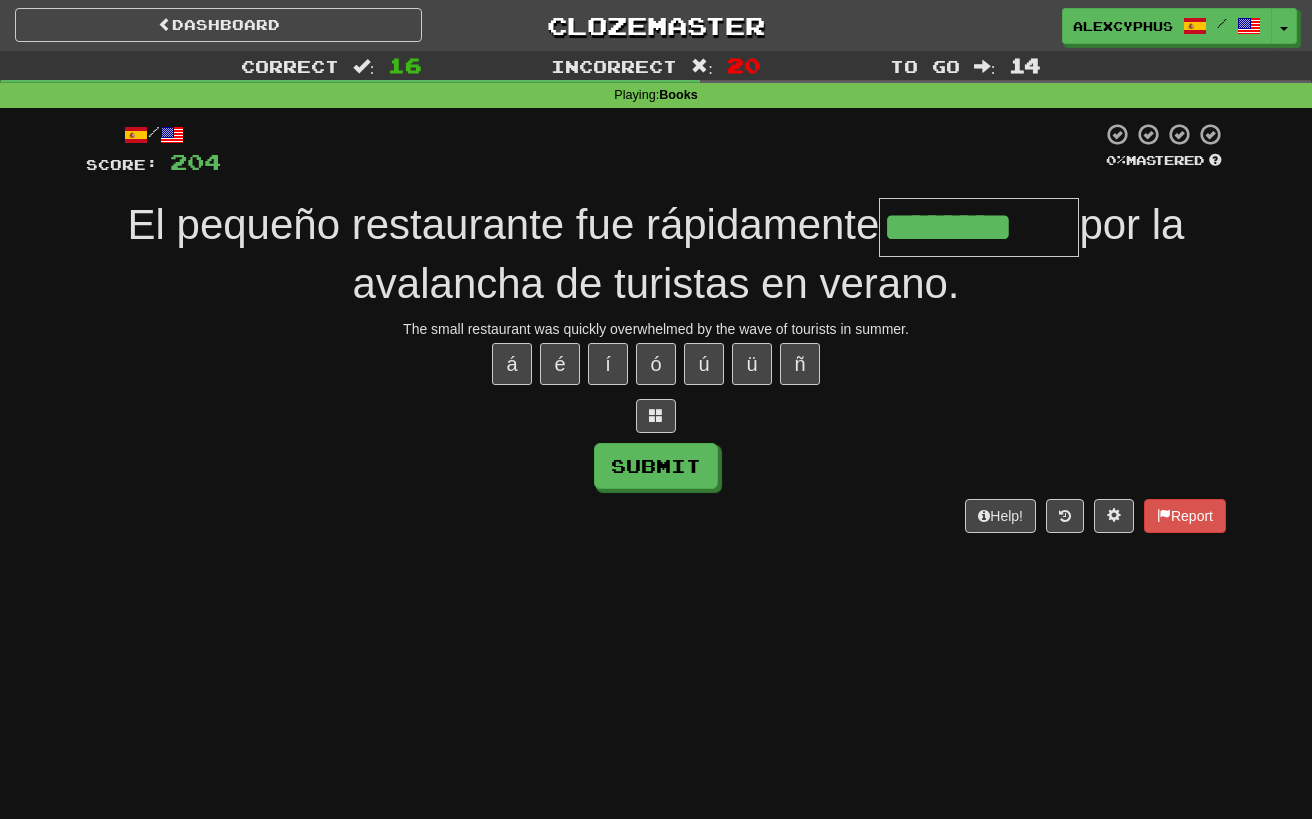 type on "********" 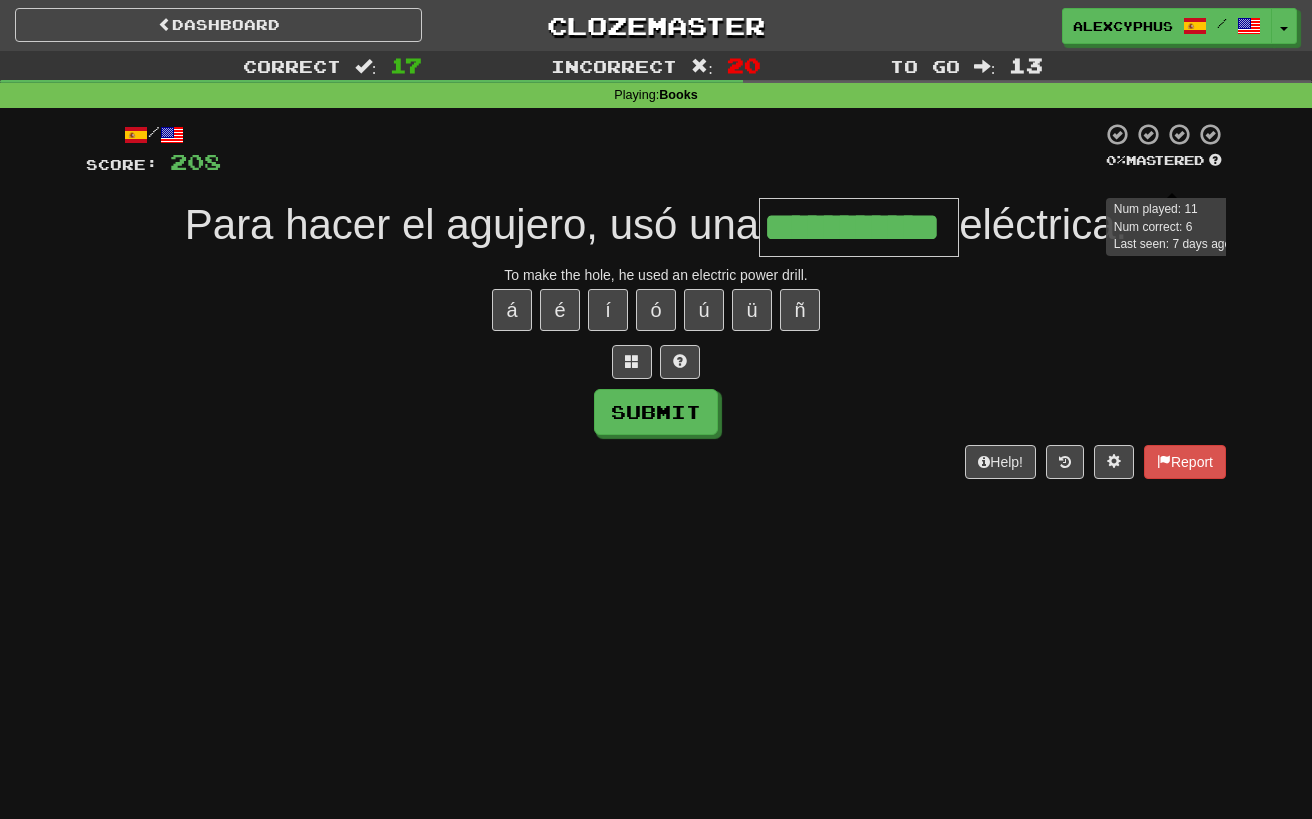 scroll, scrollTop: 0, scrollLeft: 22, axis: horizontal 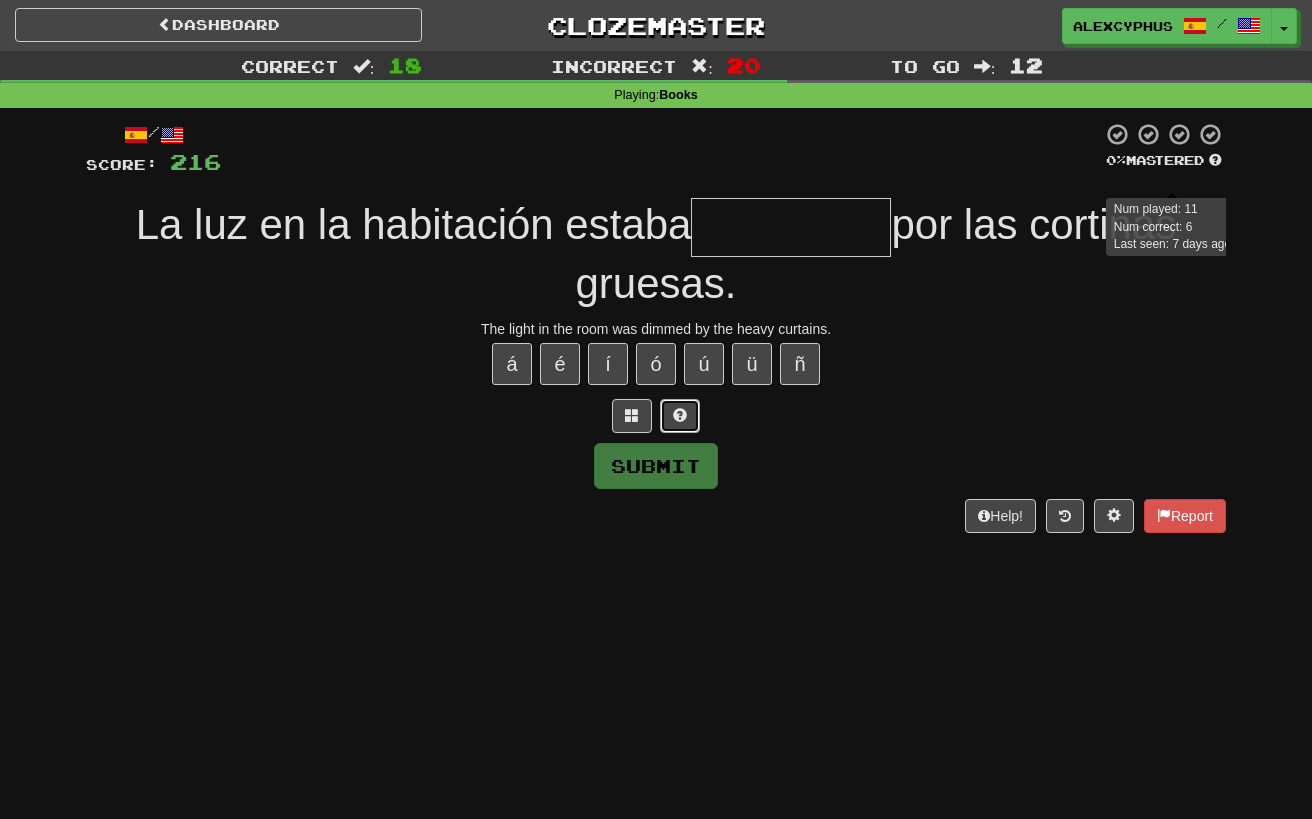 click at bounding box center [680, 415] 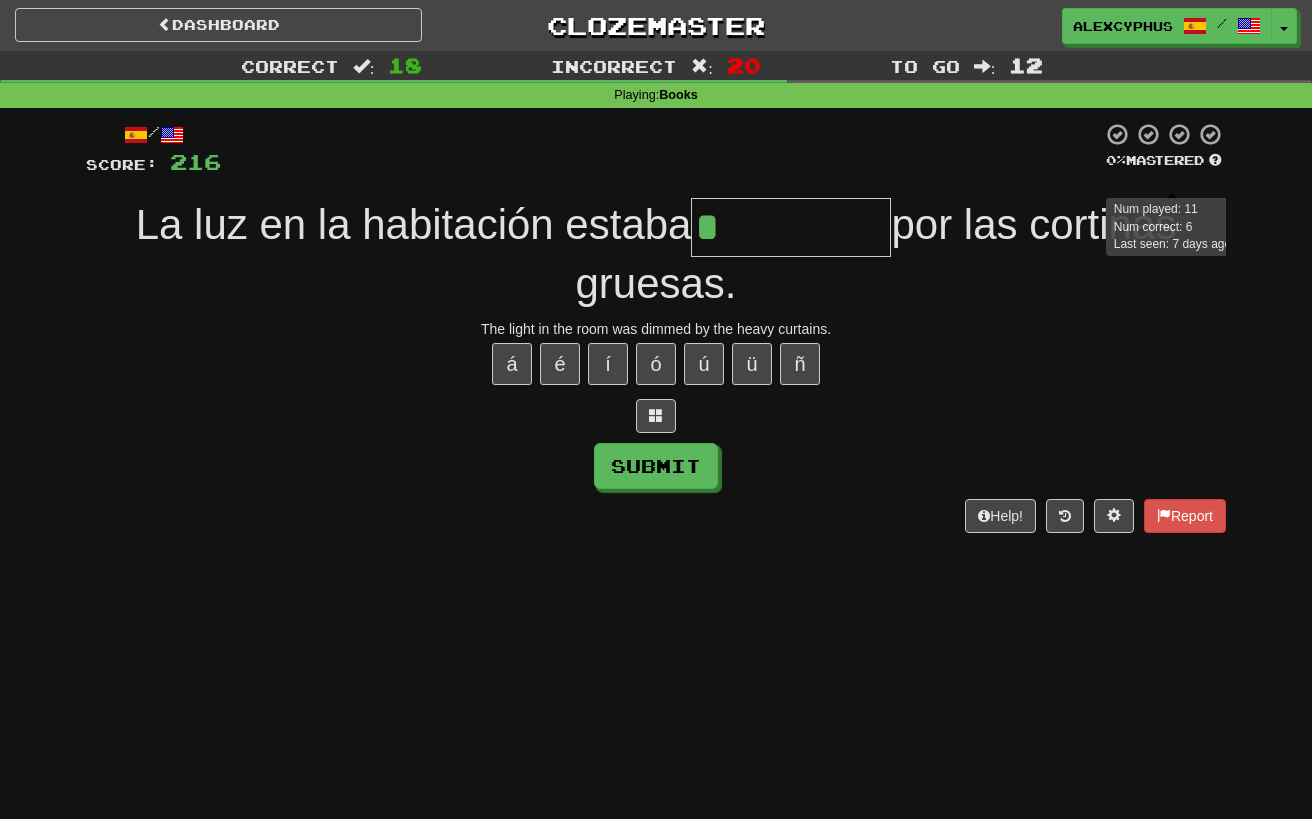 type on "**********" 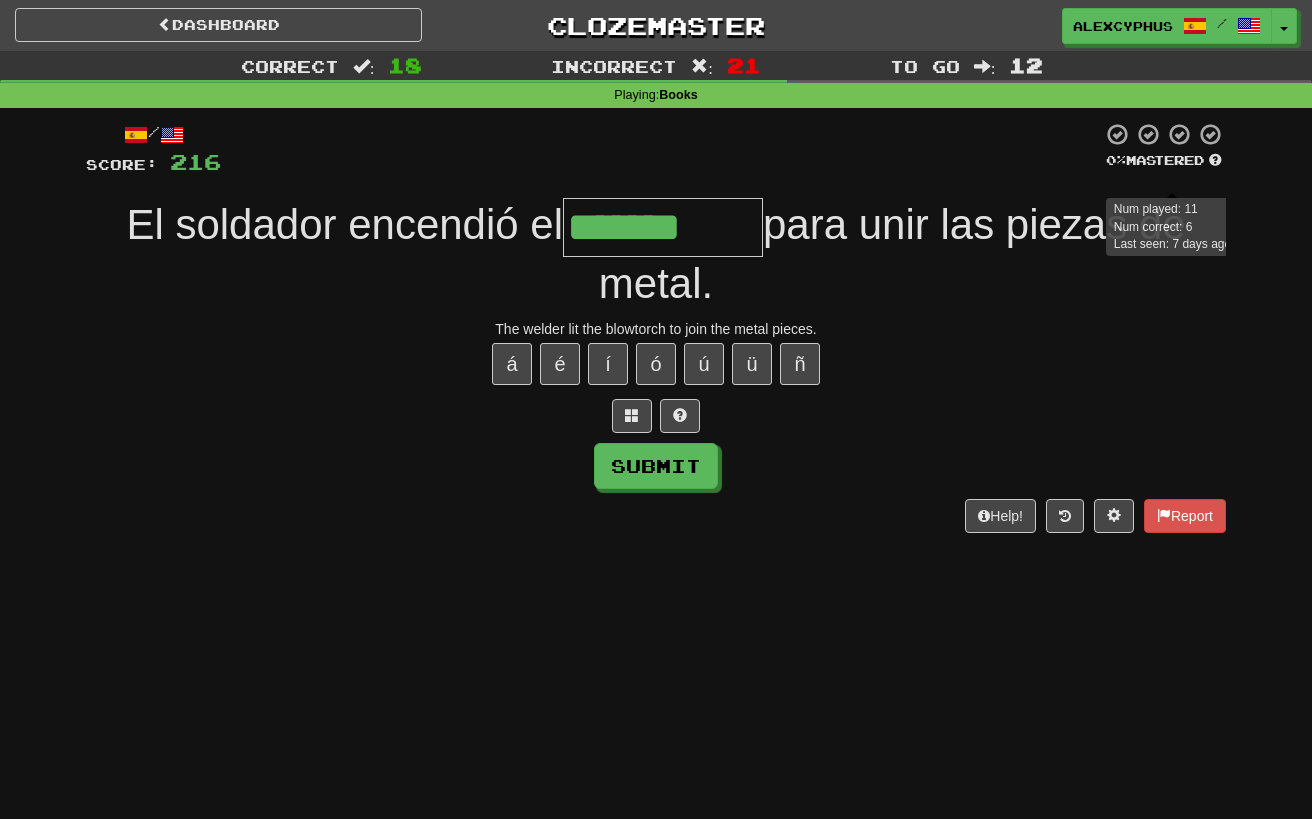 type on "*******" 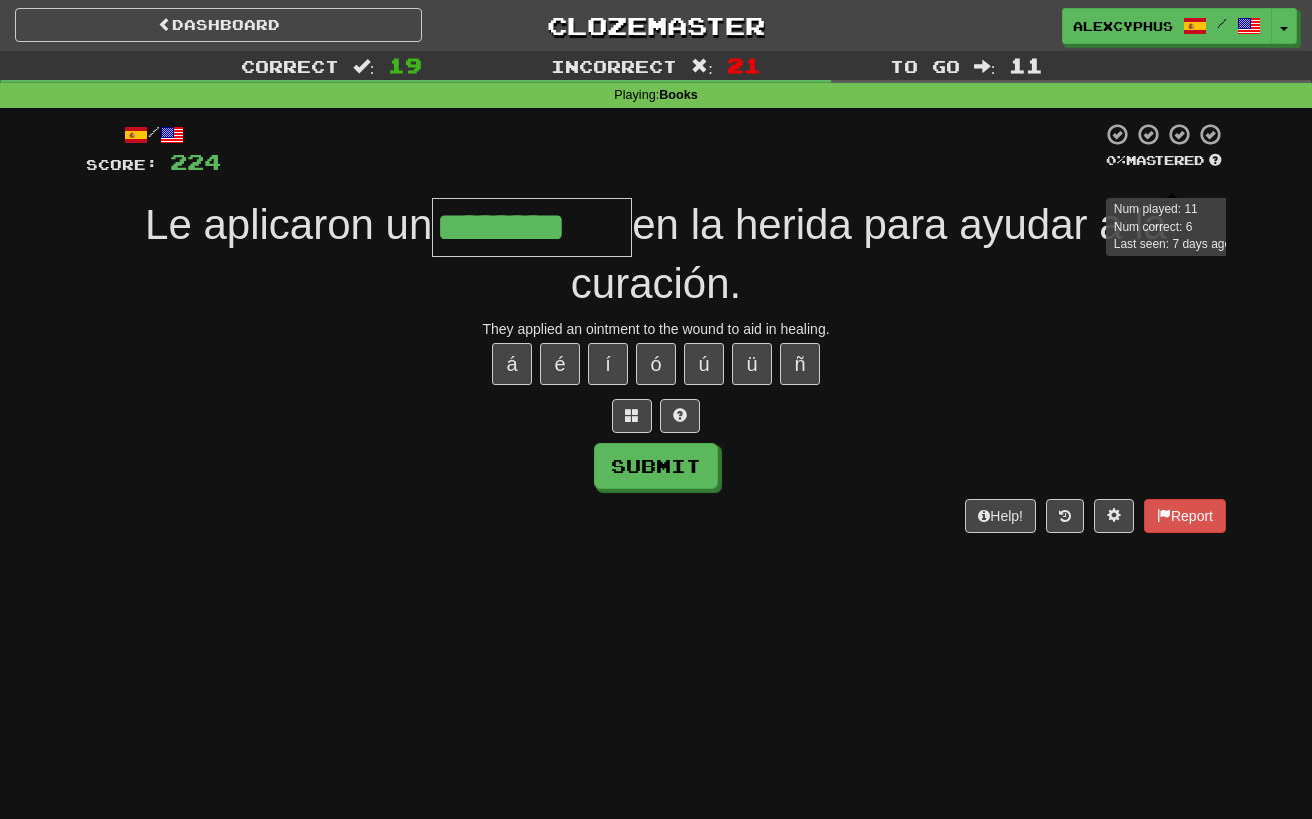 type on "********" 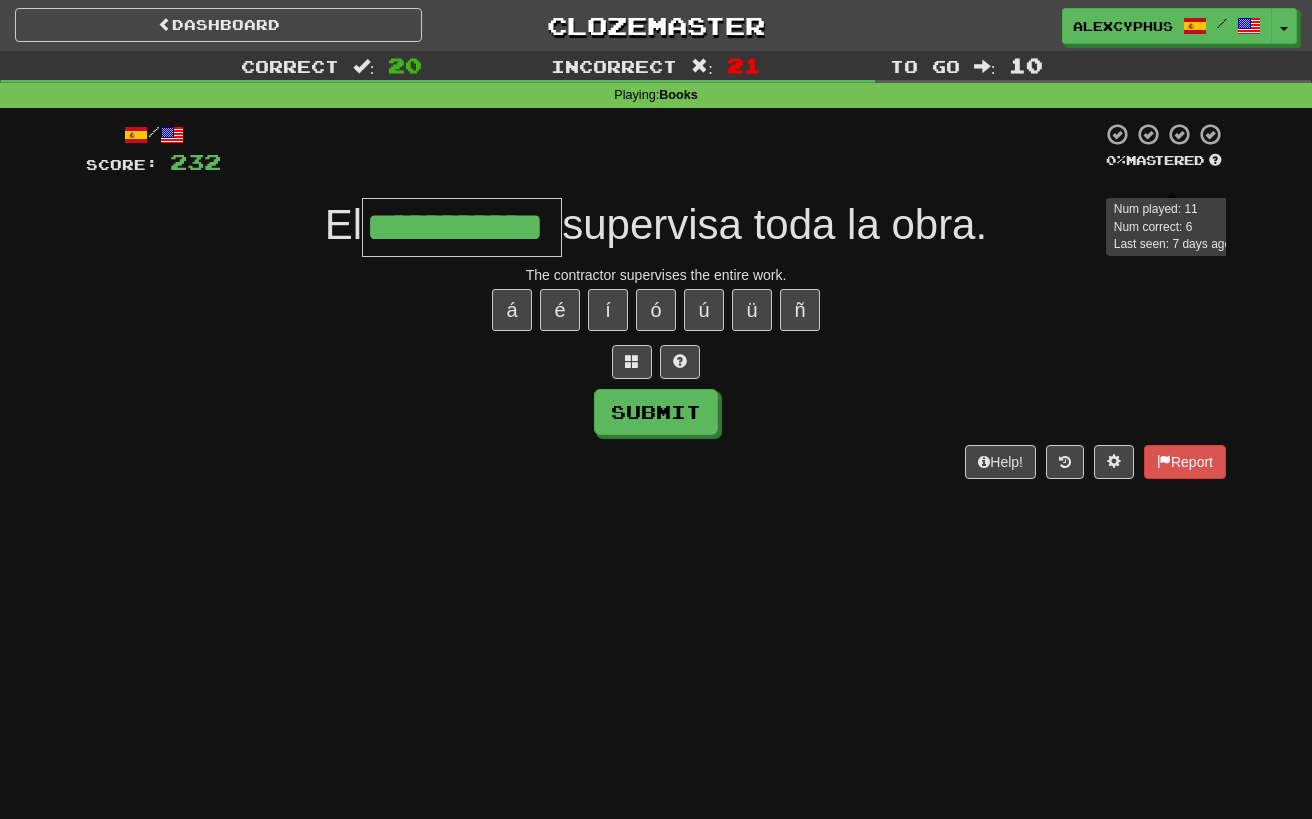 scroll, scrollTop: 0, scrollLeft: 0, axis: both 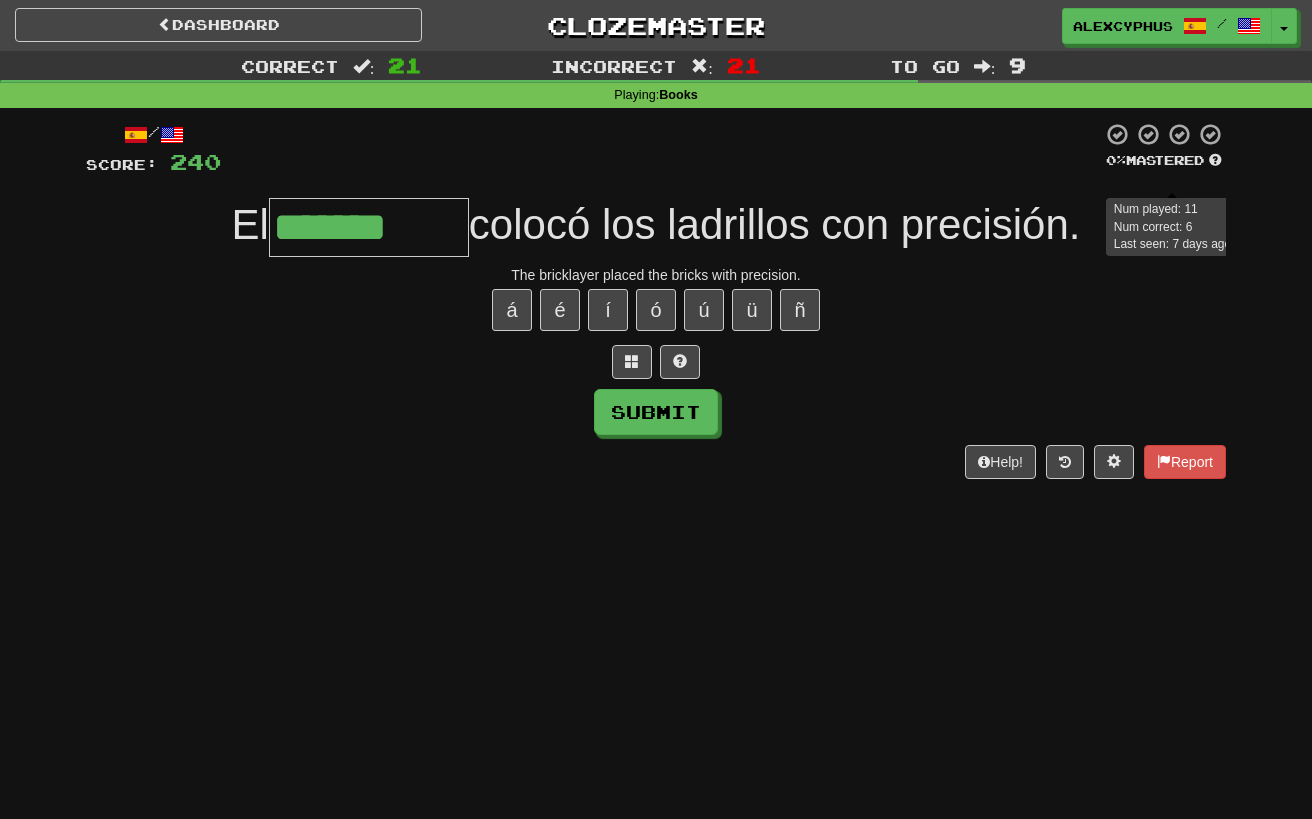 type on "*******" 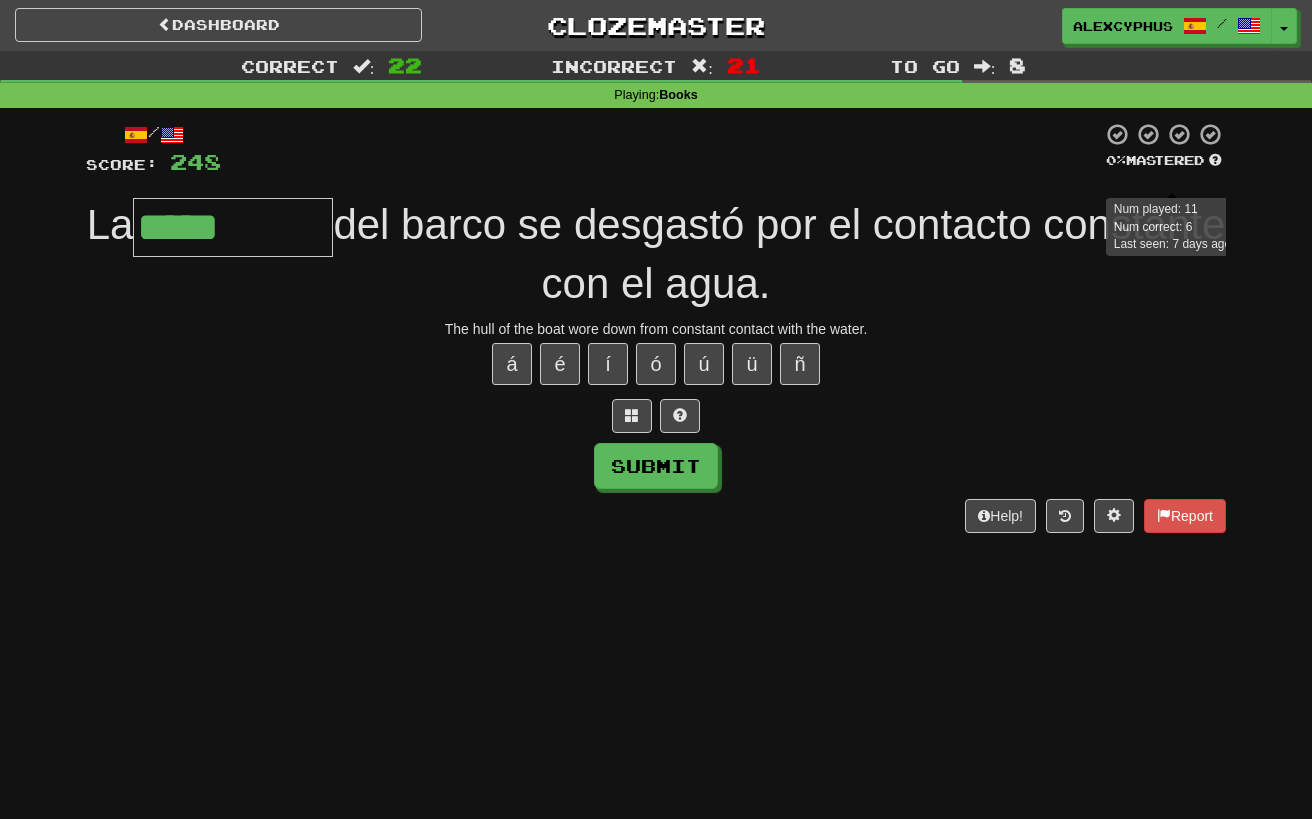 type on "*****" 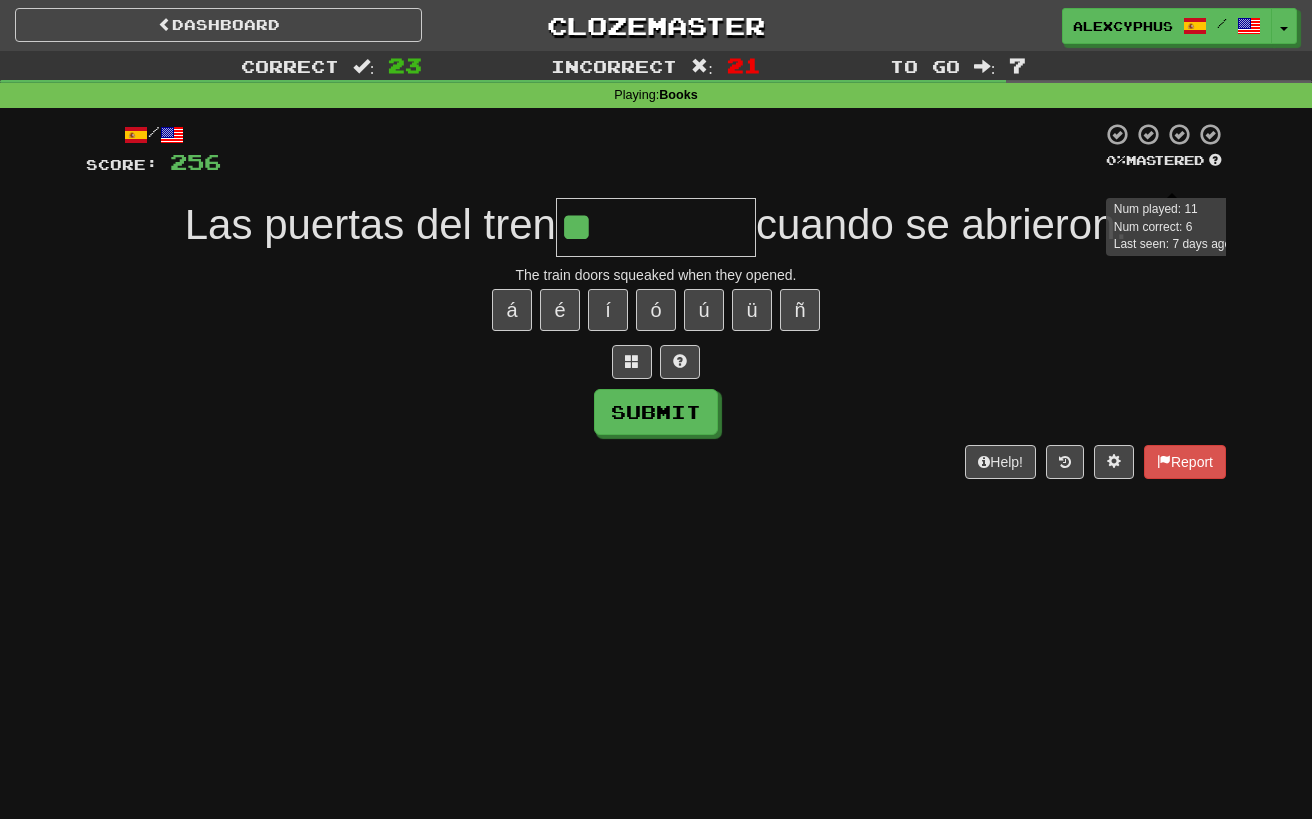 type on "**********" 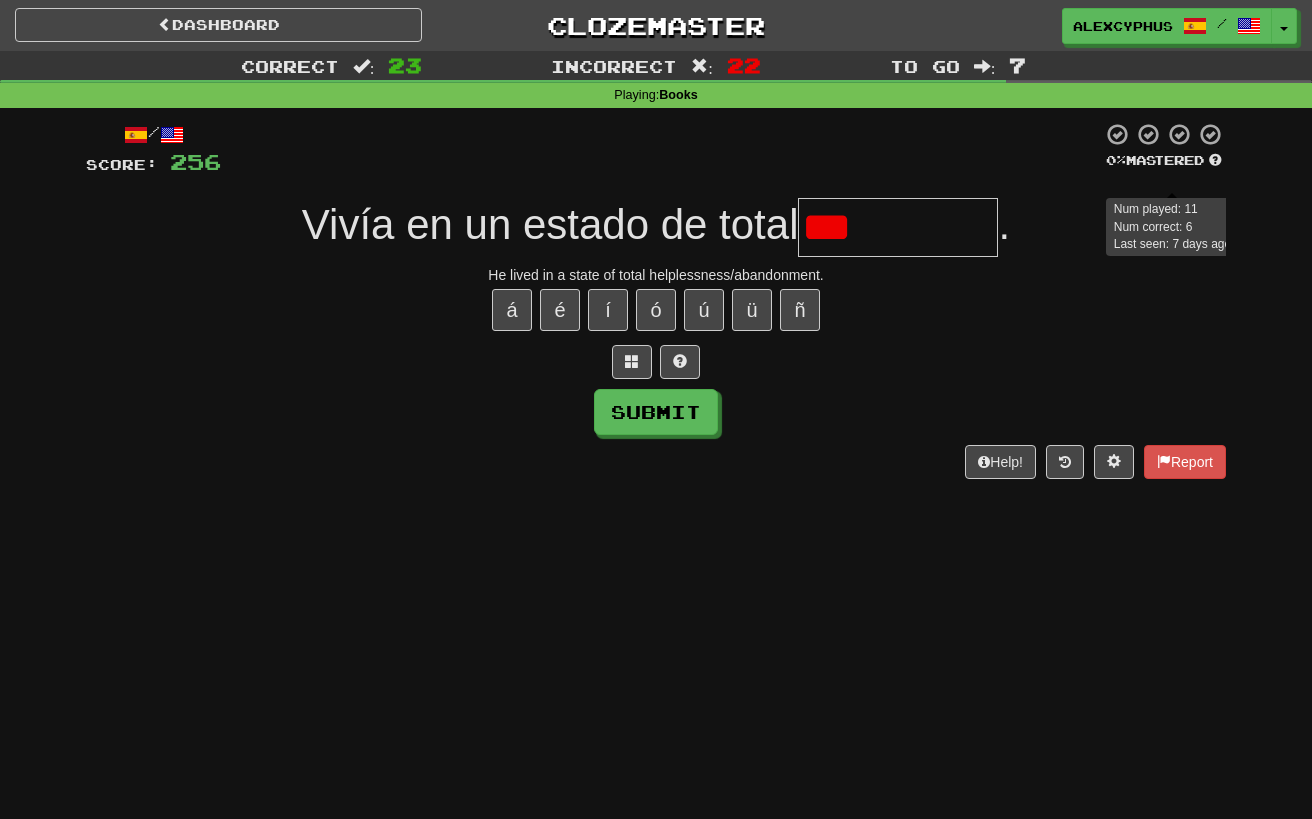 type on "*********" 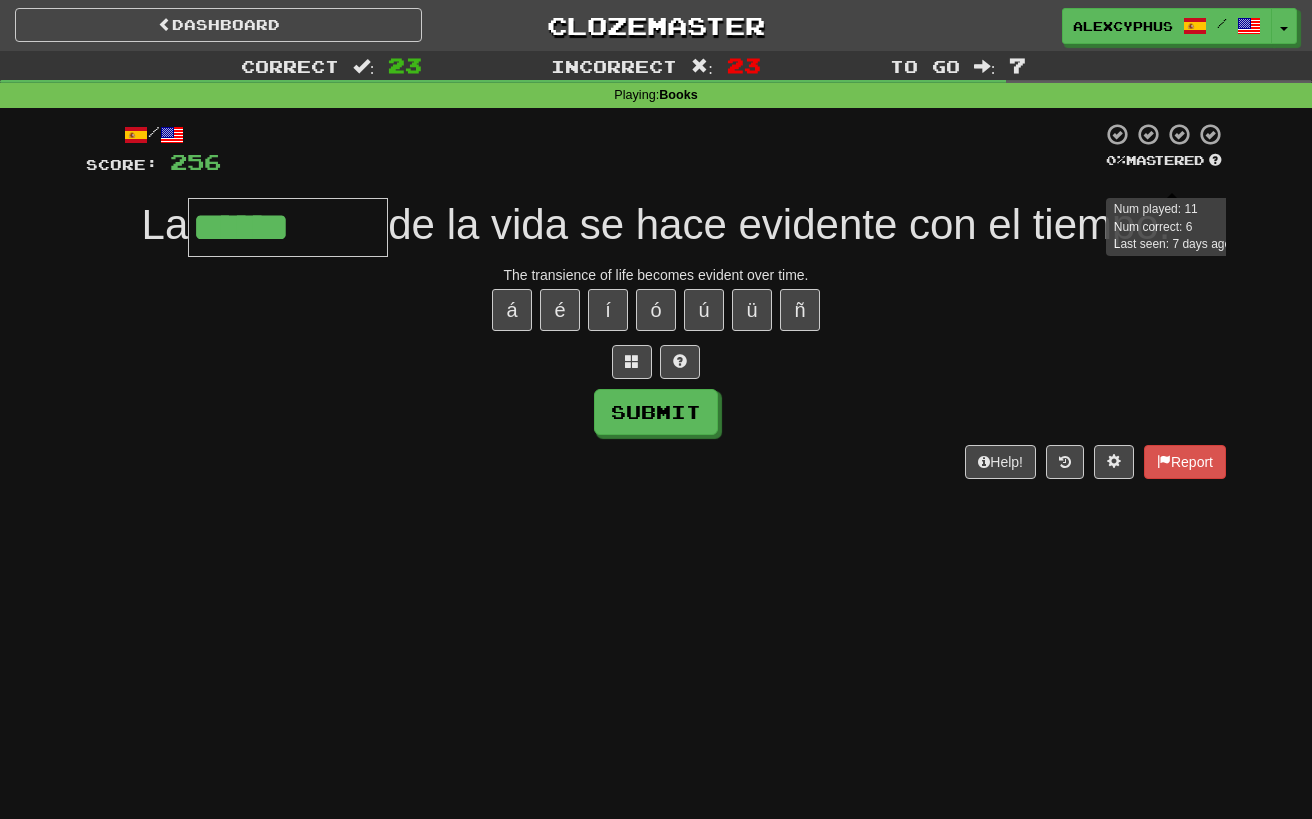 type on "**********" 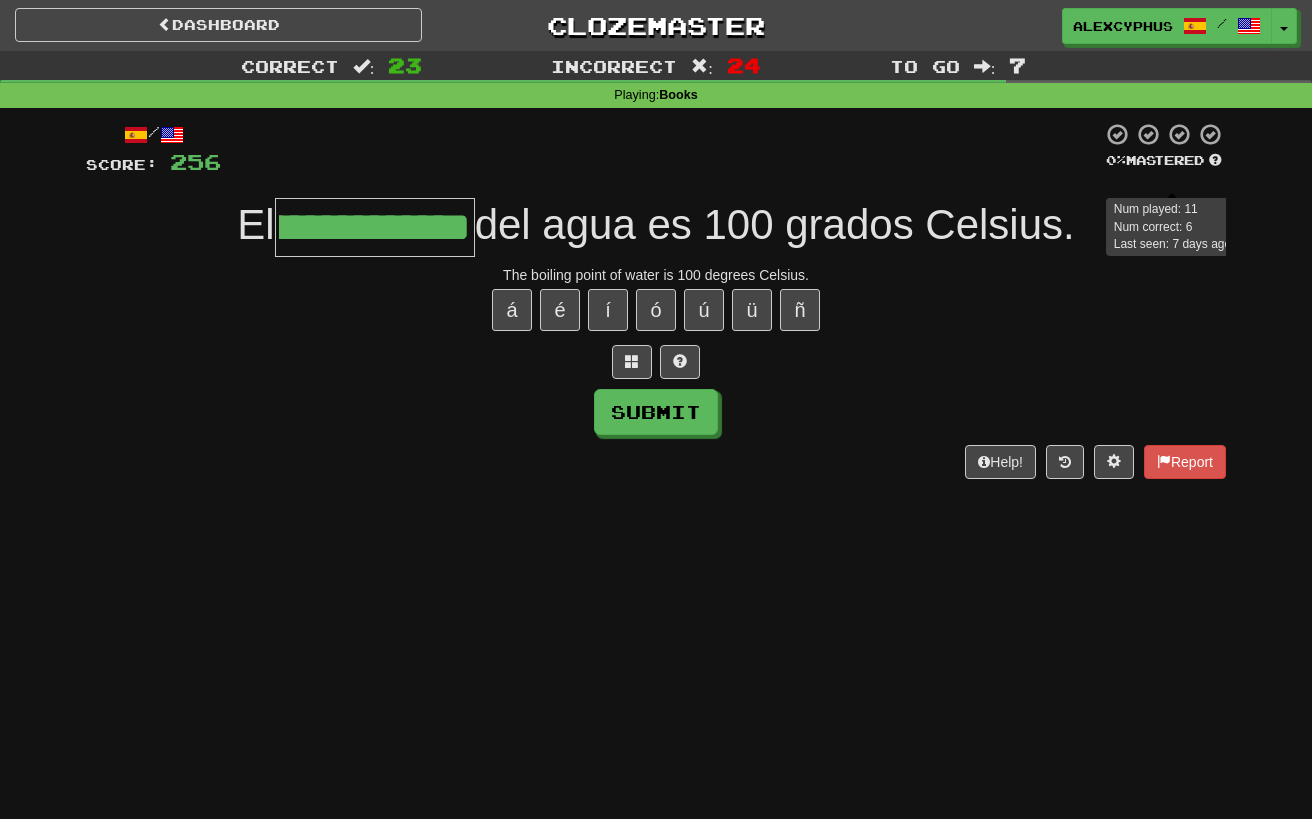 scroll, scrollTop: 0, scrollLeft: 166, axis: horizontal 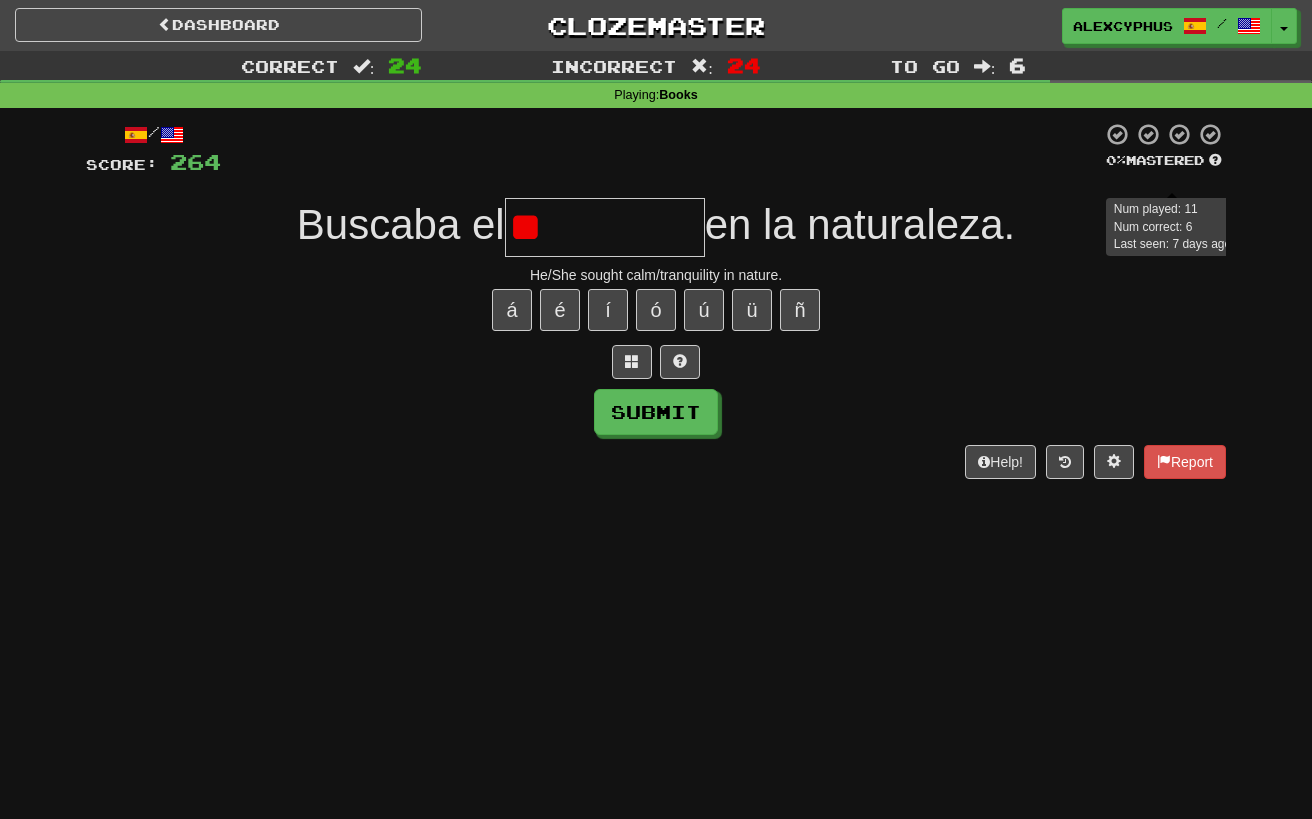 type on "***" 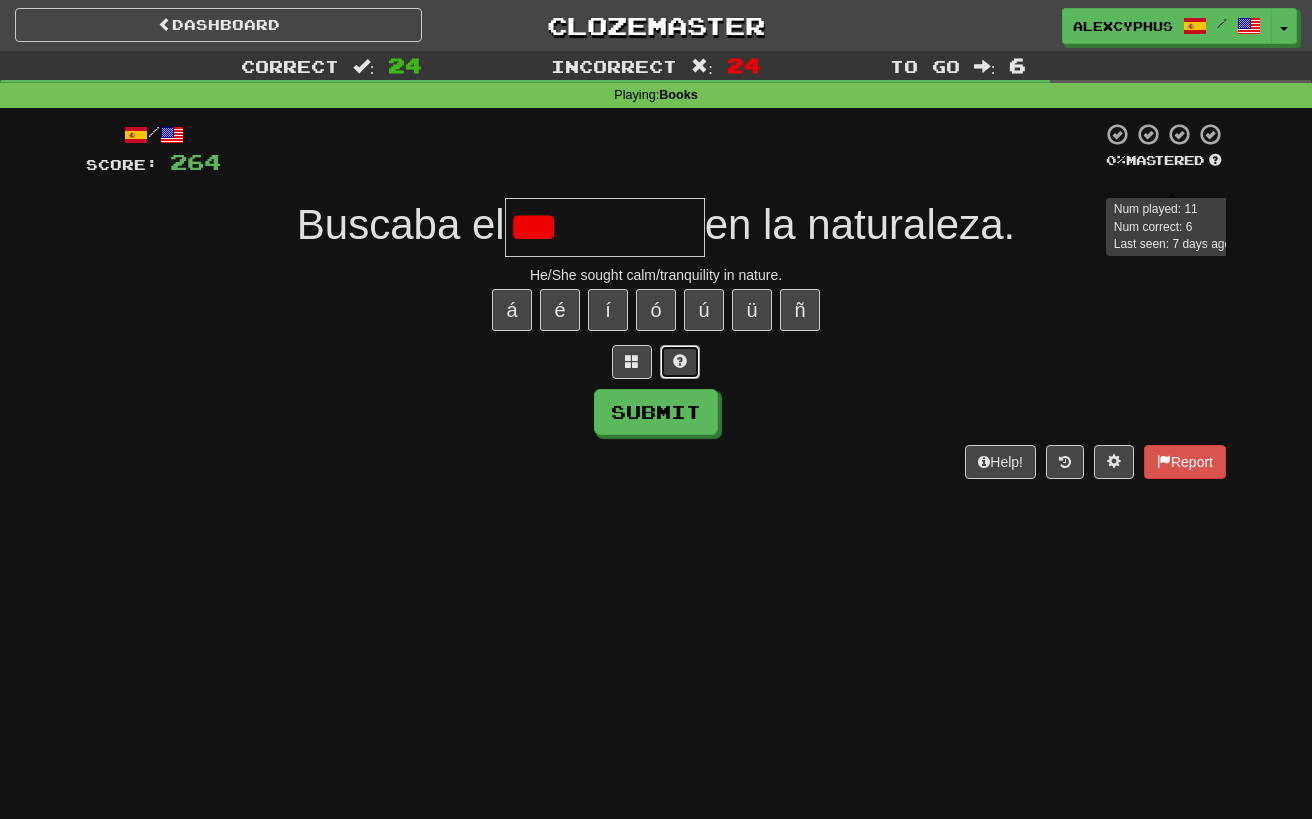 click at bounding box center (680, 362) 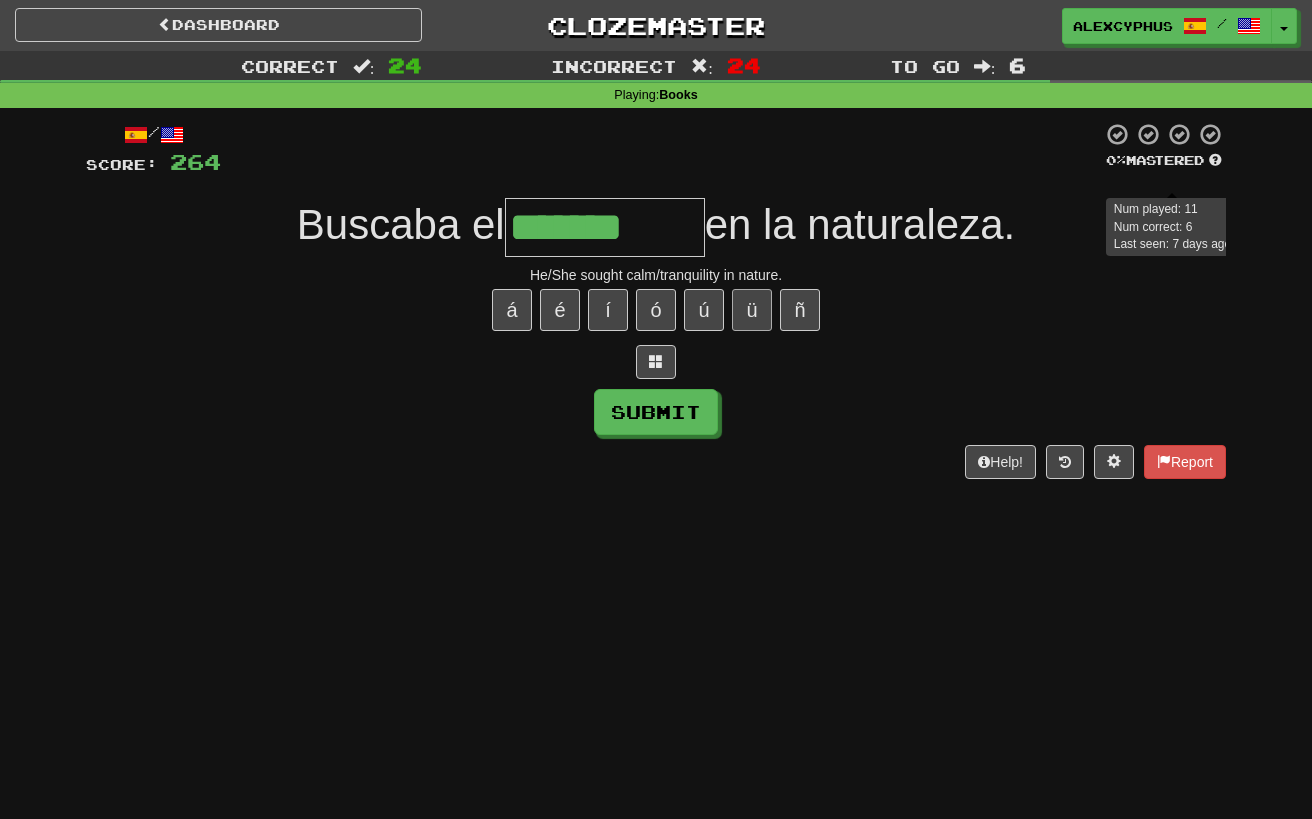 type on "*******" 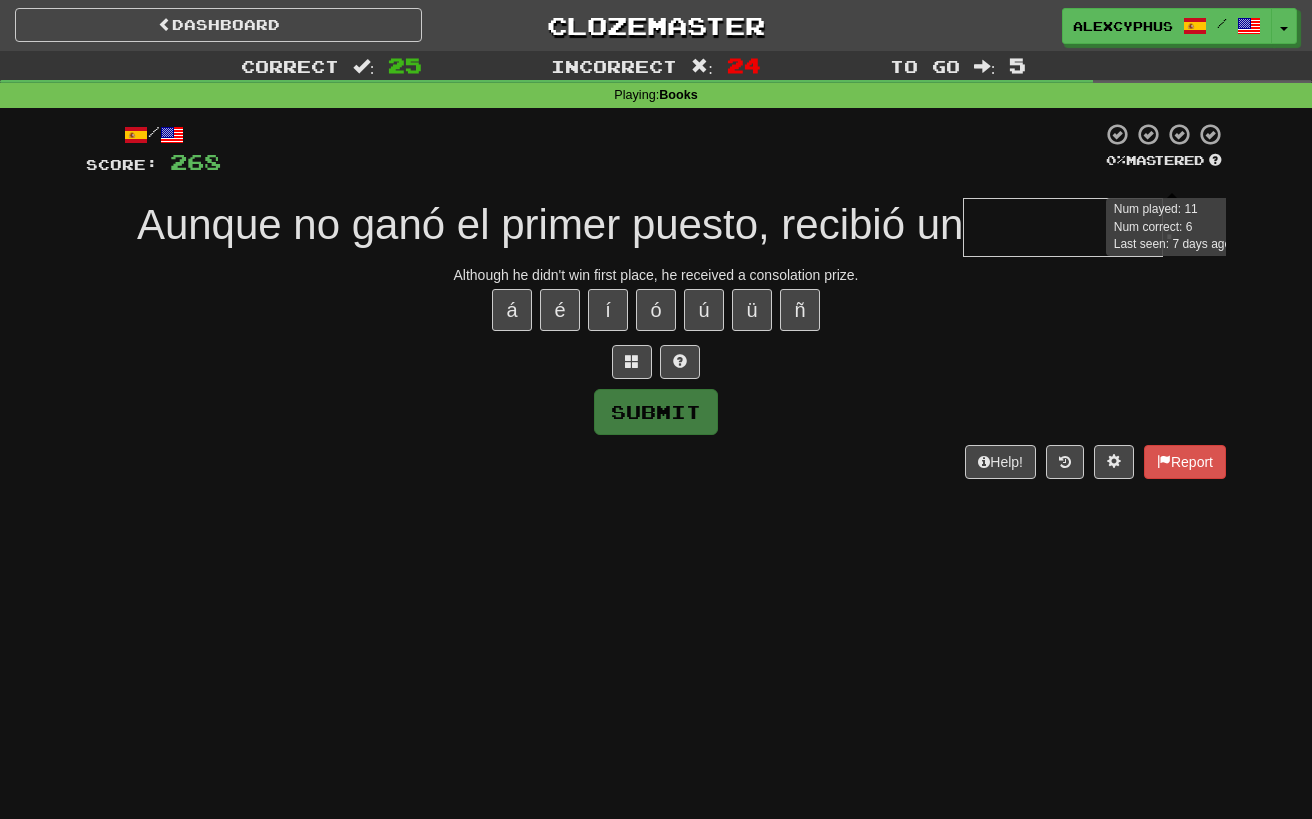 type on "*" 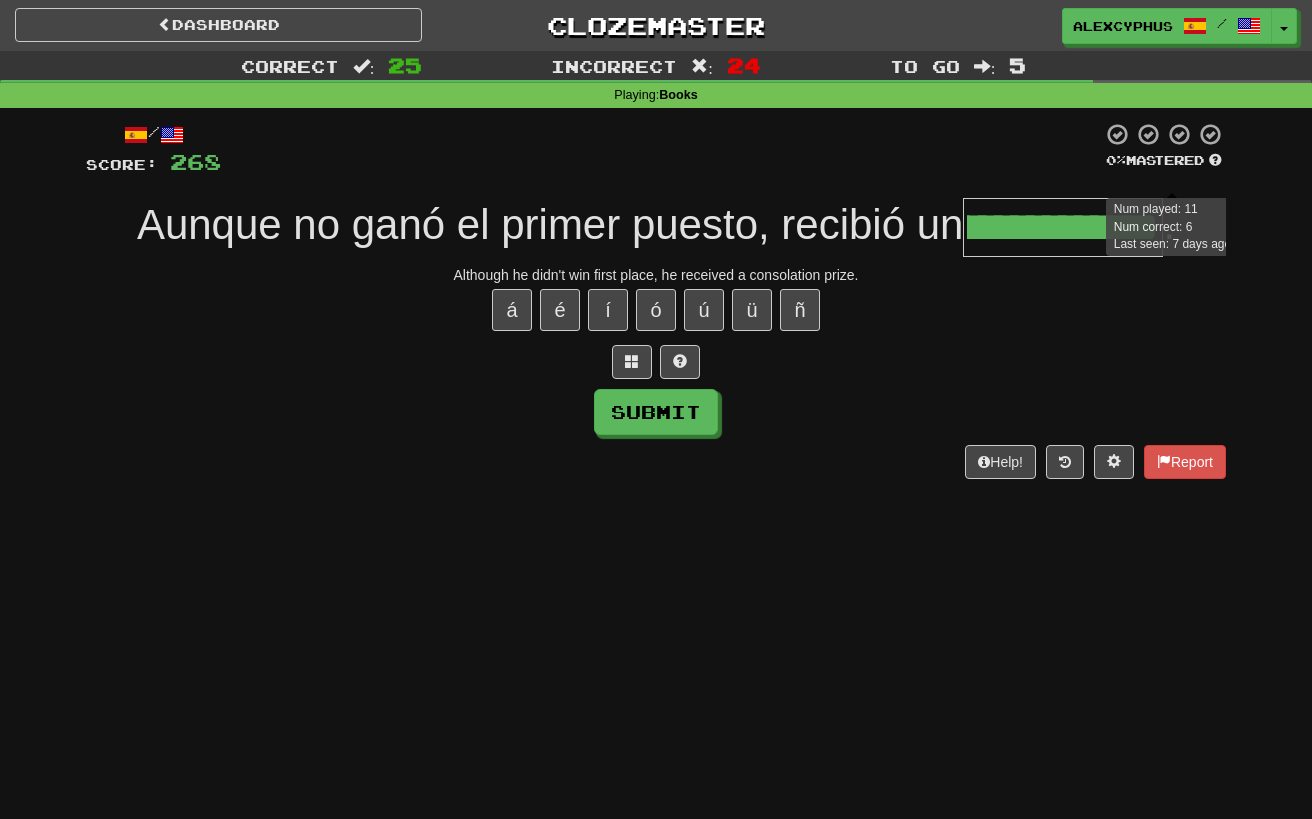 scroll, scrollTop: 0, scrollLeft: 120, axis: horizontal 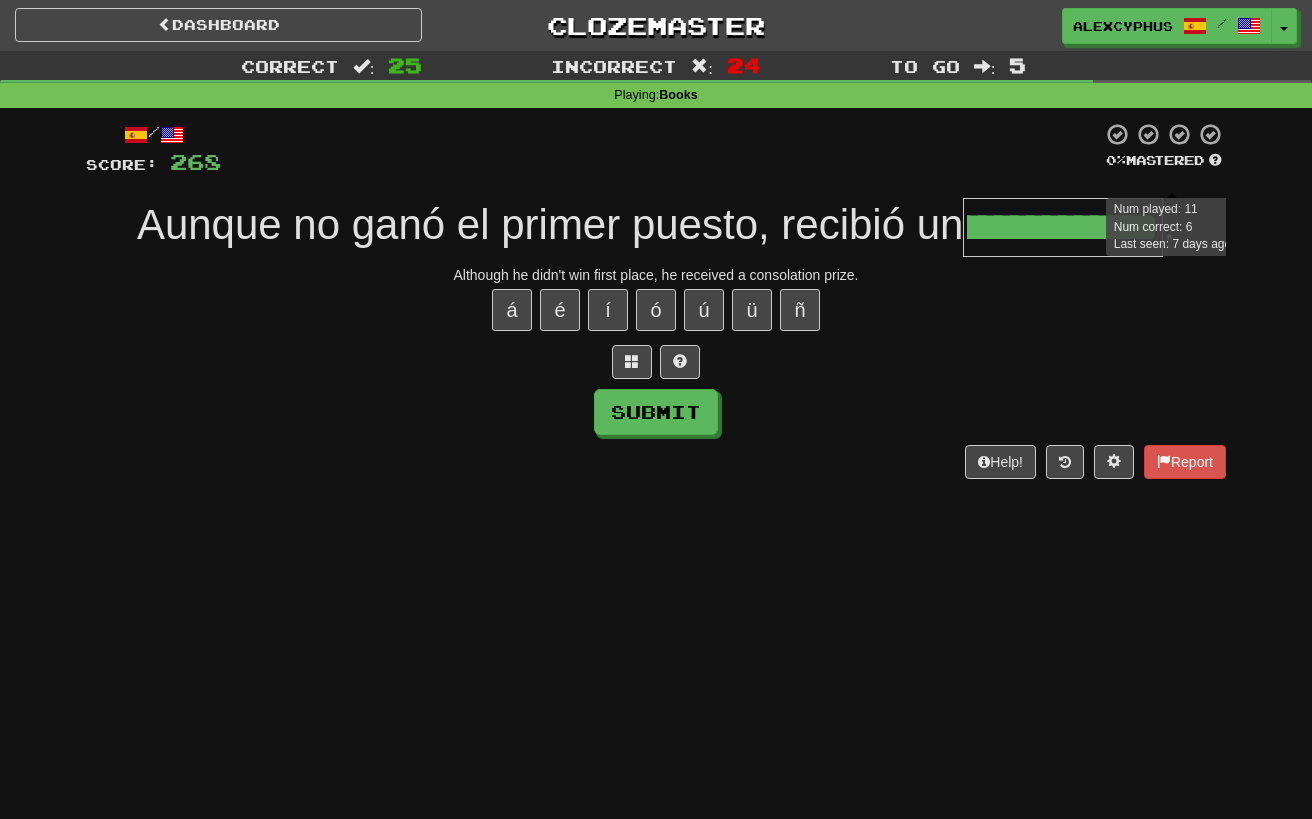 type on "**********" 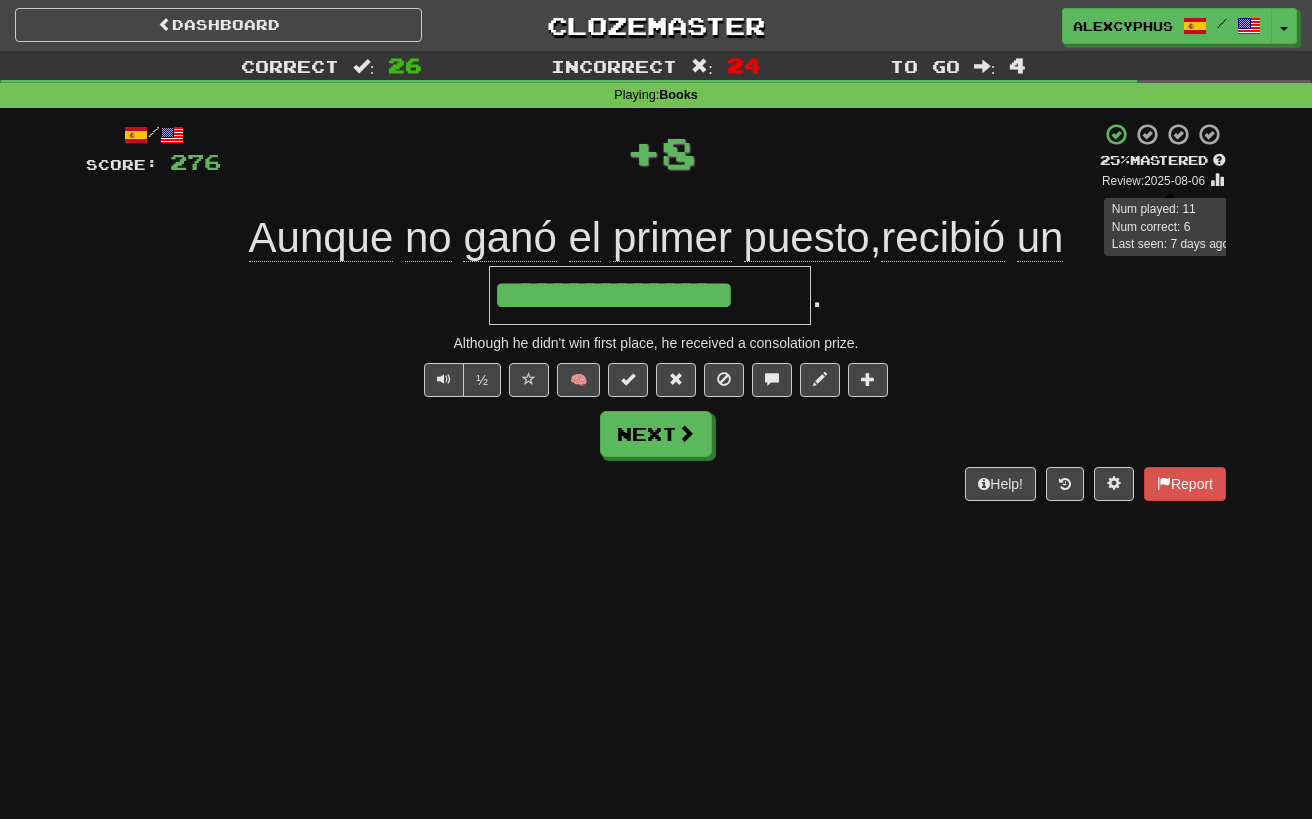 scroll, scrollTop: 0, scrollLeft: 0, axis: both 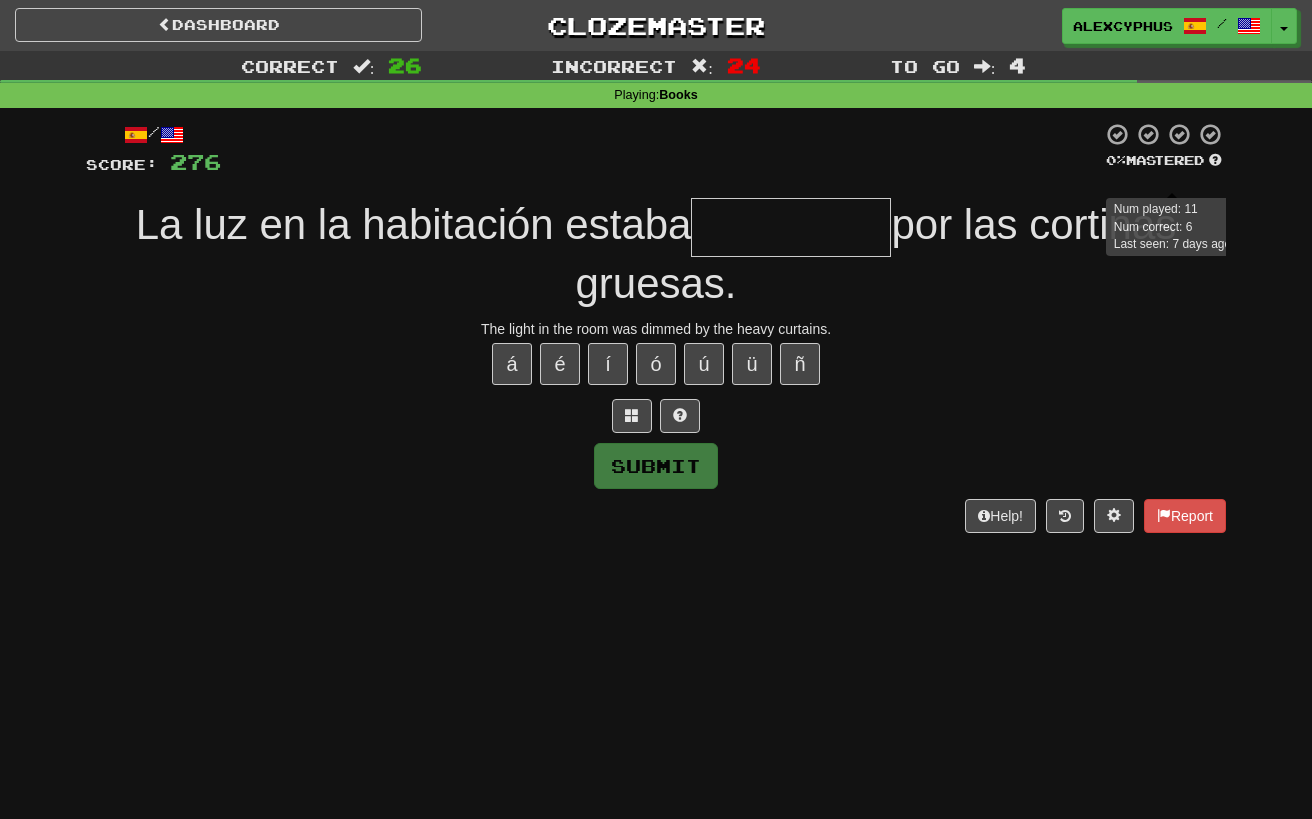 click on "Dashboard Clozemaster [USERNAME] / Toggle Dropdown Dashboard Leaderboard Activity Feed Notifications Profile Discussions Català /English Streak: 0 Review: 20 Points Today: 0 Deutsch /English Streak: 0 Review: 126 Daily Goal: 0 /500 Español /English Streak: 15 Review: 2,980 Daily Goal: 520 /500 Français /English Streak: 0 Review: 25 Points Today: 0 Italiano /English Streak: 0 Review: 18 Points Today: 0 日本語 /English Streak: 0 Review: 2 Points Today: 0 Languages Account Logout [USERNAME] / Toggle Dropdown" at bounding box center (656, 409) 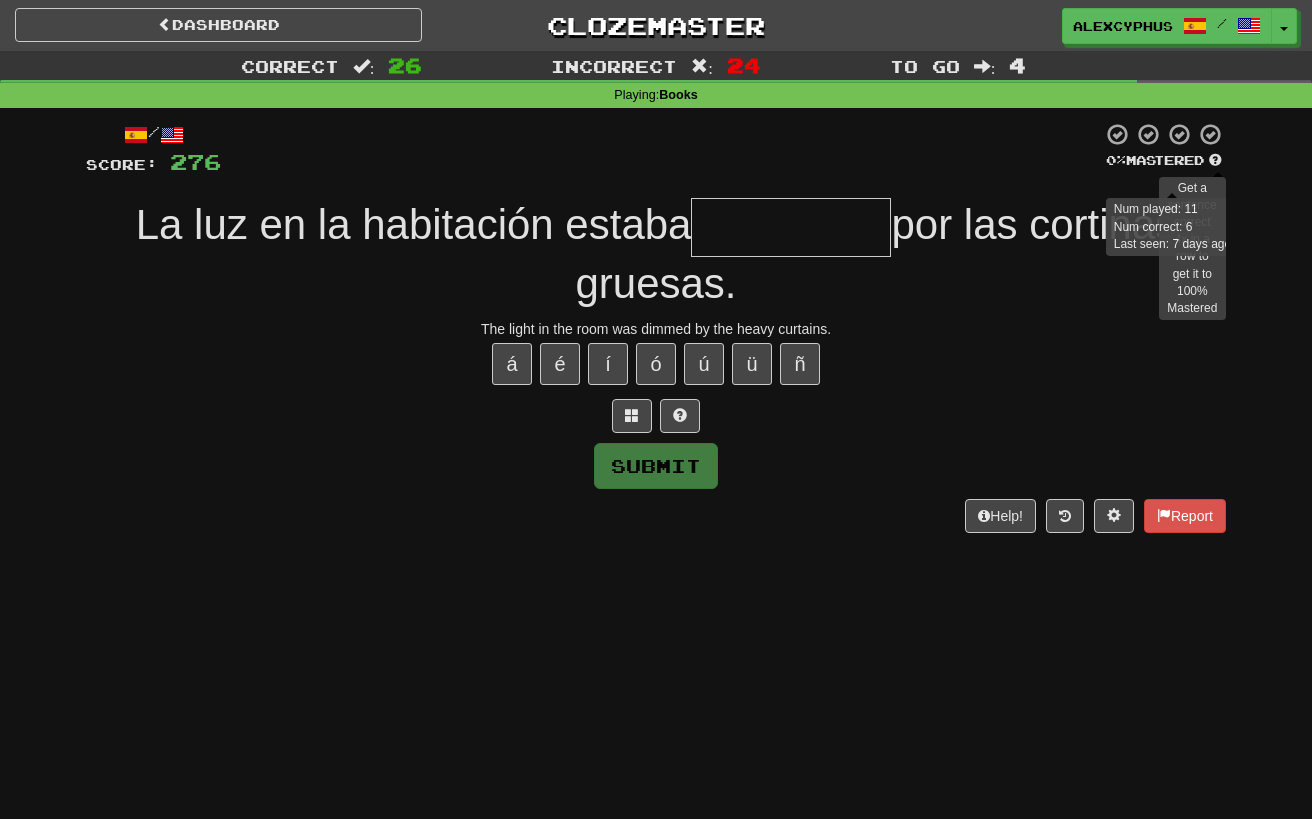 click at bounding box center (1215, 160) 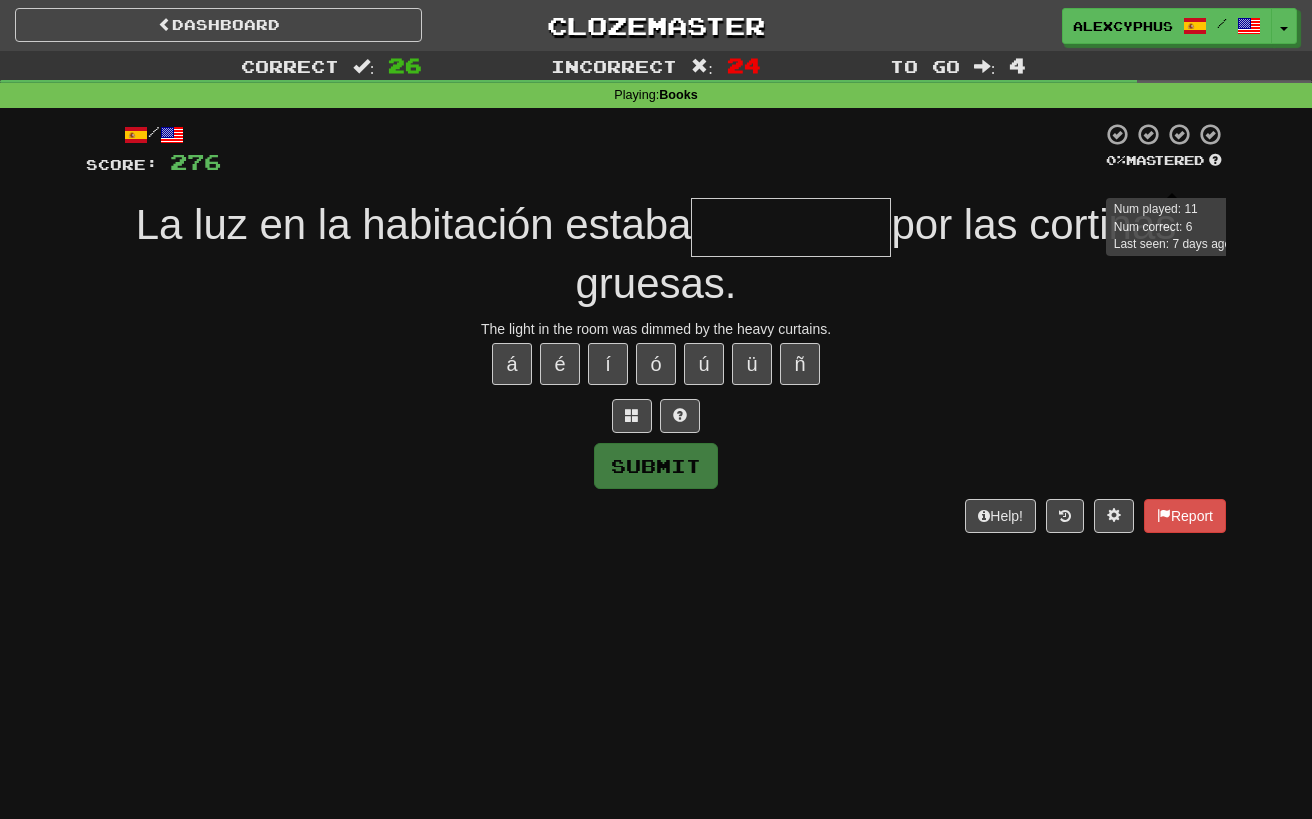 click on "Num played: 11" at bounding box center (1156, 209) 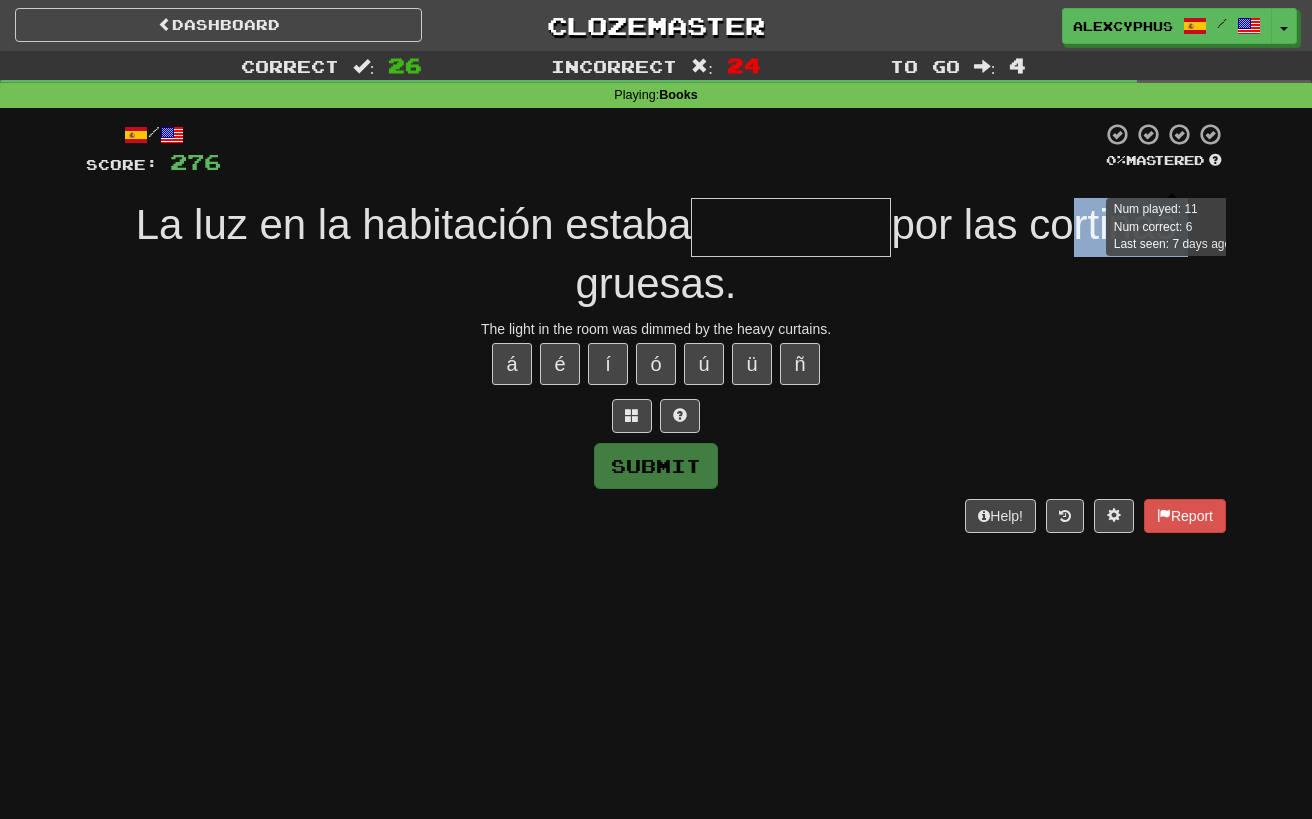 drag, startPoint x: 1069, startPoint y: 232, endPoint x: 1233, endPoint y: 221, distance: 164.36848 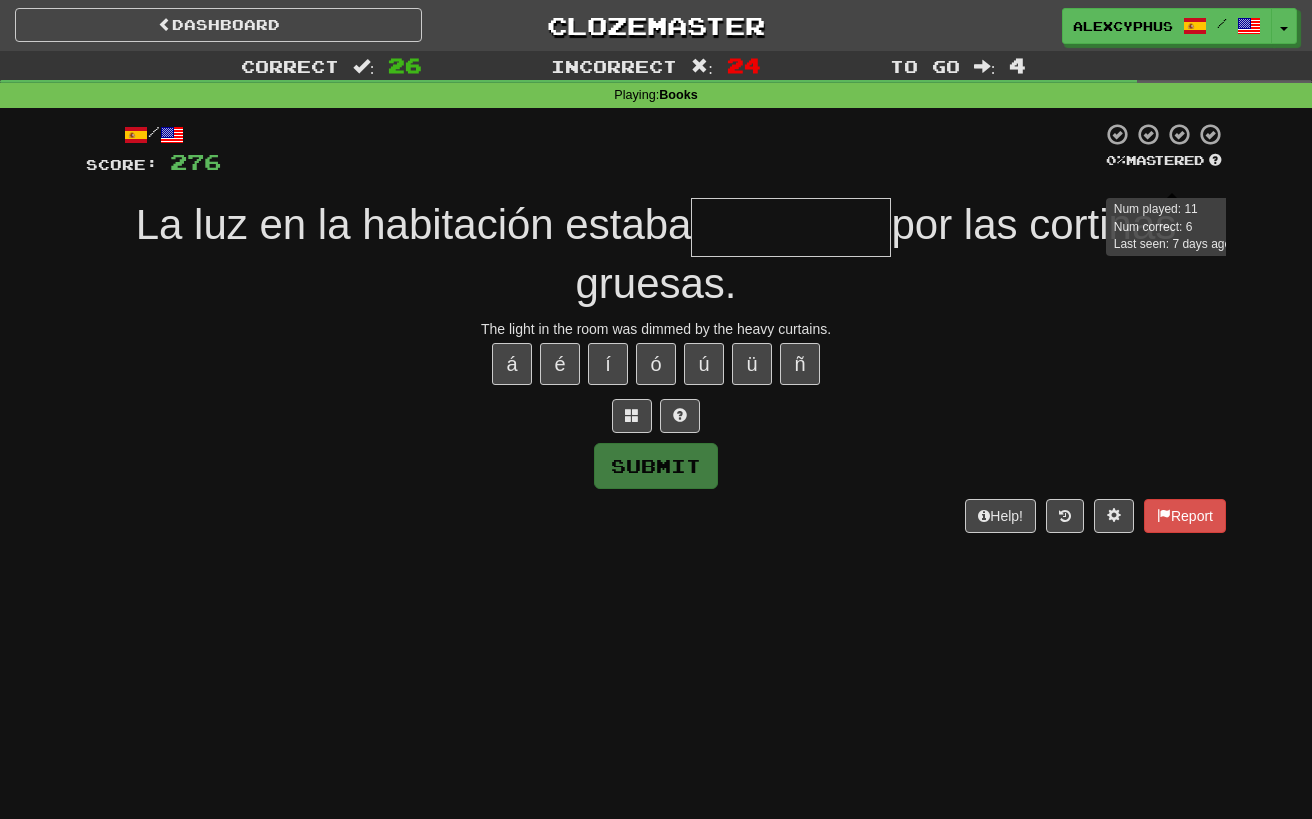click at bounding box center [791, 227] 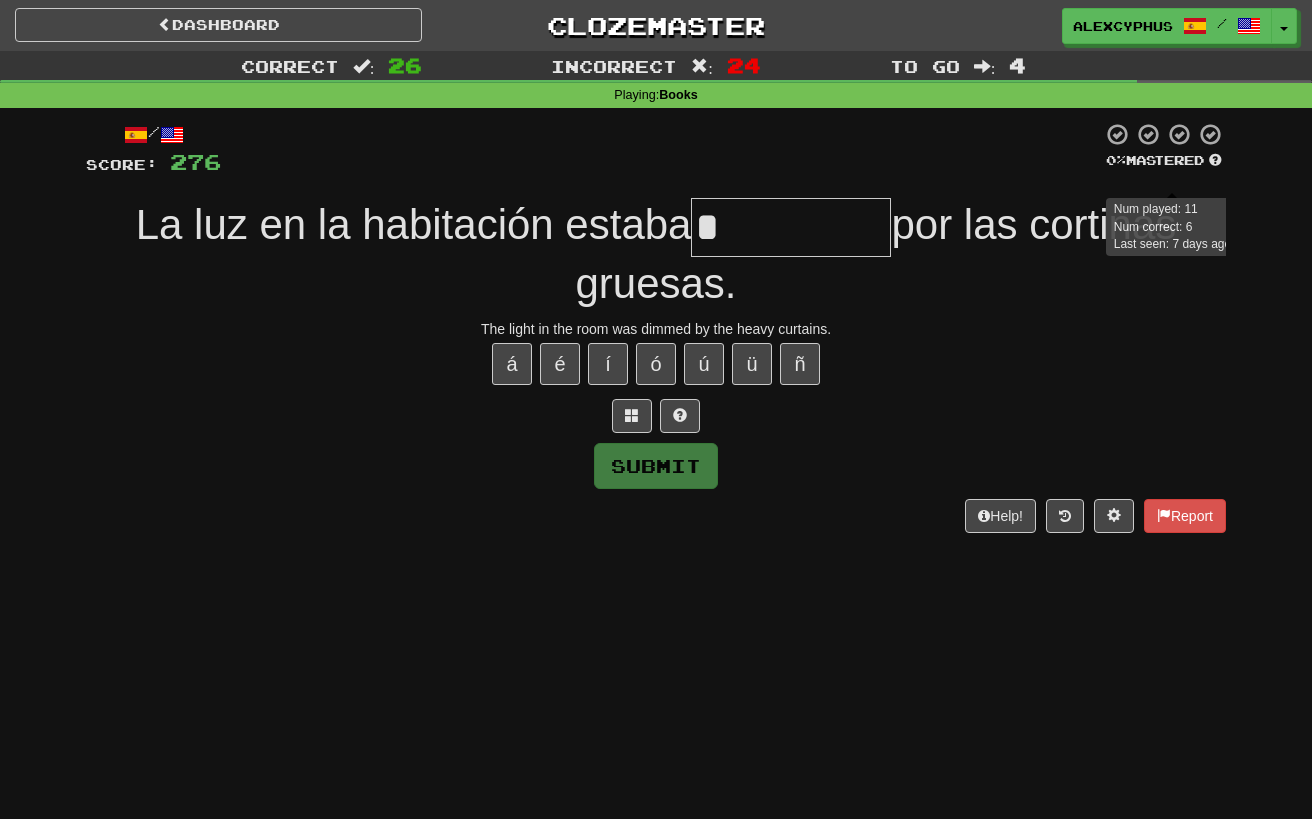 type on "**********" 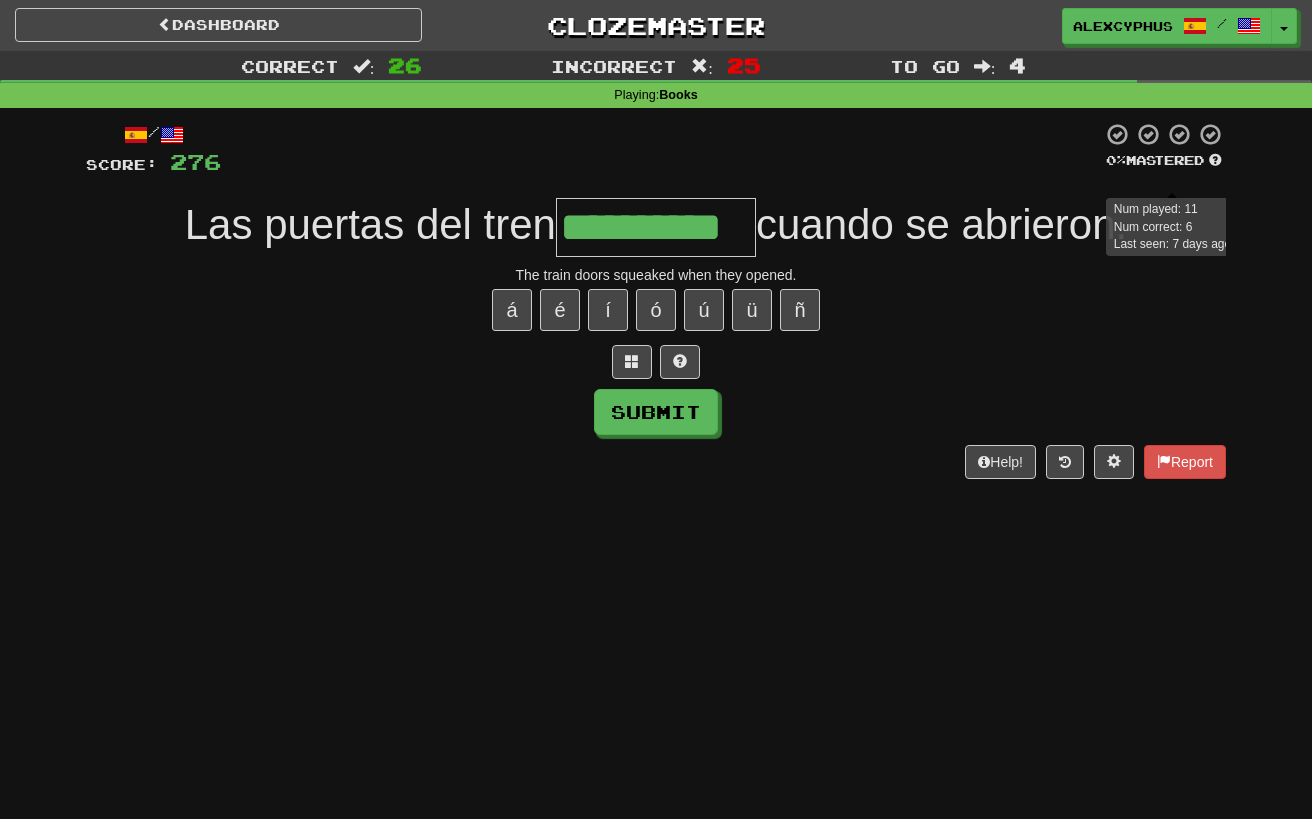 scroll, scrollTop: 0, scrollLeft: 5, axis: horizontal 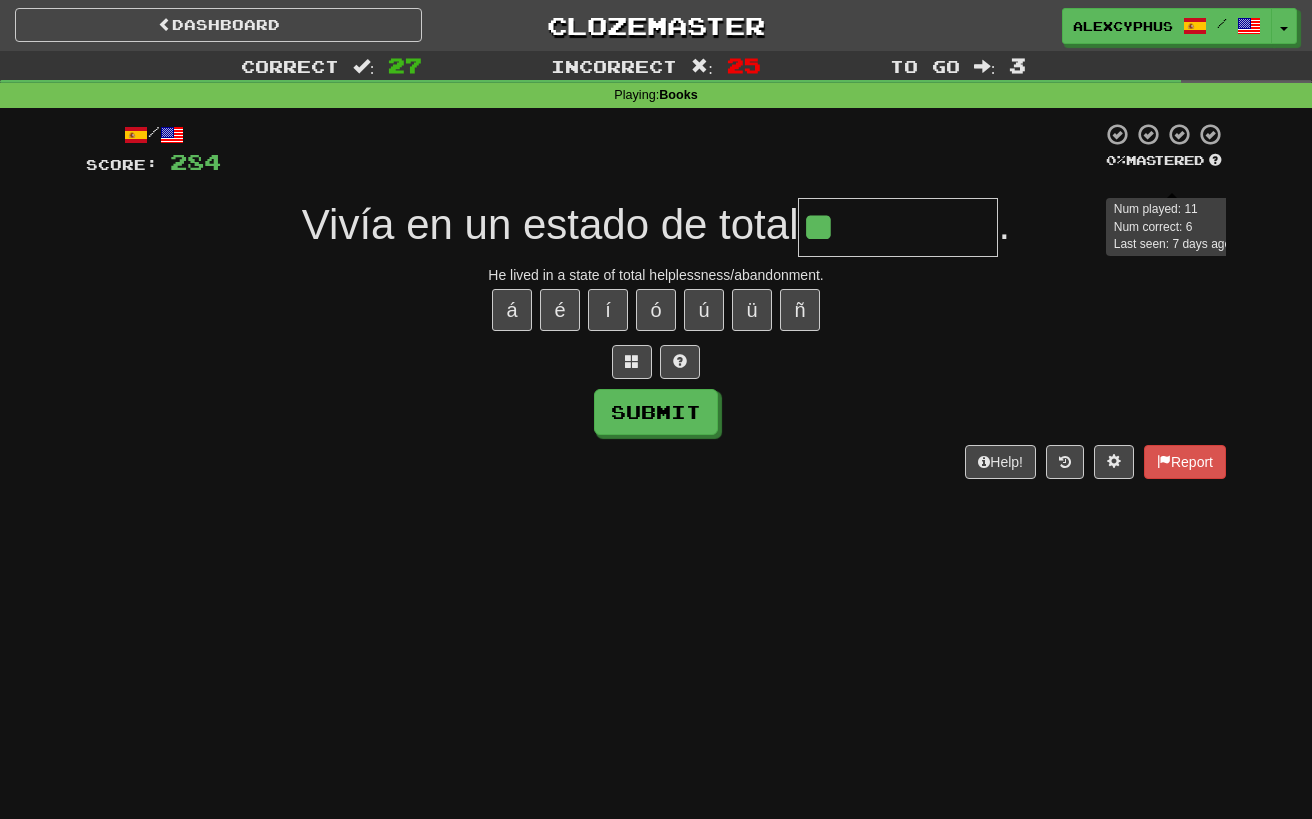 type on "*********" 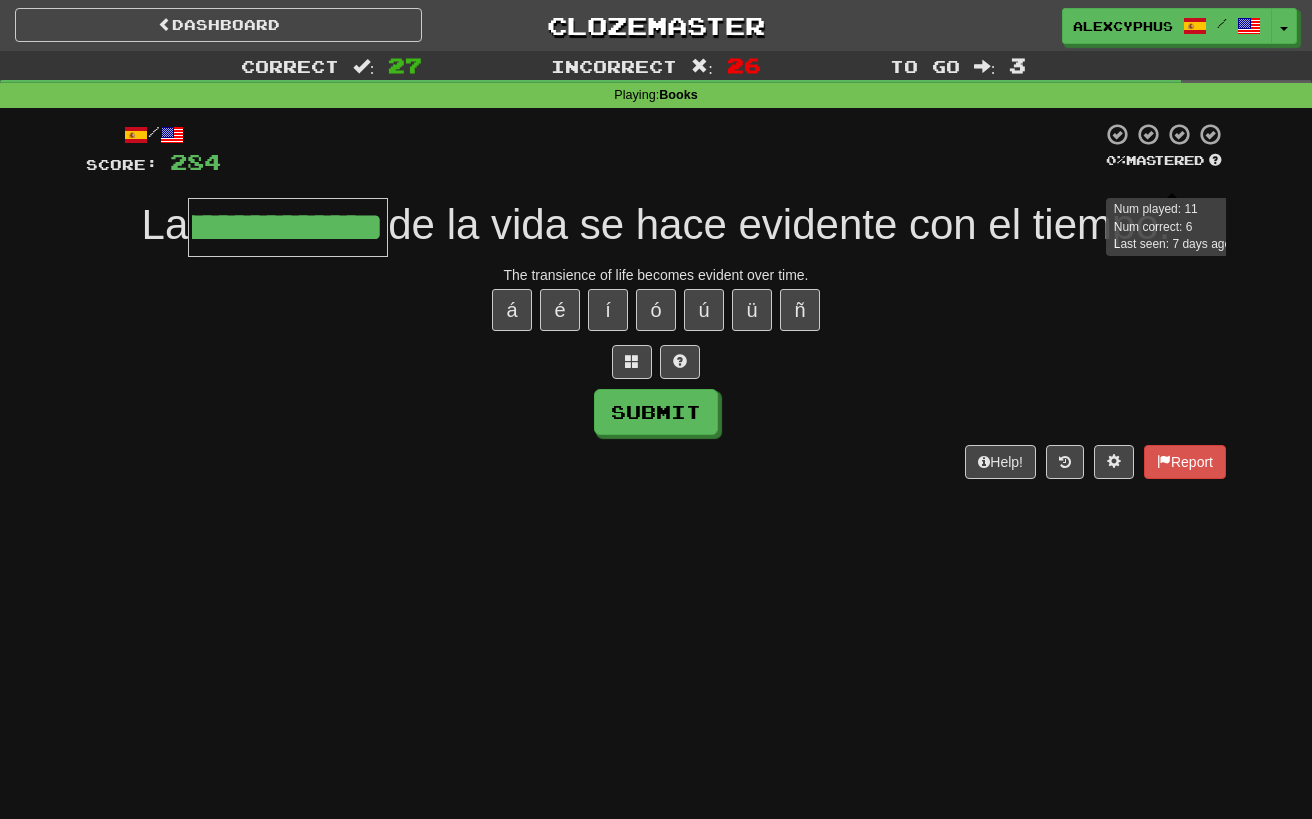 scroll, scrollTop: 0, scrollLeft: 67, axis: horizontal 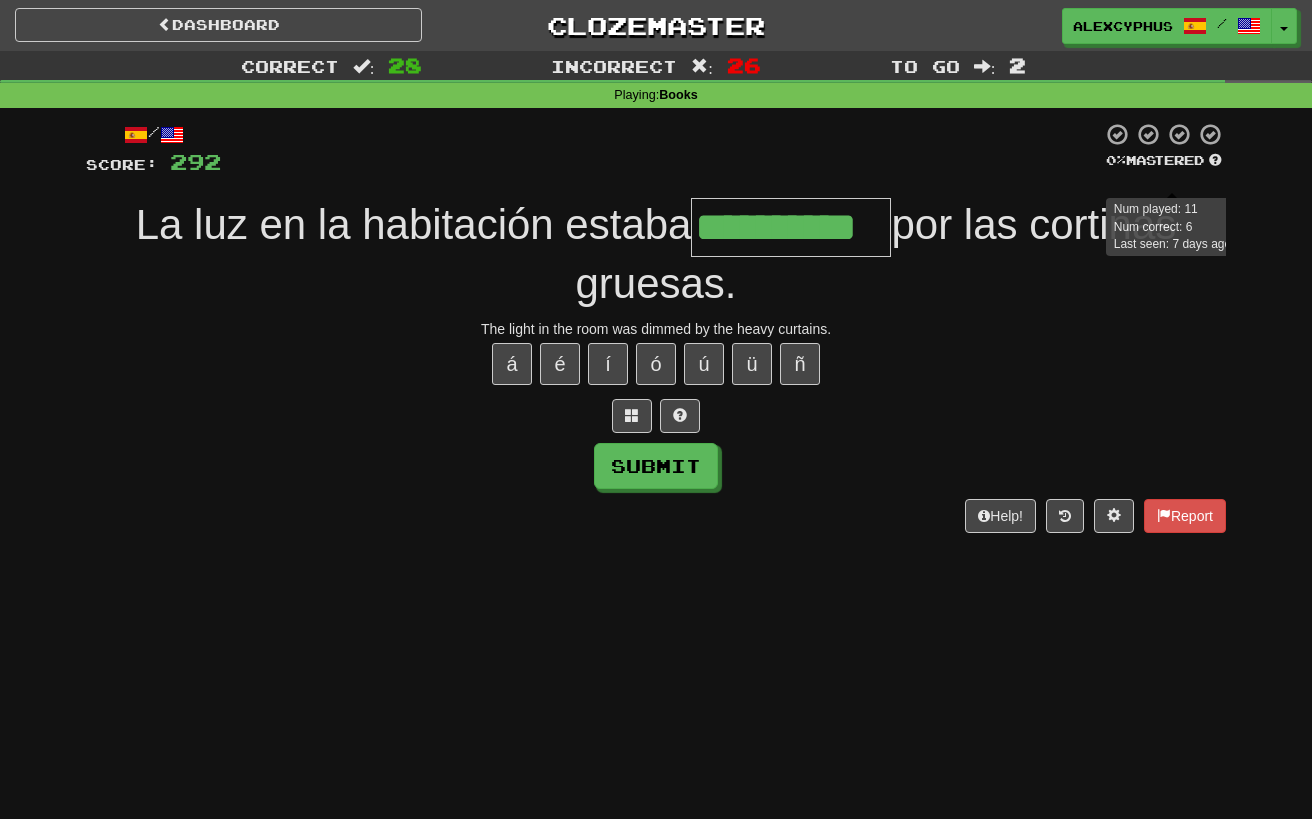 type on "**********" 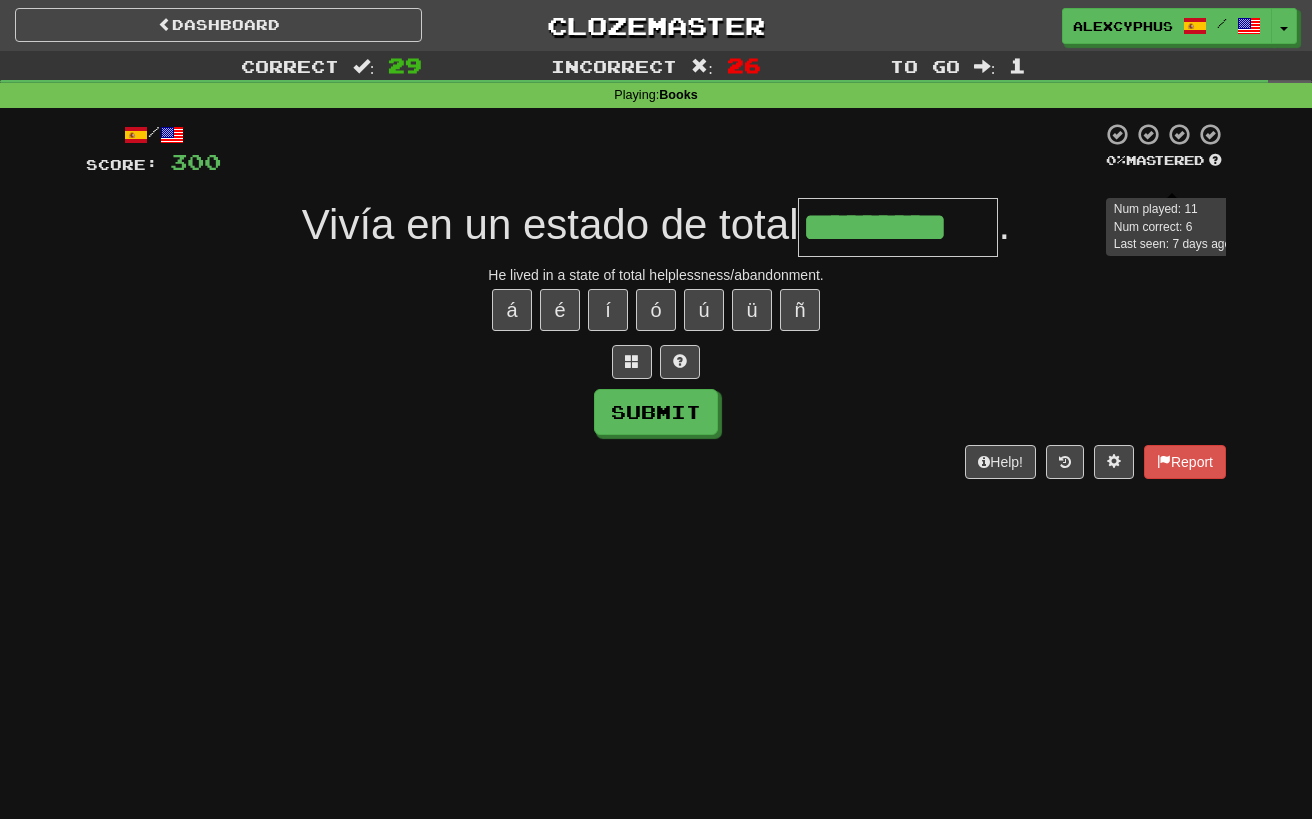 scroll, scrollTop: 0, scrollLeft: 19, axis: horizontal 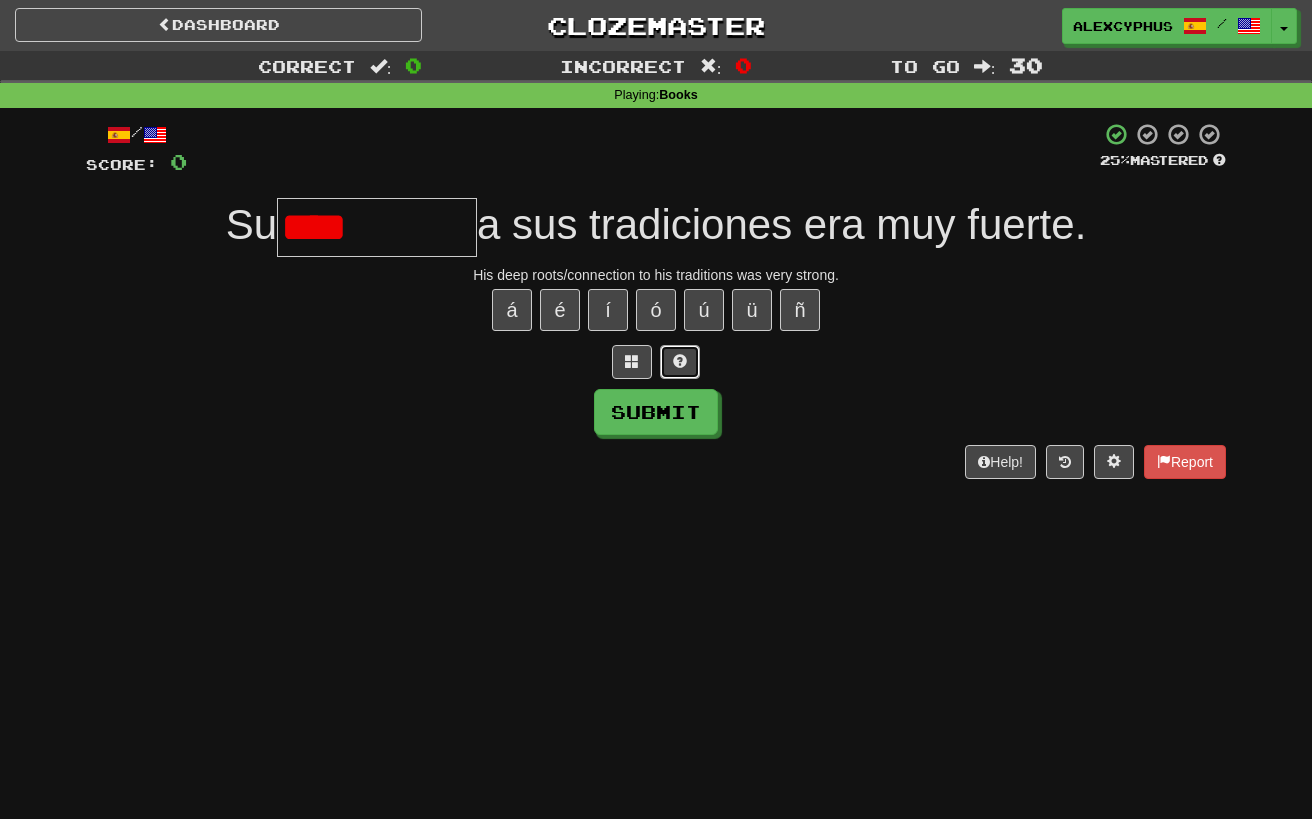 click at bounding box center [680, 362] 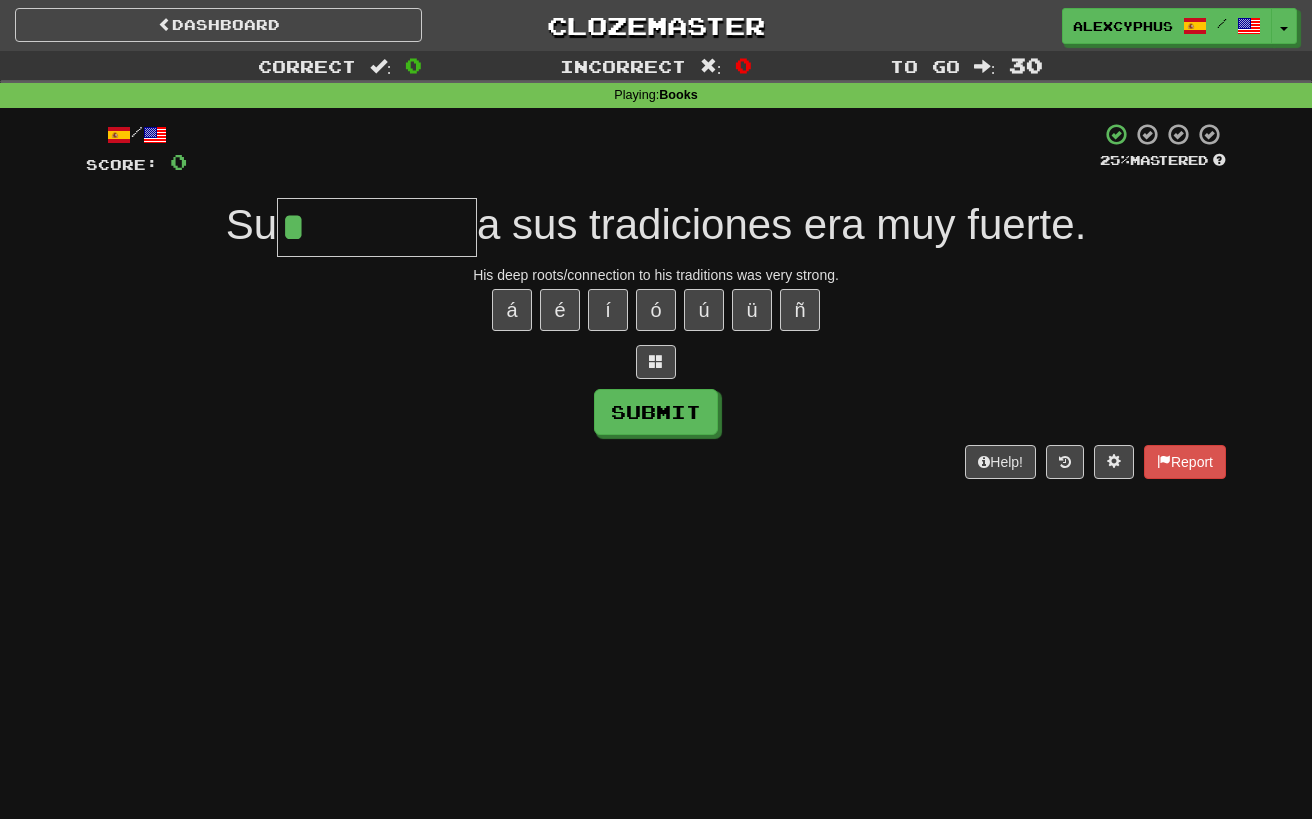 type on "*******" 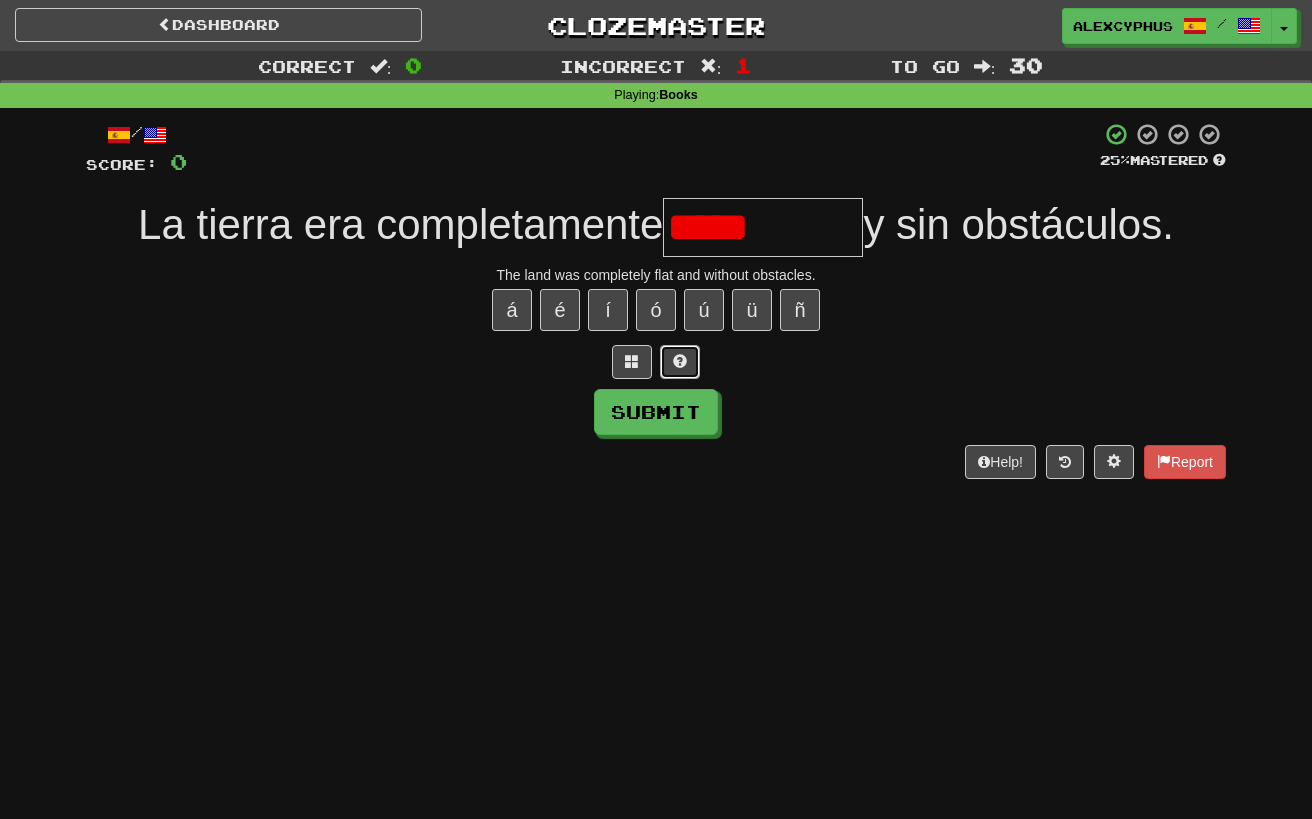 click at bounding box center (680, 362) 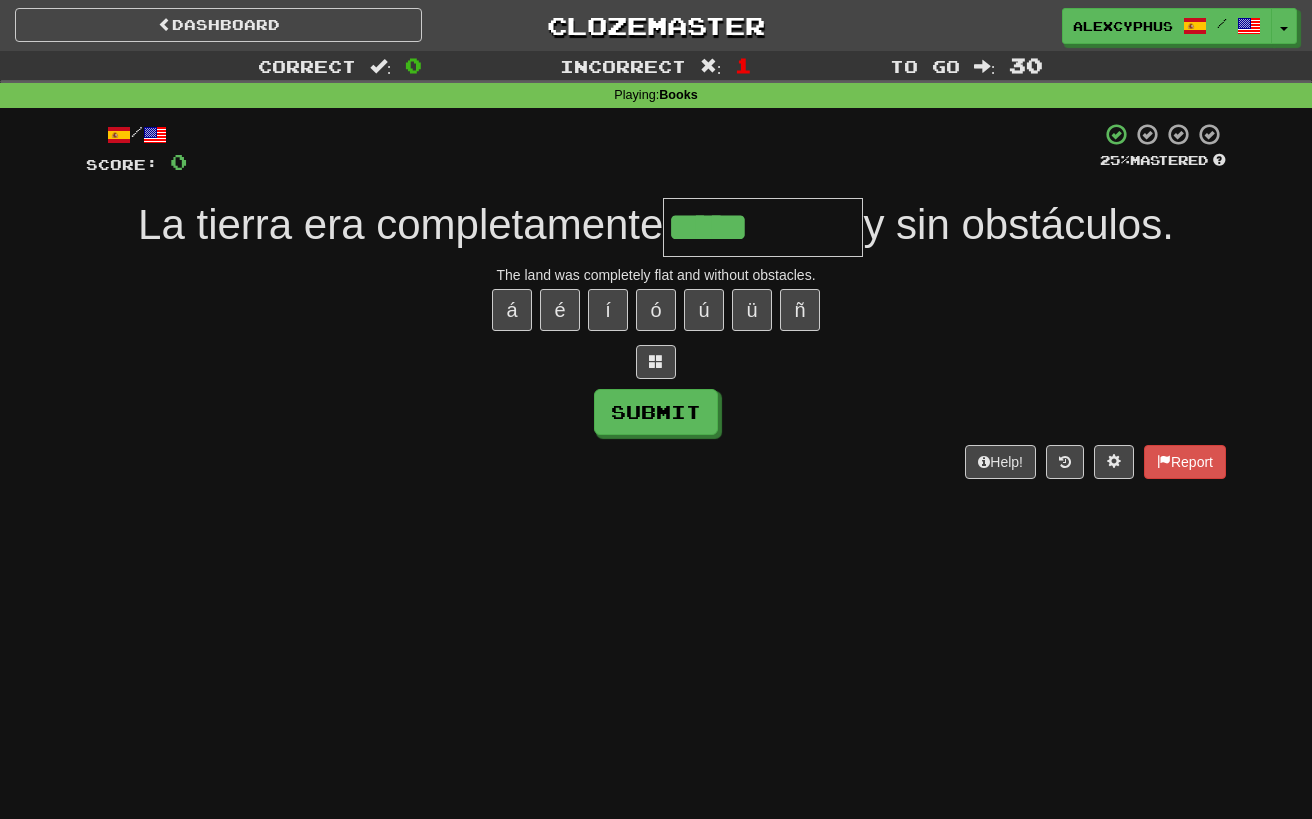 type on "*****" 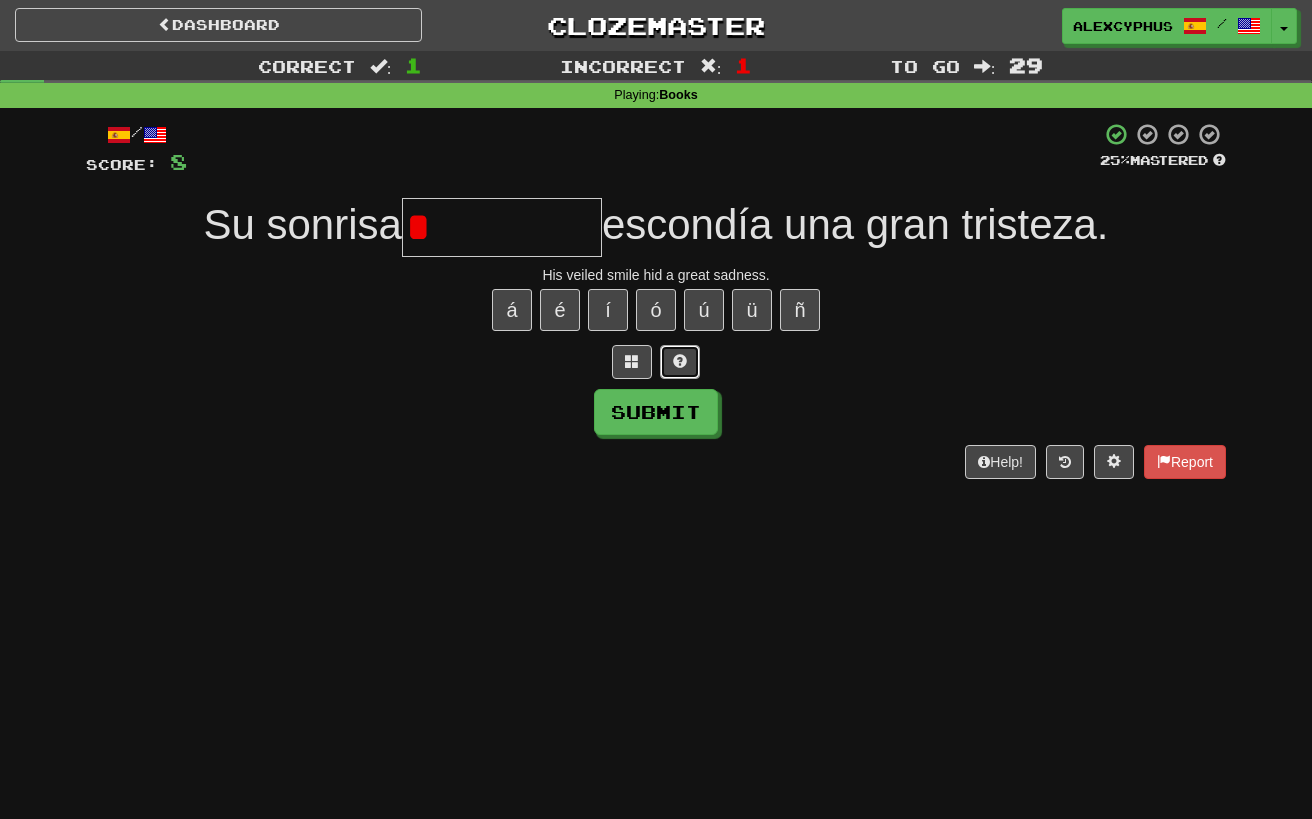click at bounding box center (680, 362) 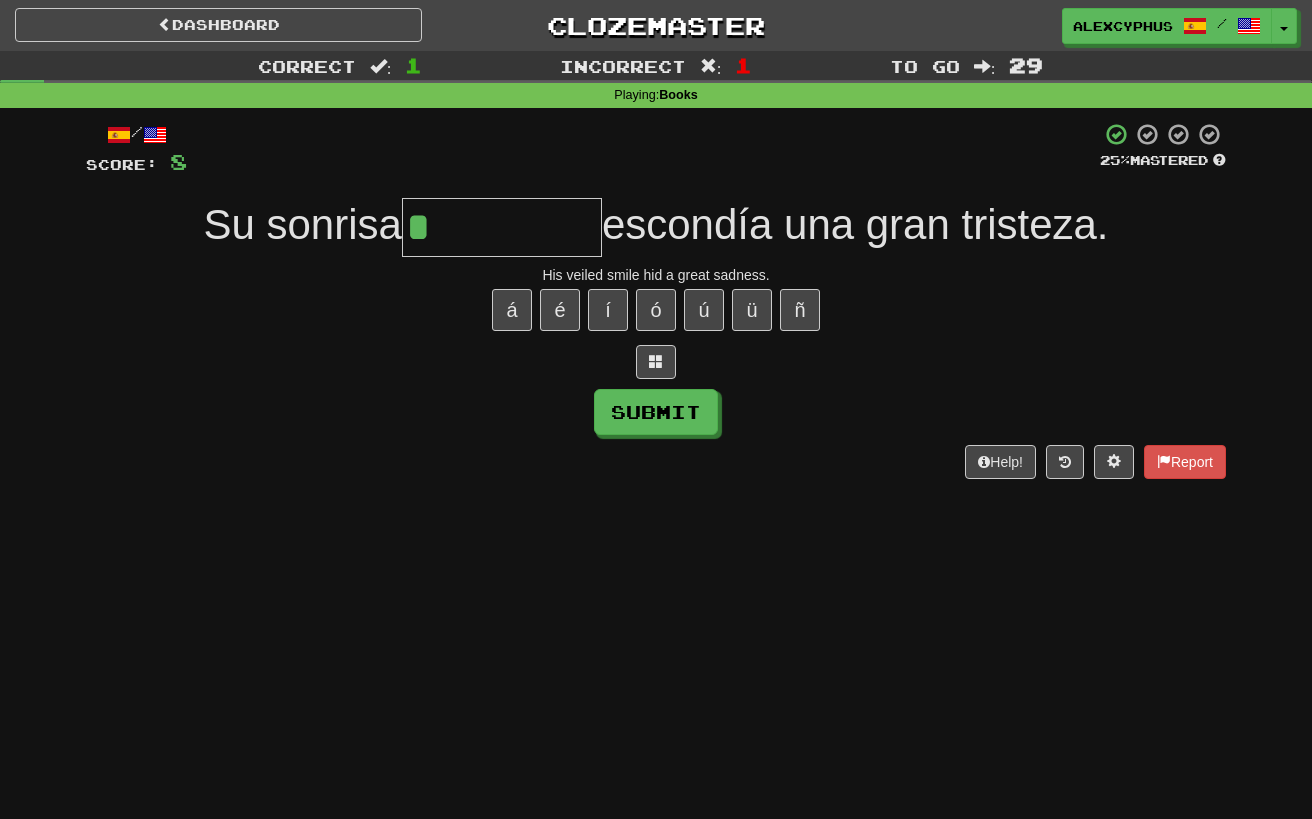type on "******" 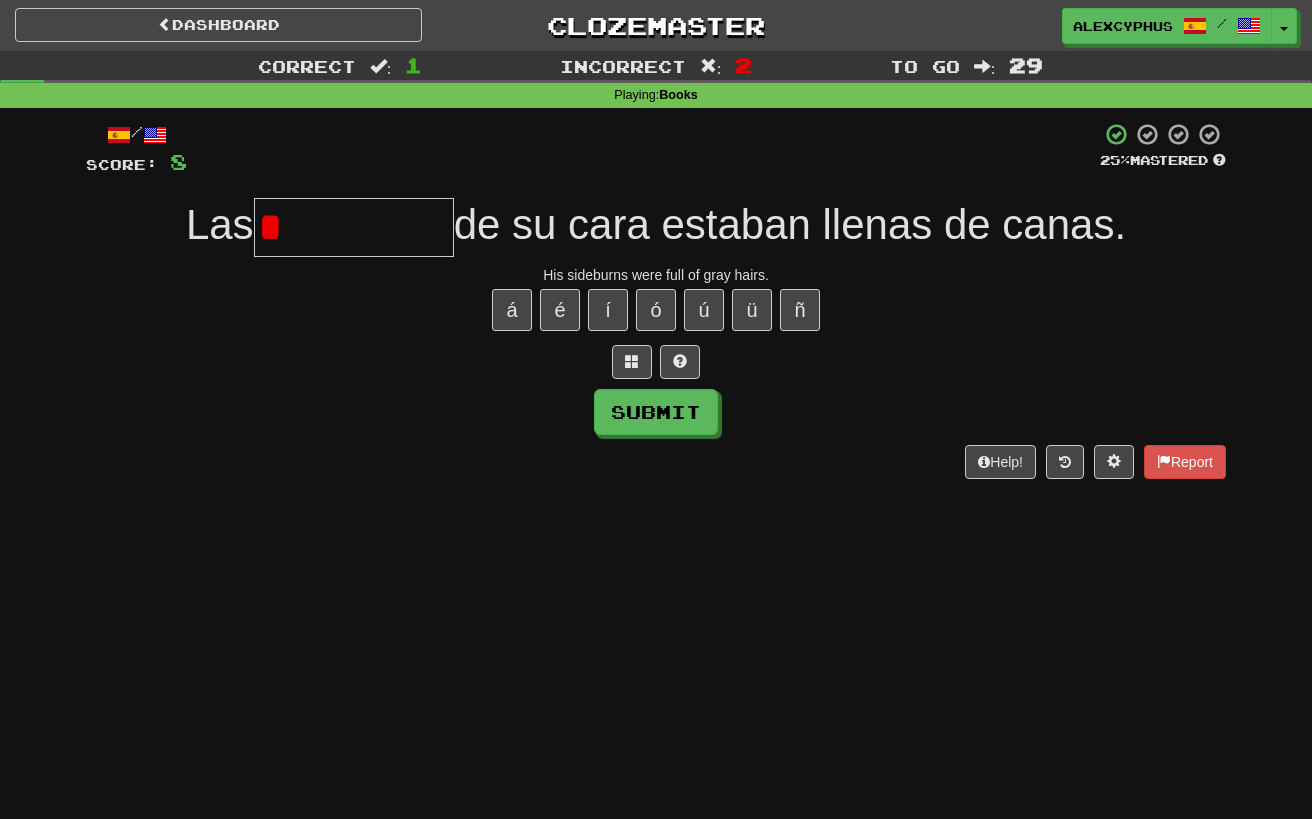 type on "********" 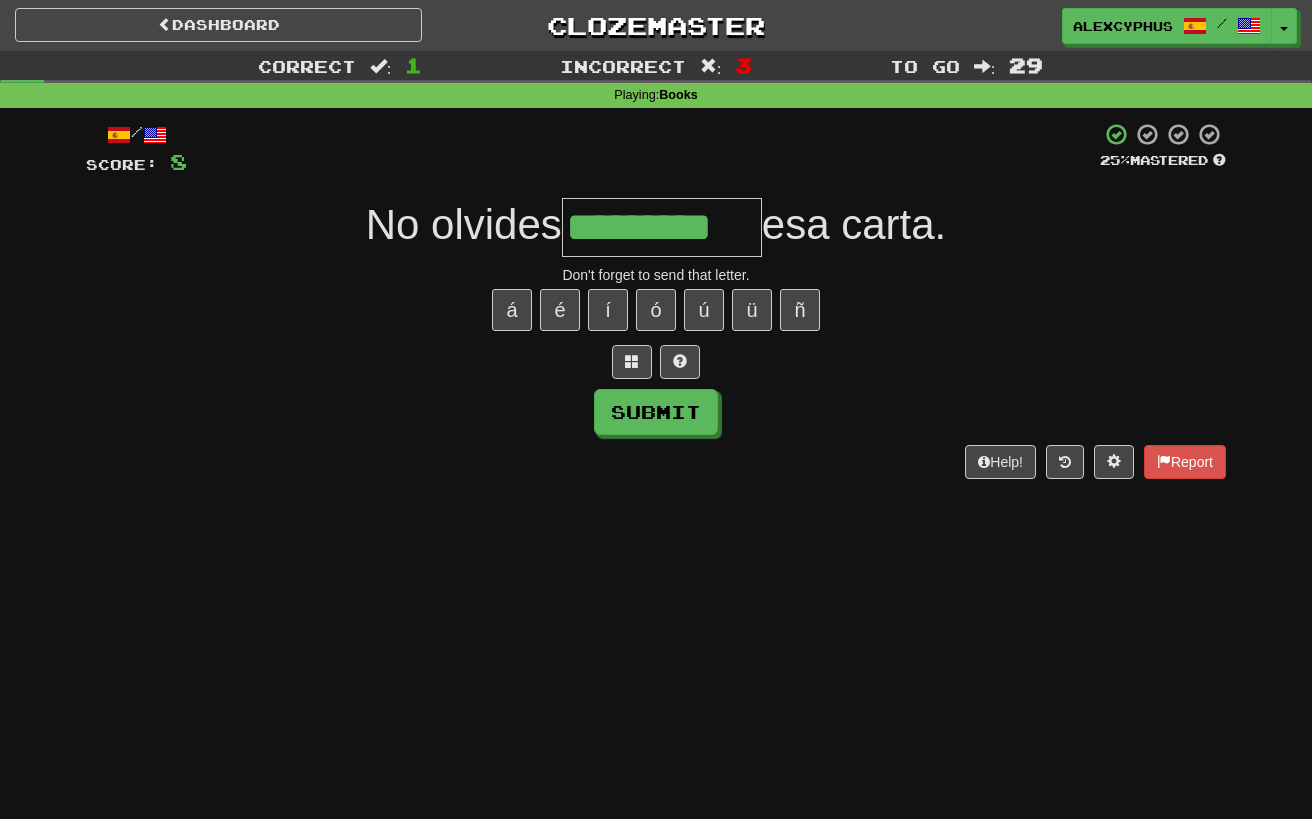 scroll, scrollTop: 0, scrollLeft: 6, axis: horizontal 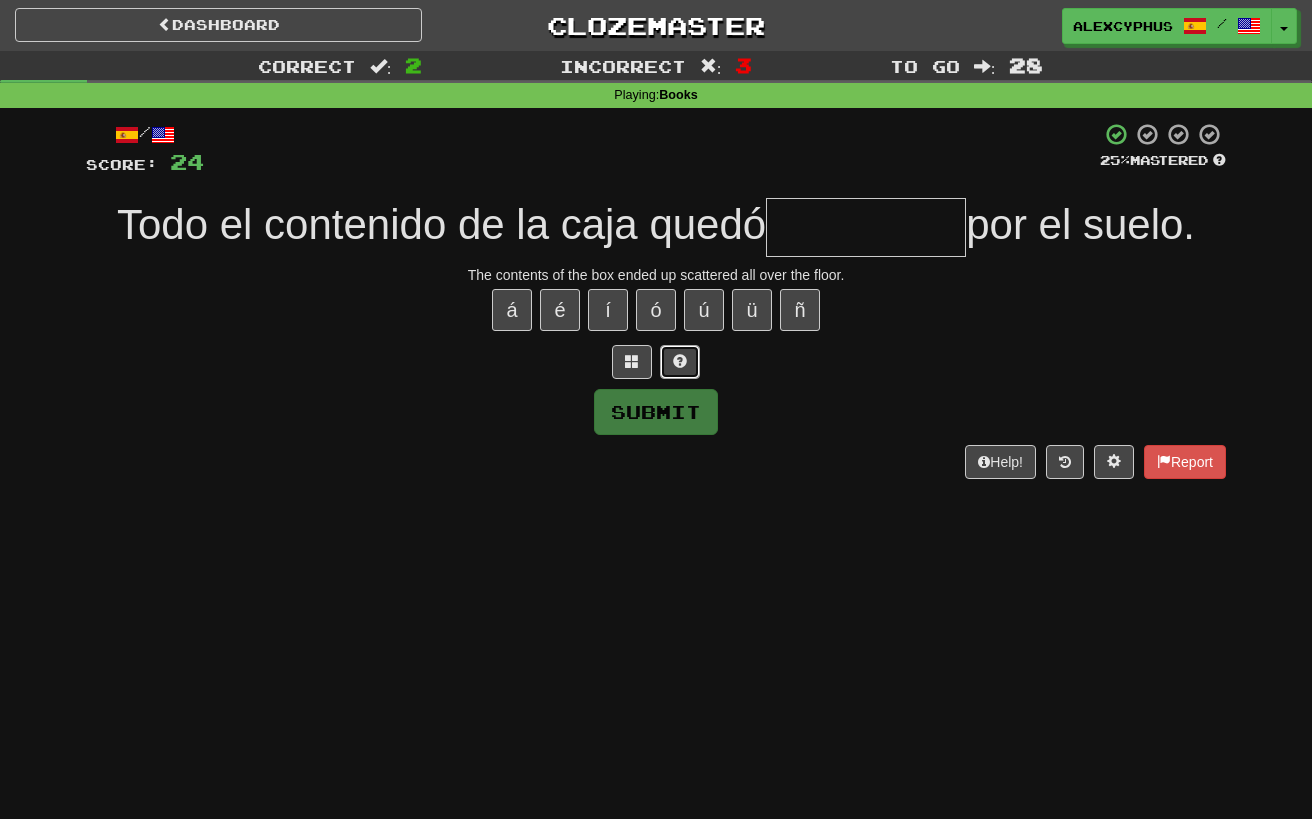 click at bounding box center [680, 361] 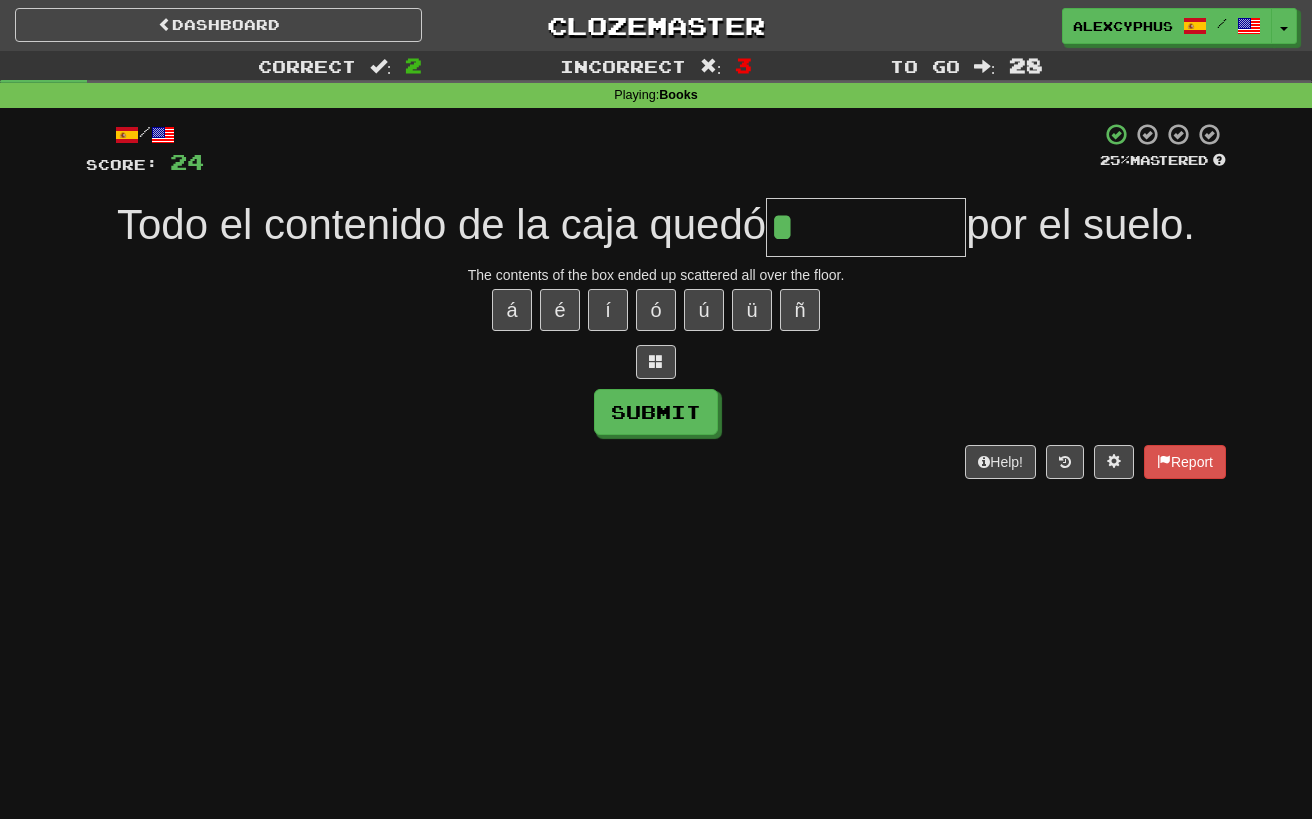 type on "**********" 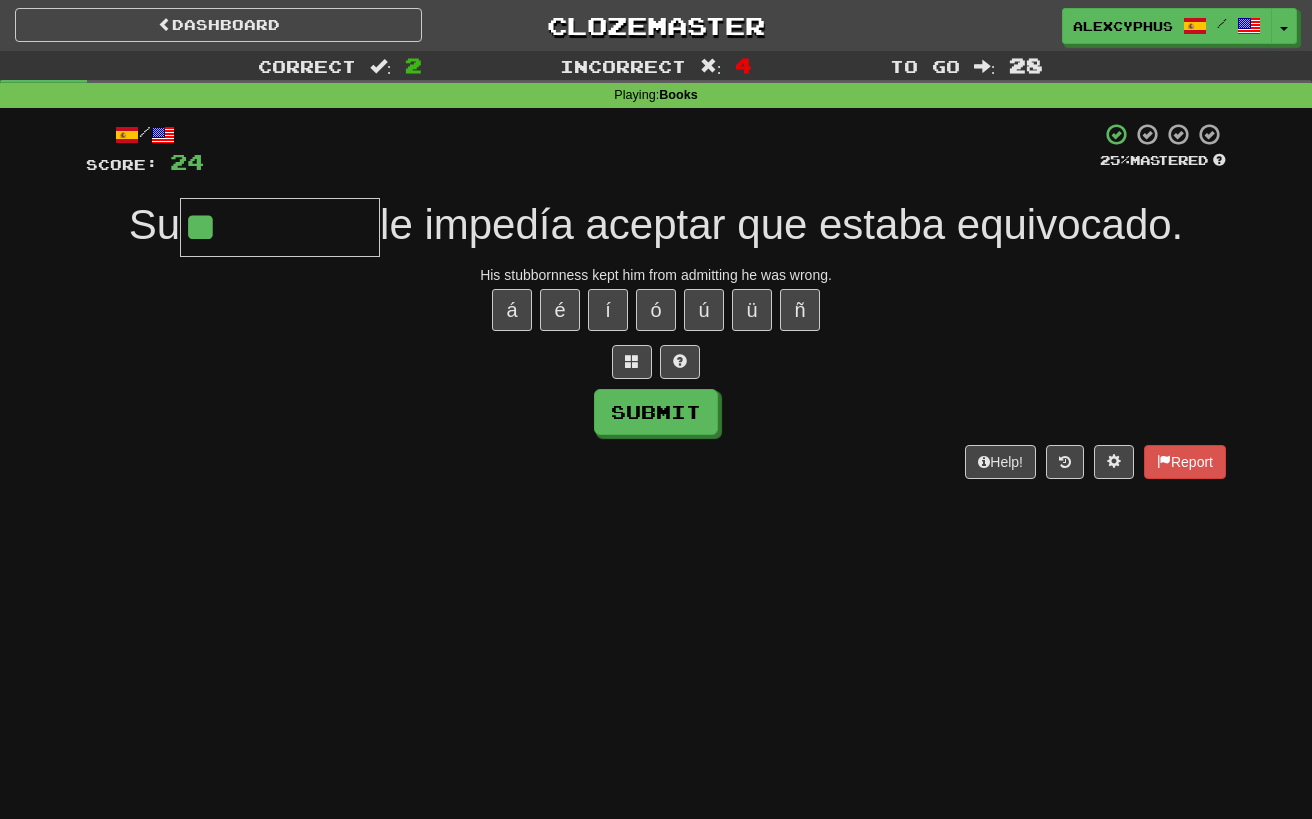 type on "*******" 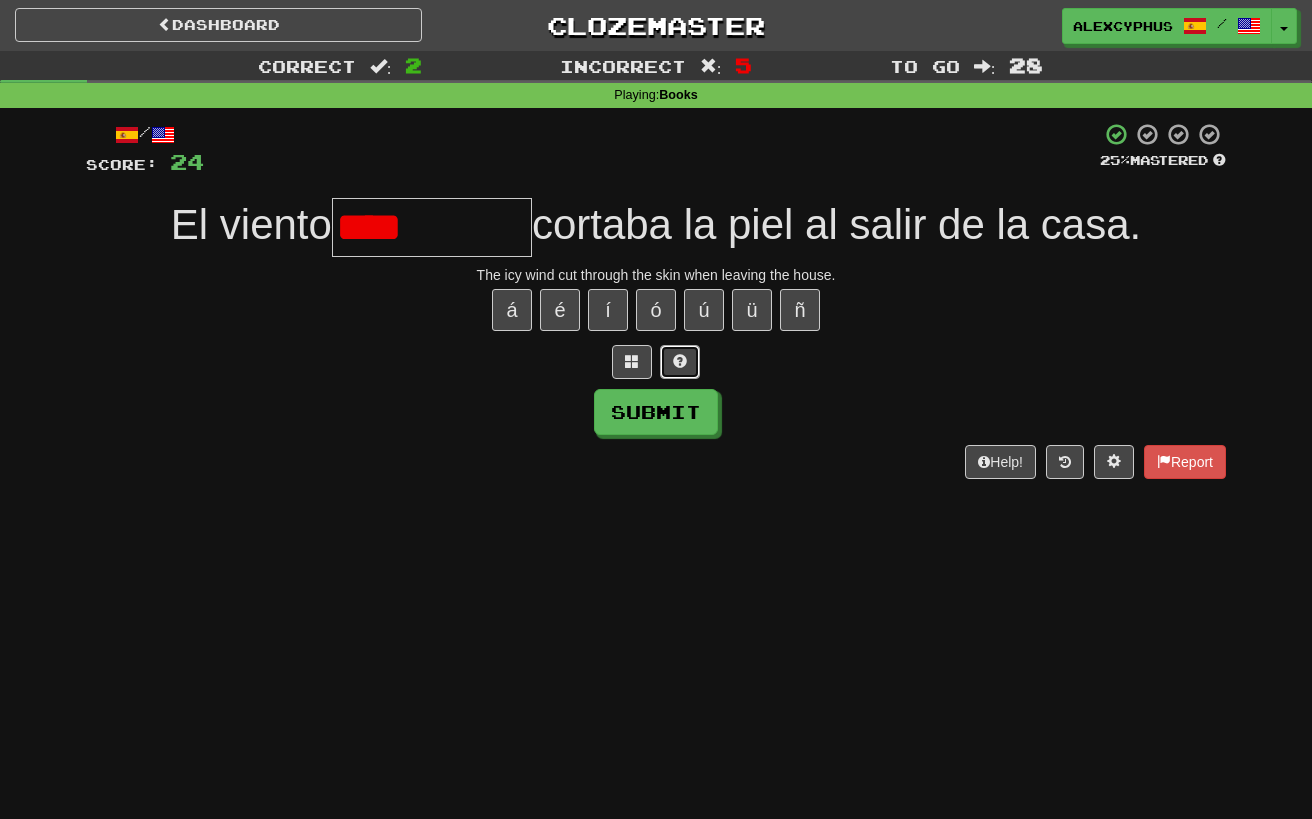 click at bounding box center [680, 362] 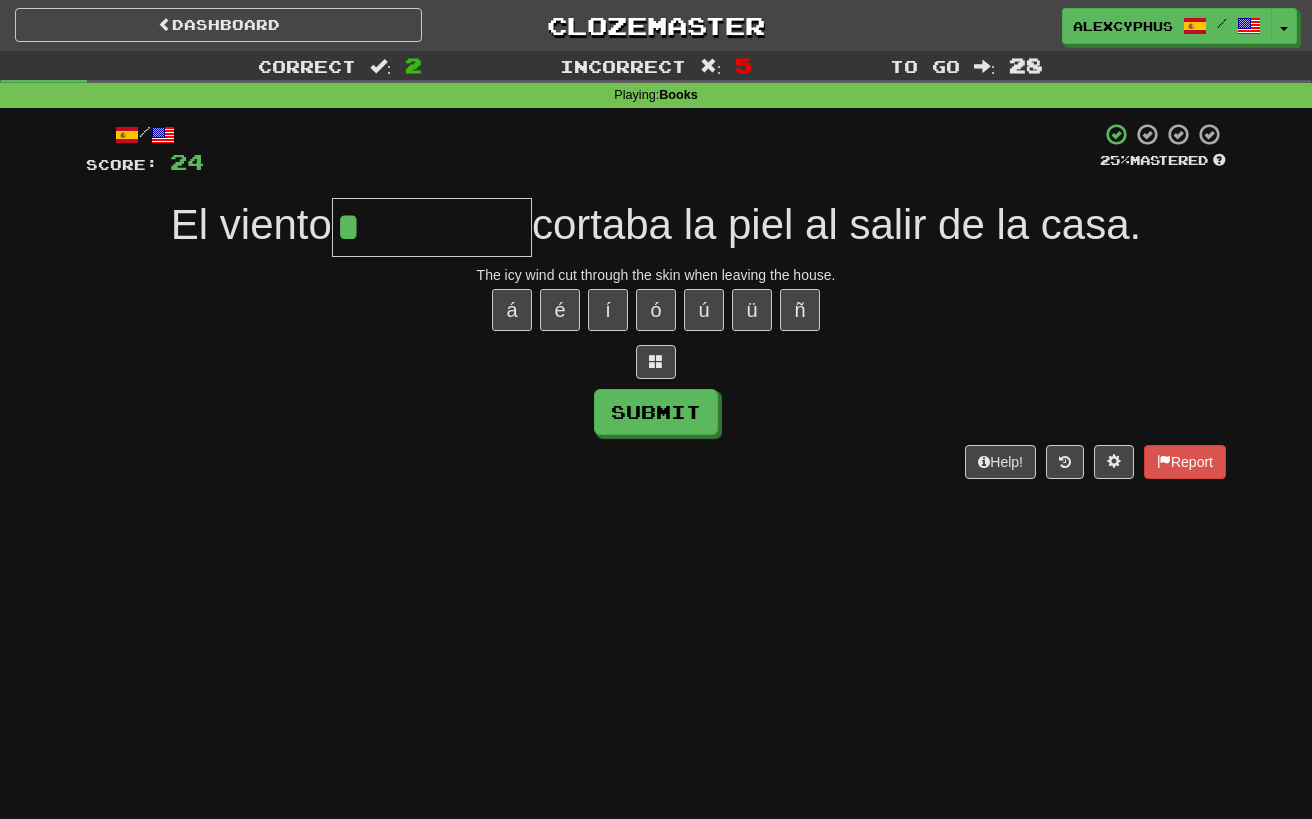 type on "******" 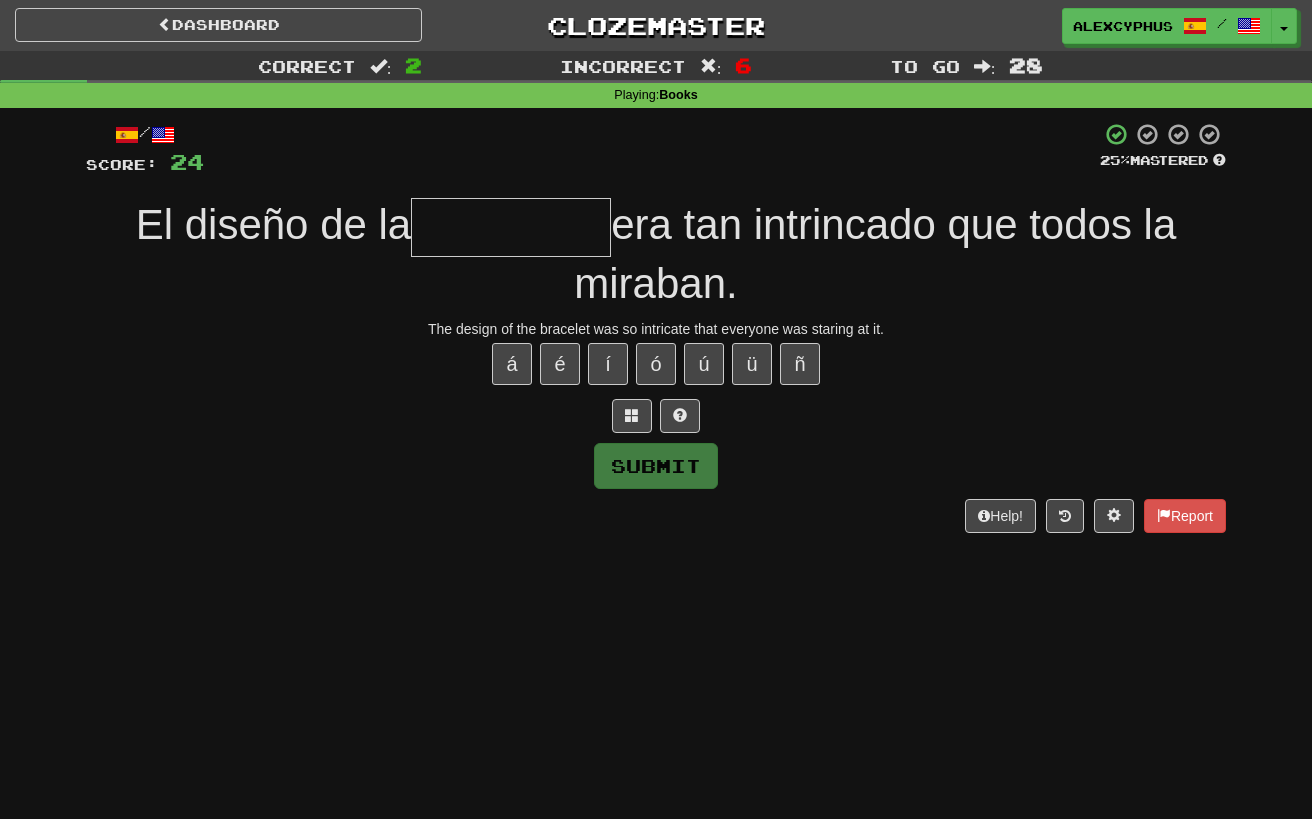 click on "Submit" at bounding box center [656, 466] 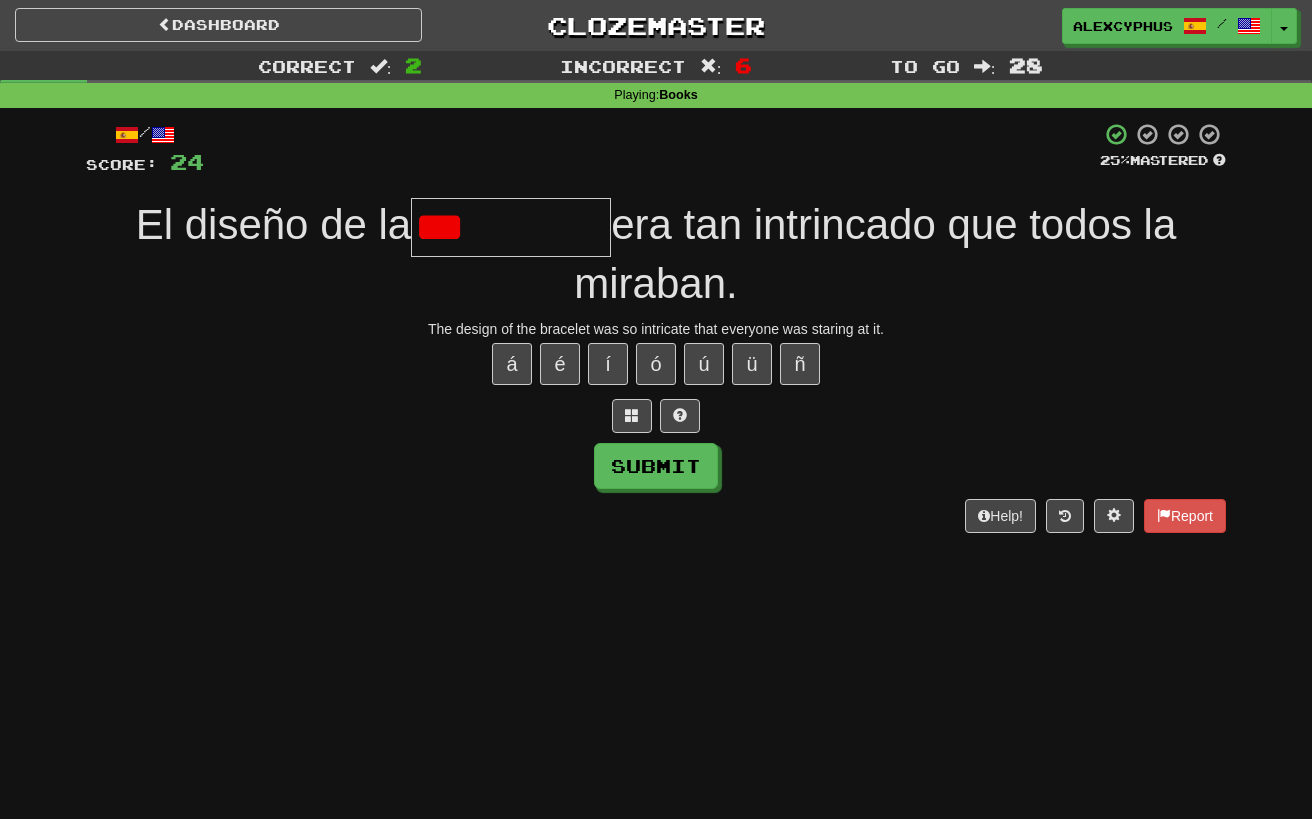 click on "Score: 24 25 % Mastered El diseño de la *** era tan intrincado que todos la miraban. The design of the bracelet was so intricate that everyone was staring at it. á é í ó ú ü ñ Submit Help! Report" at bounding box center (656, 327) 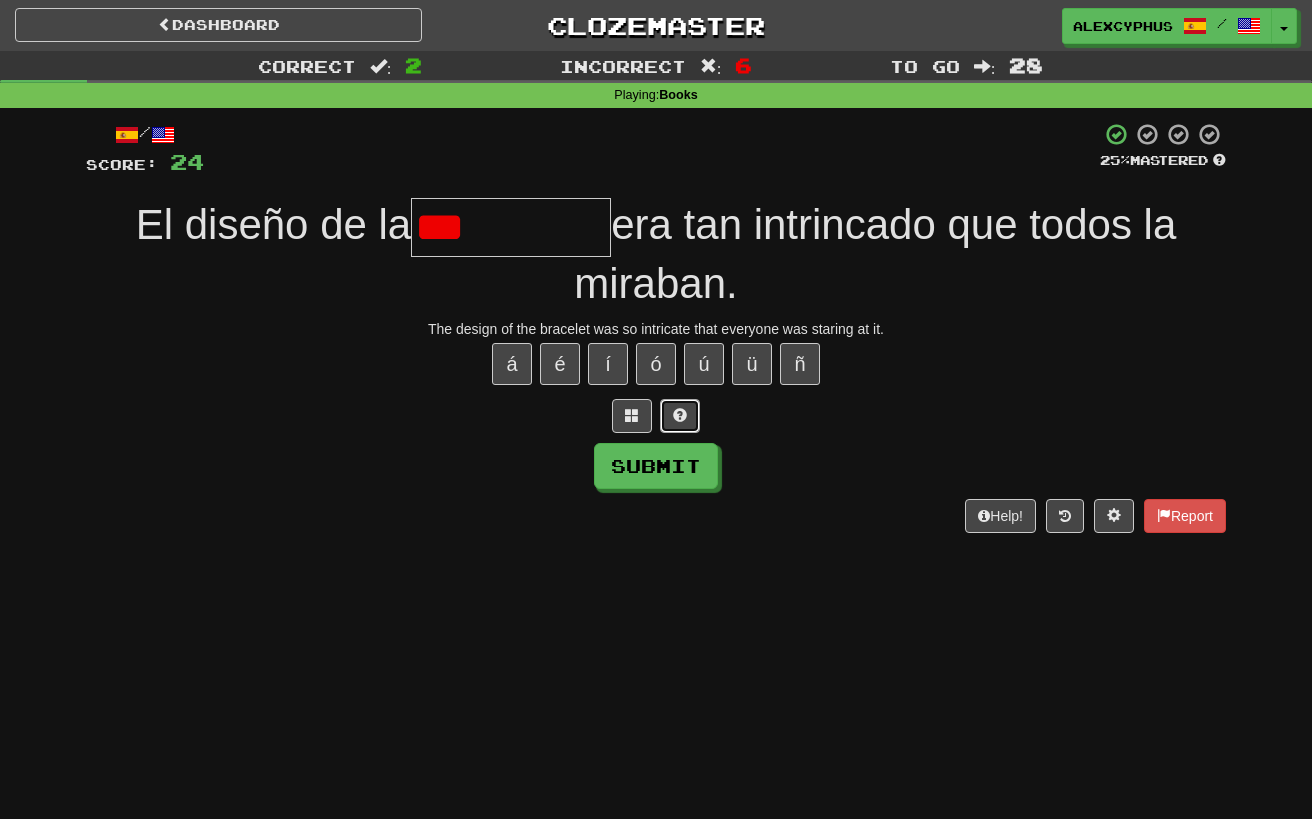 click at bounding box center [680, 415] 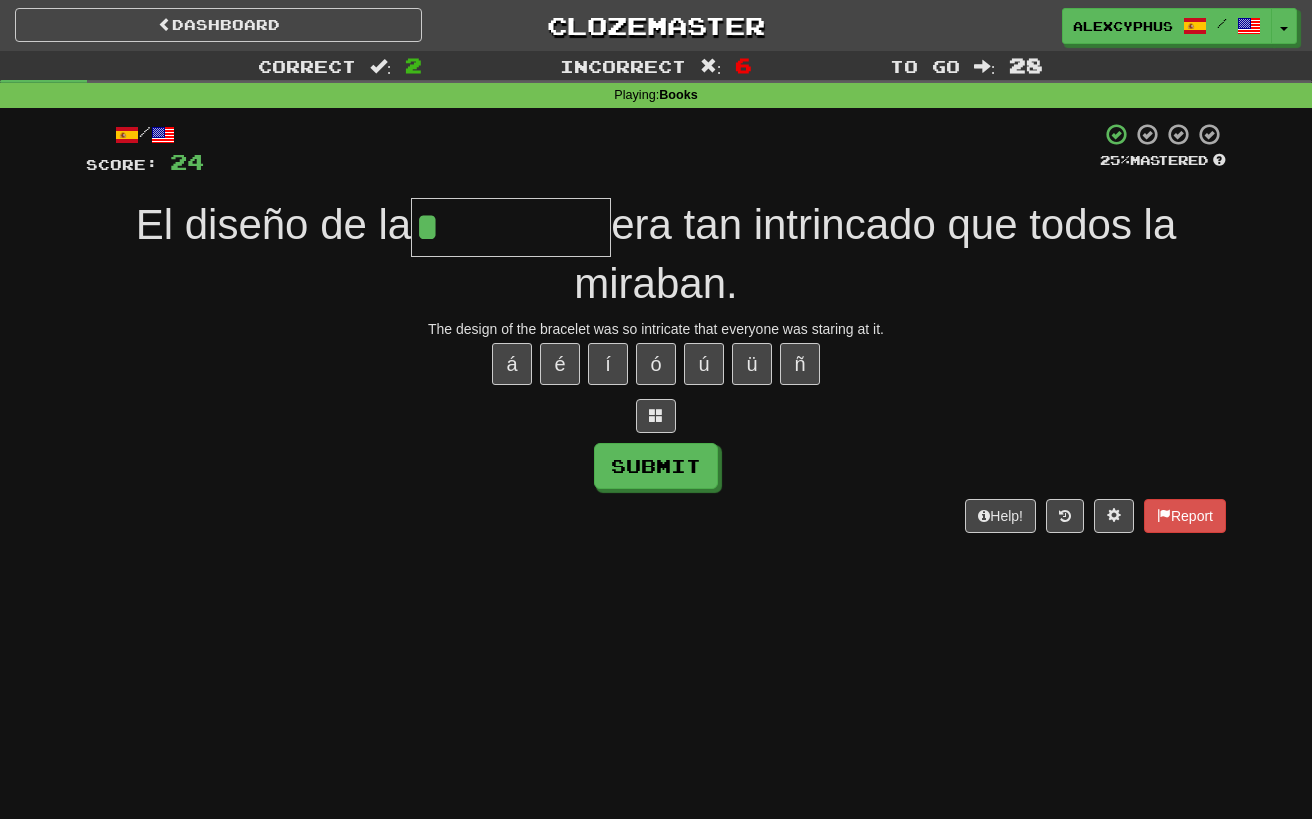 type on "*******" 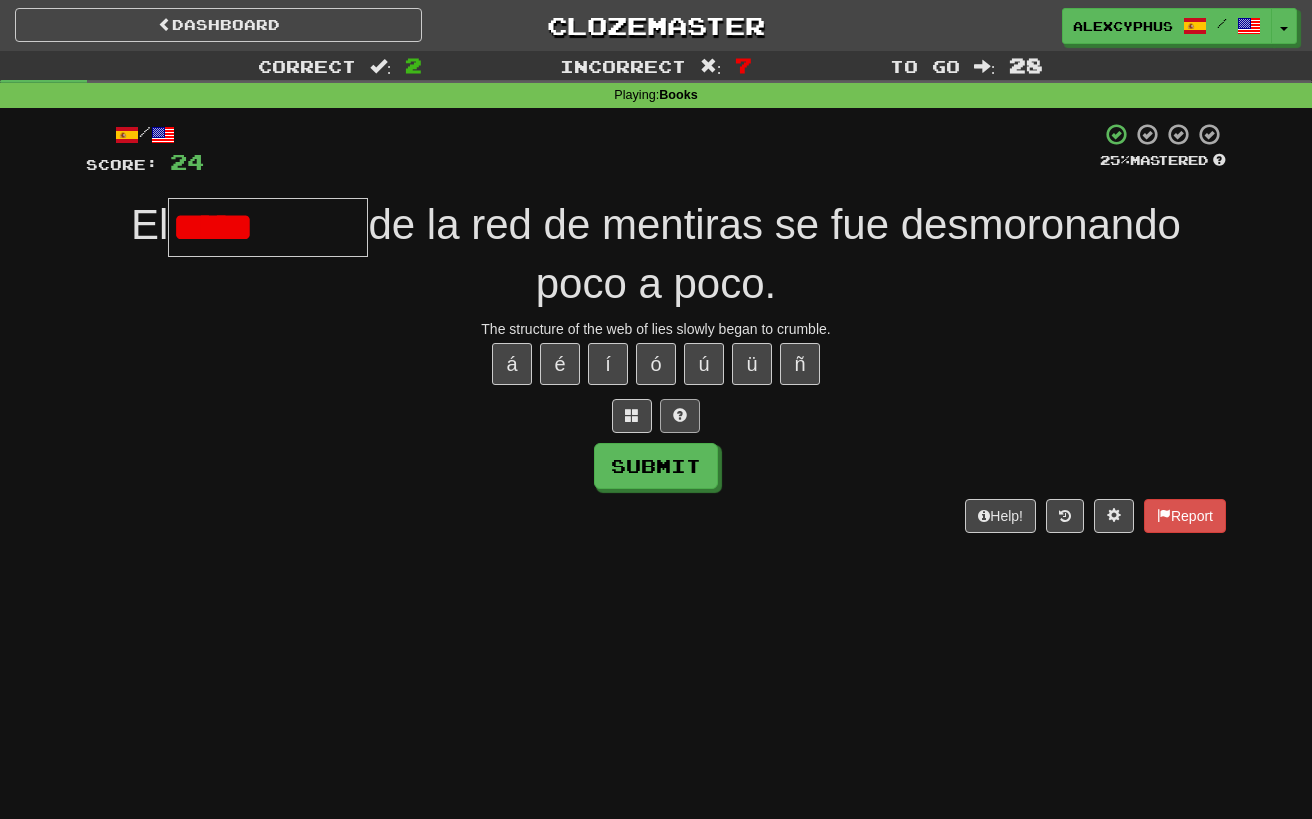 type on "*********" 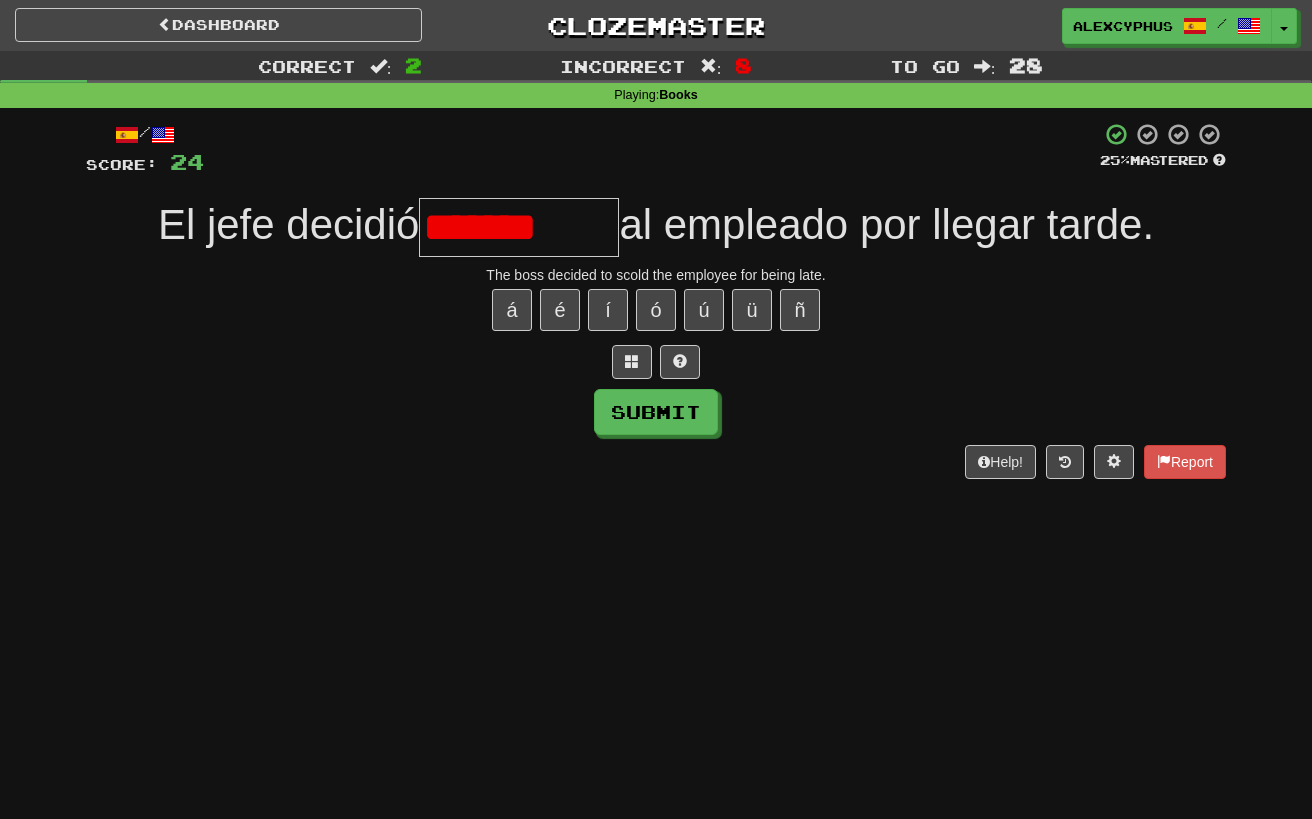 type on "*********" 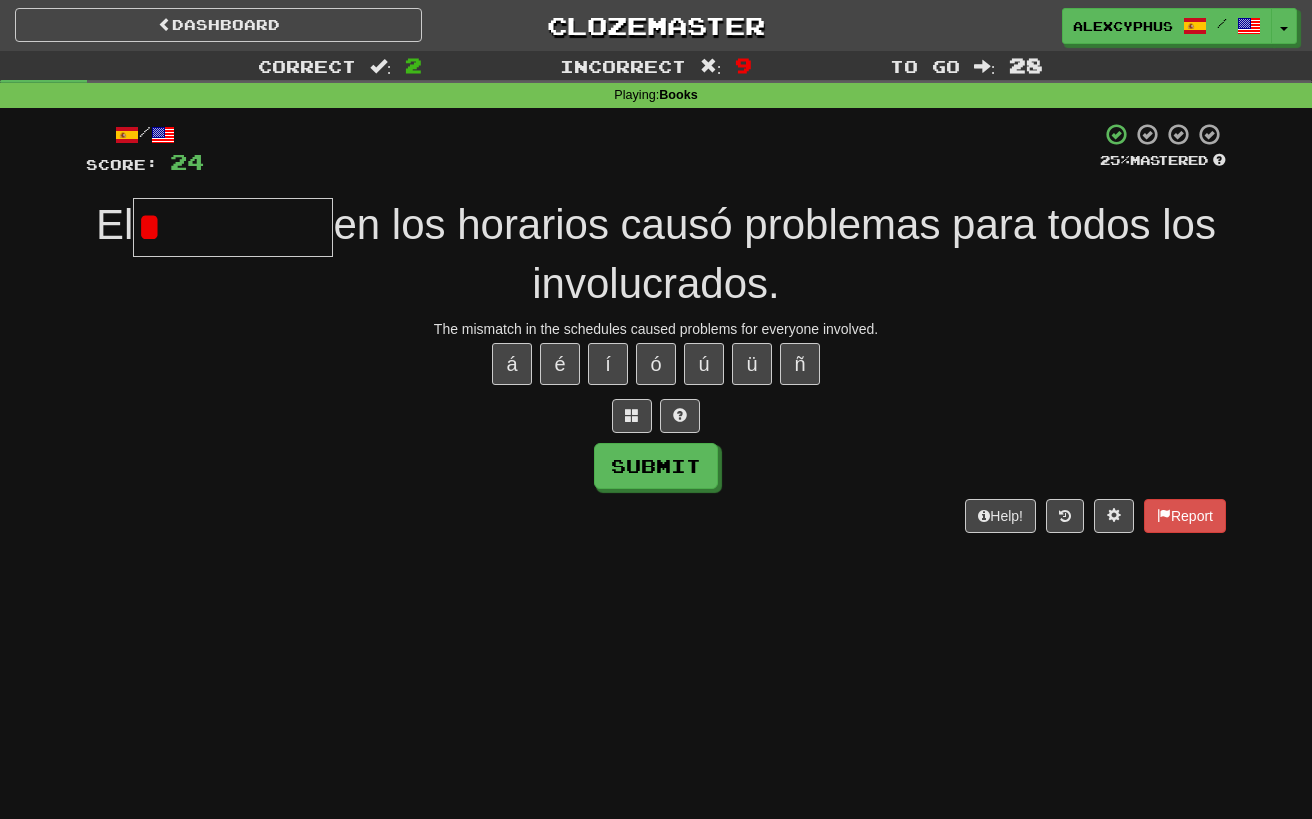 type on "*********" 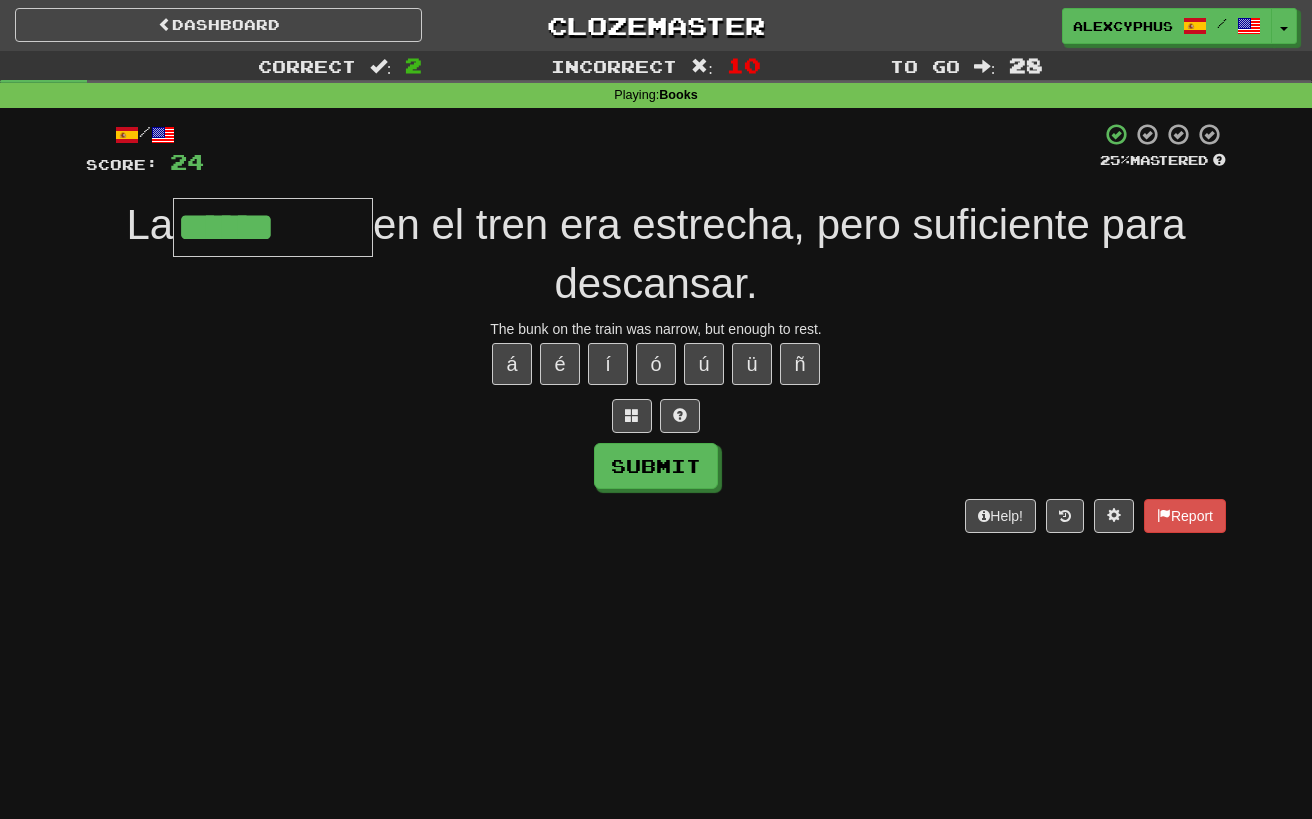 type on "******" 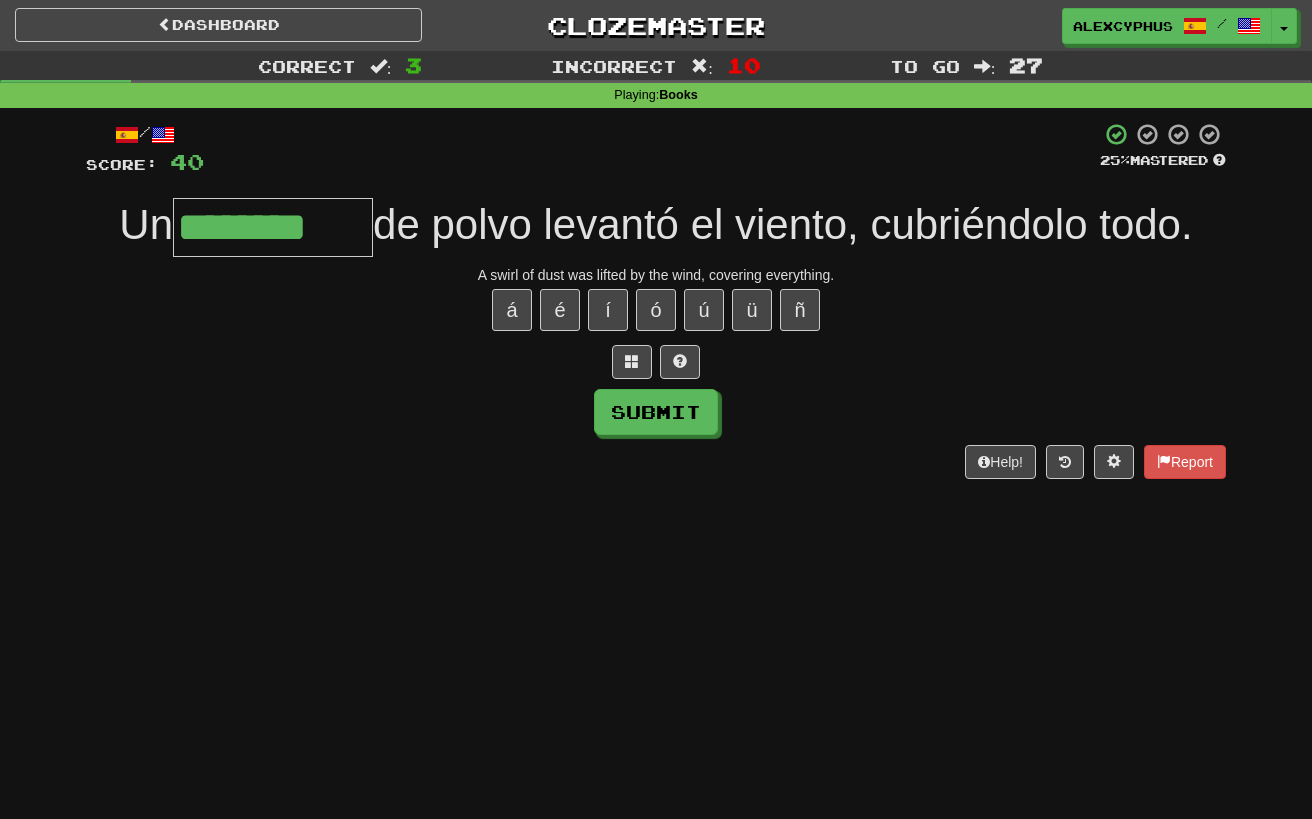 type on "********" 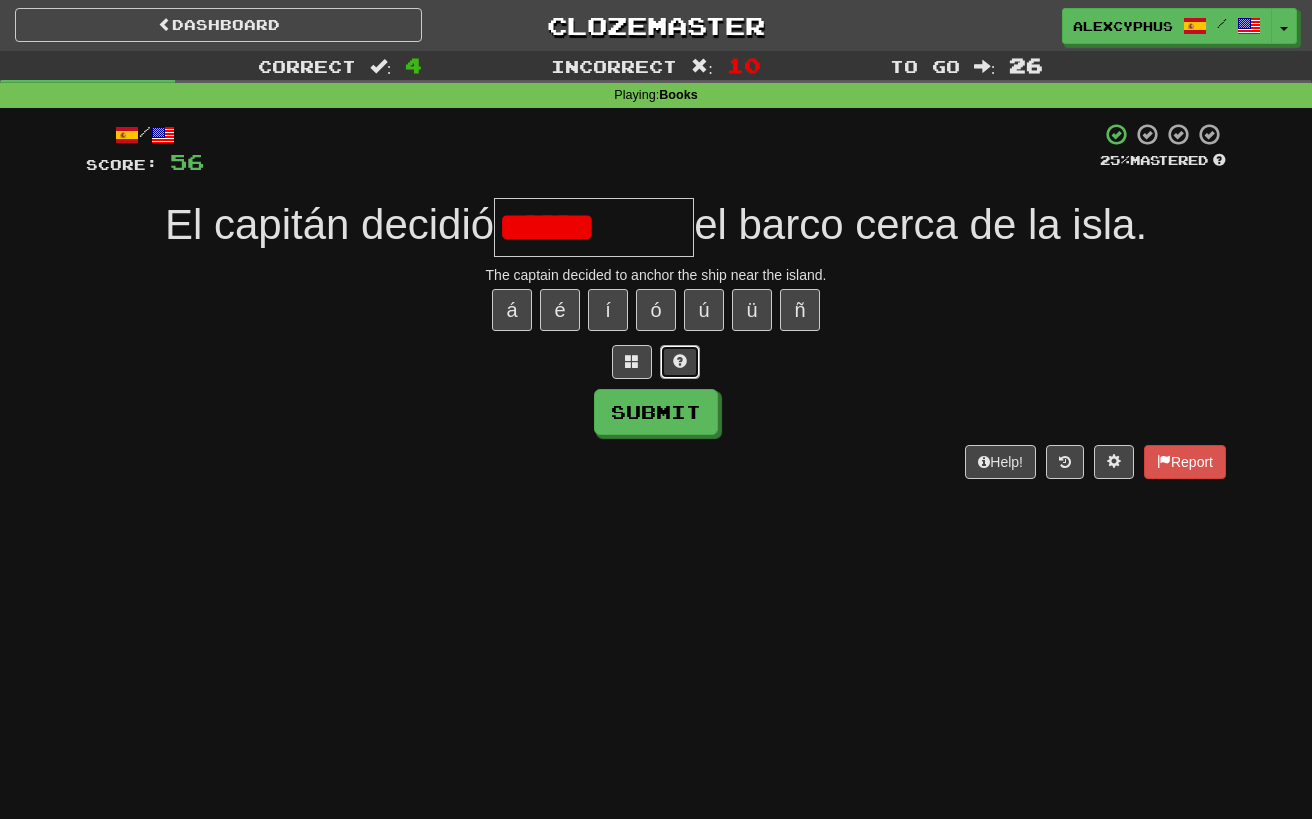 click at bounding box center [680, 362] 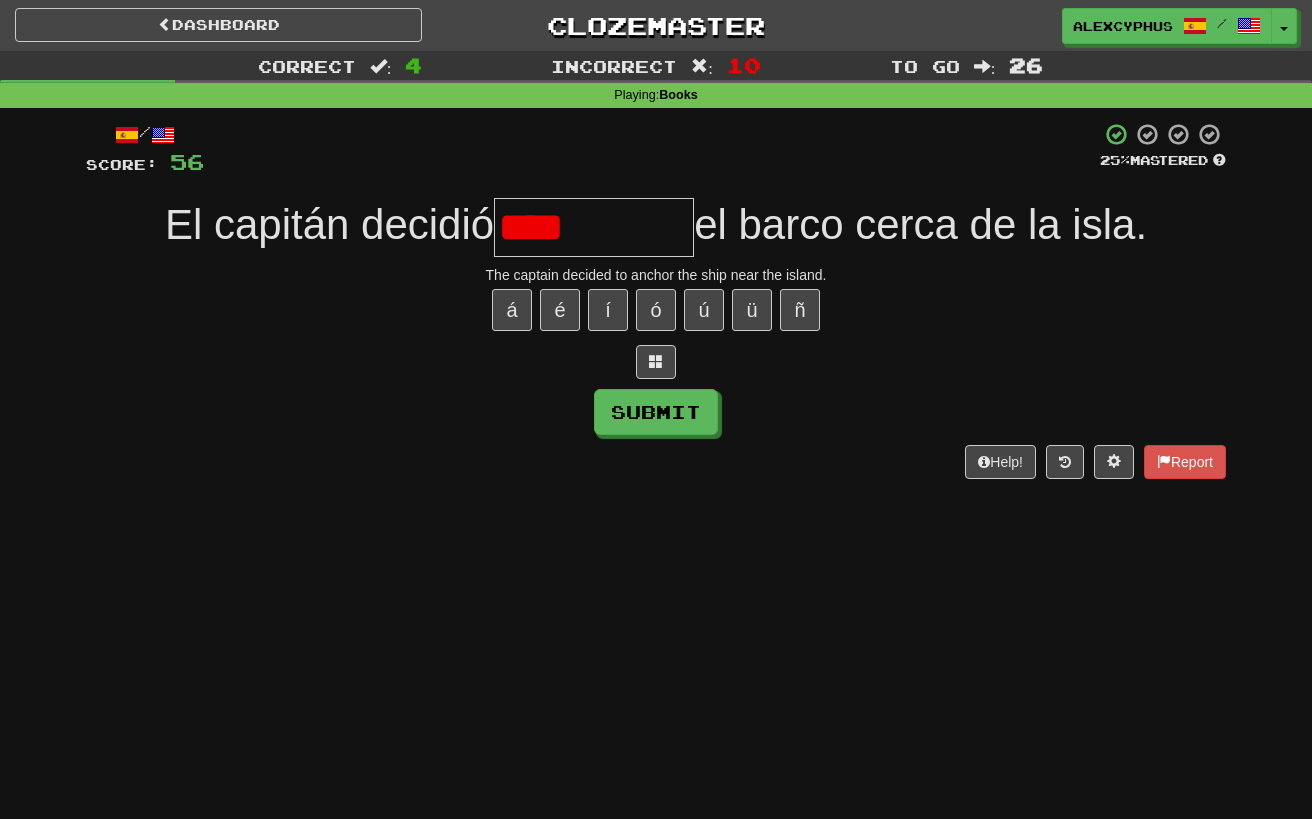 type on "*******" 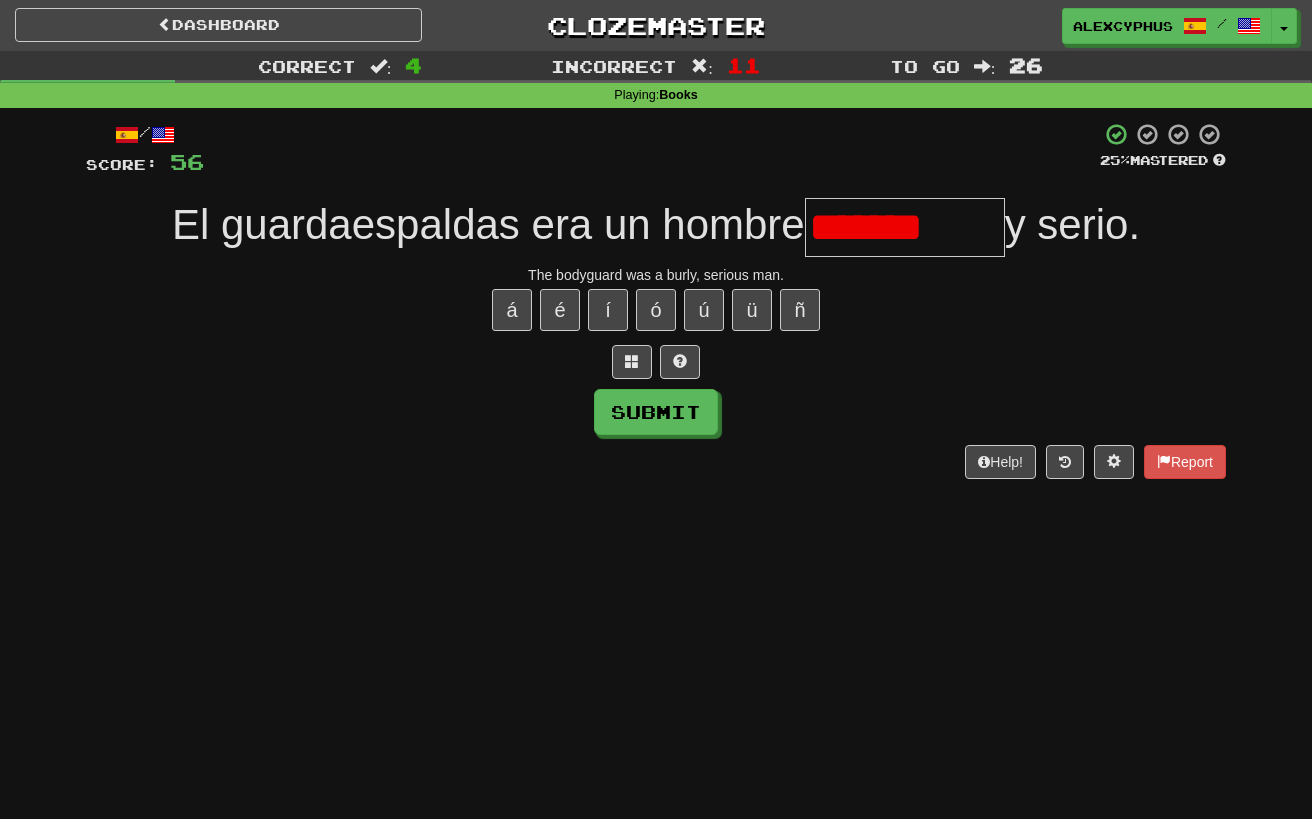 type on "*******" 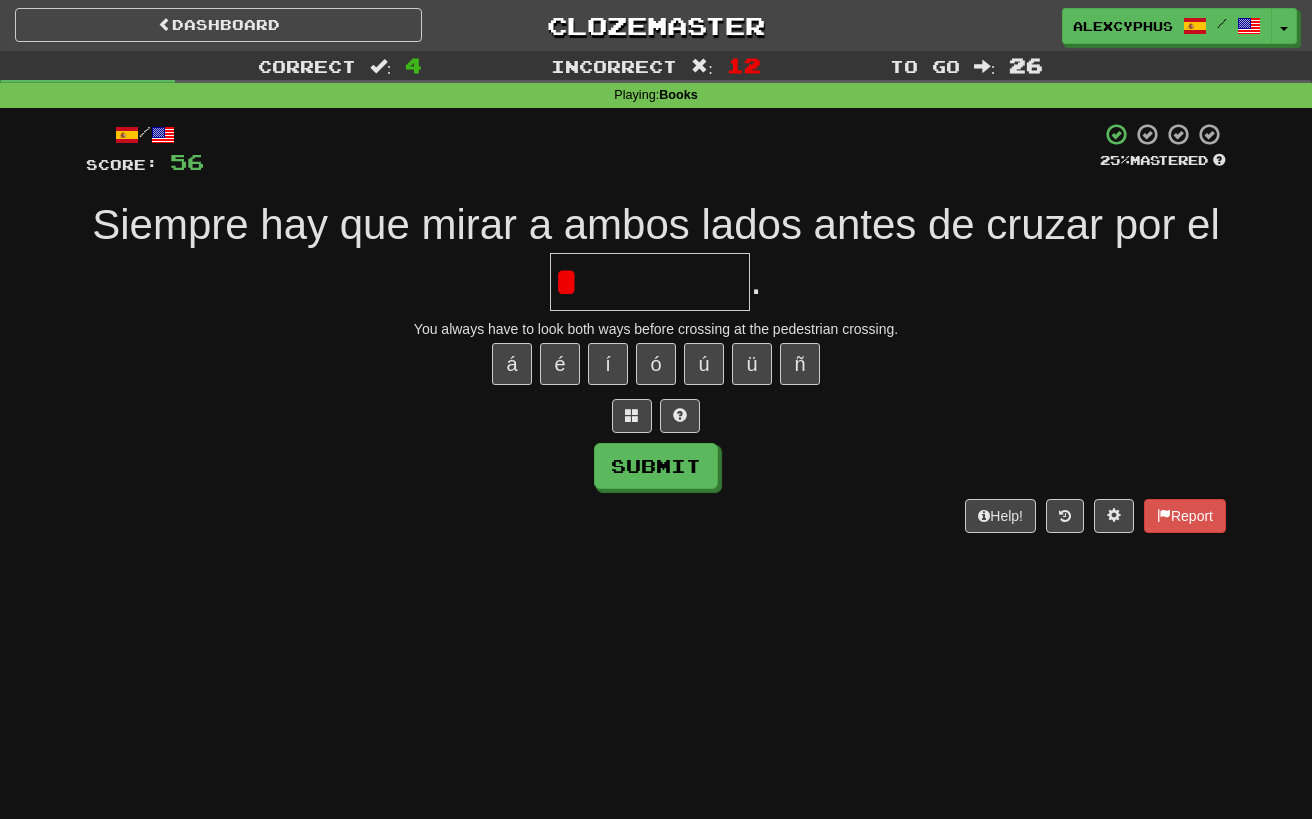 type on "**********" 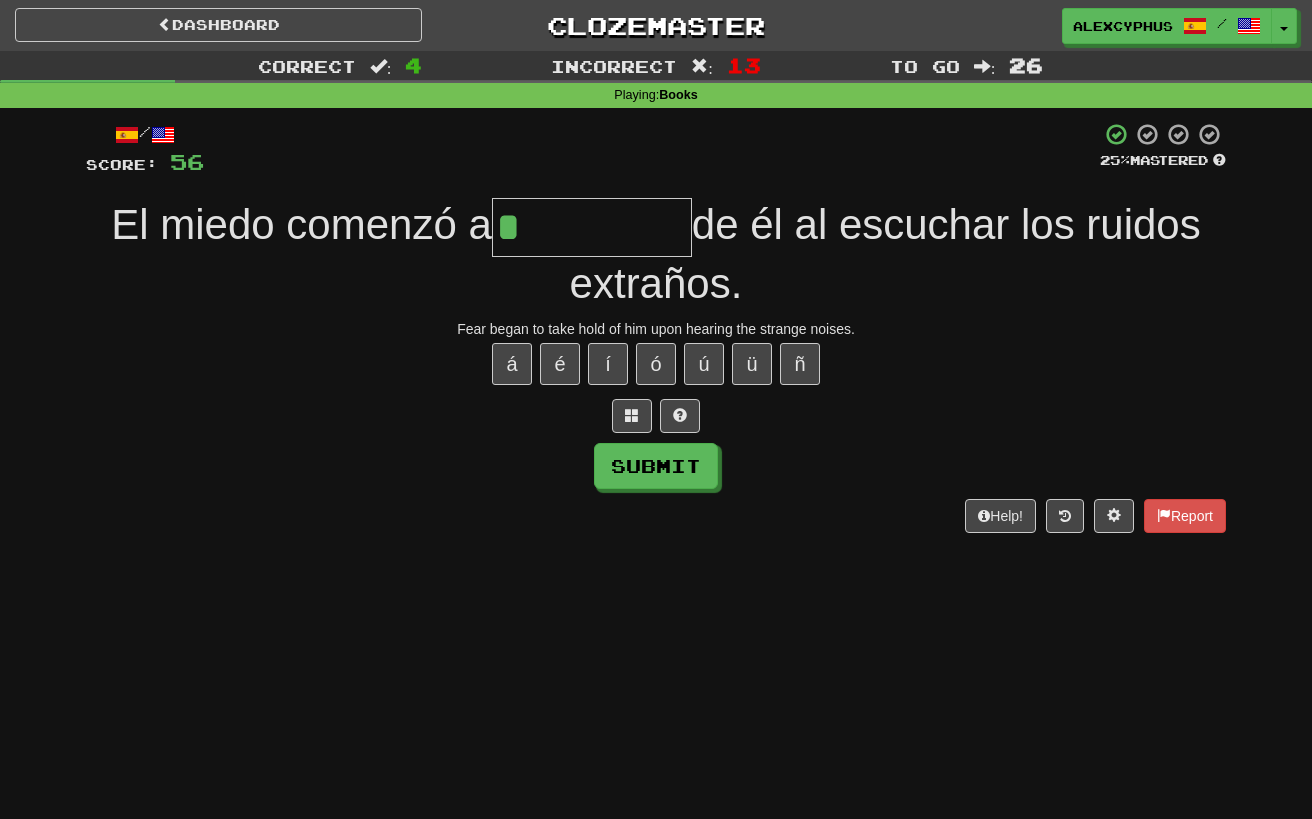 type on "*" 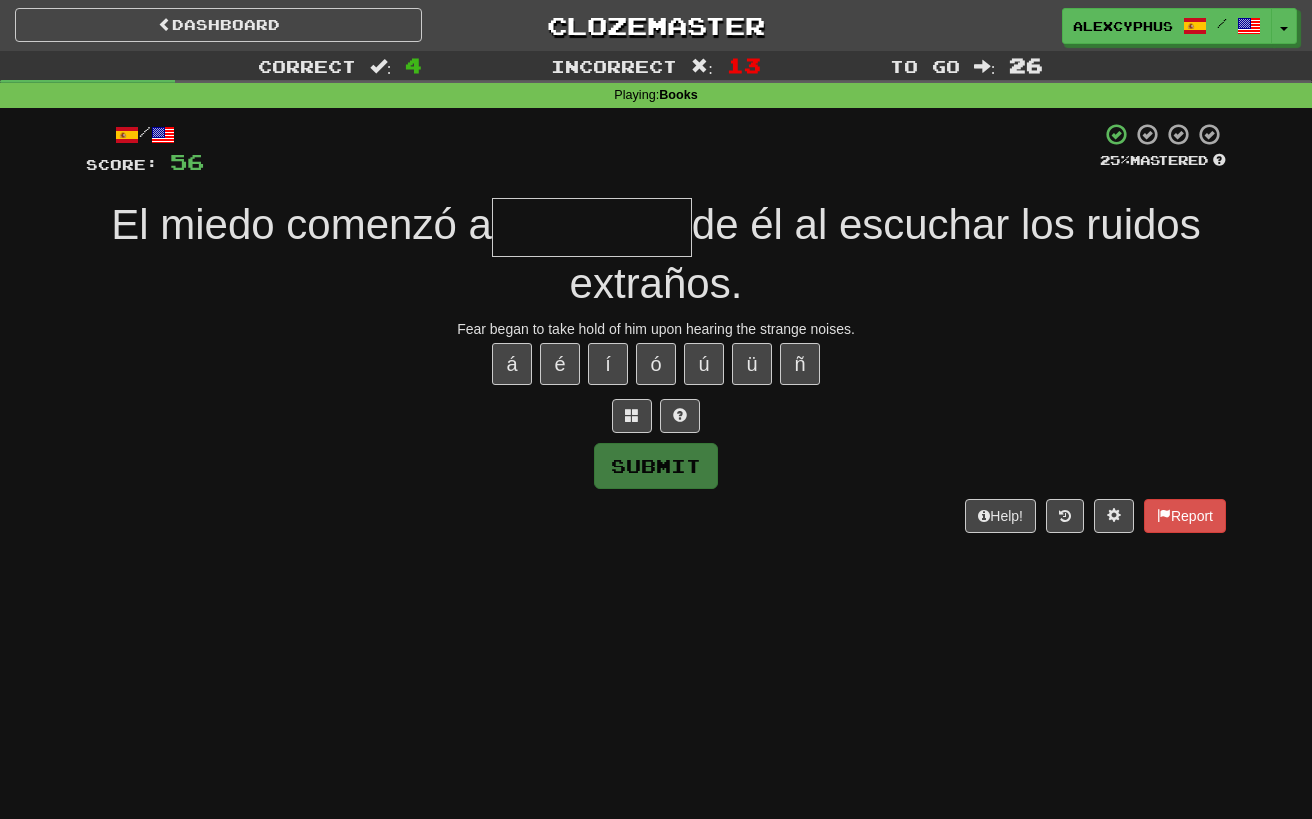 type on "*" 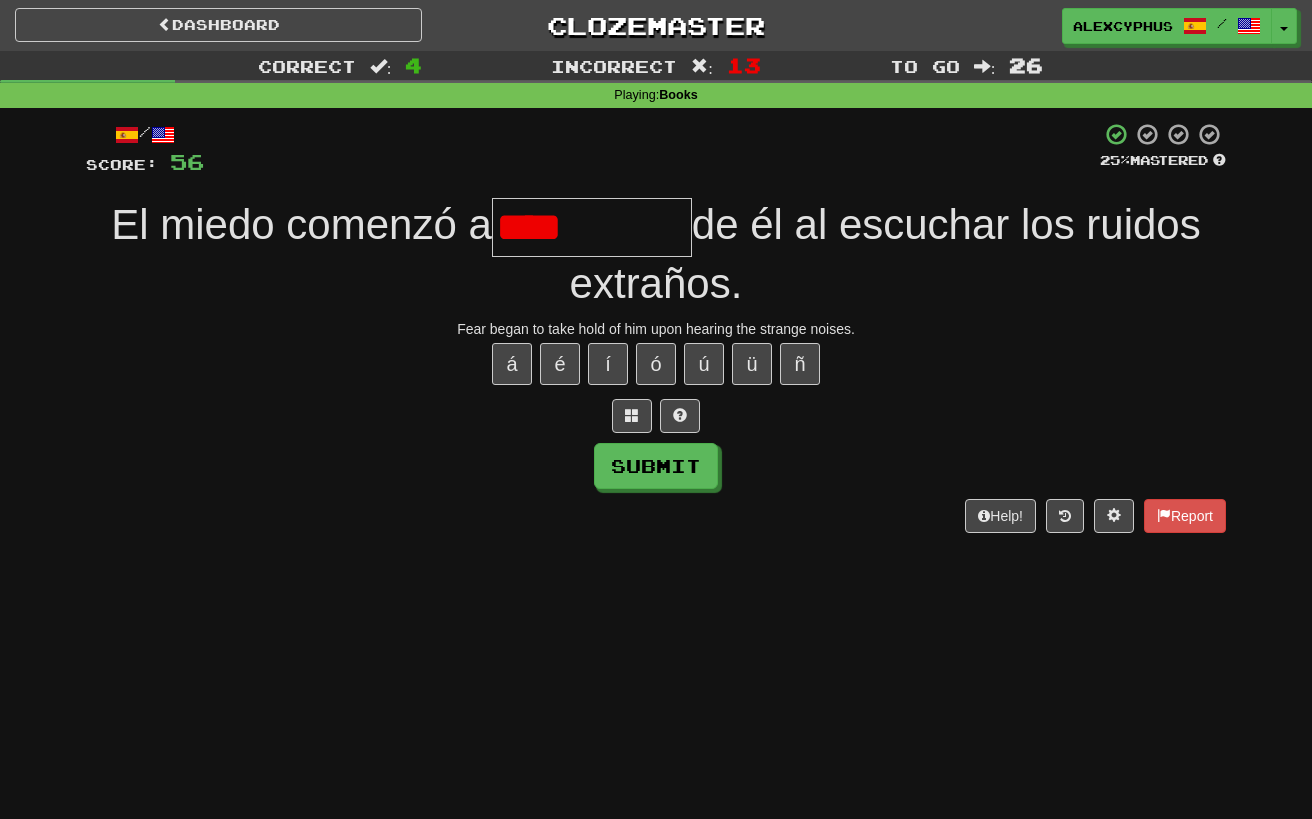 type on "**********" 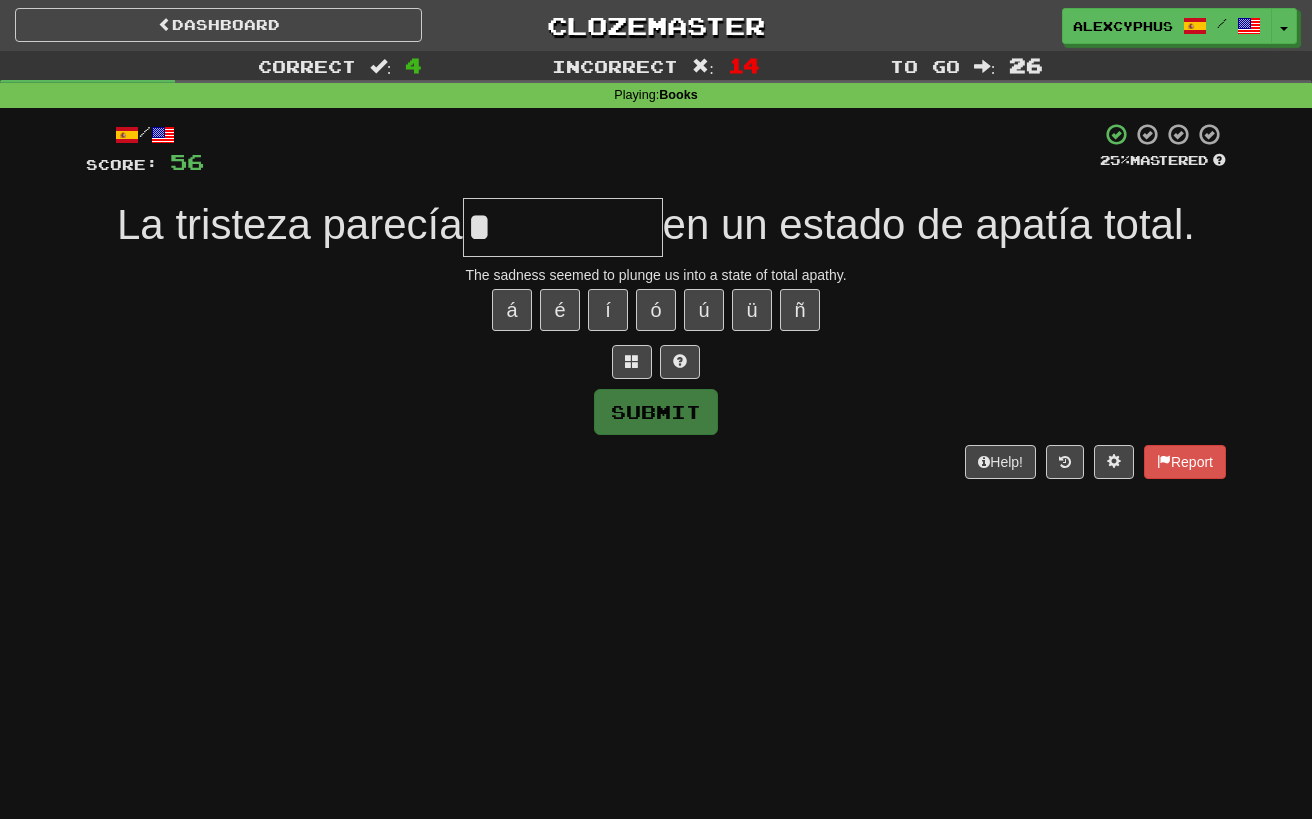 type on "********" 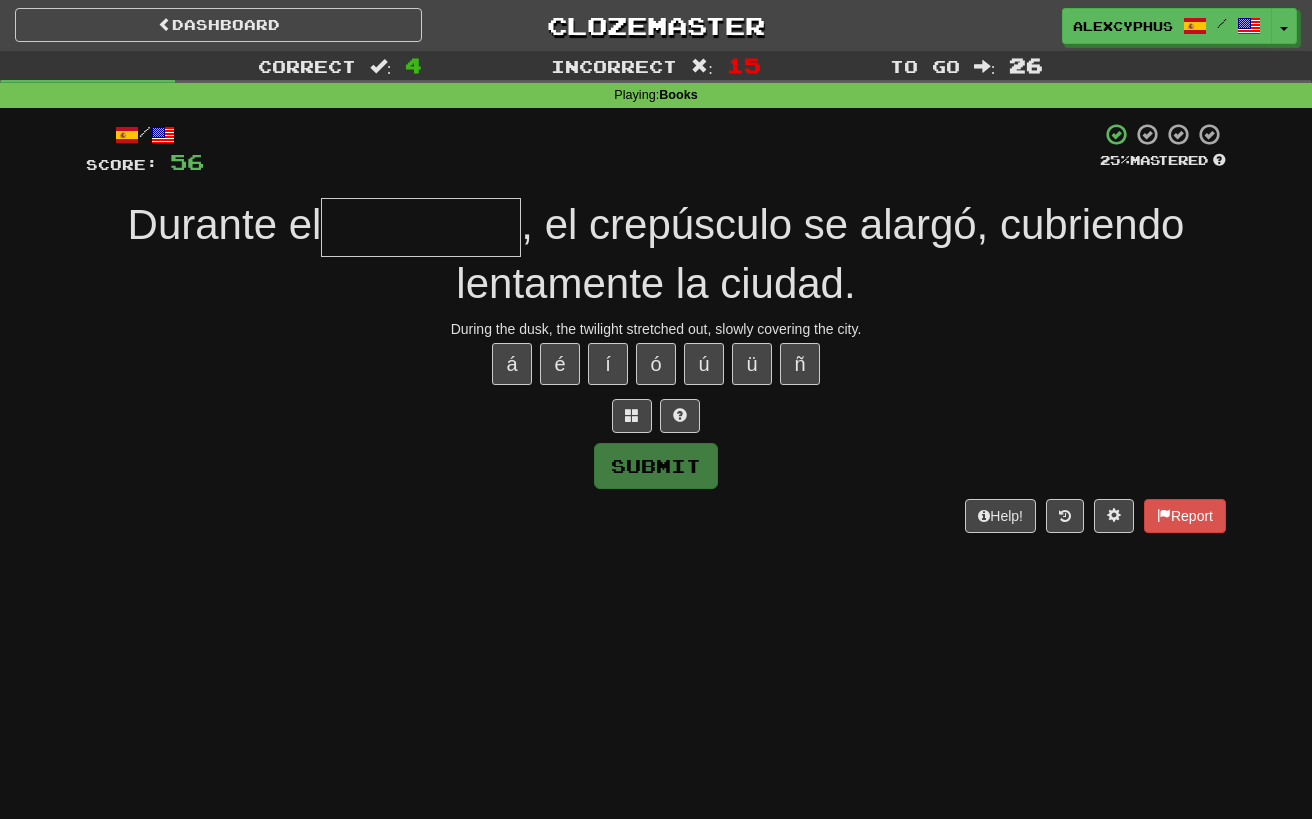 type on "*" 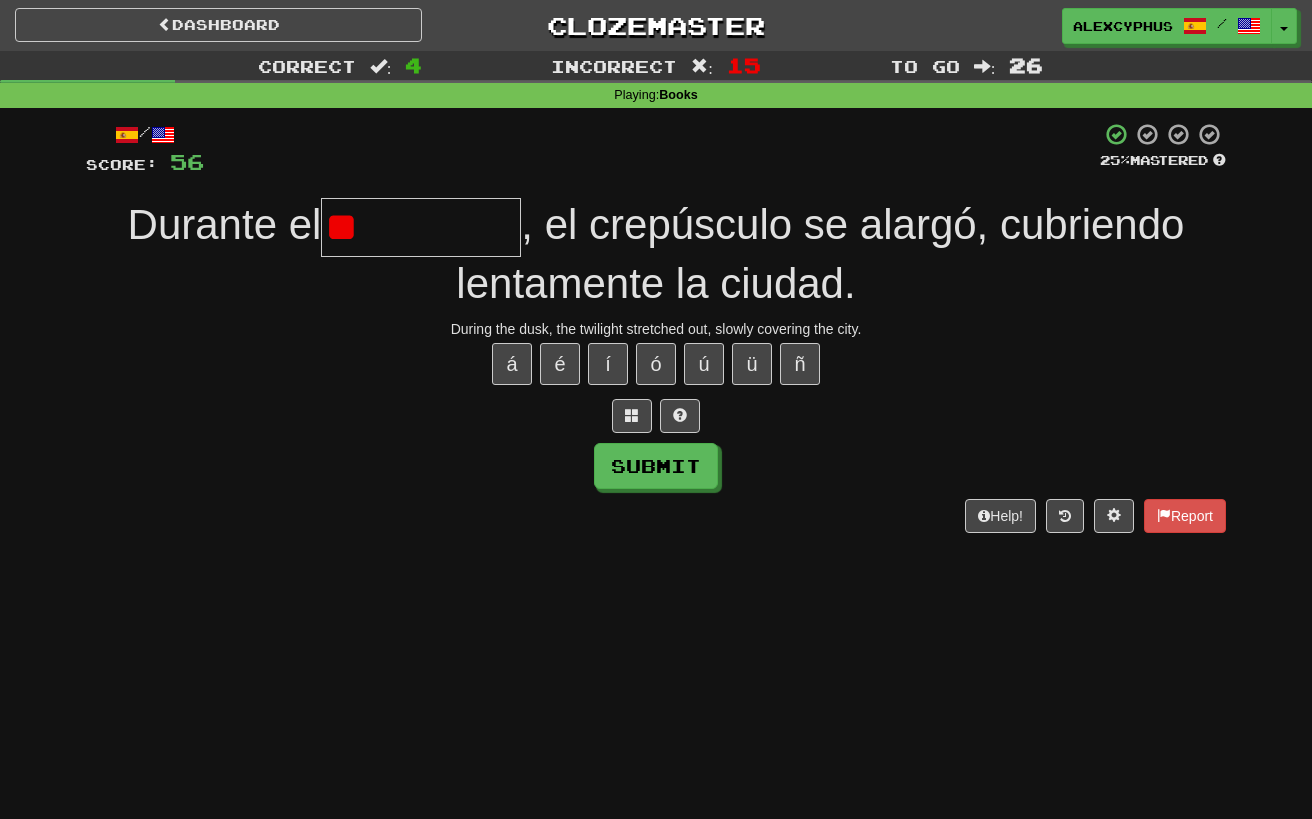 type on "*********" 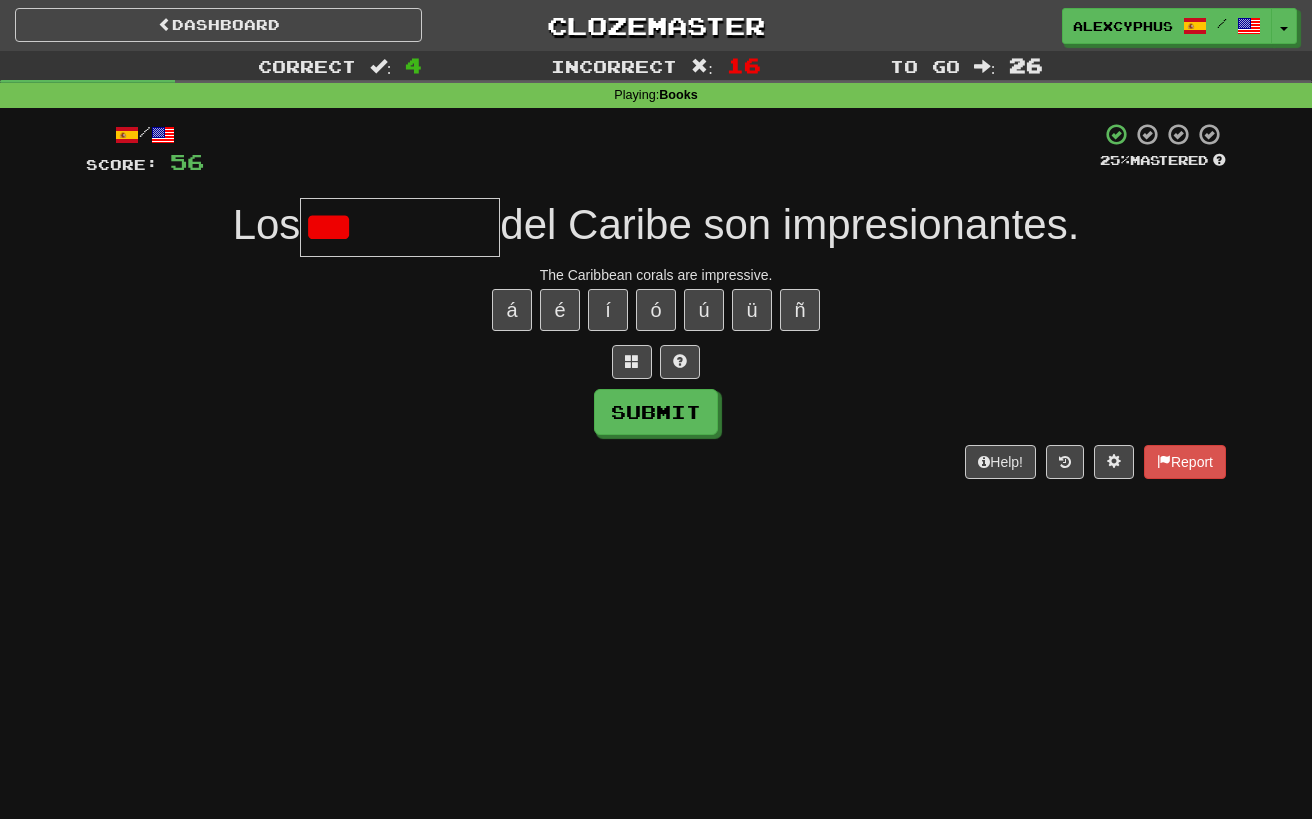 type on "****" 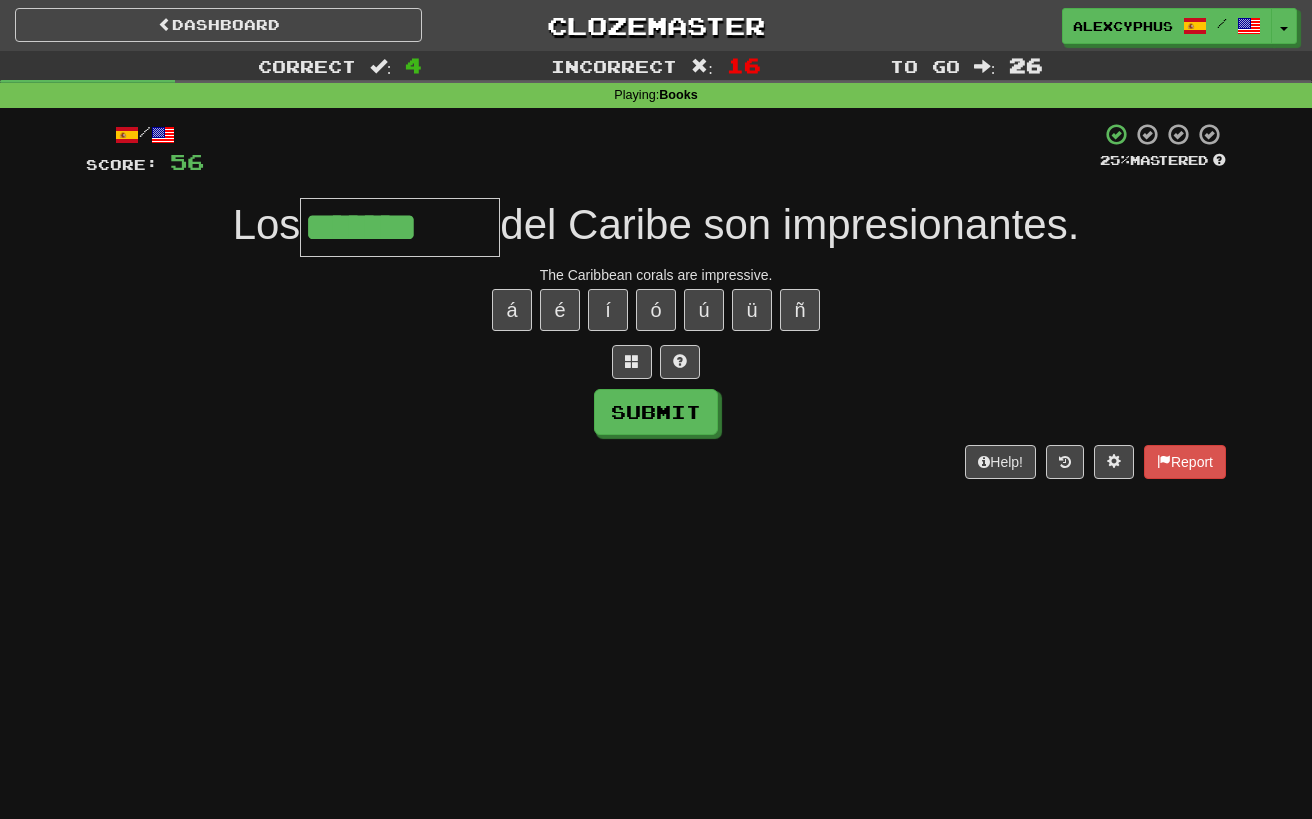 type on "*******" 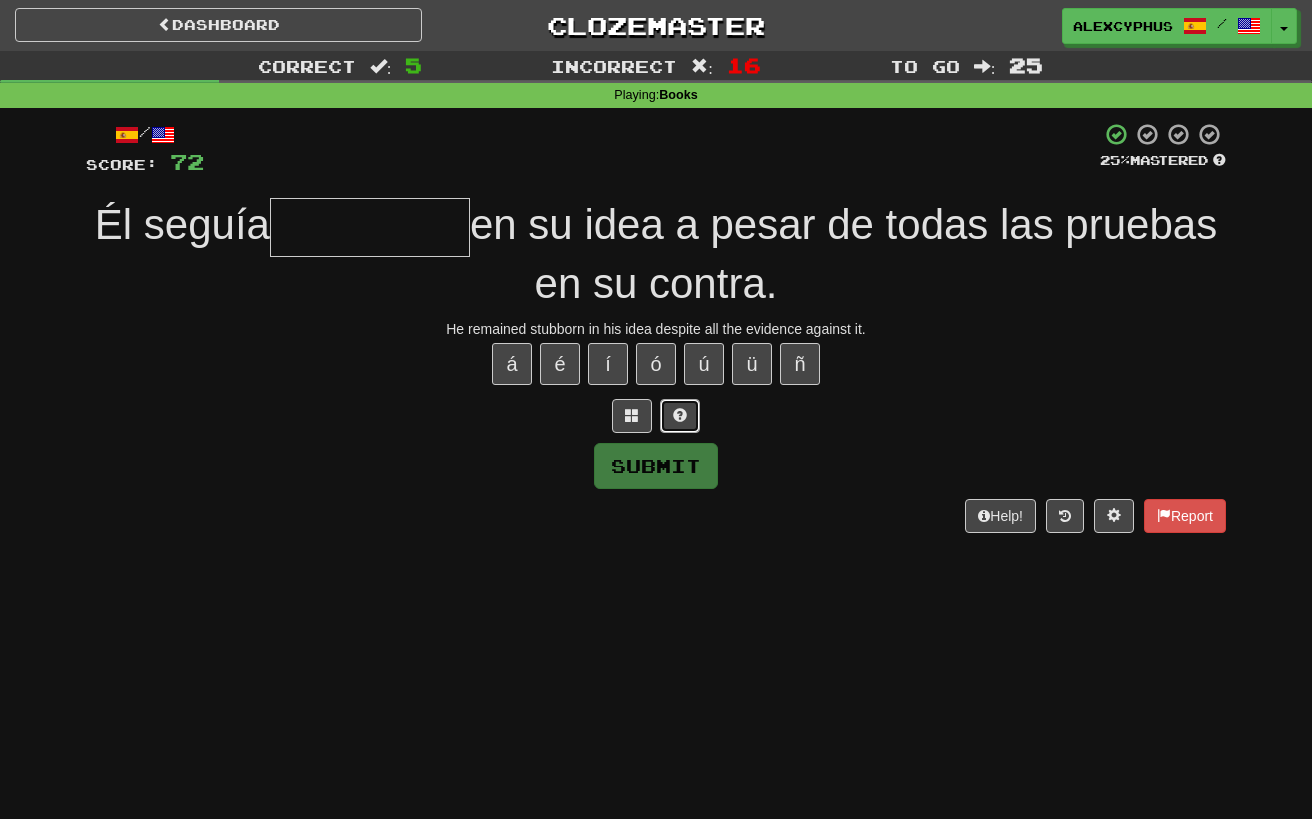 click at bounding box center [680, 415] 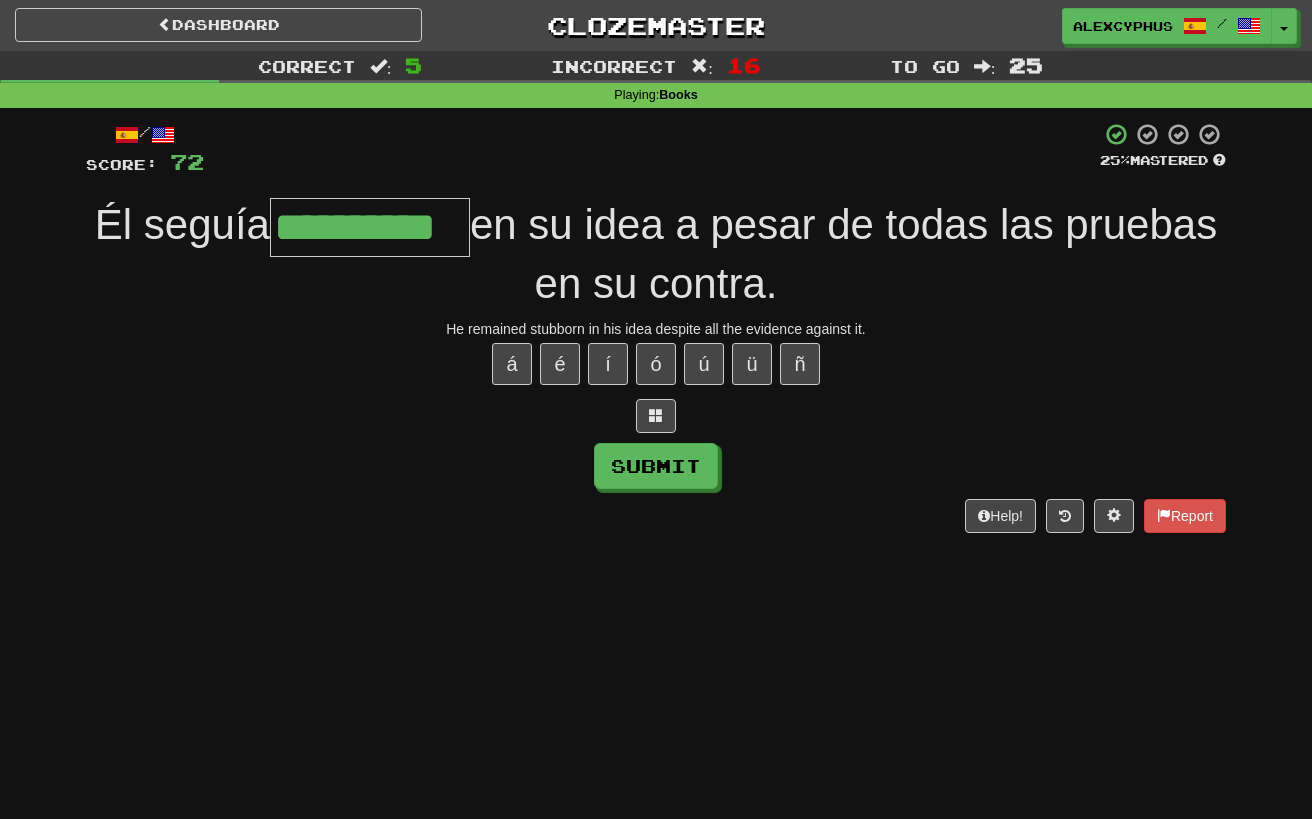 scroll, scrollTop: 0, scrollLeft: 5, axis: horizontal 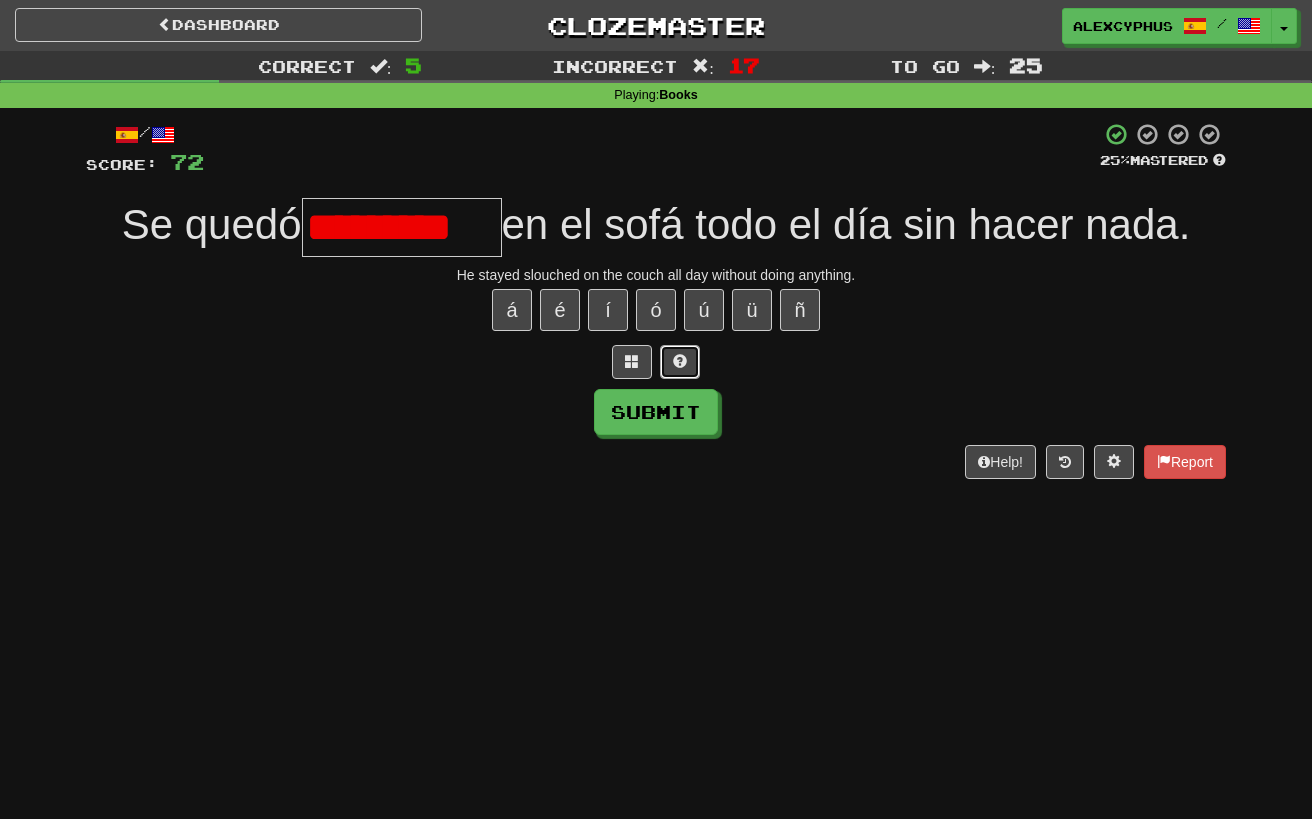 click at bounding box center [680, 362] 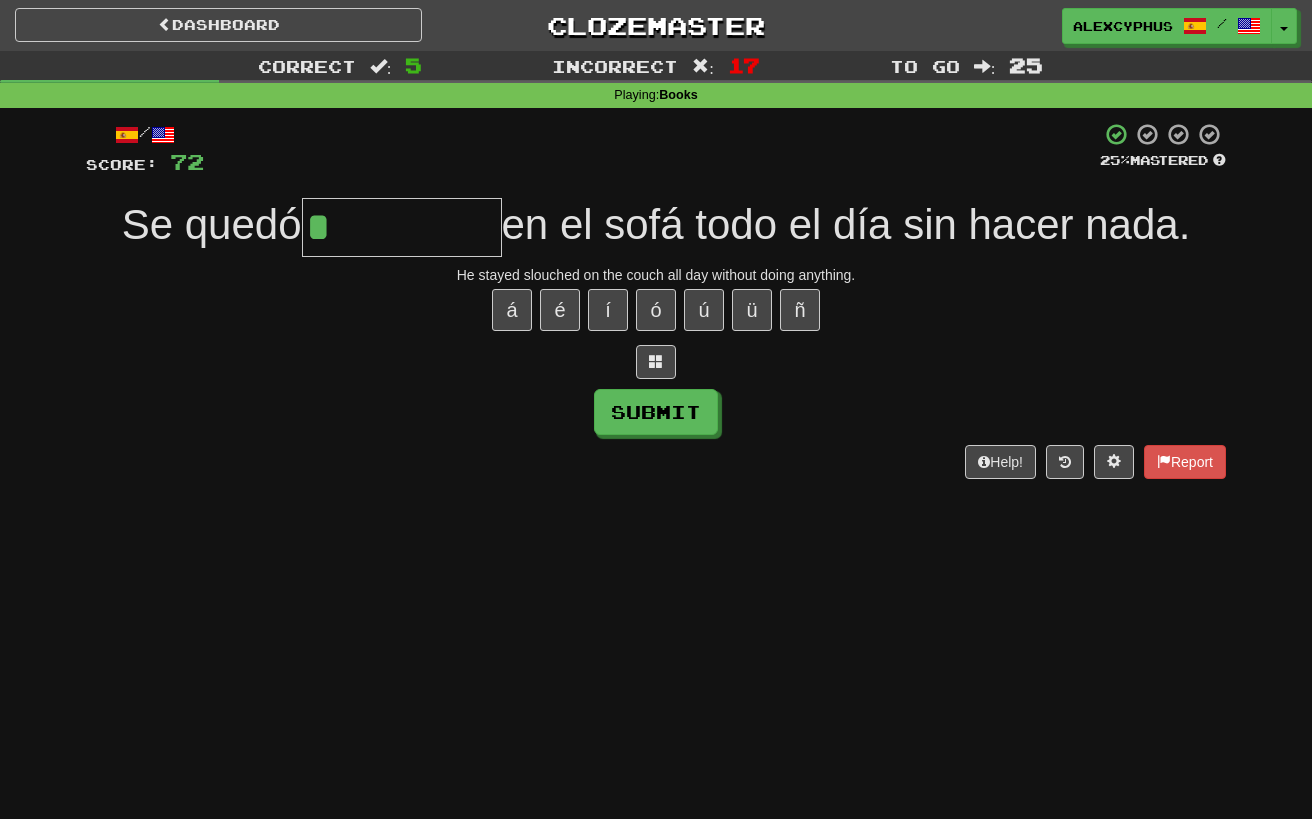 type on "**********" 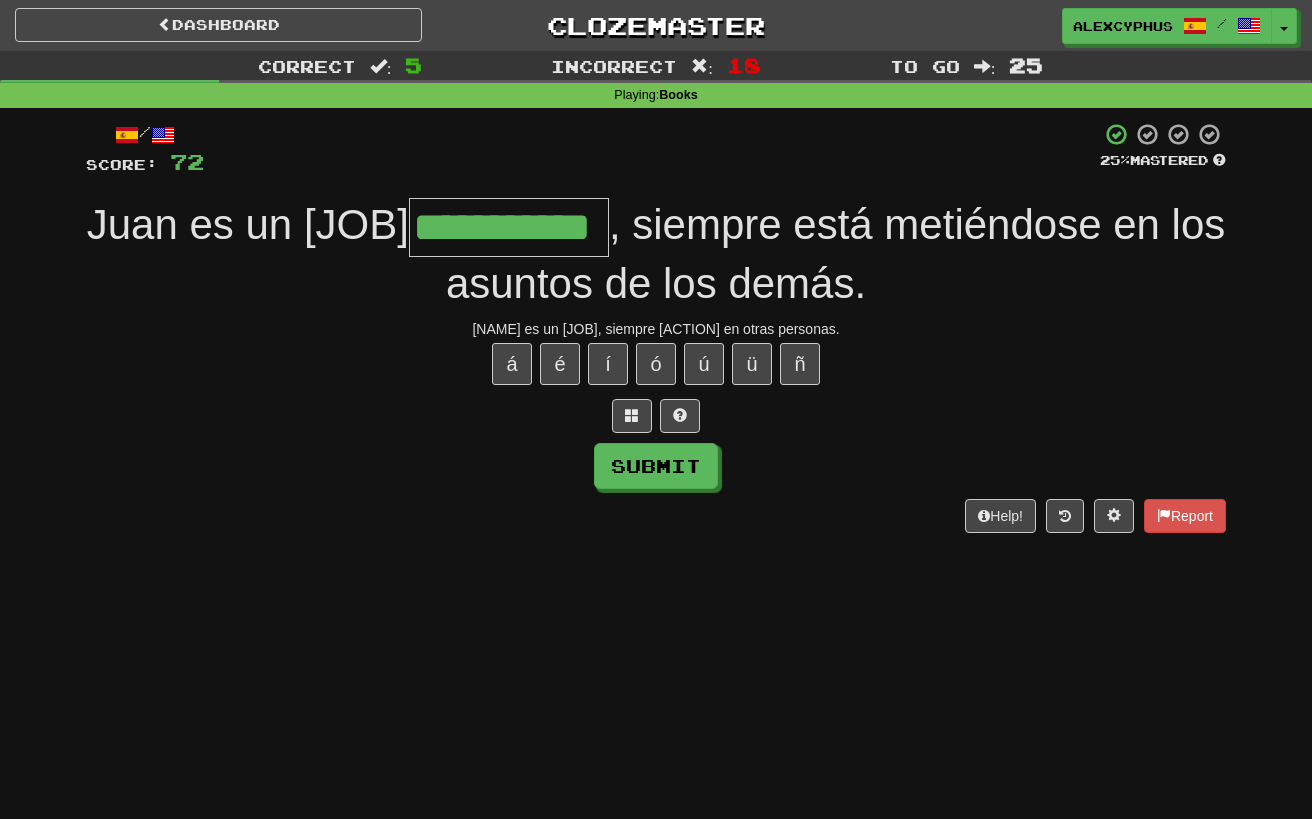 scroll, scrollTop: 0, scrollLeft: 34, axis: horizontal 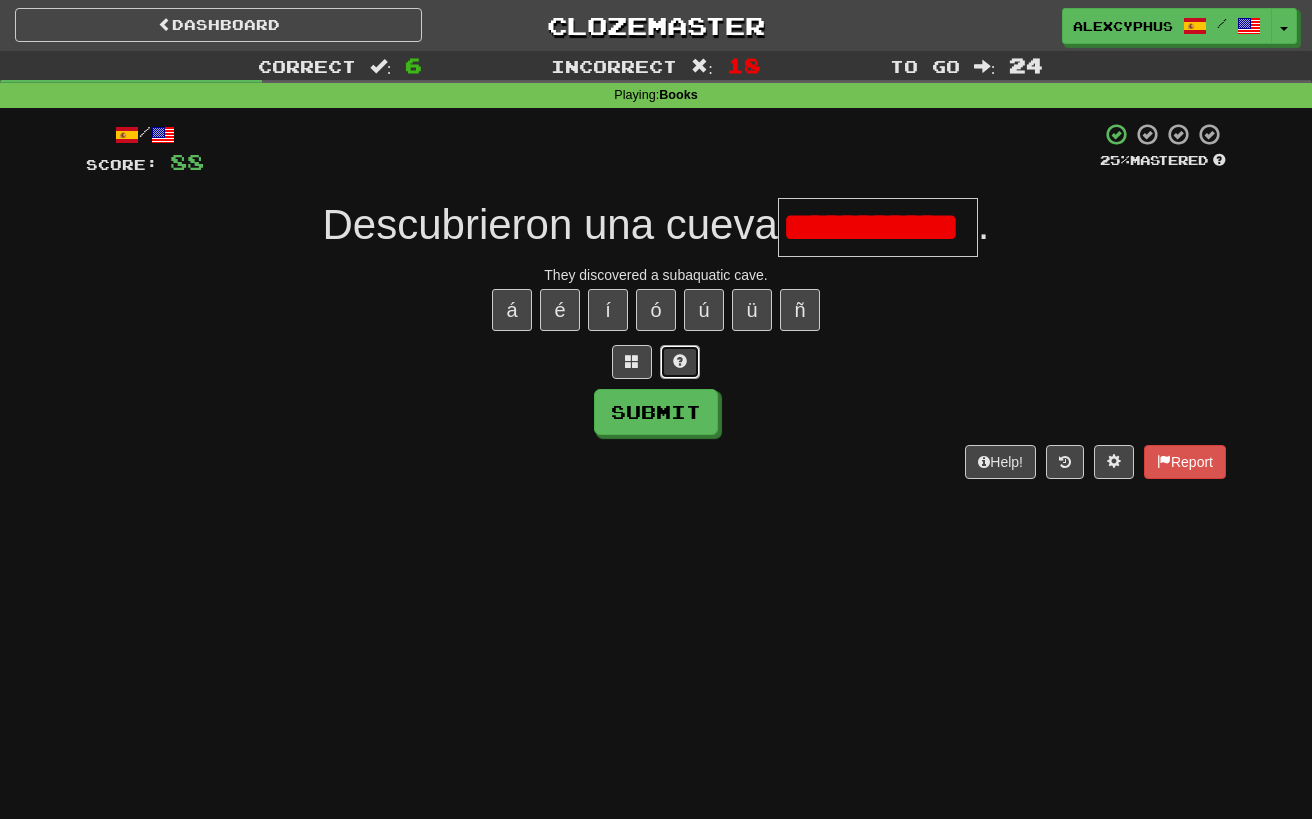 click at bounding box center (680, 361) 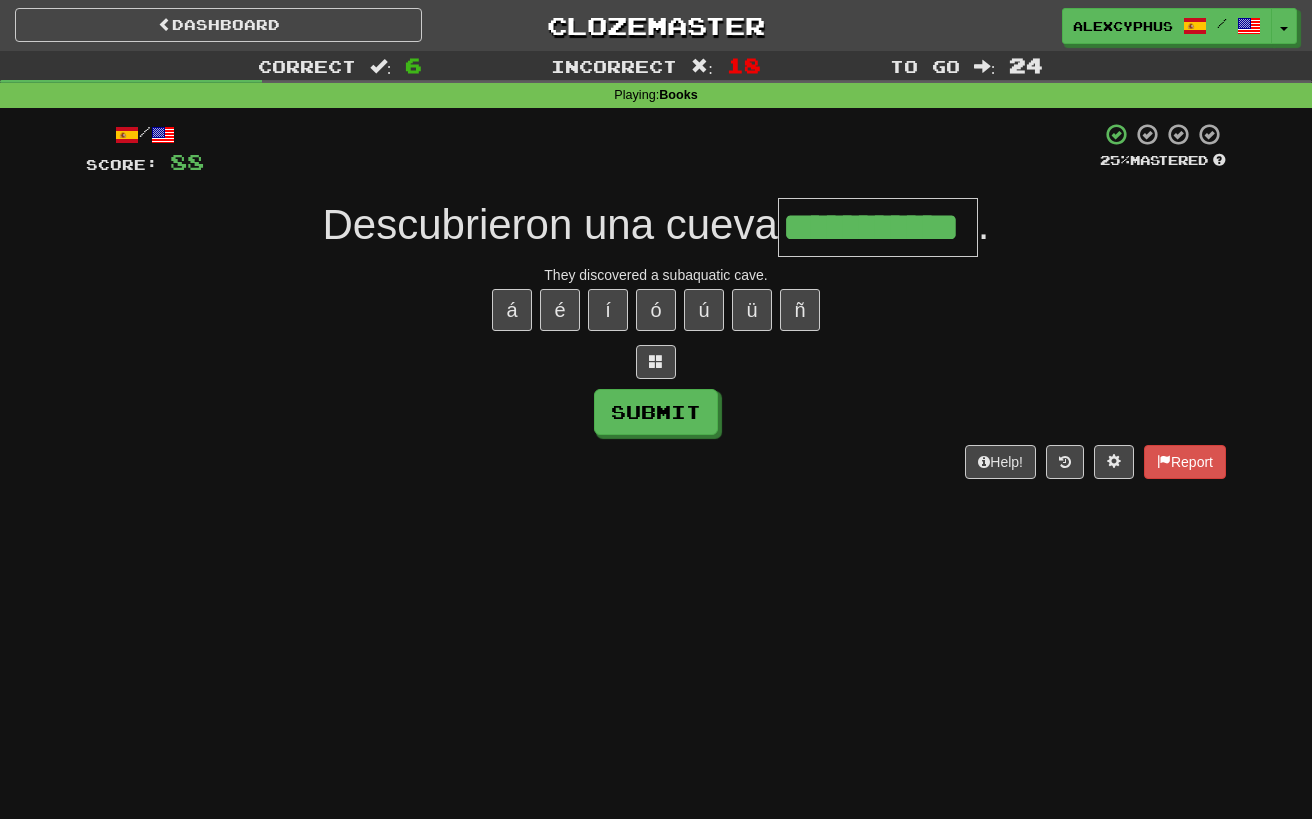 scroll, scrollTop: 0, scrollLeft: 36, axis: horizontal 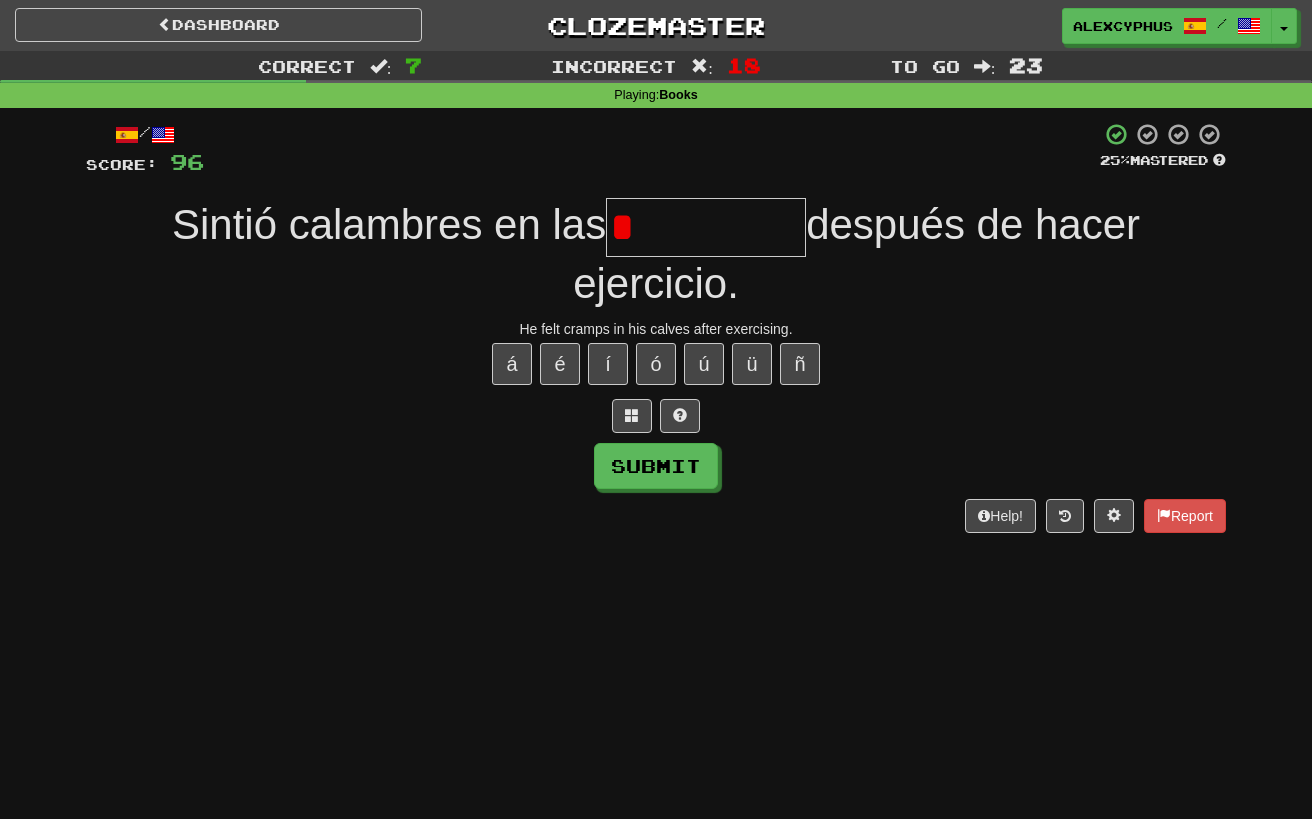 type on "**********" 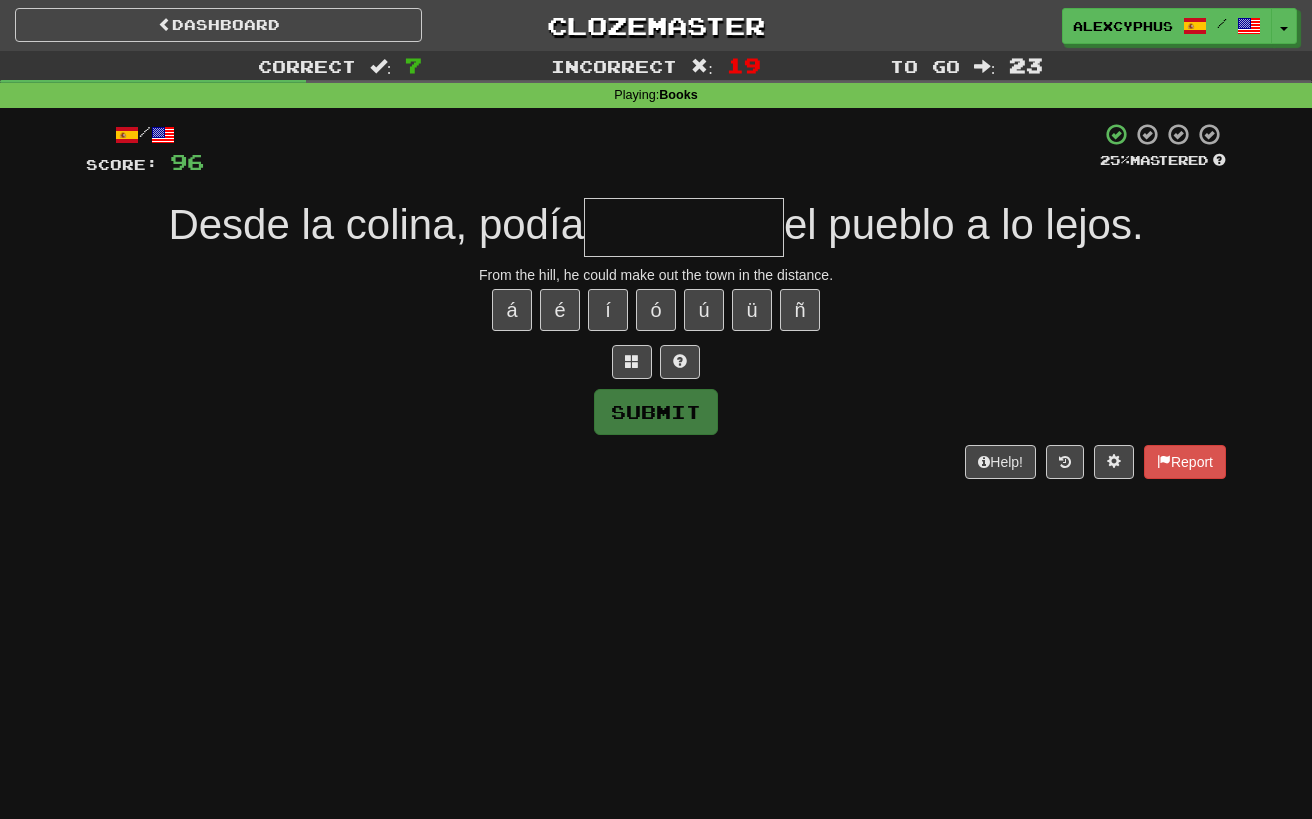 type on "*" 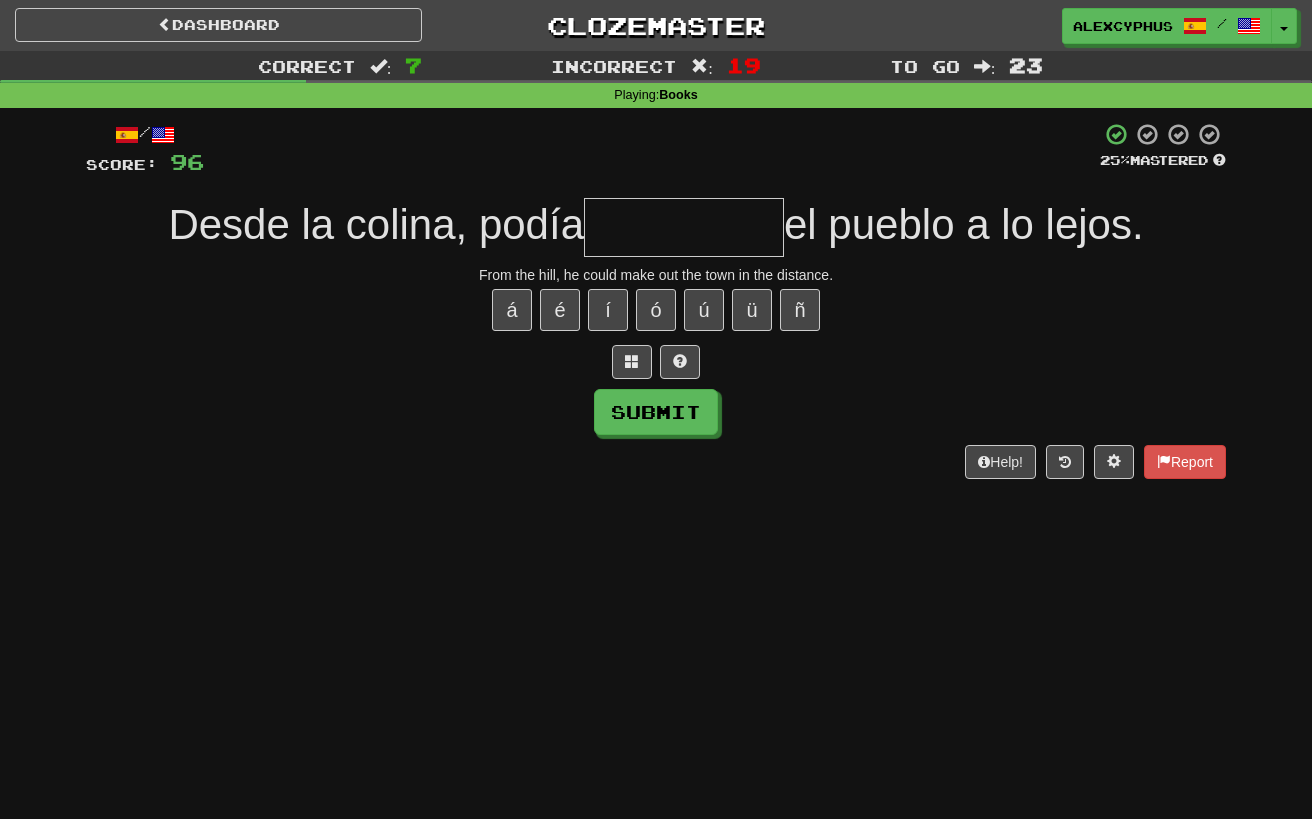type on "*" 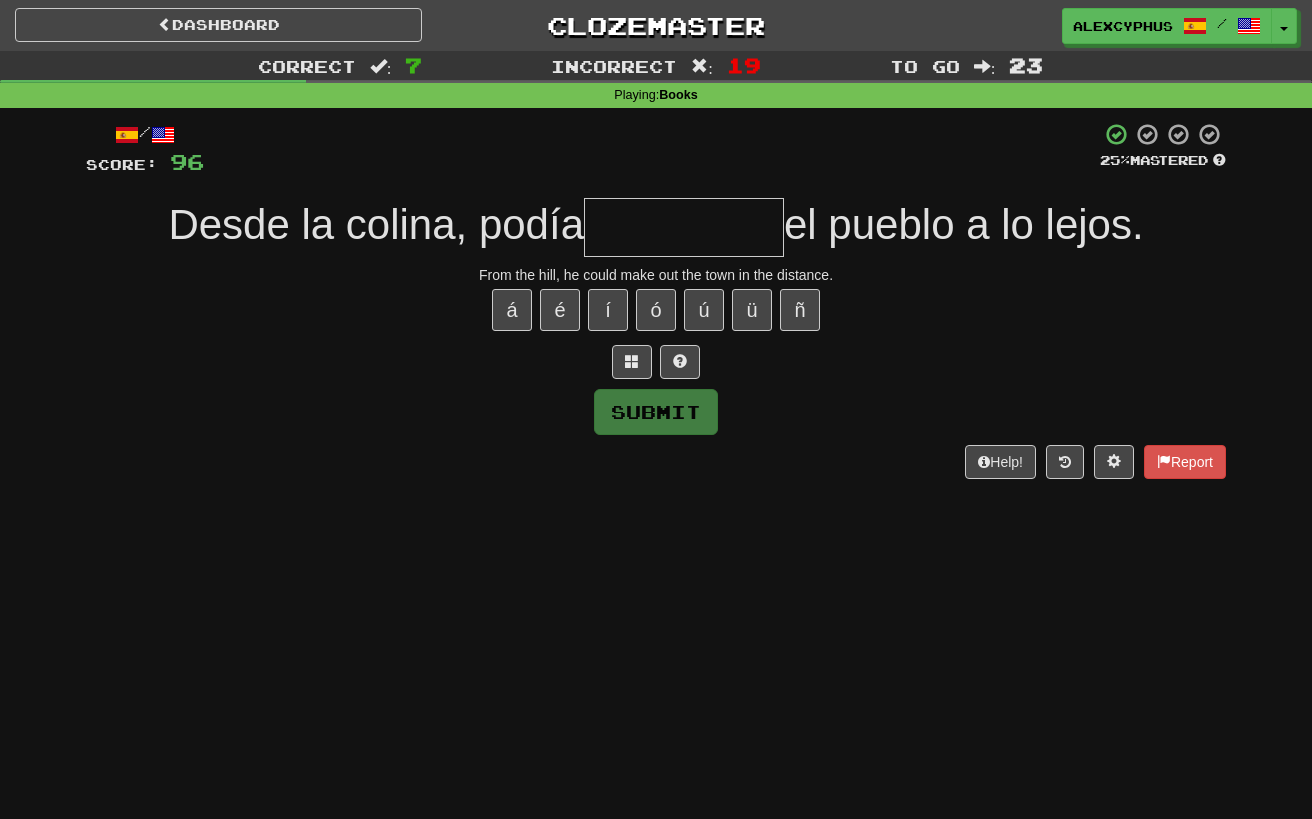 type on "*" 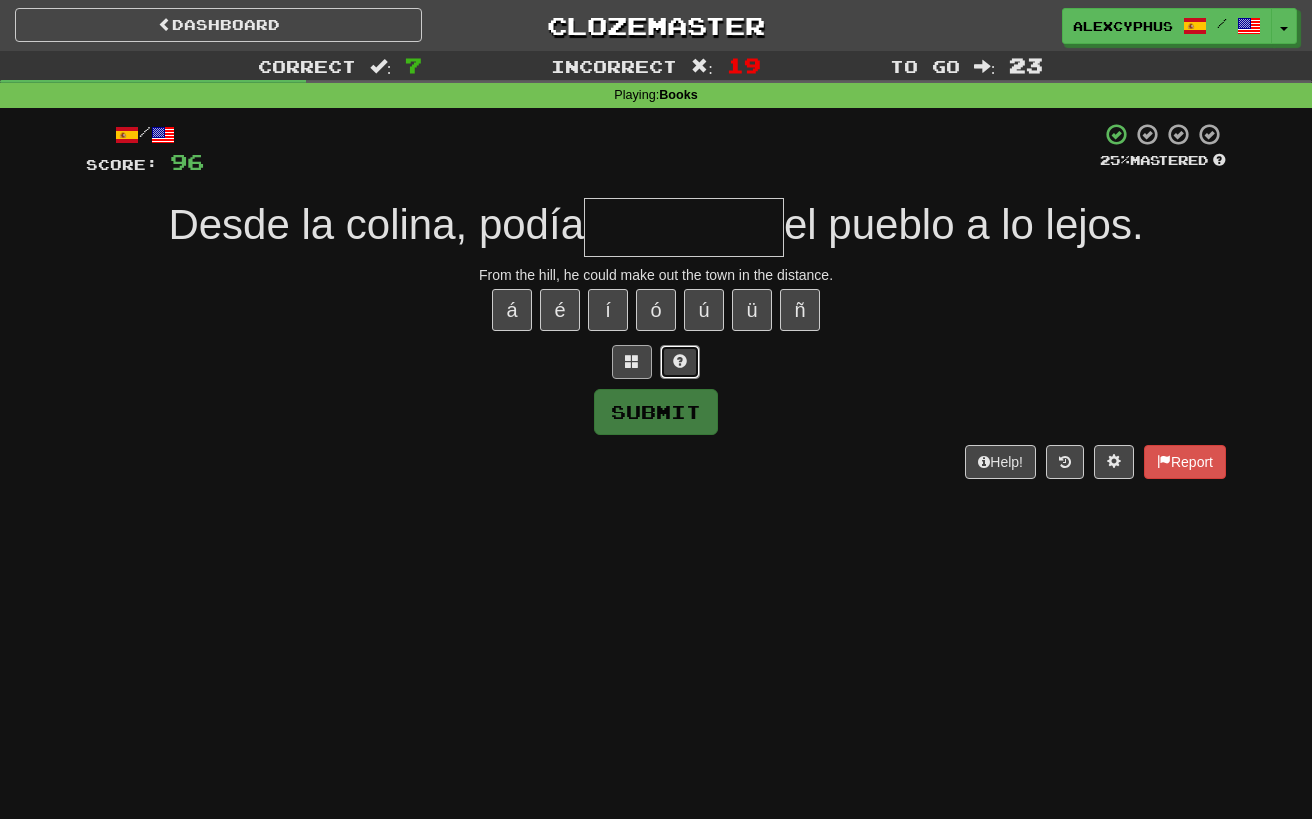 click at bounding box center (680, 362) 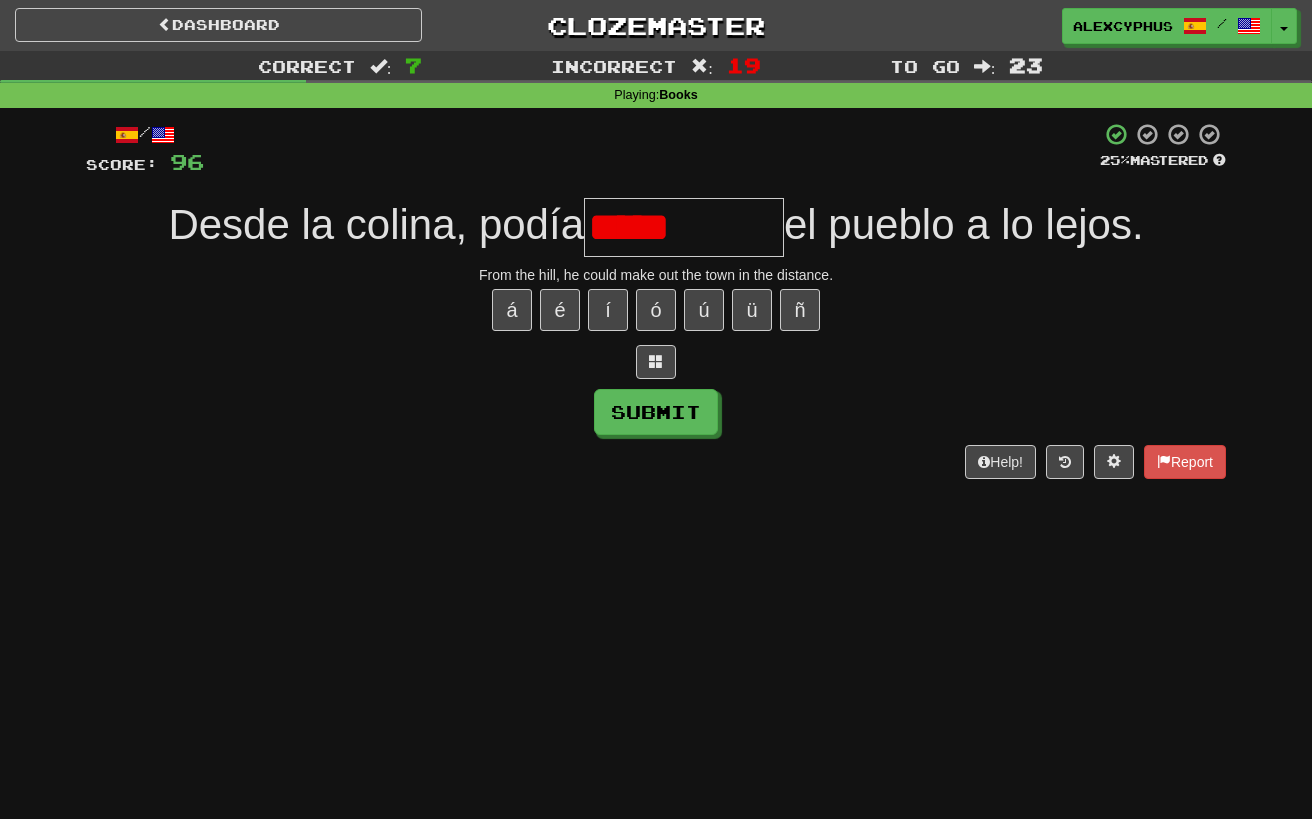 type on "*******" 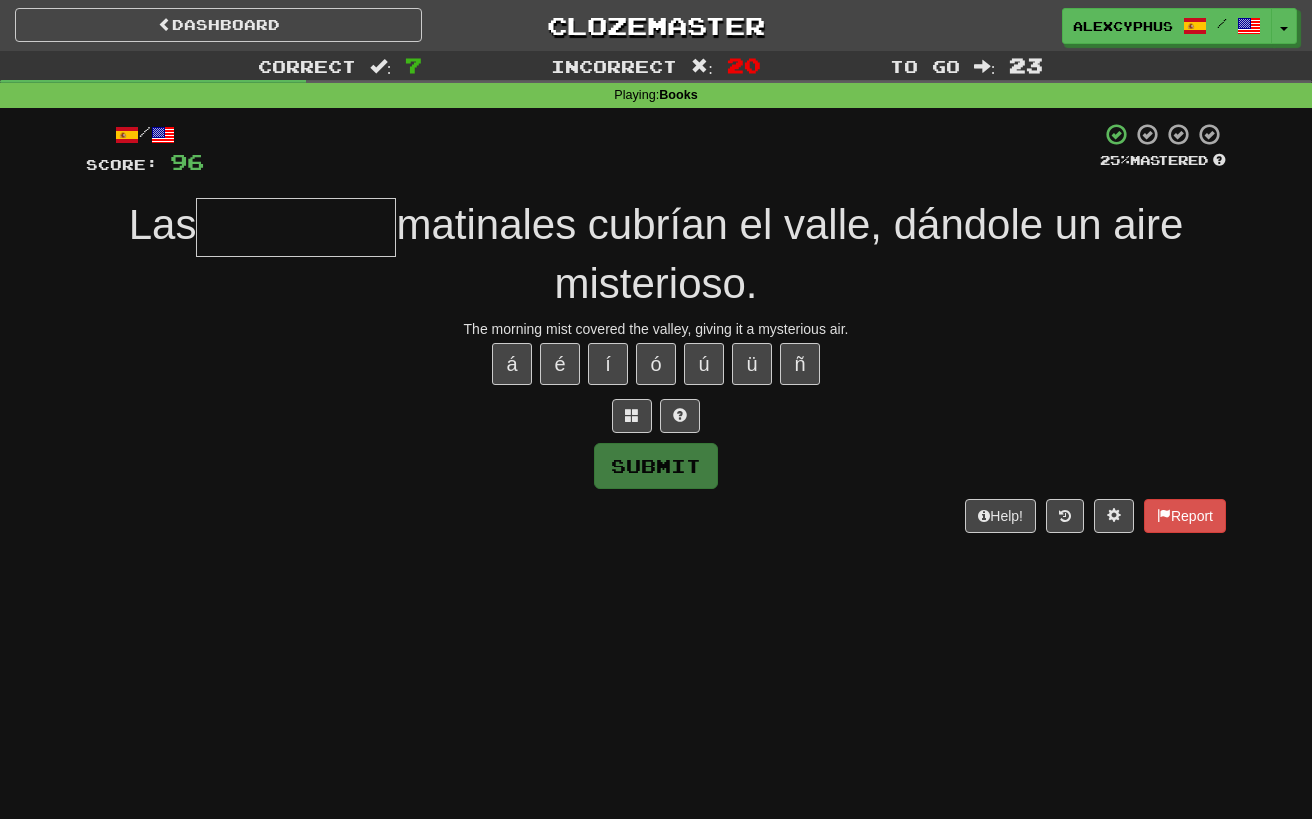 type on "*" 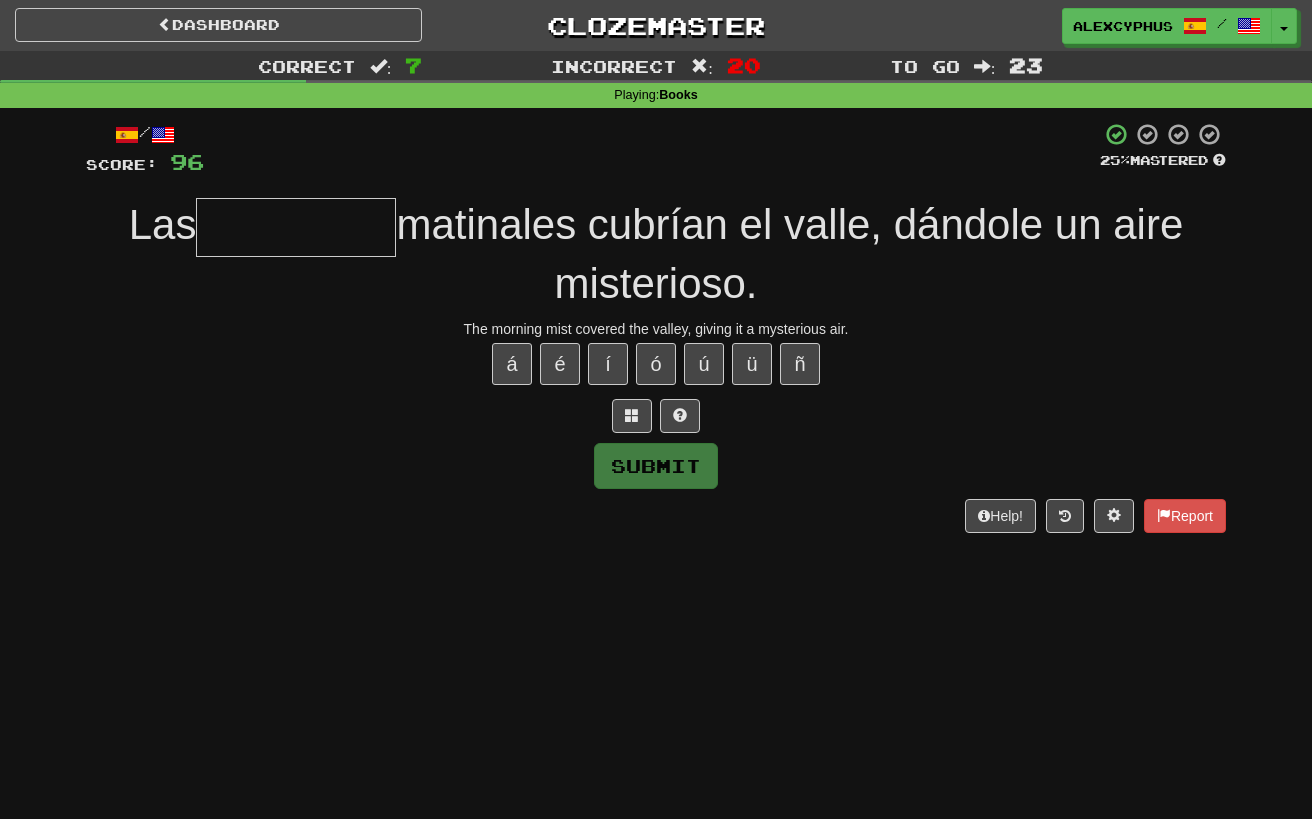 type on "*" 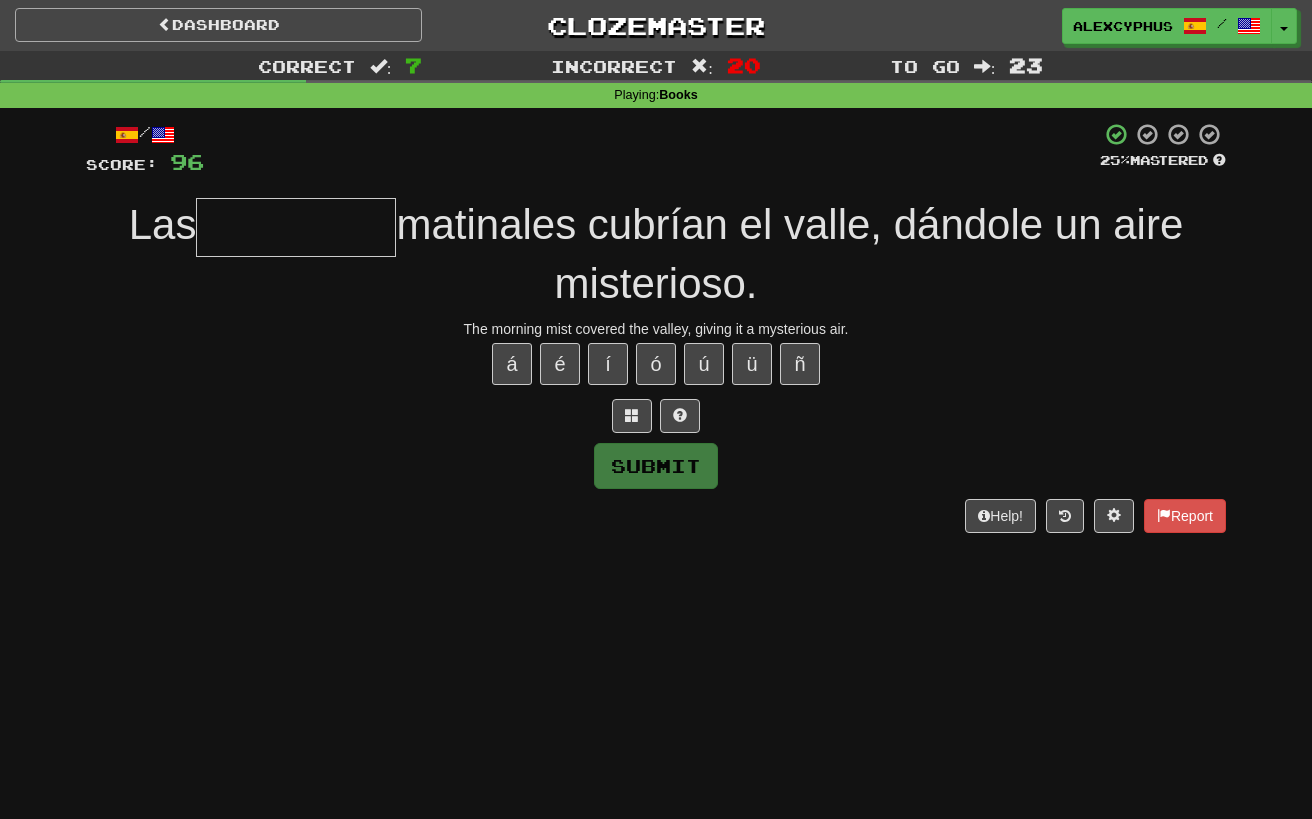 type on "*" 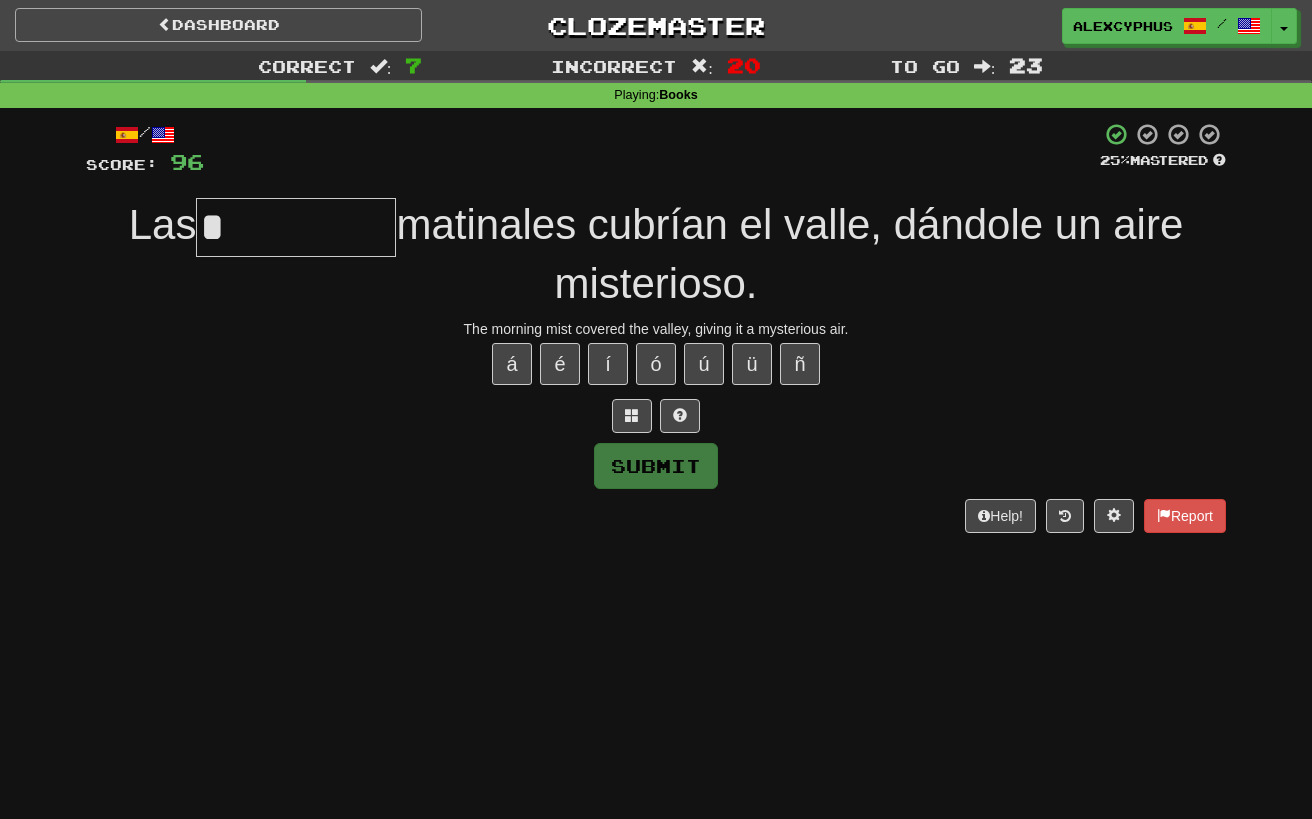 type on "******" 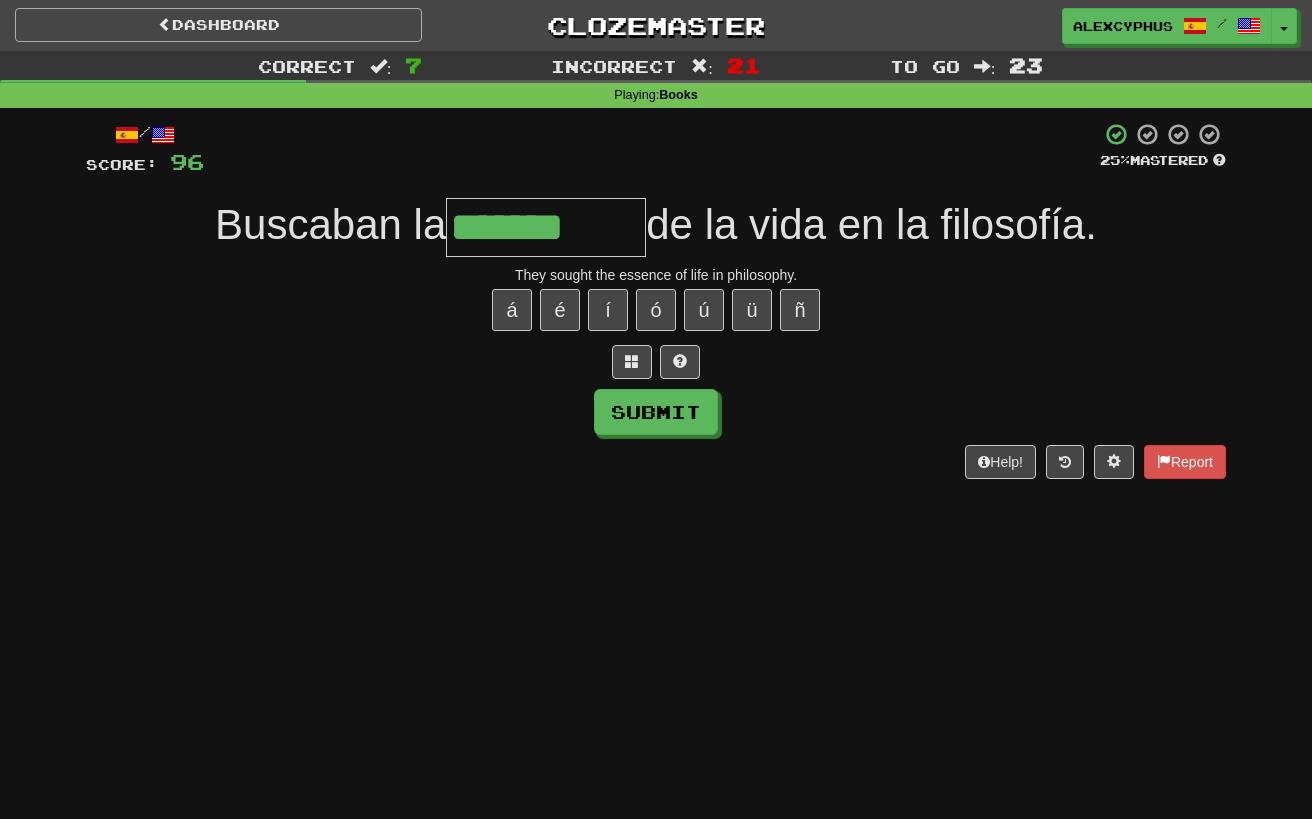 type on "*******" 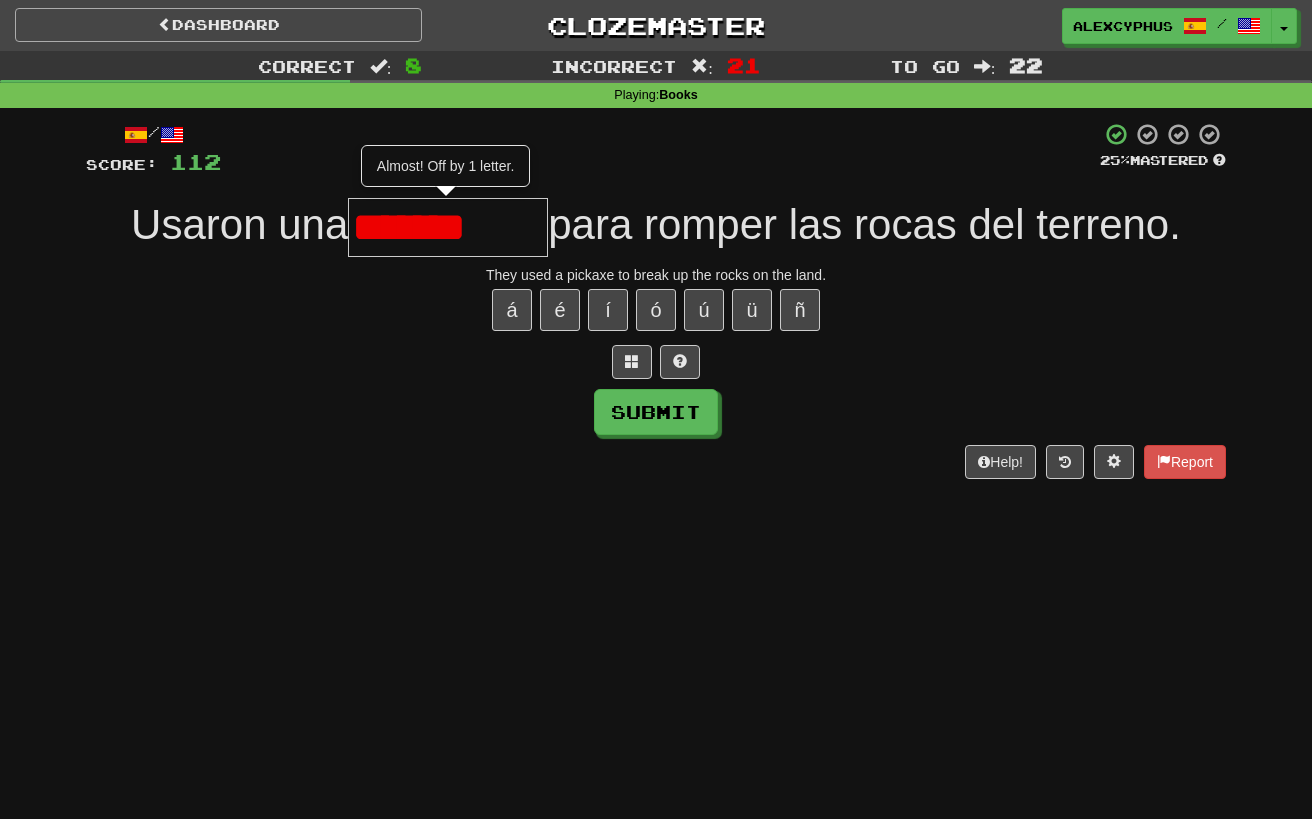 type on "*******" 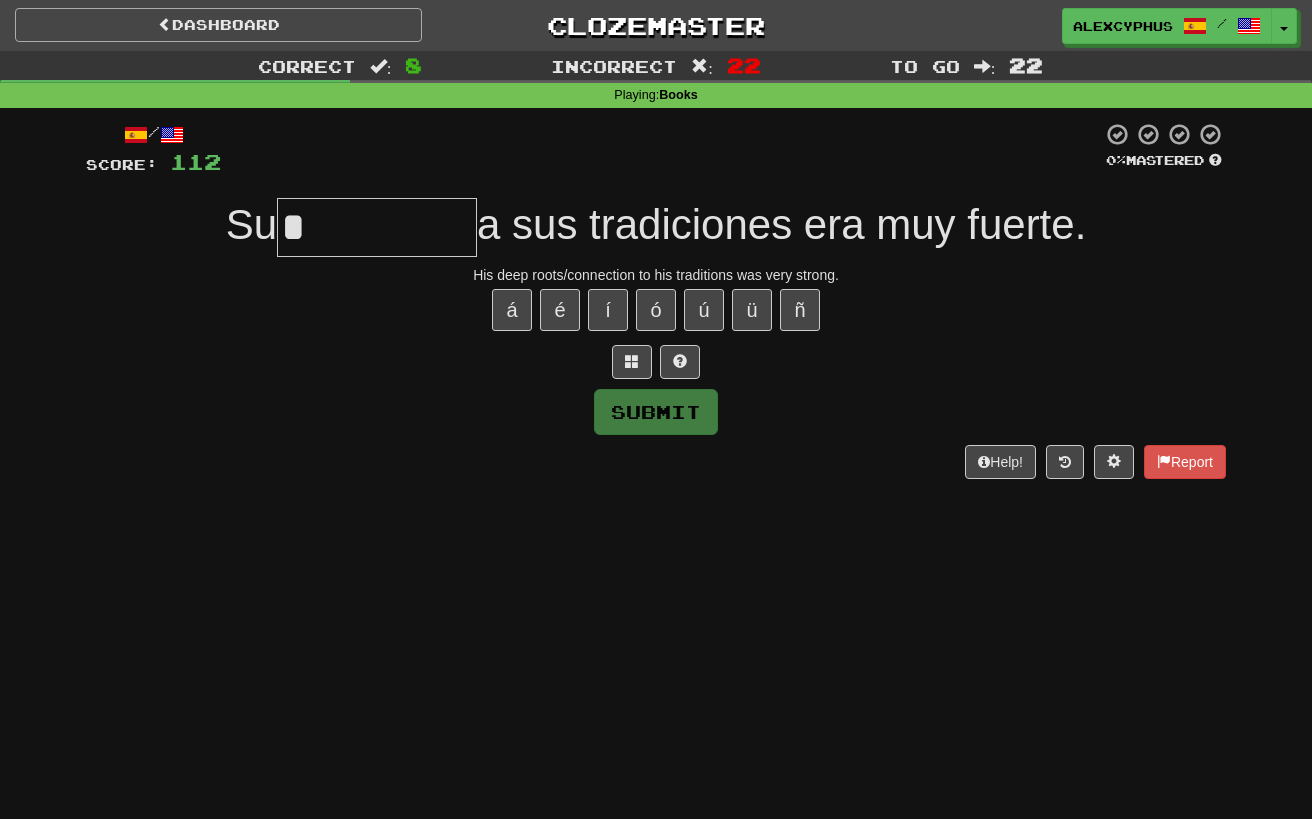 type on "*******" 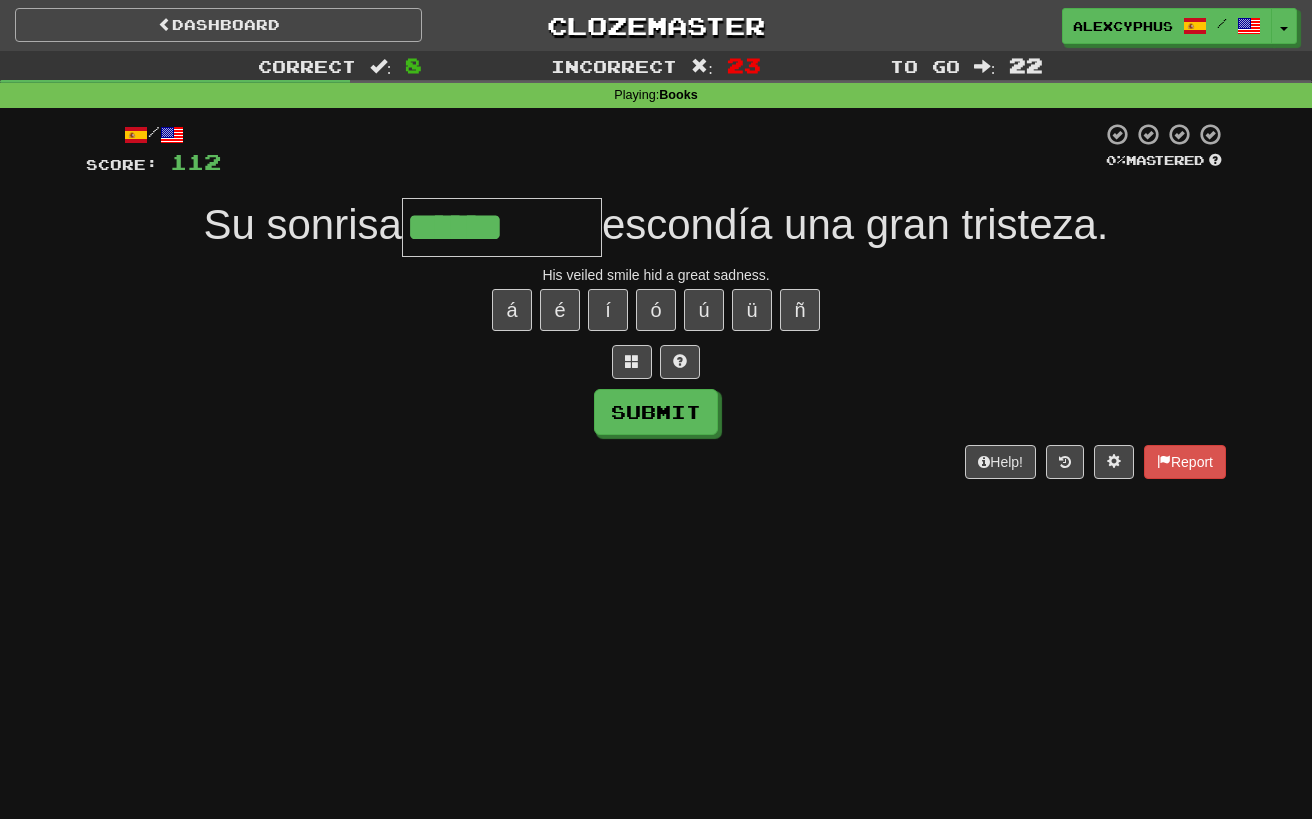 type on "******" 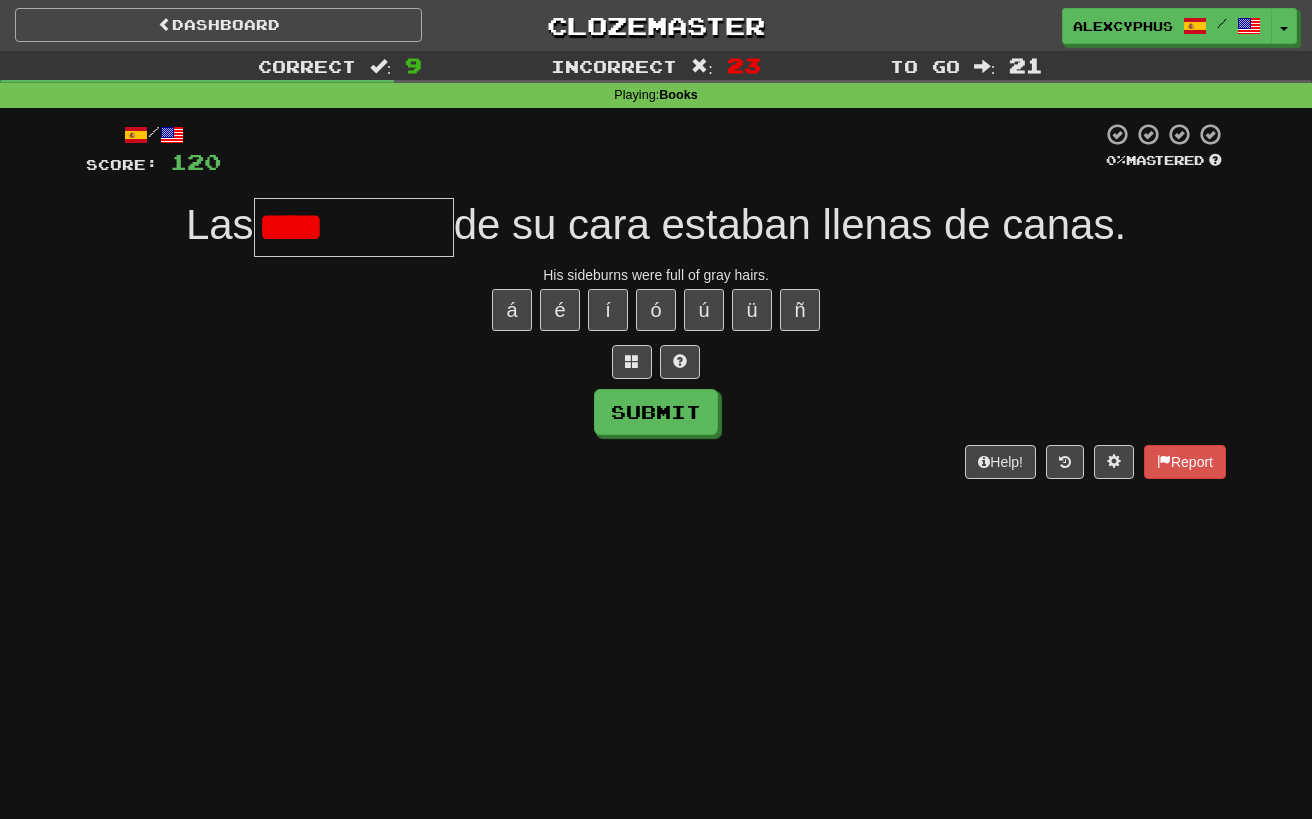 type on "********" 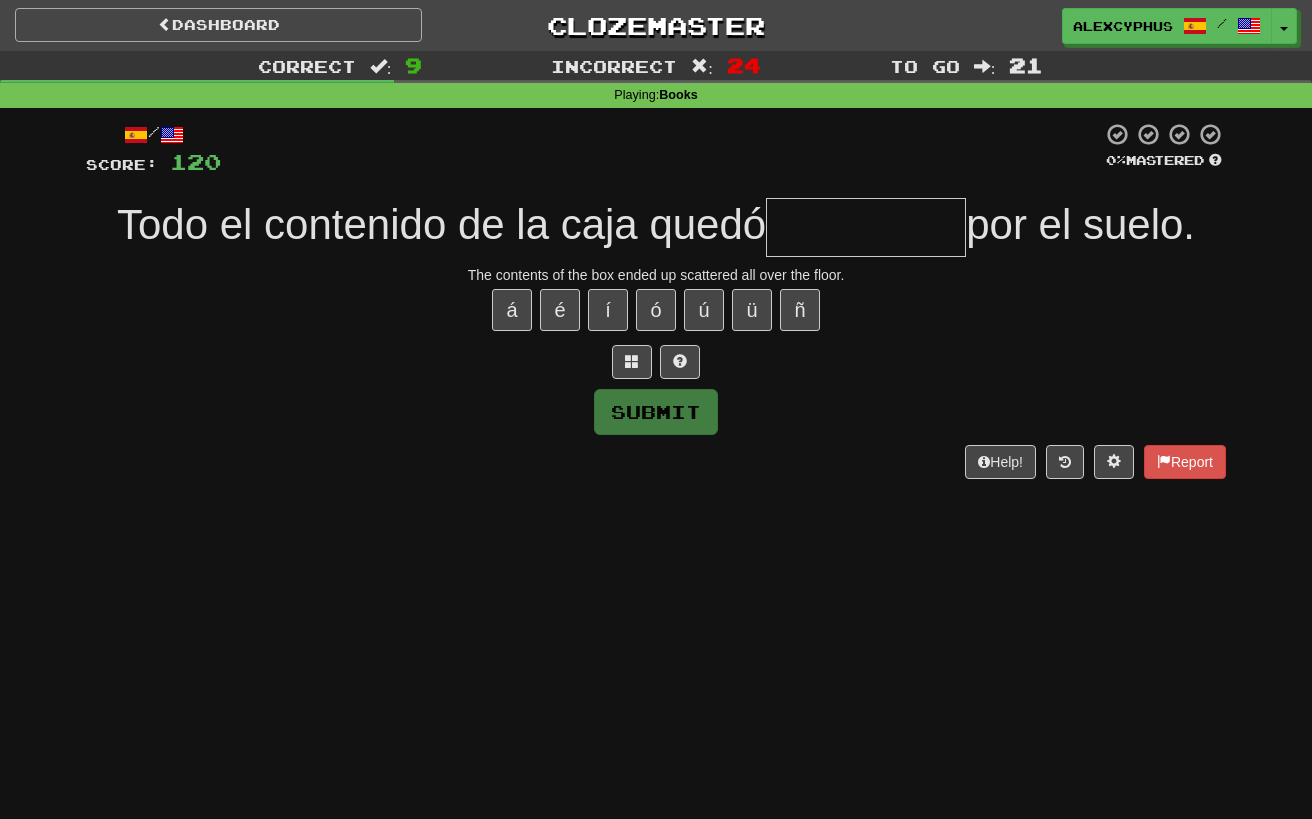 type on "*" 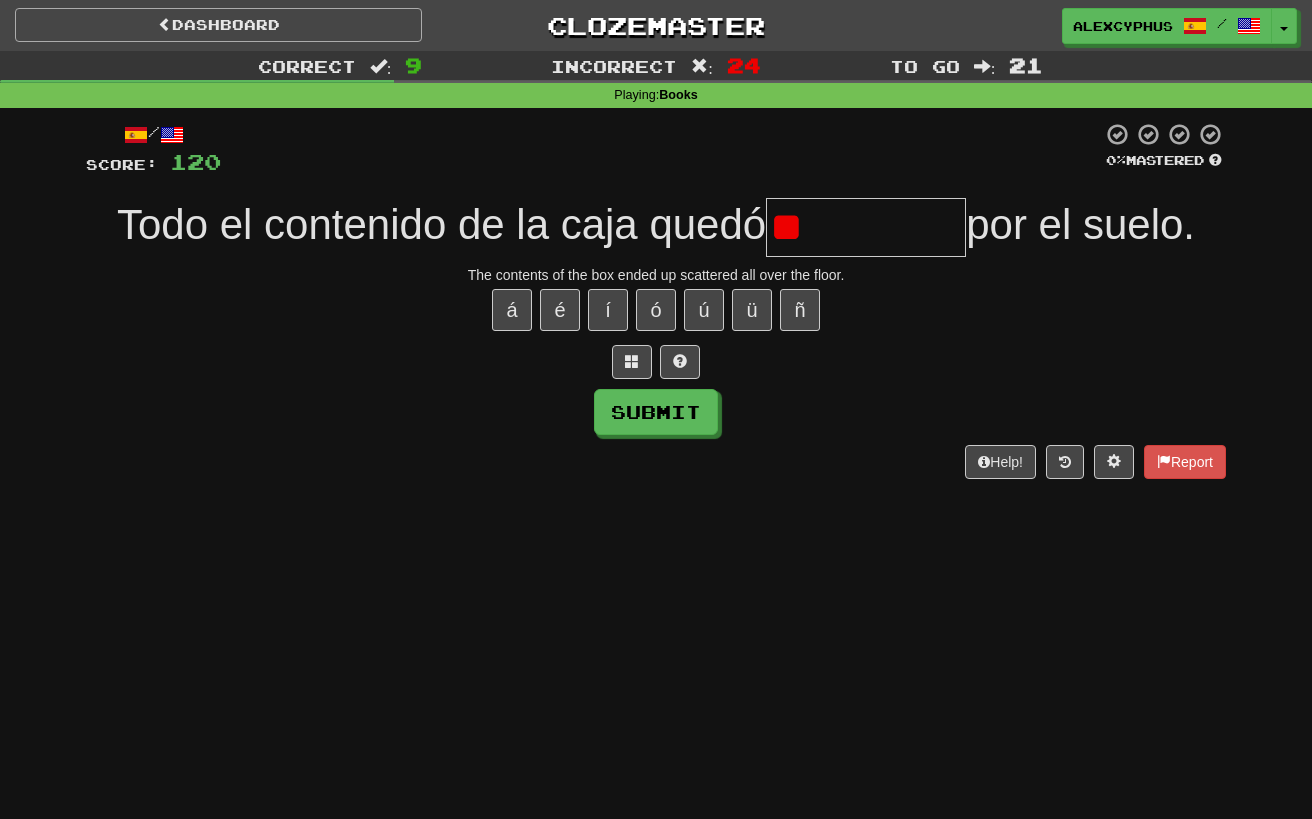 type on "***" 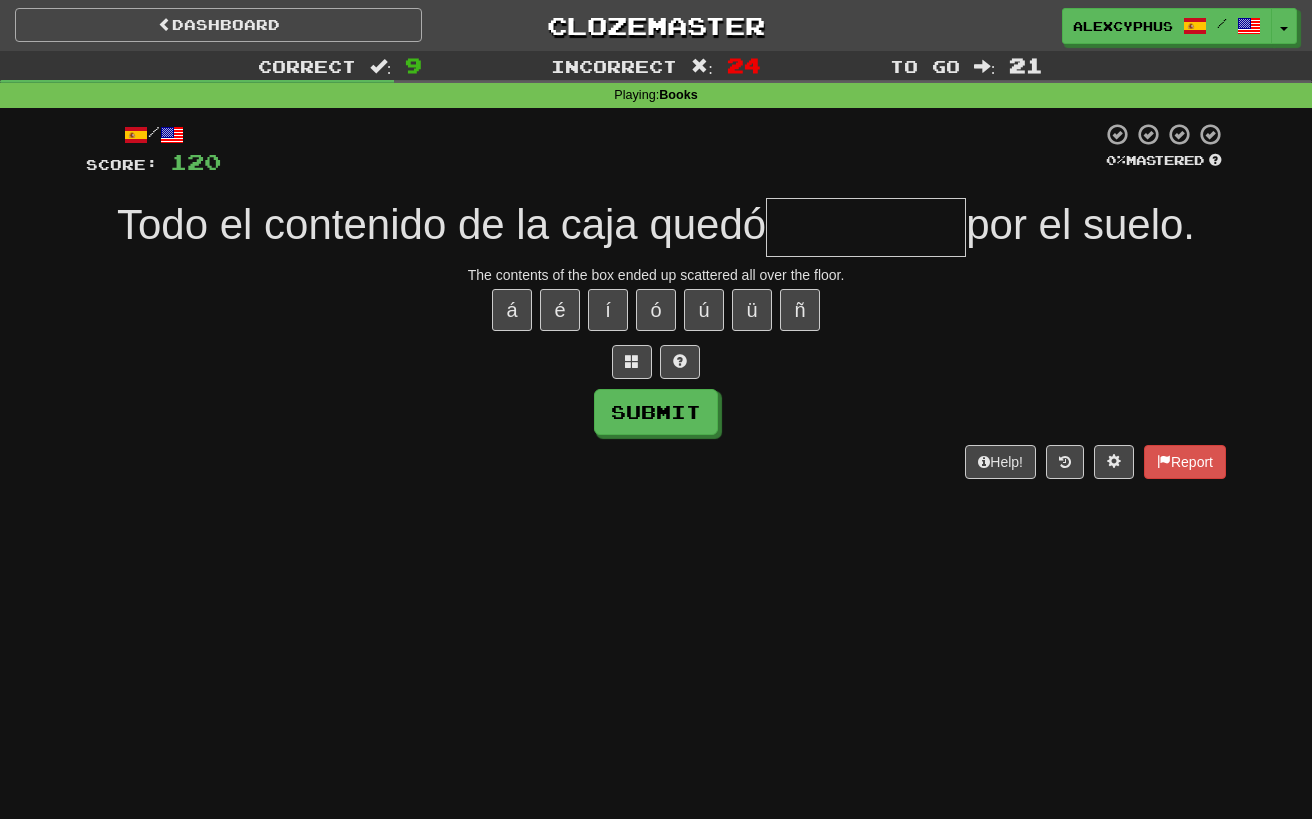 type on "*" 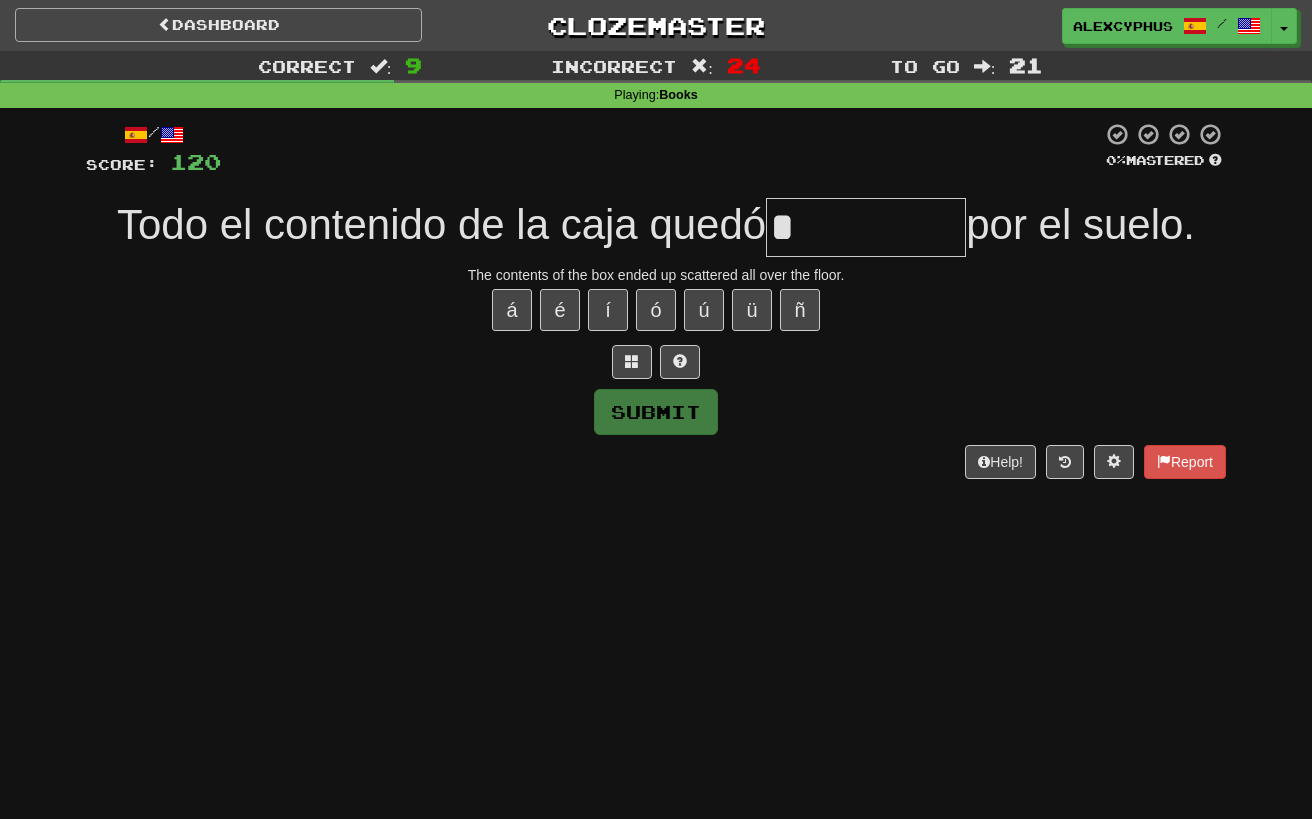 type on "**********" 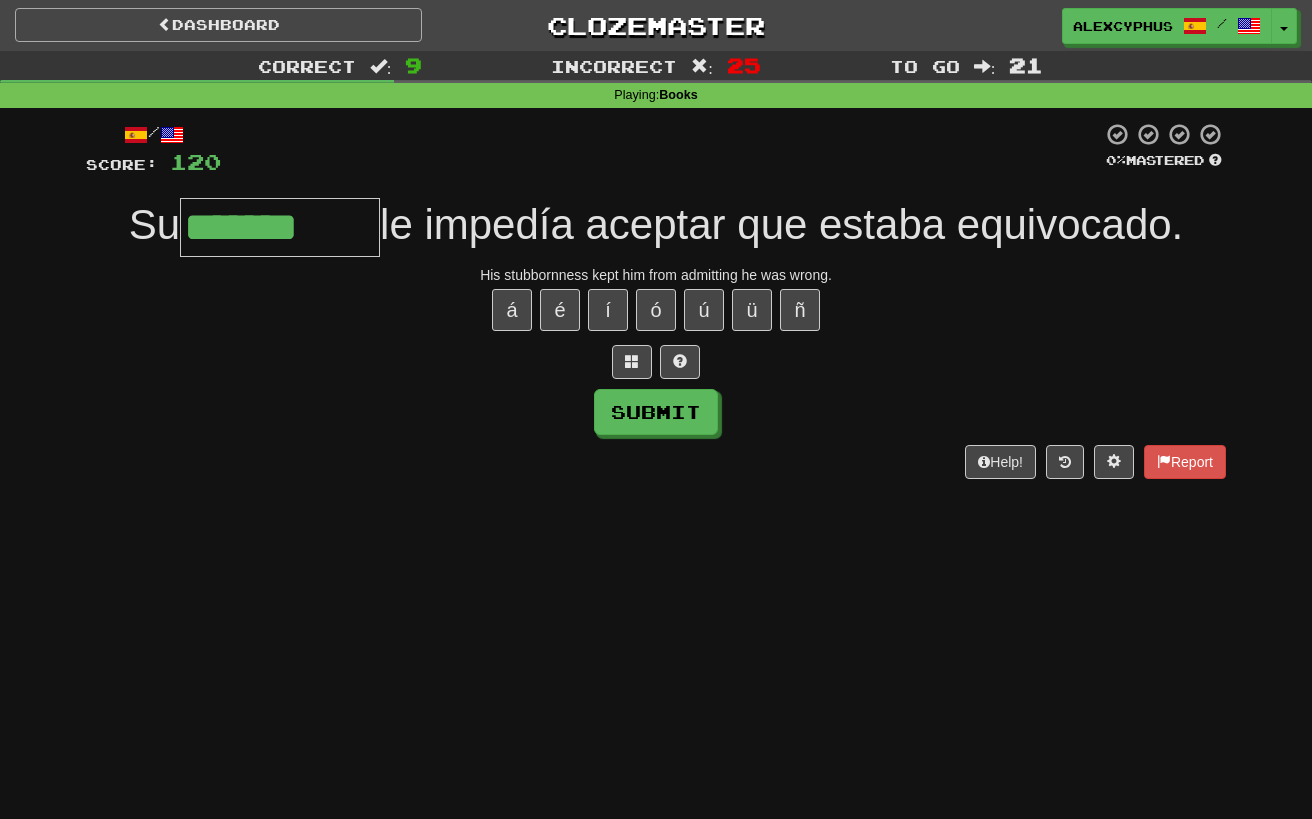 type on "*******" 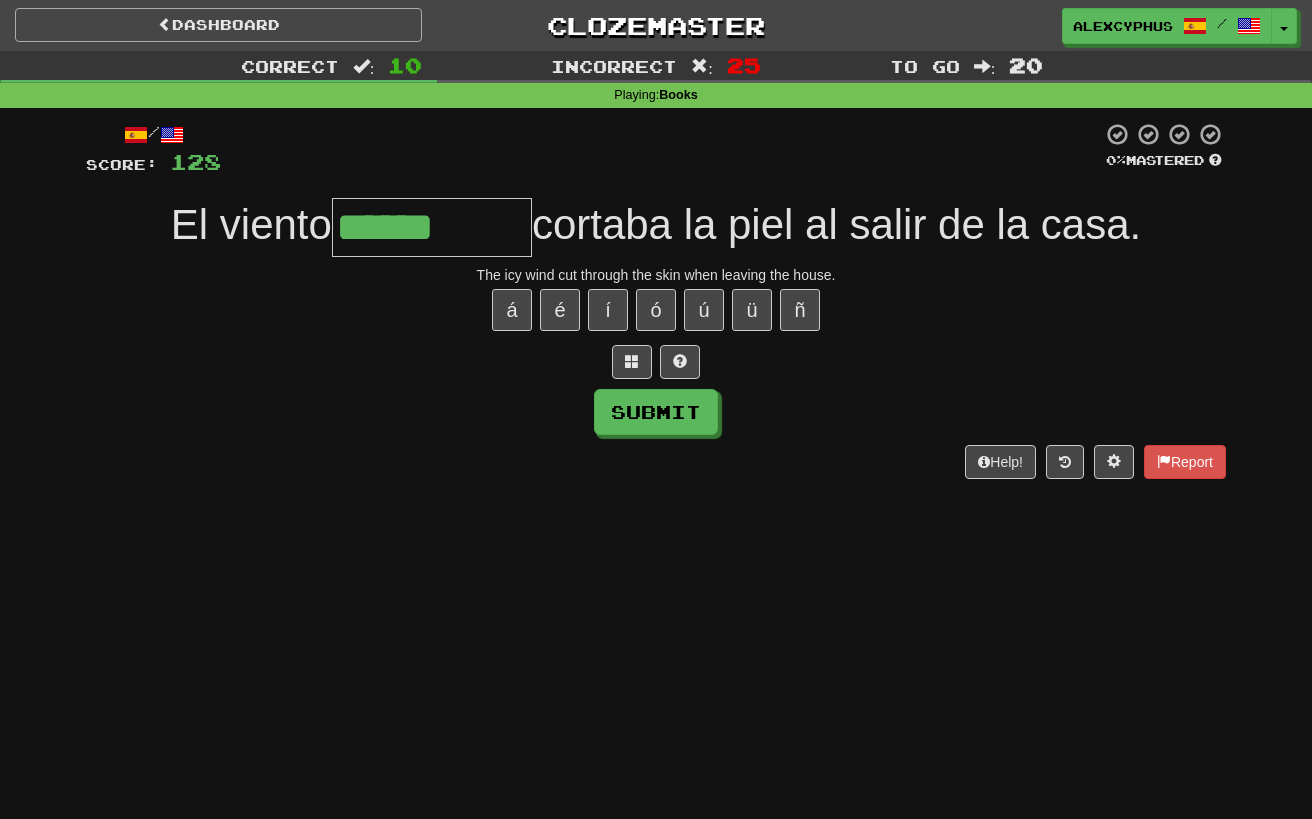 type on "******" 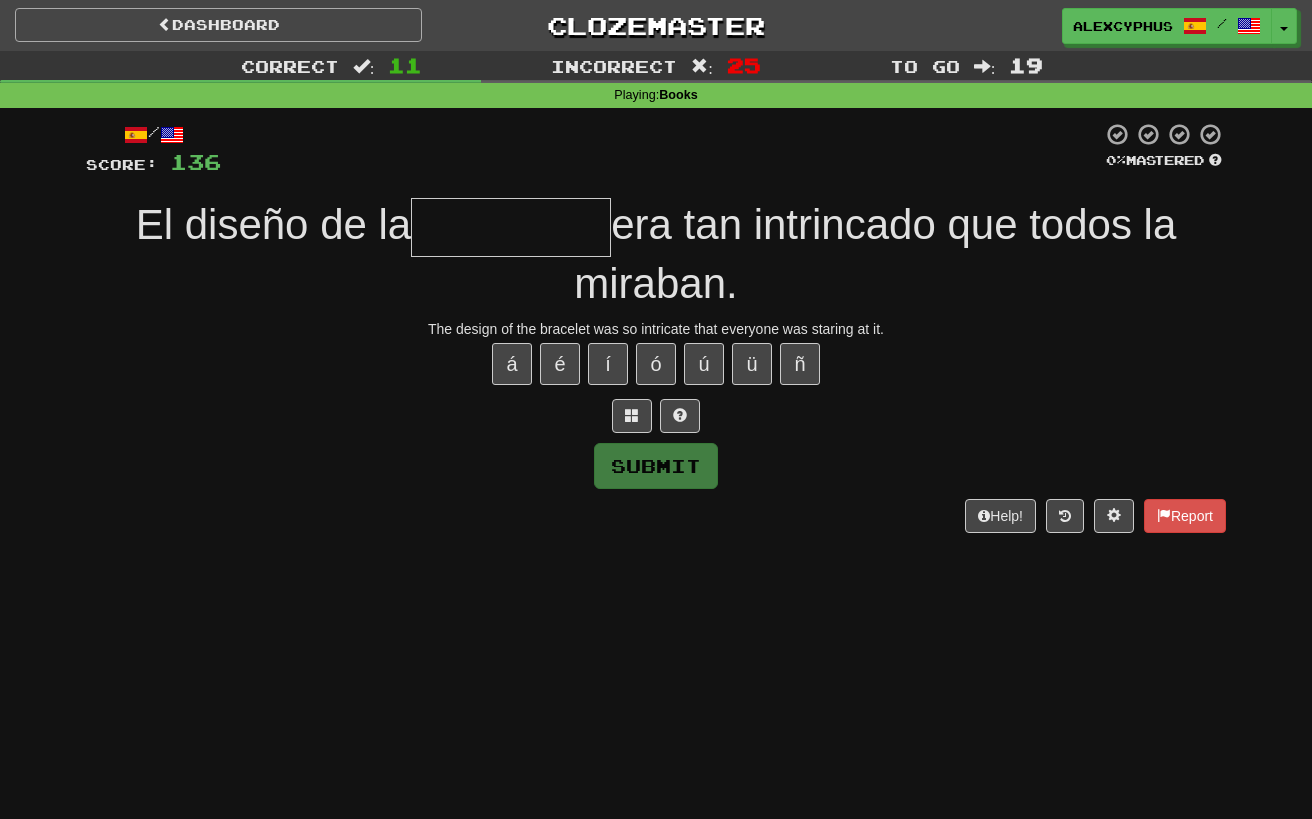 type on "*" 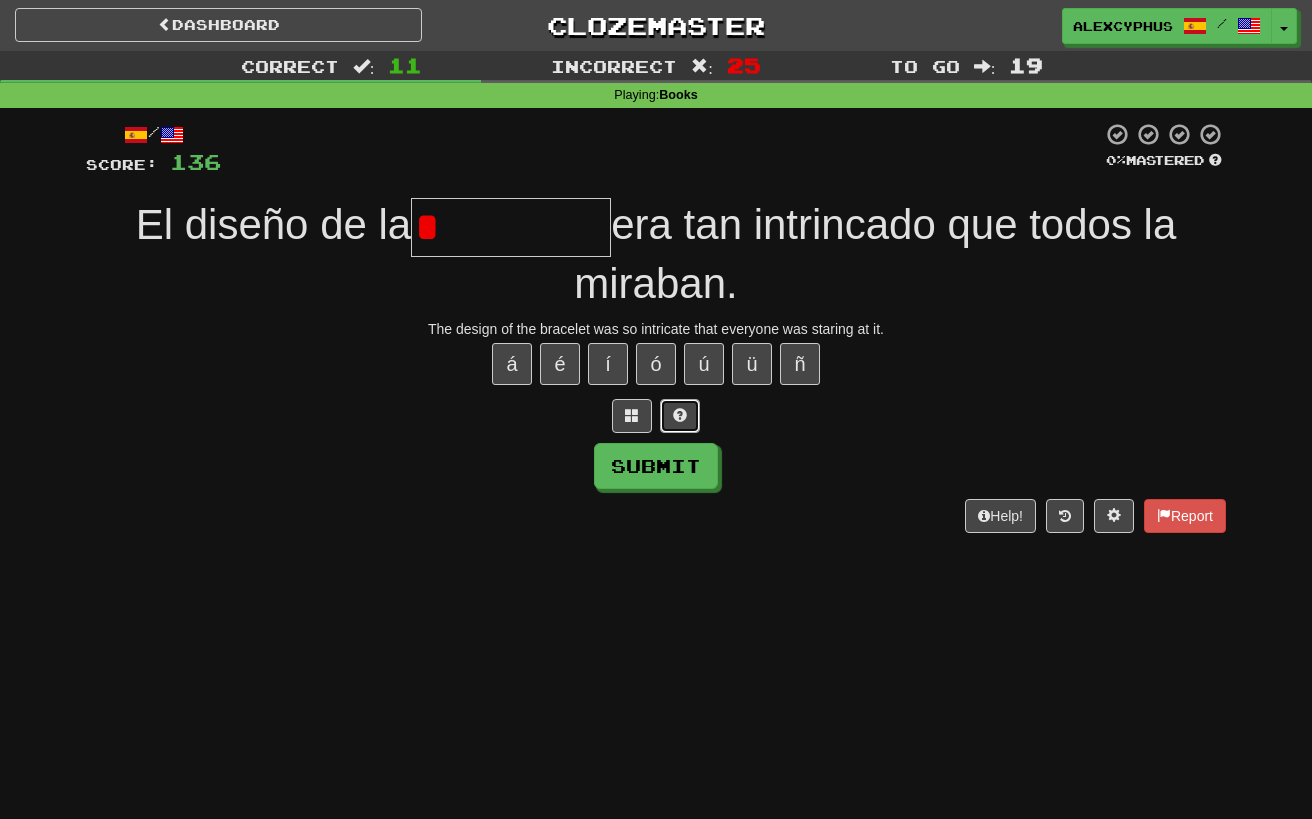 click at bounding box center [680, 415] 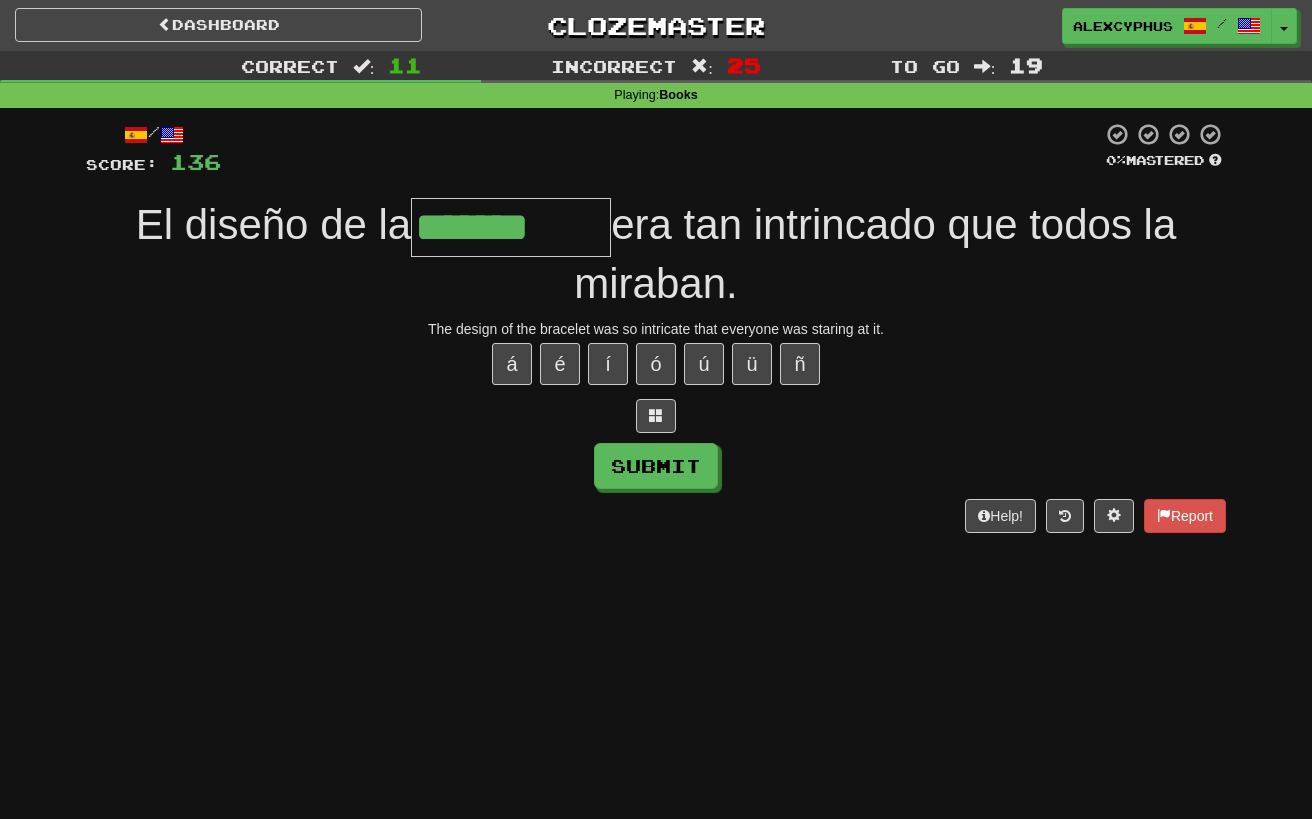 type on "*******" 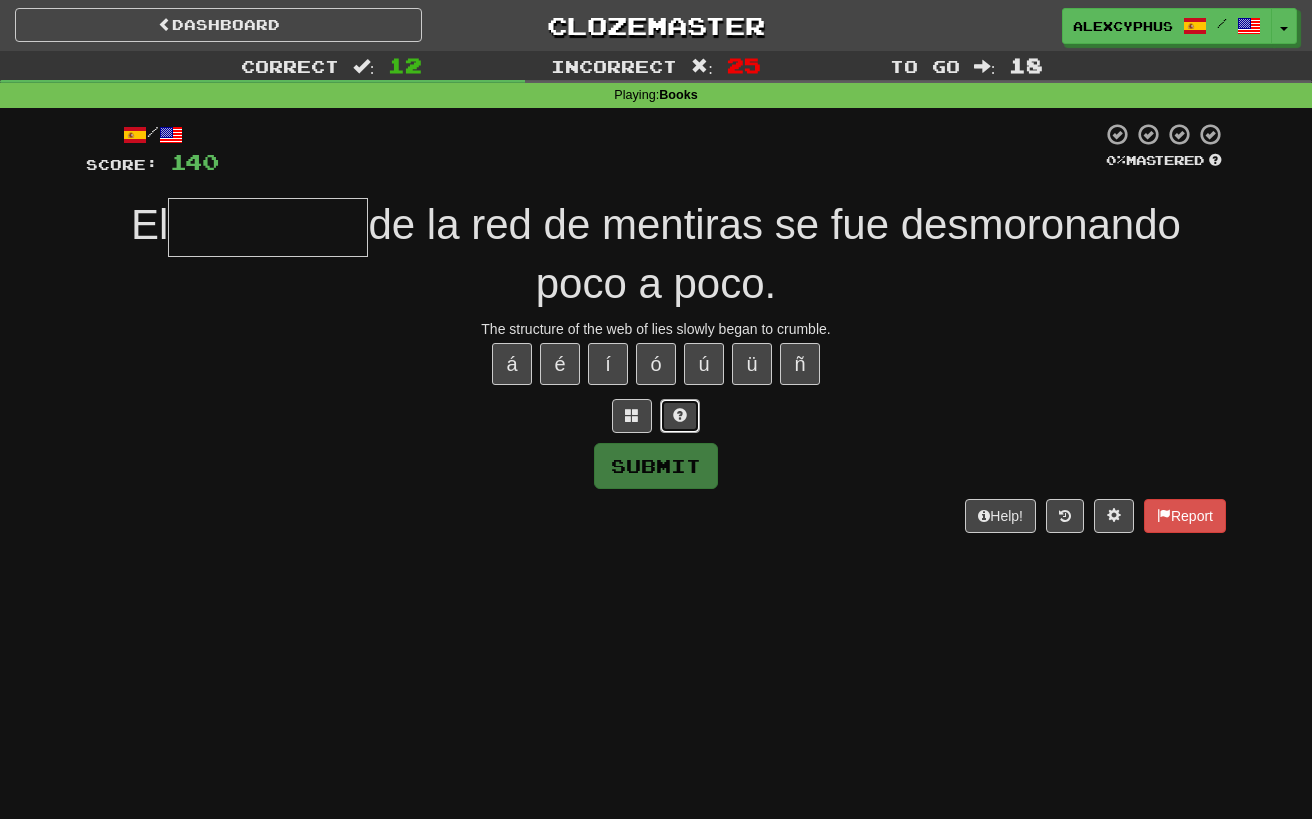 click at bounding box center [680, 416] 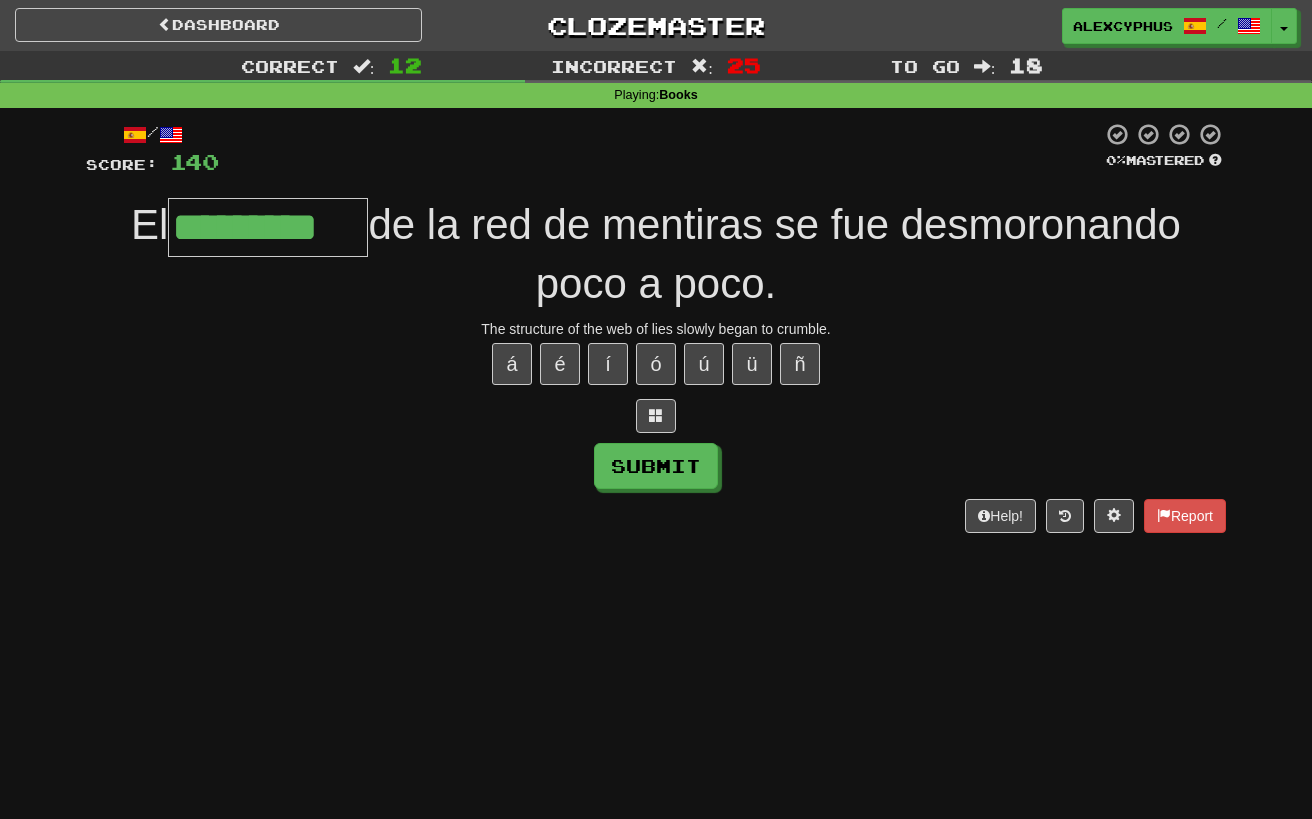 scroll, scrollTop: 0, scrollLeft: 0, axis: both 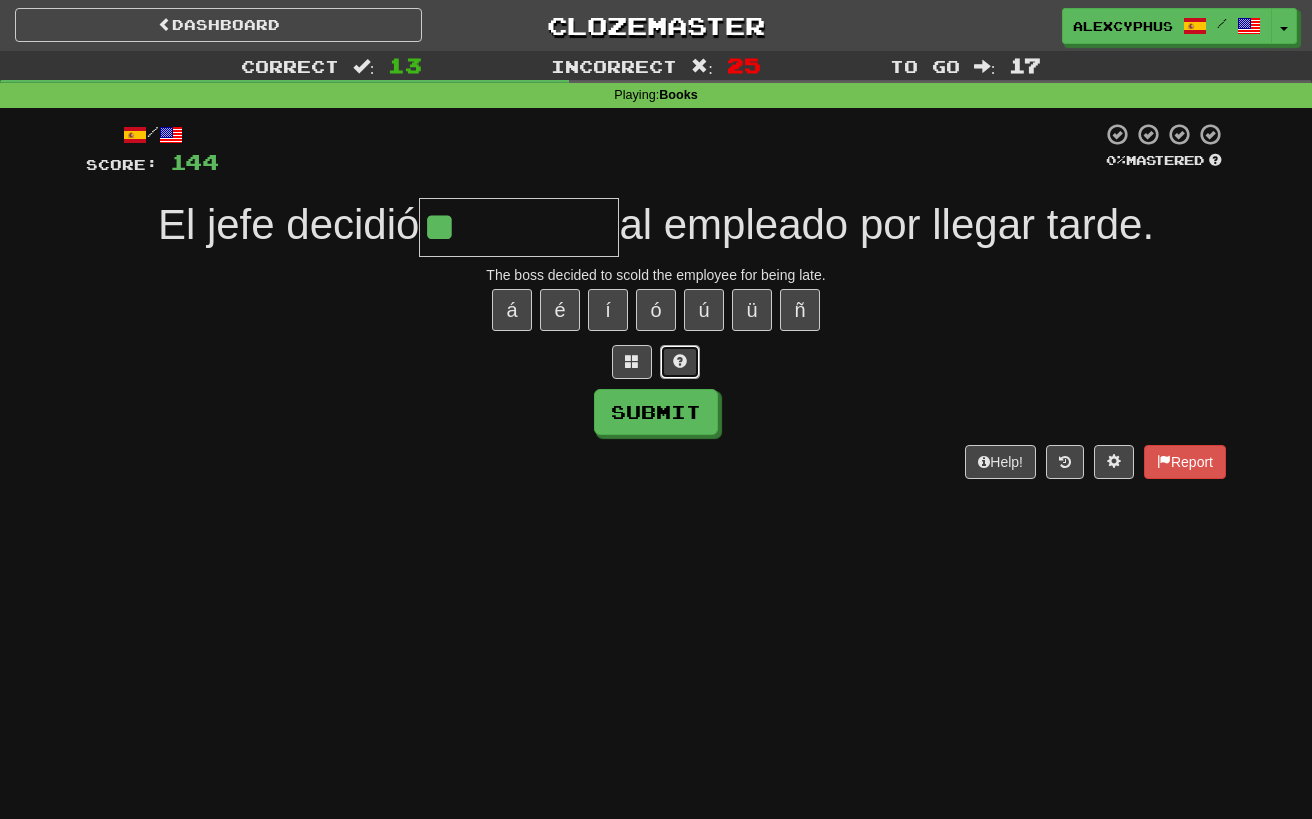 click at bounding box center [680, 362] 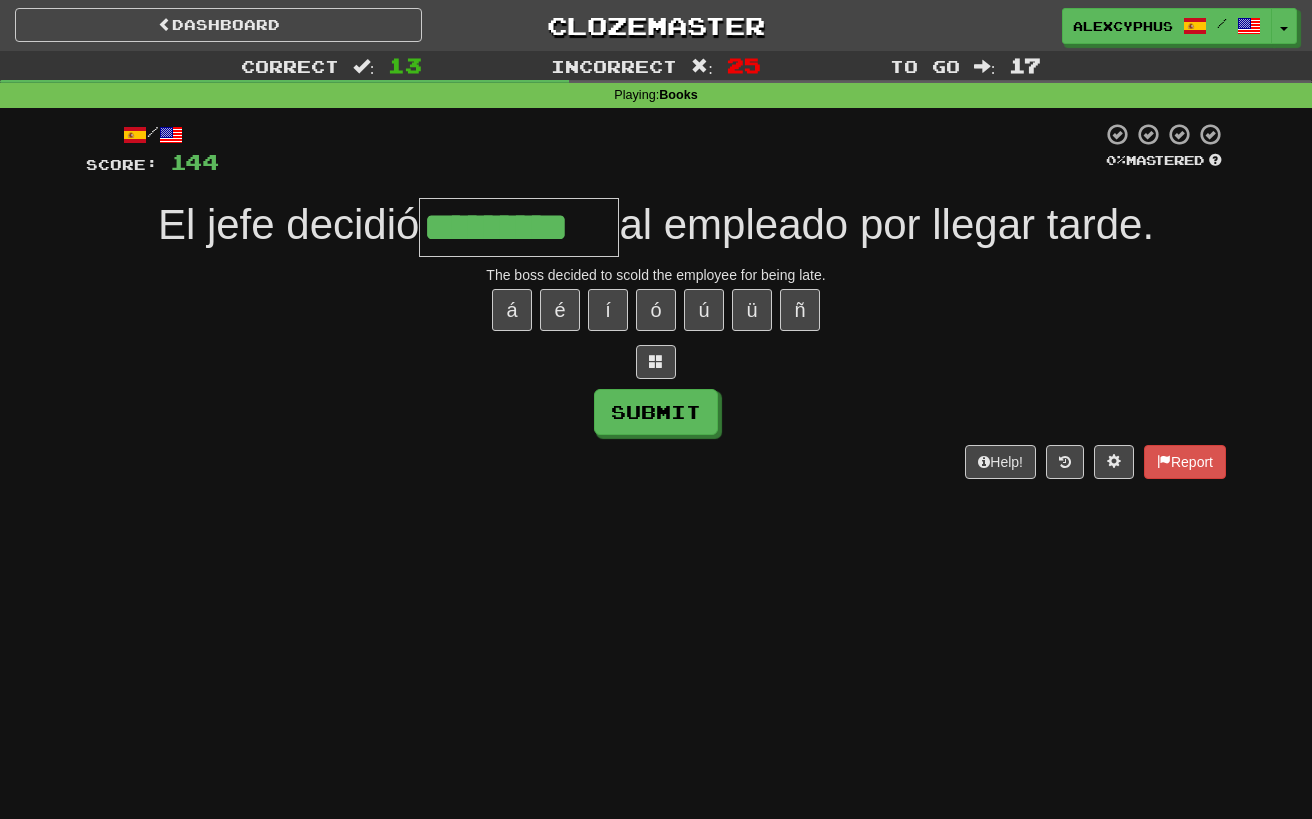 type on "*********" 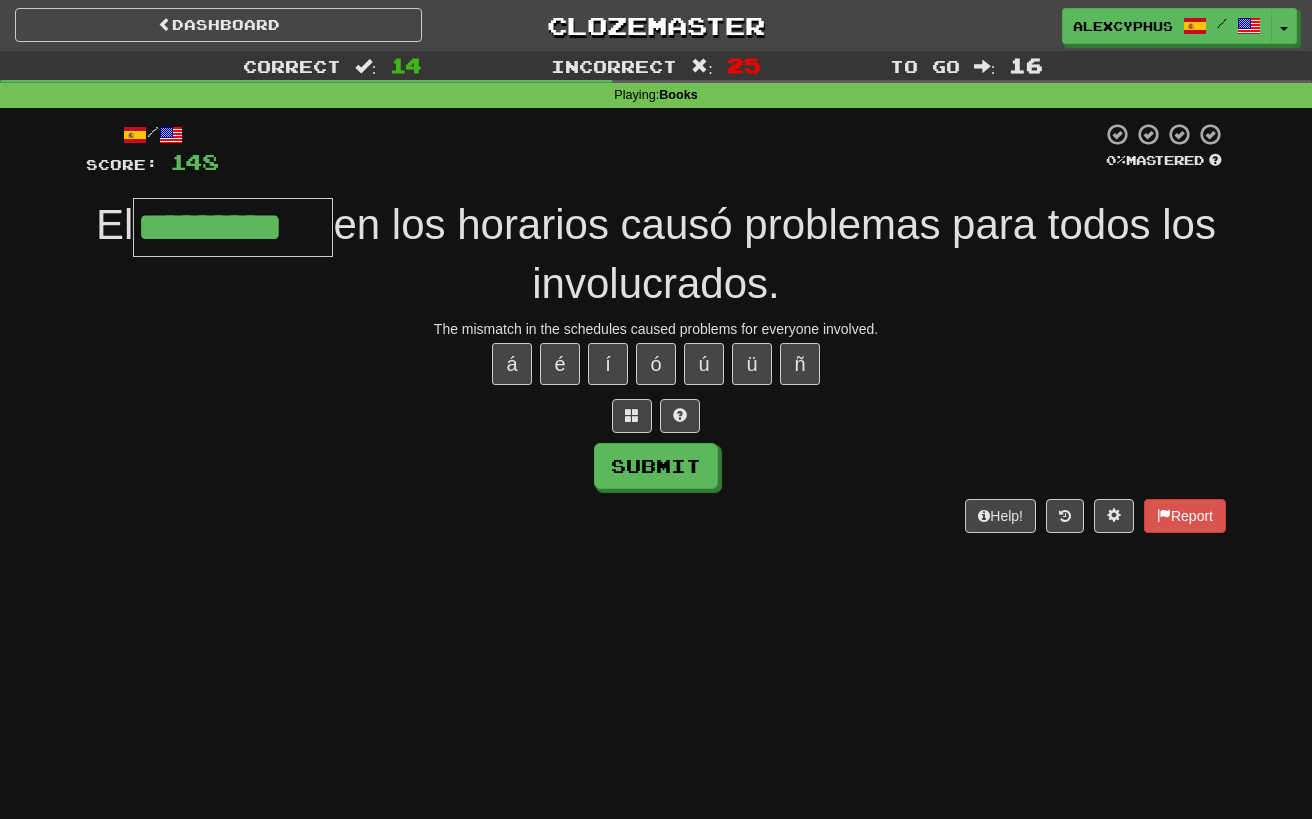 type on "*********" 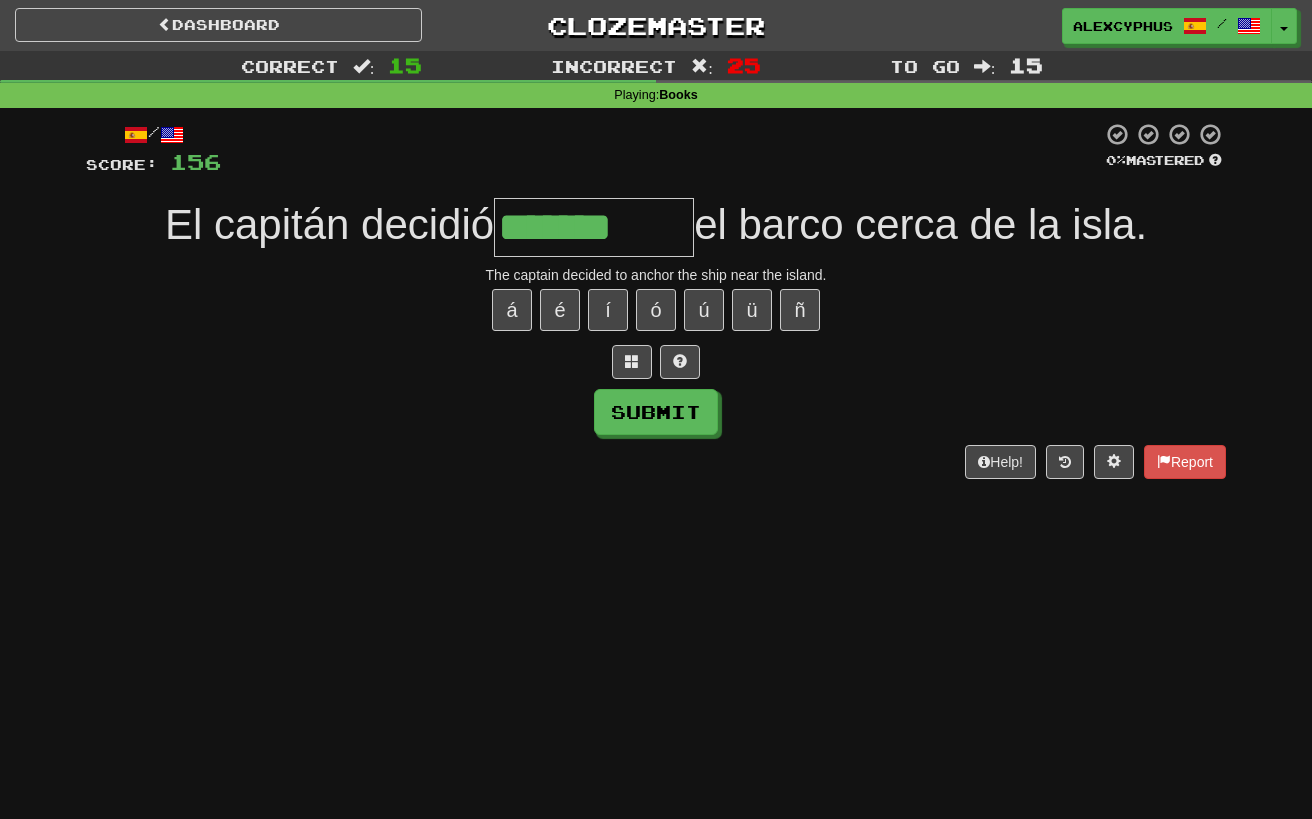 type on "*******" 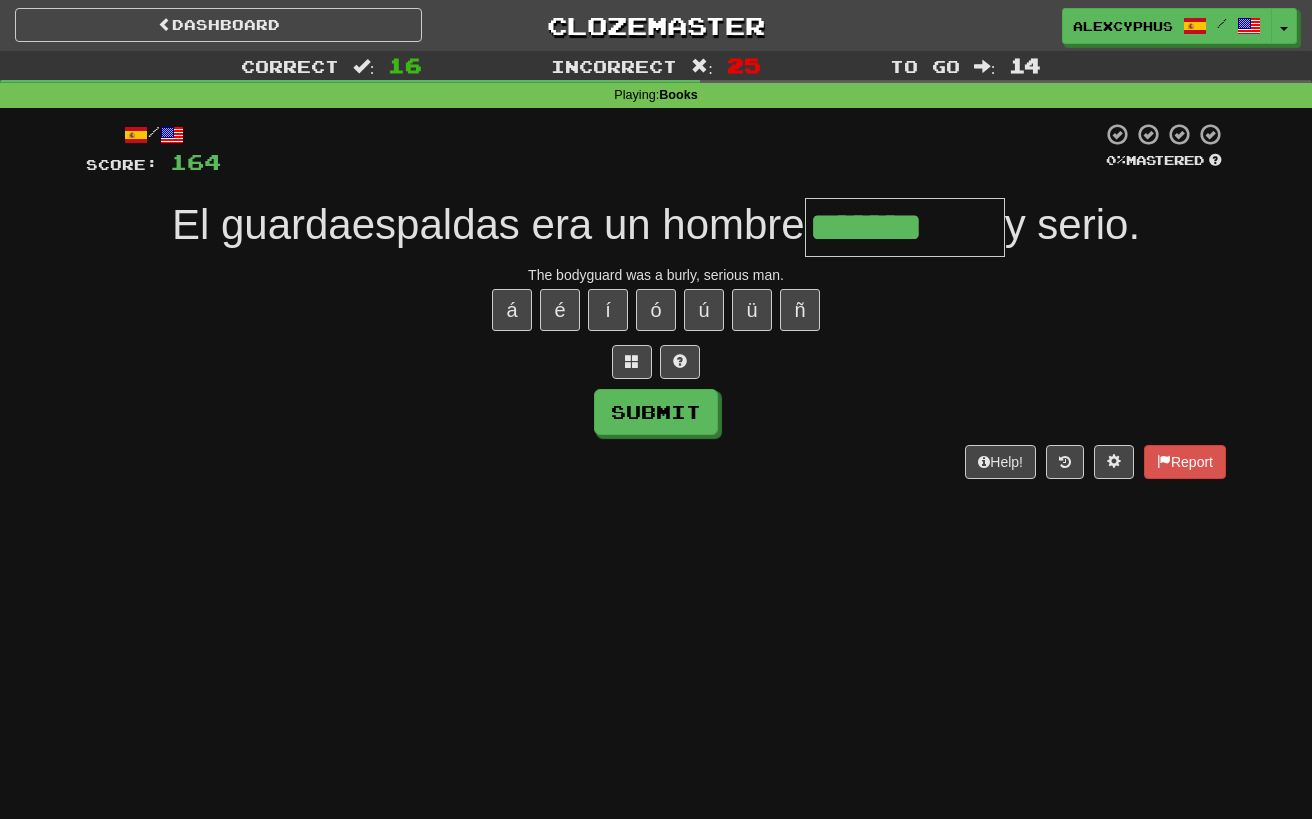 type on "*******" 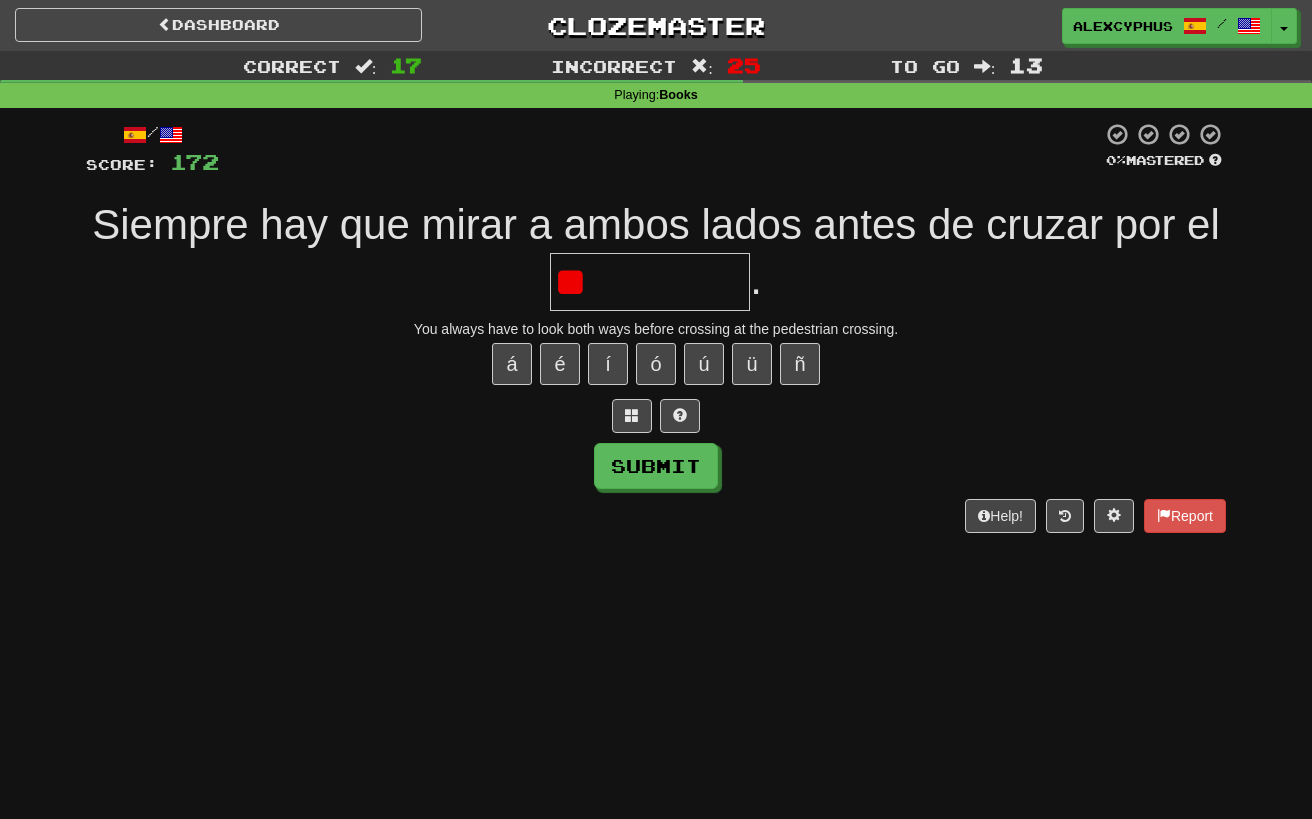 type on "*" 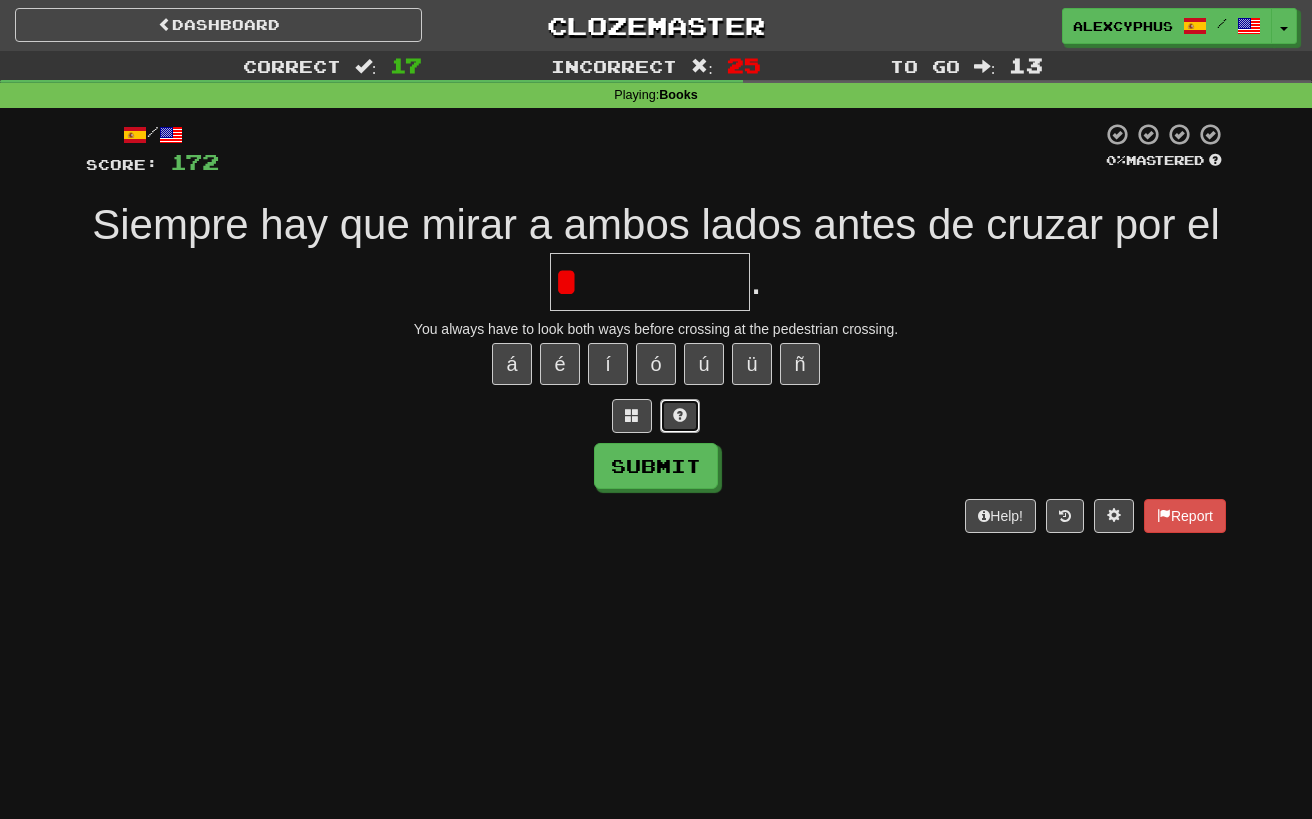 click at bounding box center (680, 415) 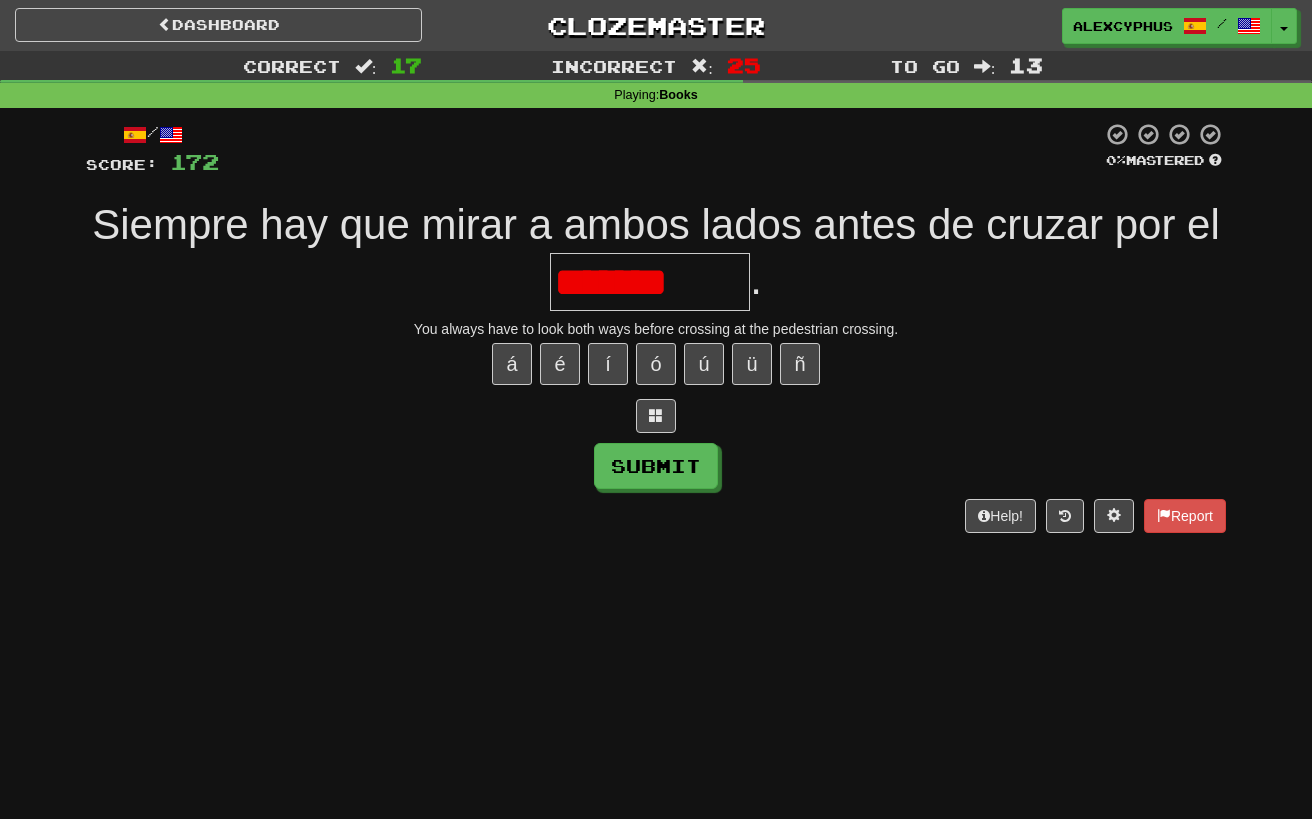 type 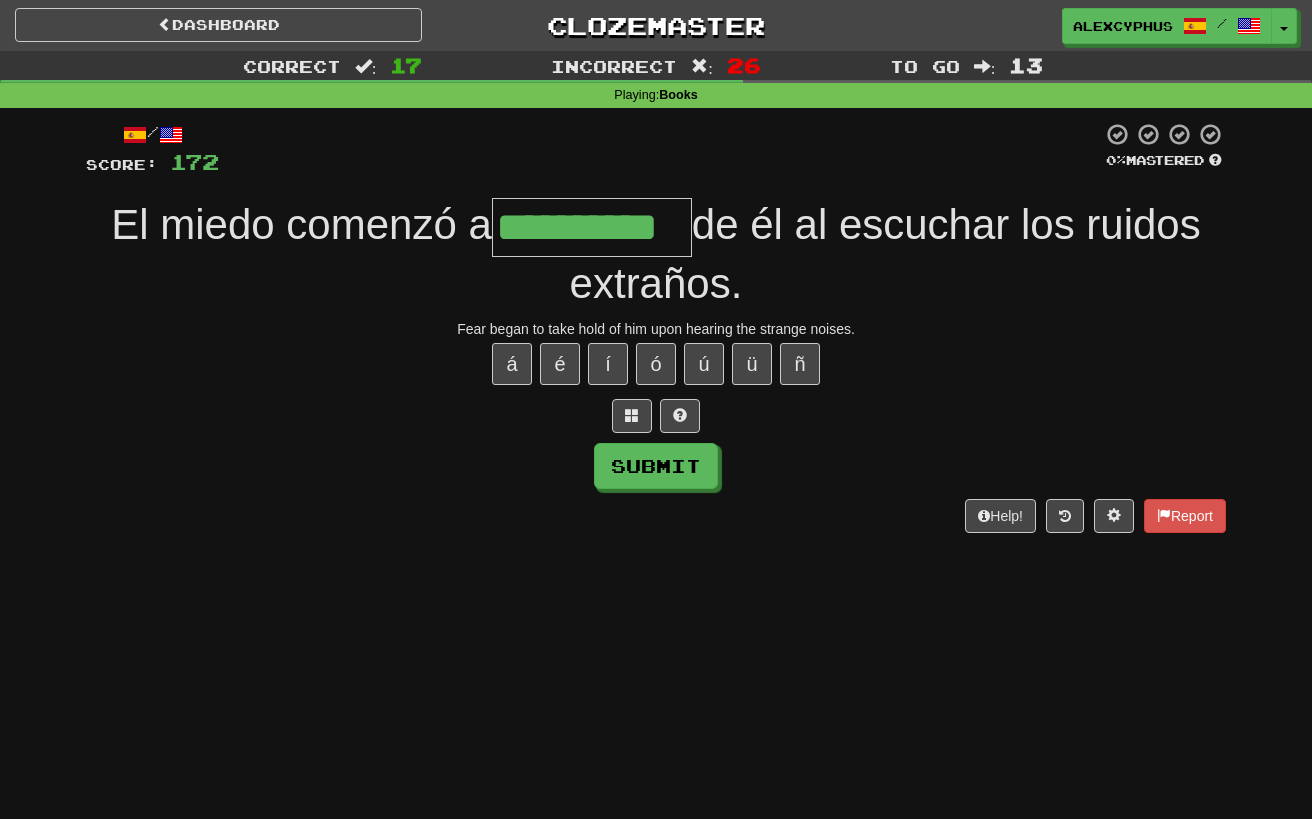 scroll, scrollTop: 0, scrollLeft: 0, axis: both 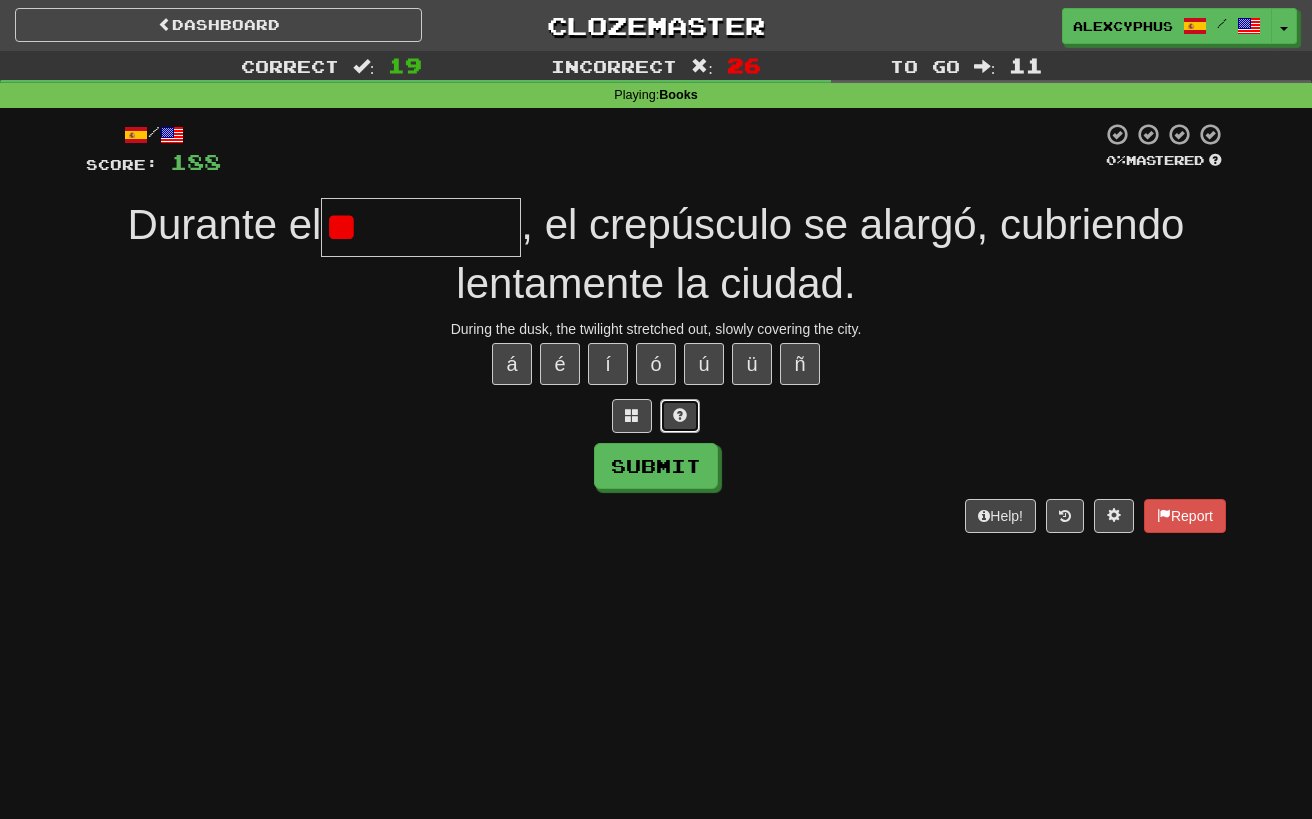 click at bounding box center (680, 415) 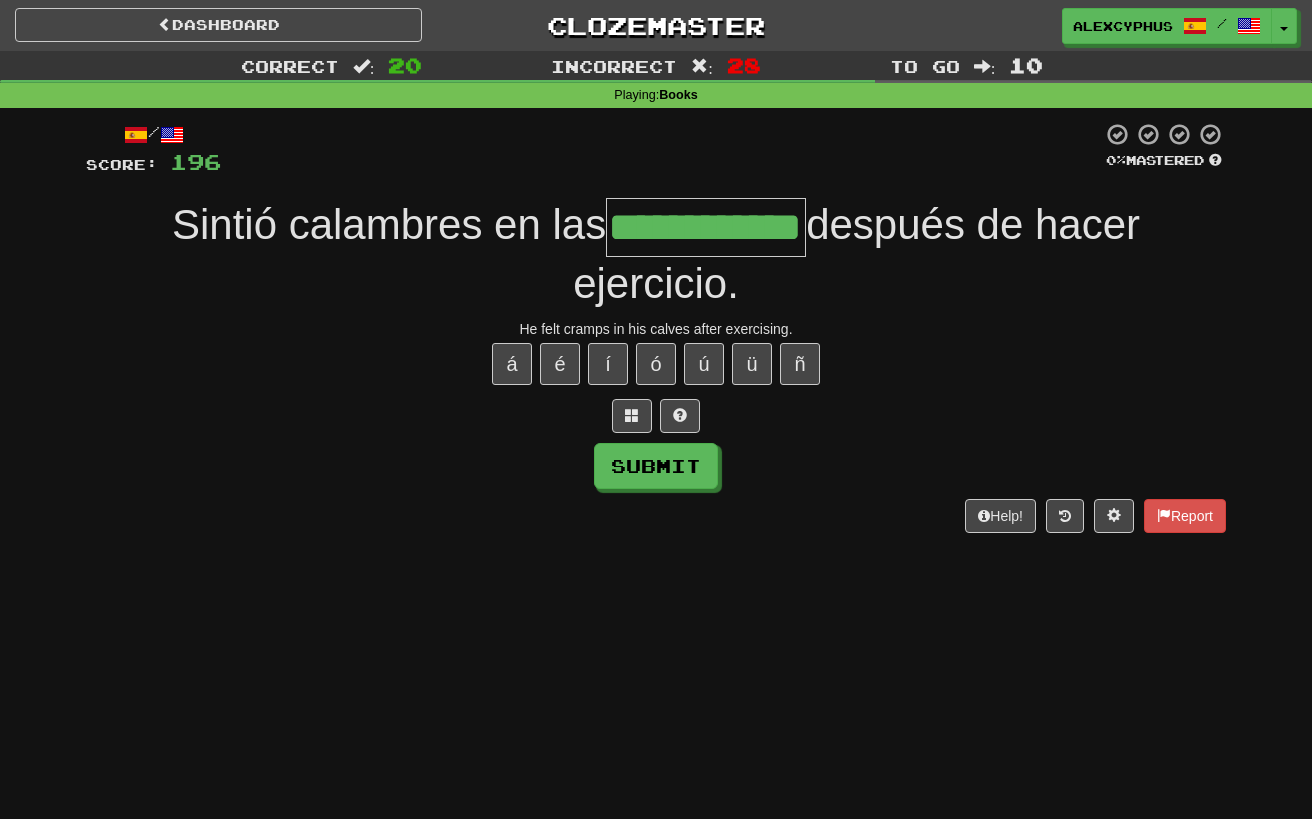 scroll, scrollTop: 0, scrollLeft: 0, axis: both 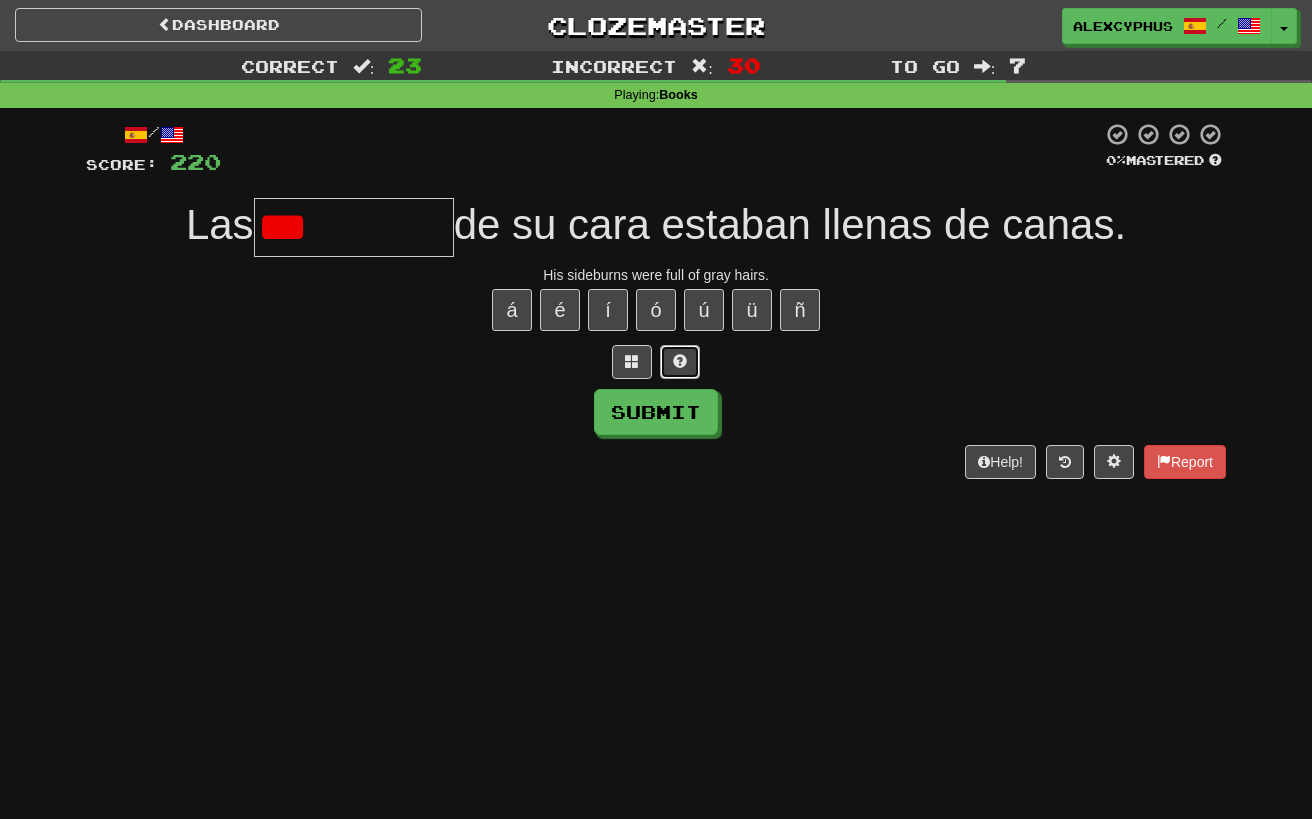 click at bounding box center [680, 362] 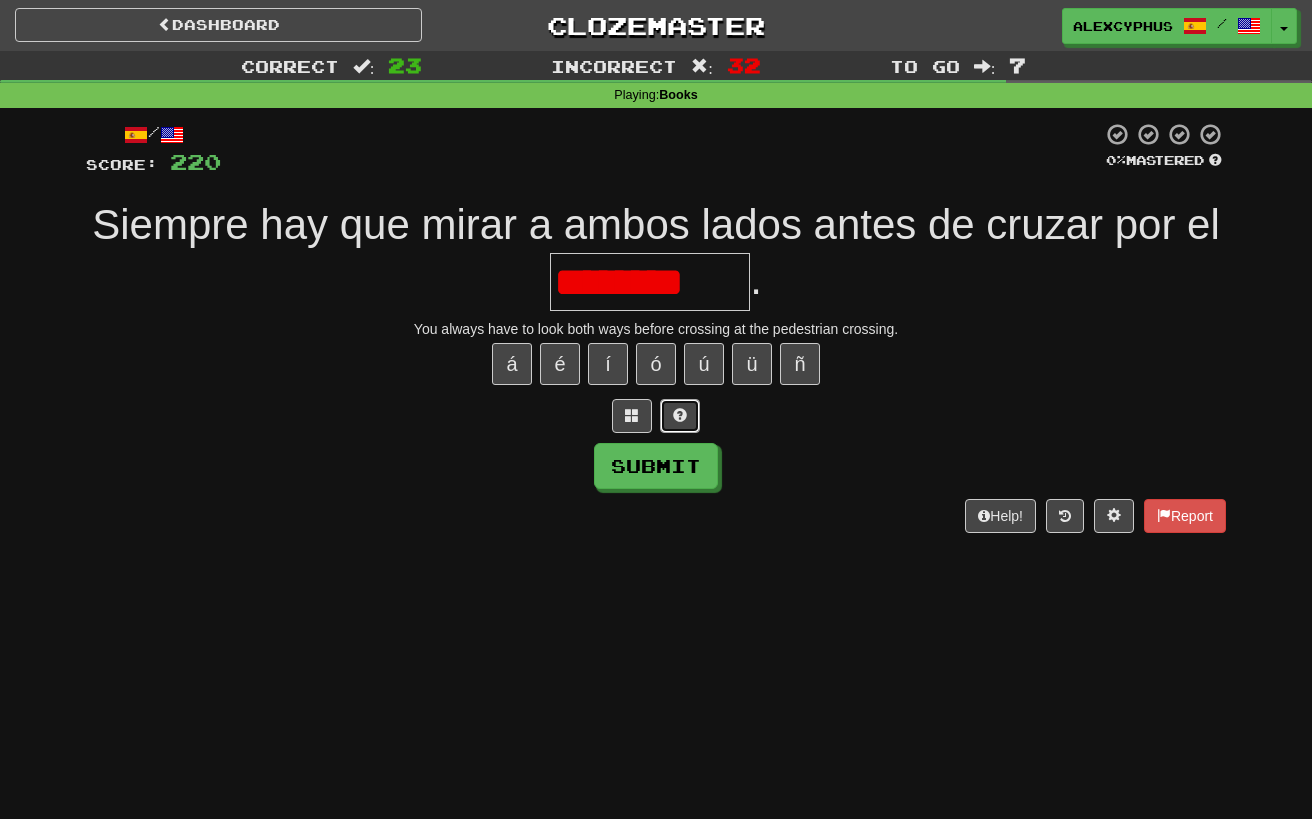 click at bounding box center (680, 416) 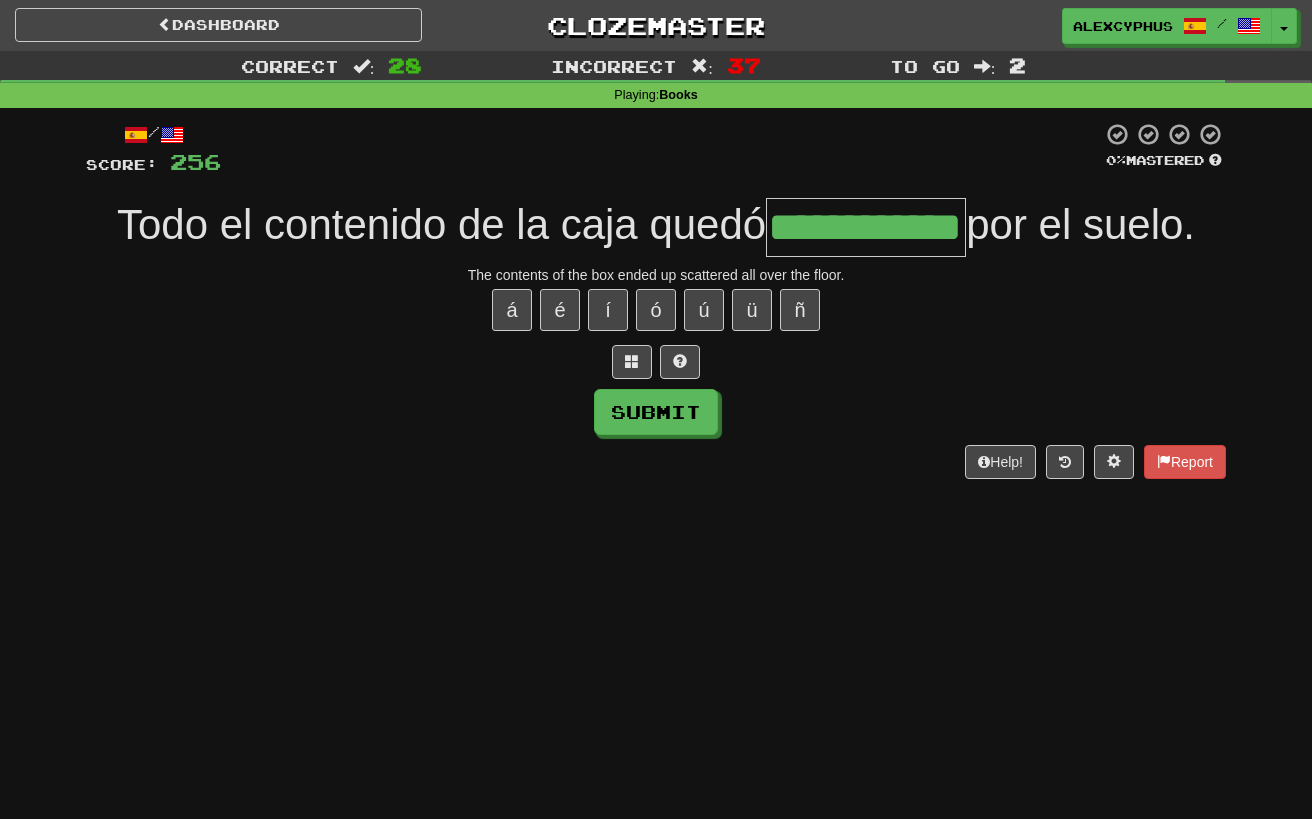 scroll, scrollTop: 0, scrollLeft: 0, axis: both 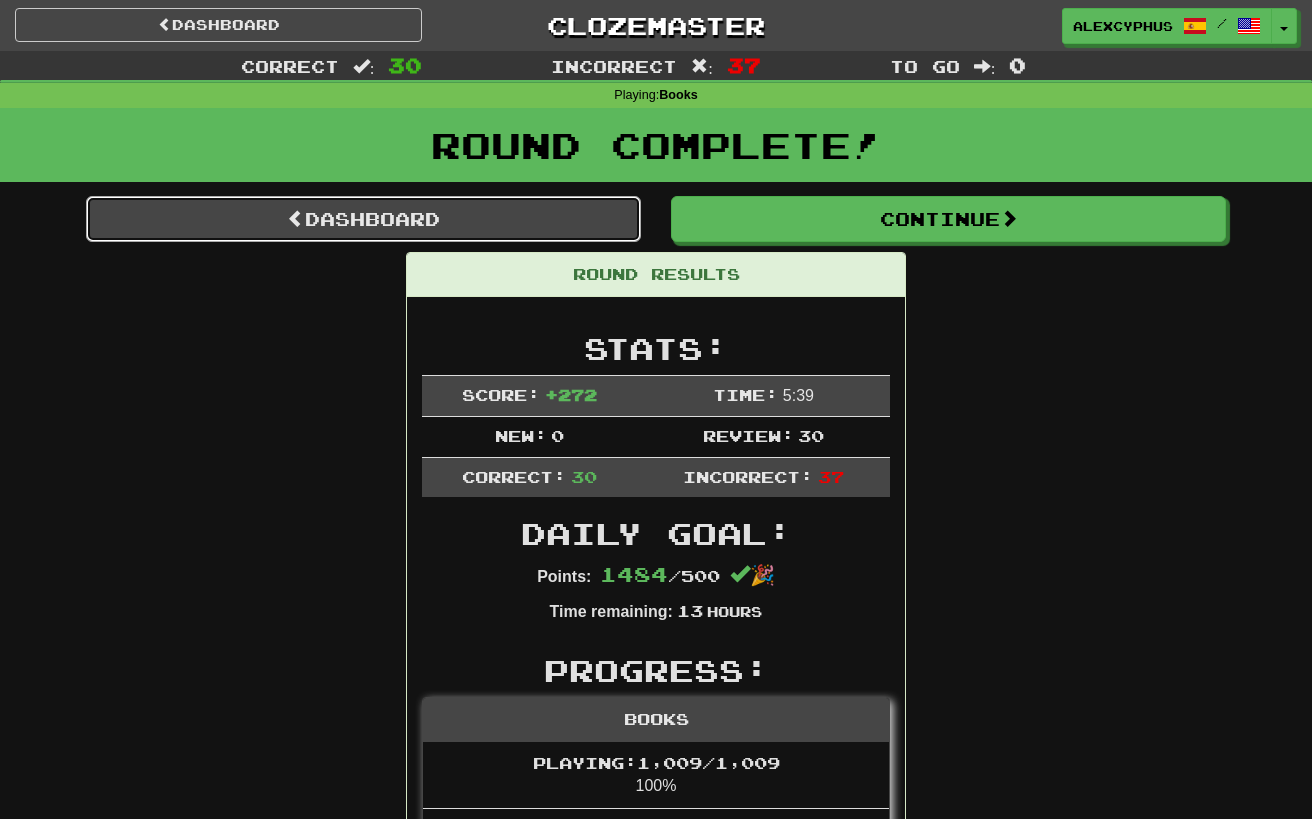 click on "Dashboard" at bounding box center [363, 219] 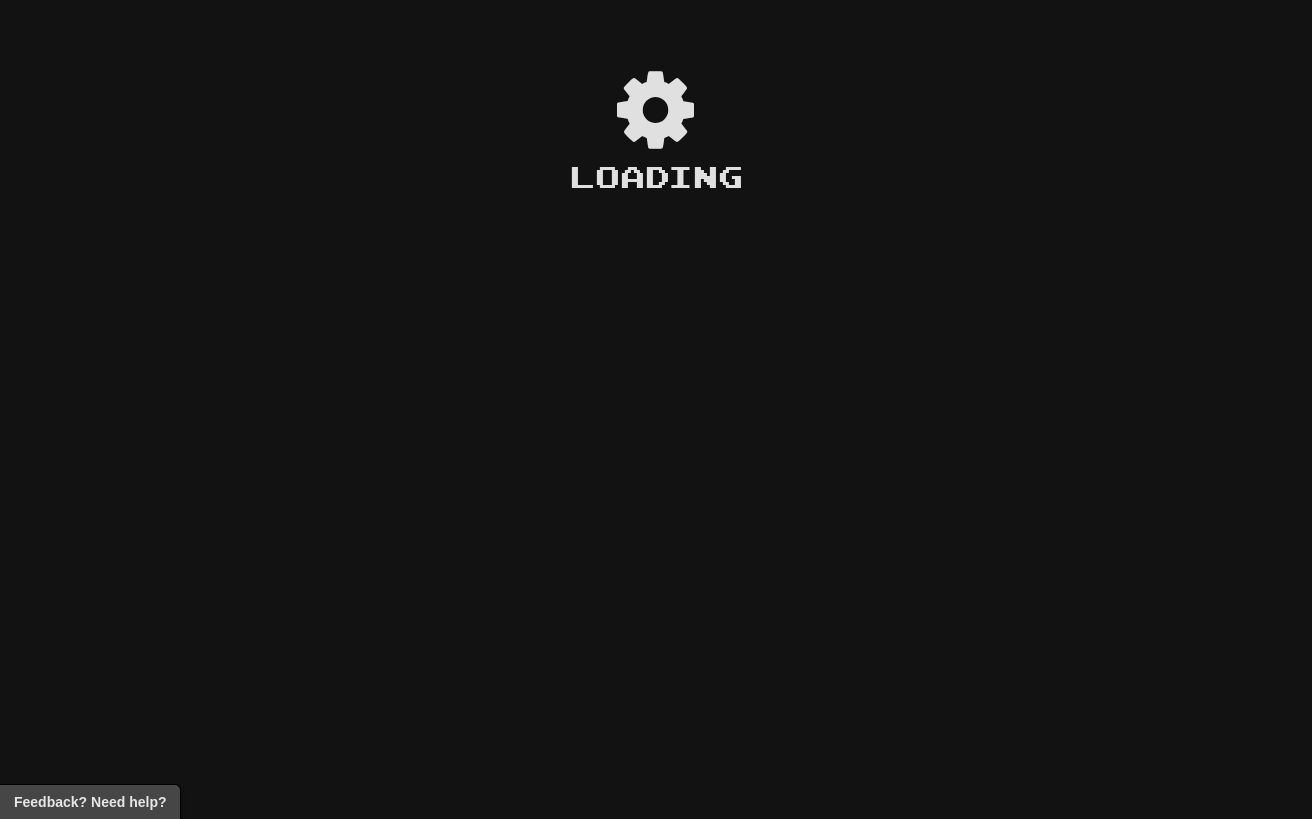 scroll, scrollTop: 0, scrollLeft: 0, axis: both 